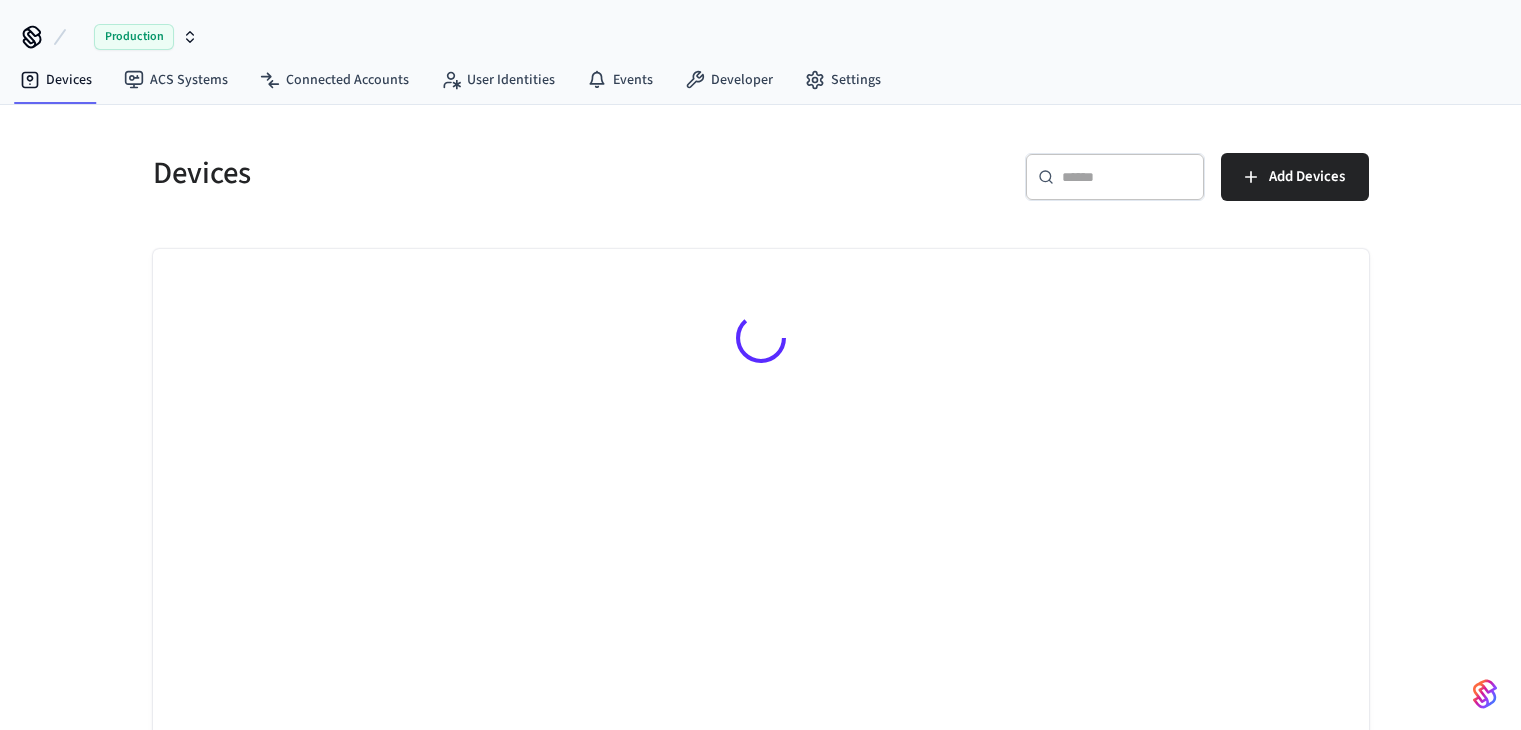 scroll, scrollTop: 0, scrollLeft: 0, axis: both 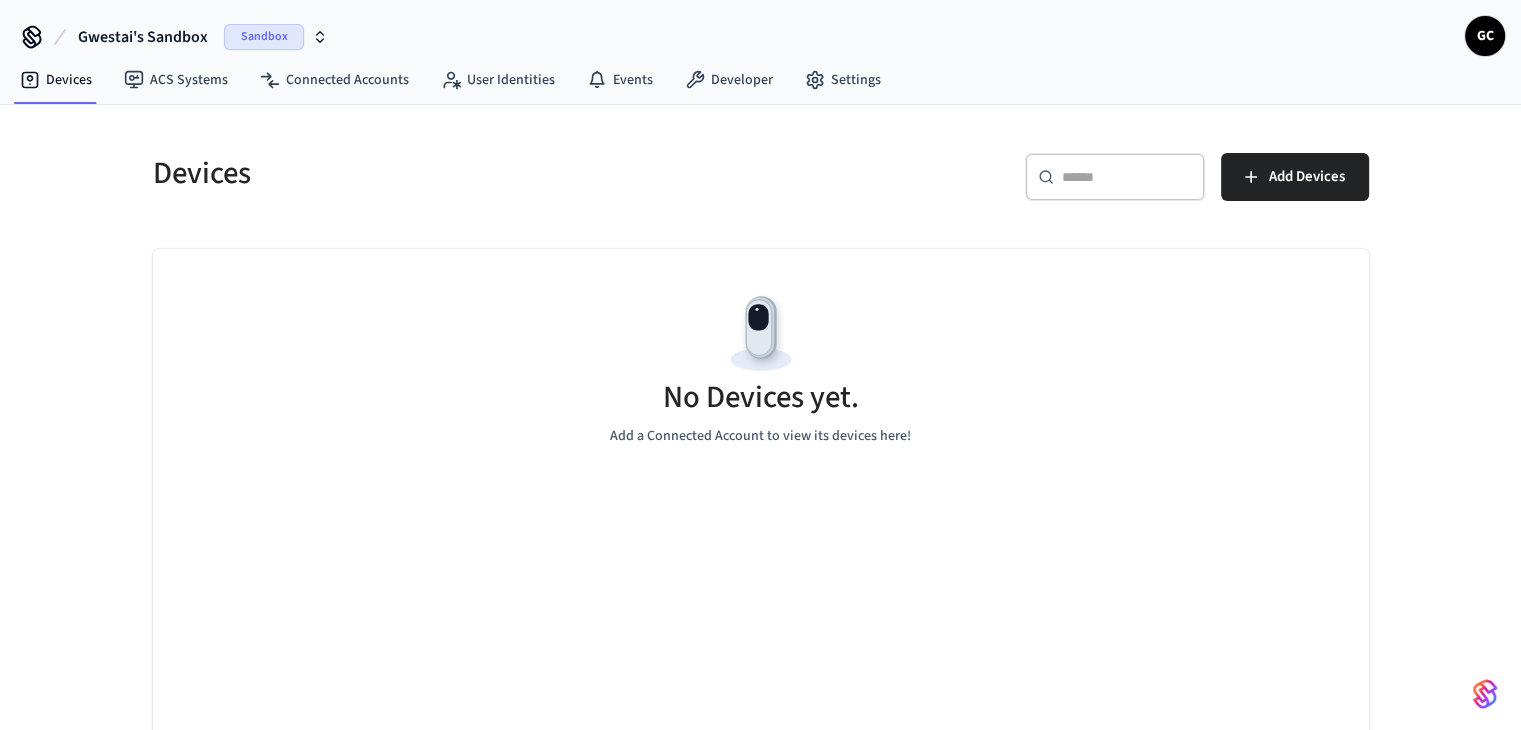 click on "Gwestai's Sandbox" at bounding box center [143, 37] 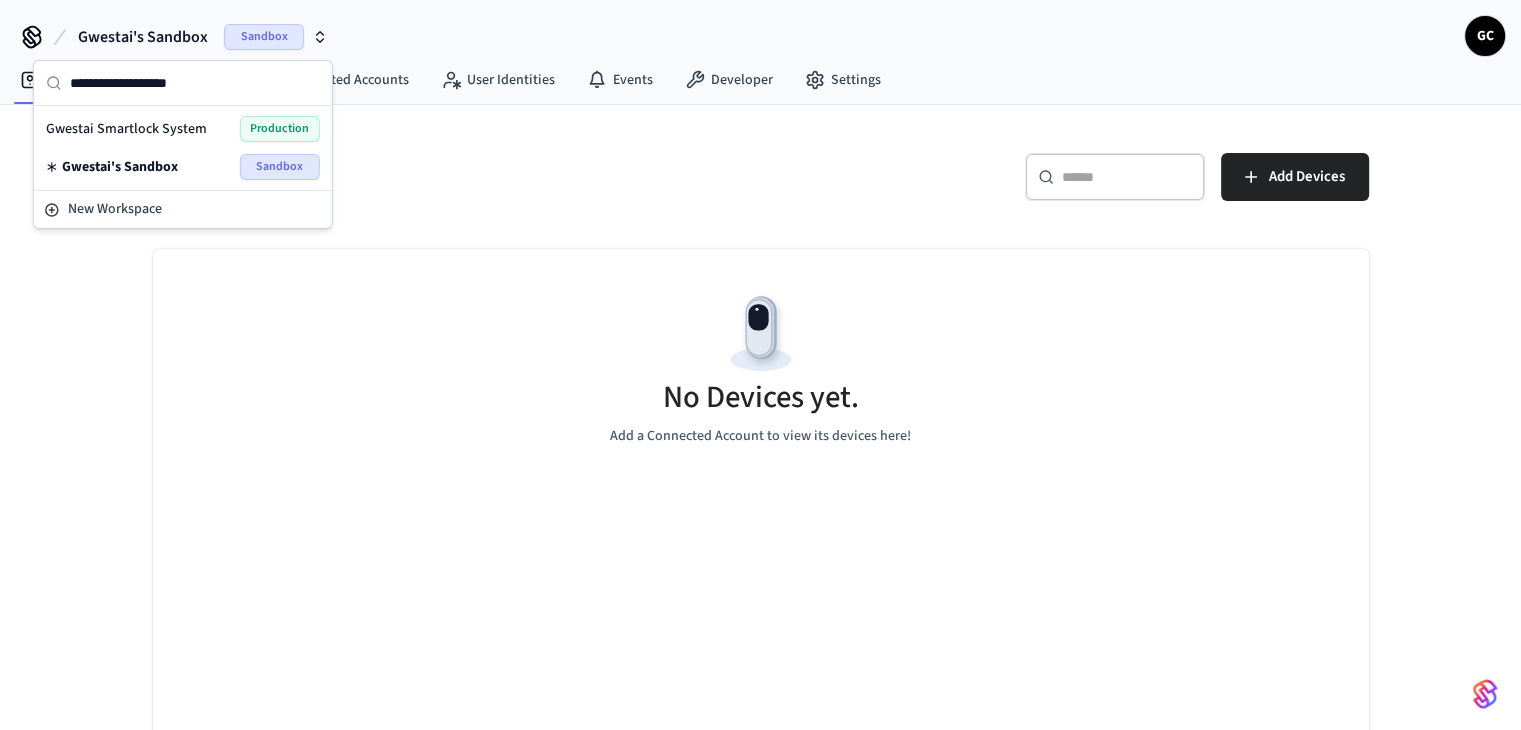 click on "Gwestai Smartlock System" at bounding box center [126, 129] 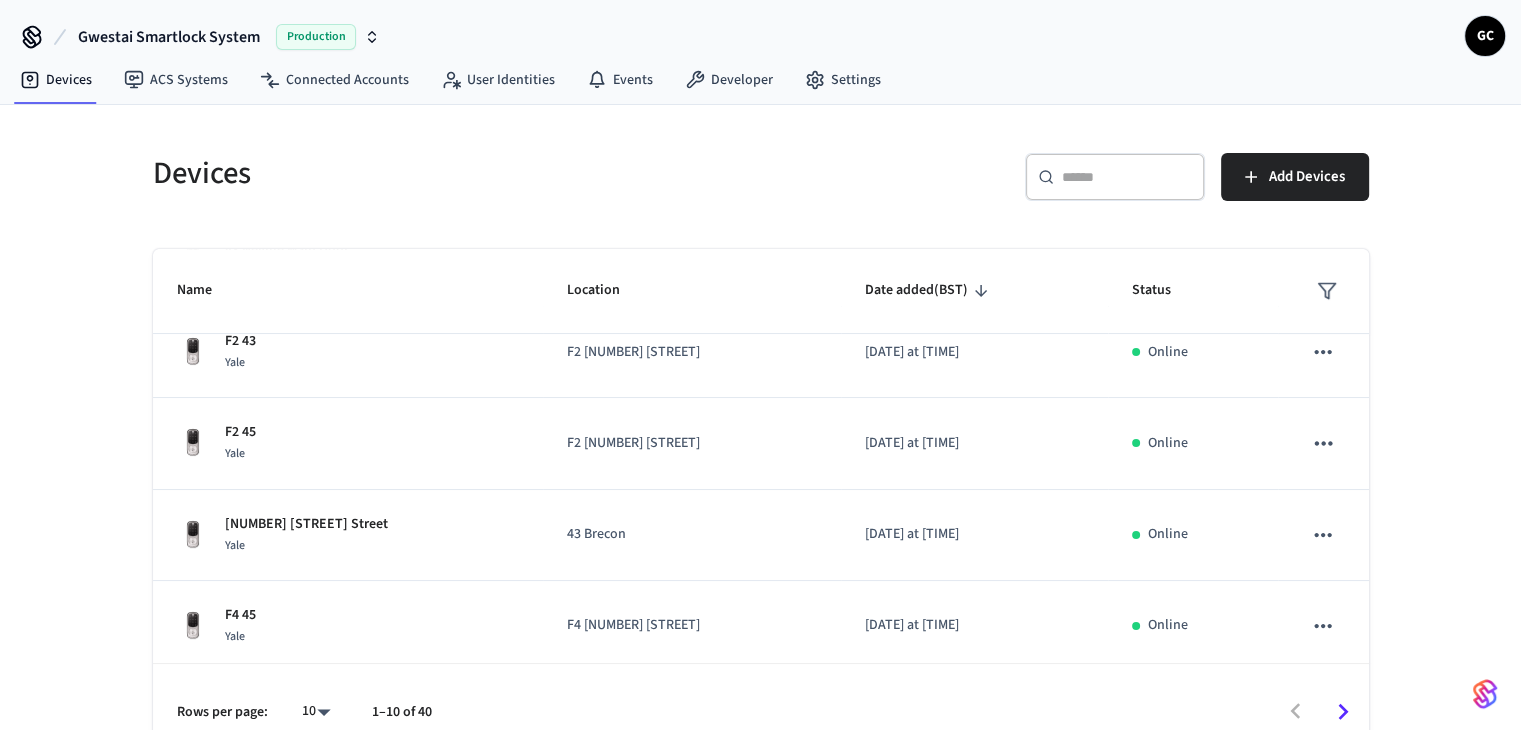 scroll, scrollTop: 580, scrollLeft: 0, axis: vertical 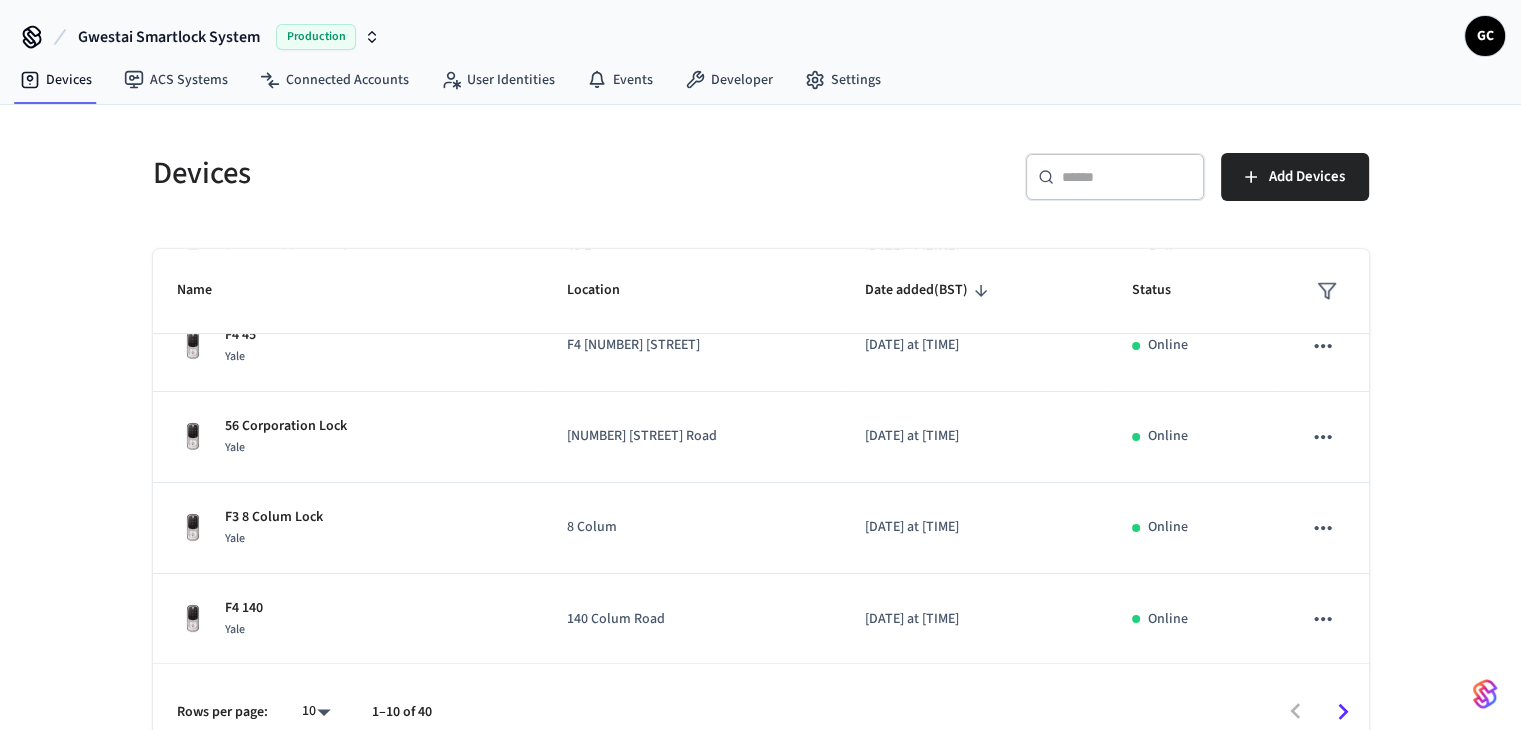 click on "​ ​" at bounding box center (1115, 177) 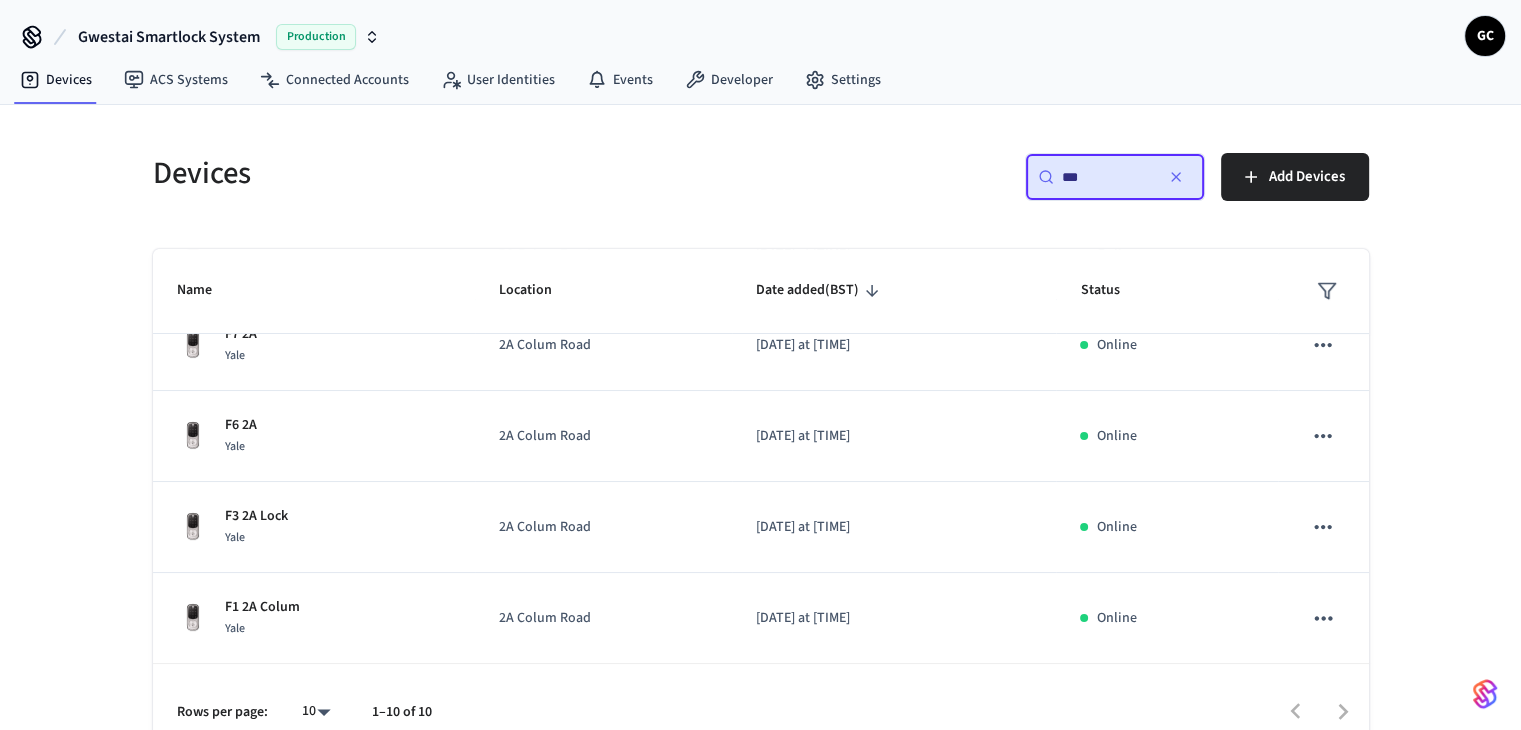scroll, scrollTop: 0, scrollLeft: 0, axis: both 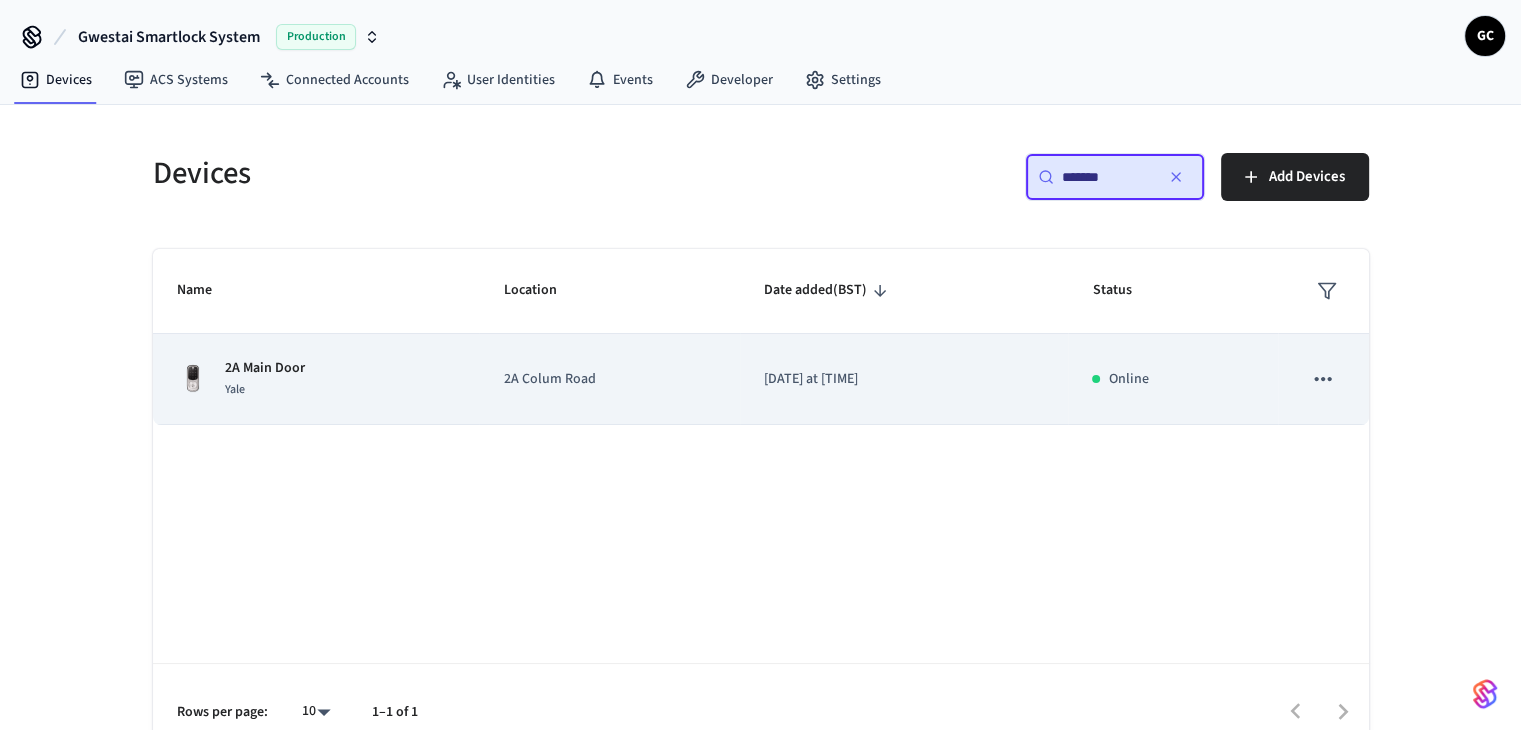 type on "*******" 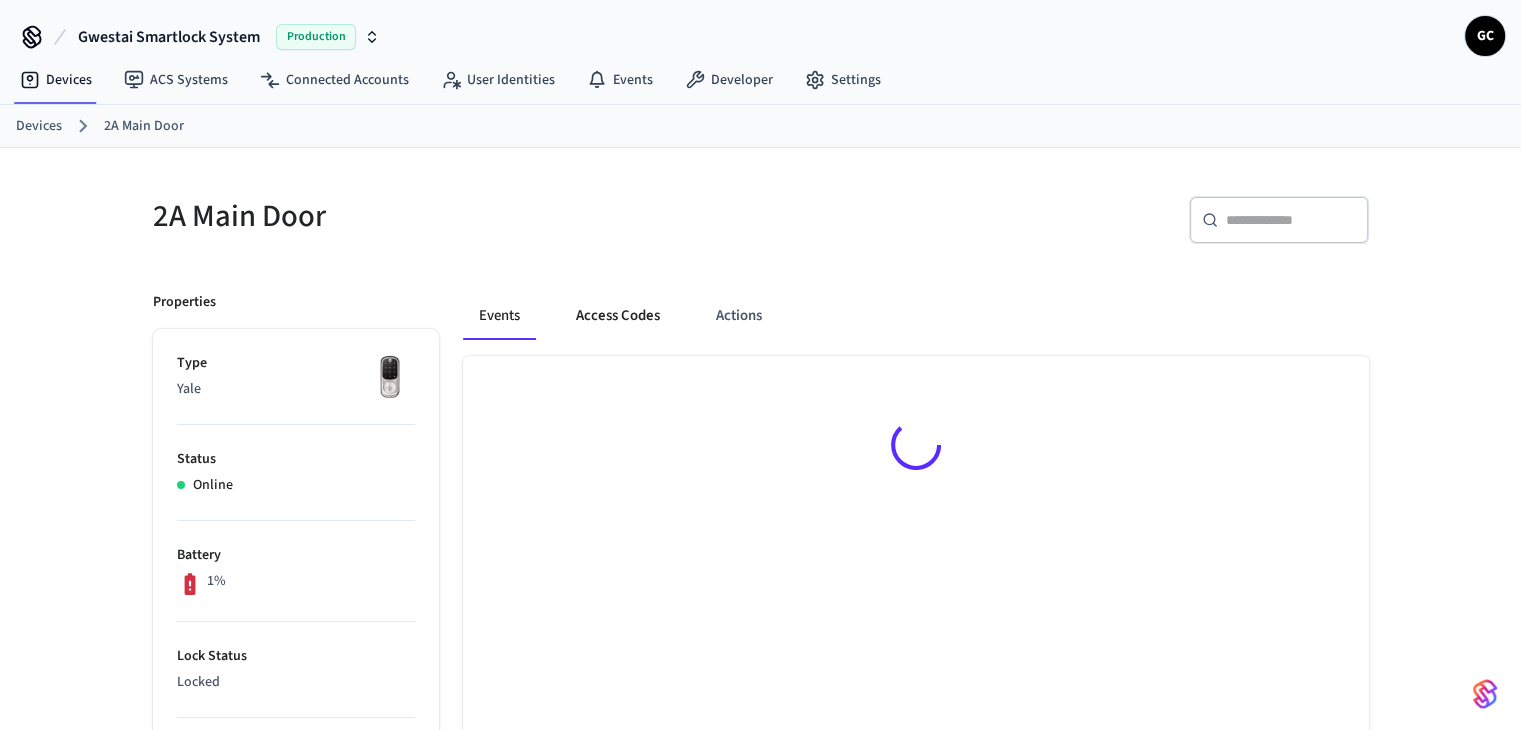 click on "Access Codes" at bounding box center (618, 316) 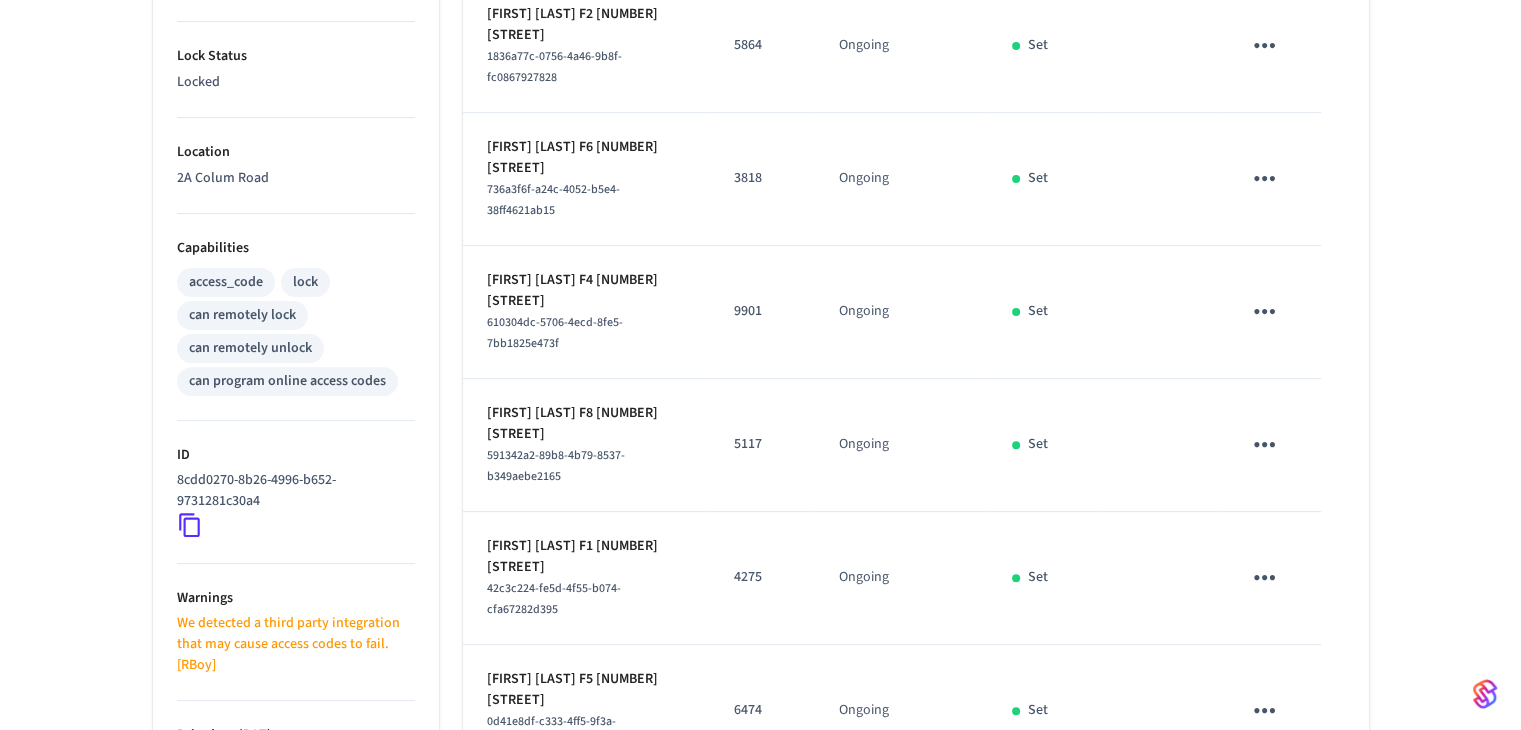 scroll, scrollTop: 978, scrollLeft: 0, axis: vertical 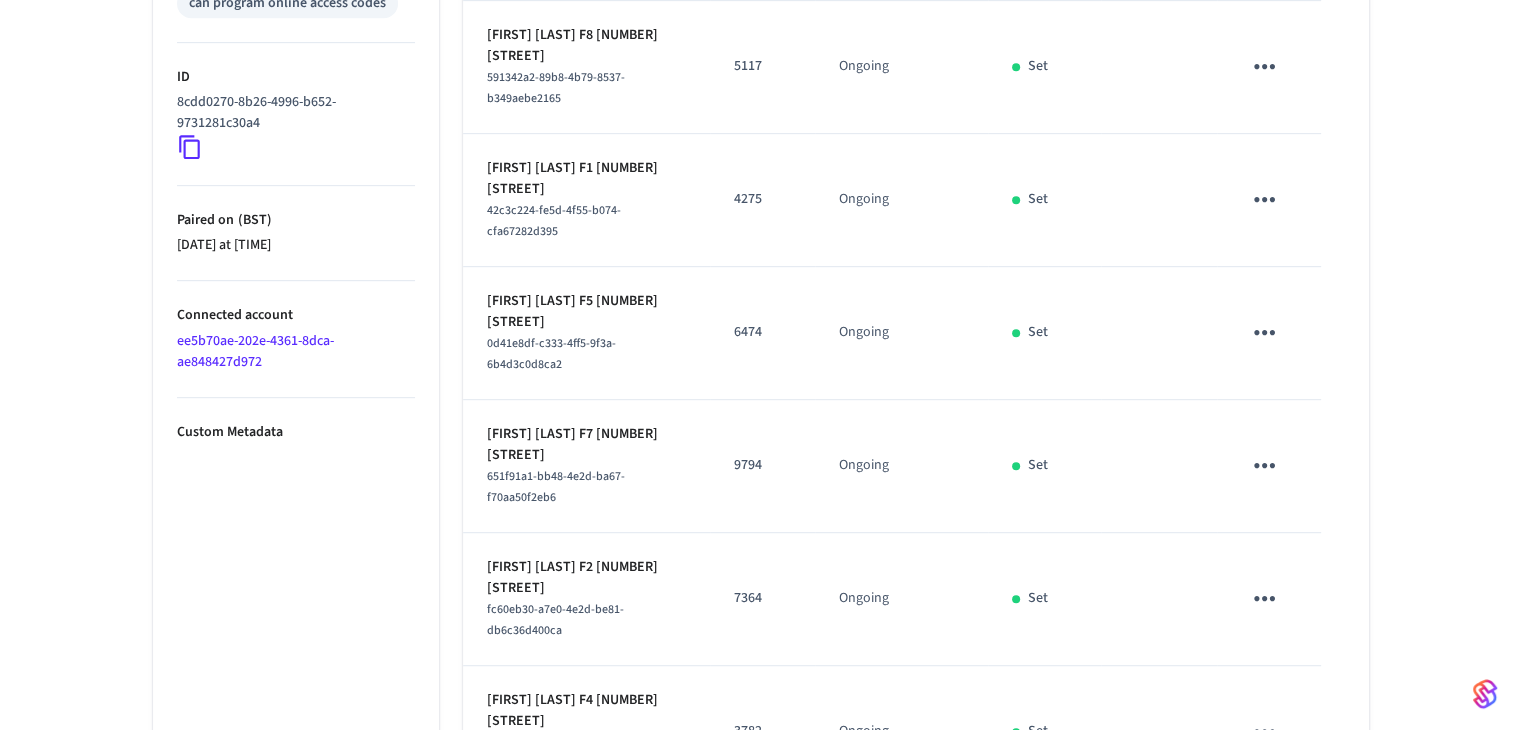 click on "Mary Edwards Thomas F1 2A Colum 42c3c224-fe5d-4f55-b074-cfa67282d395" at bounding box center [587, 200] 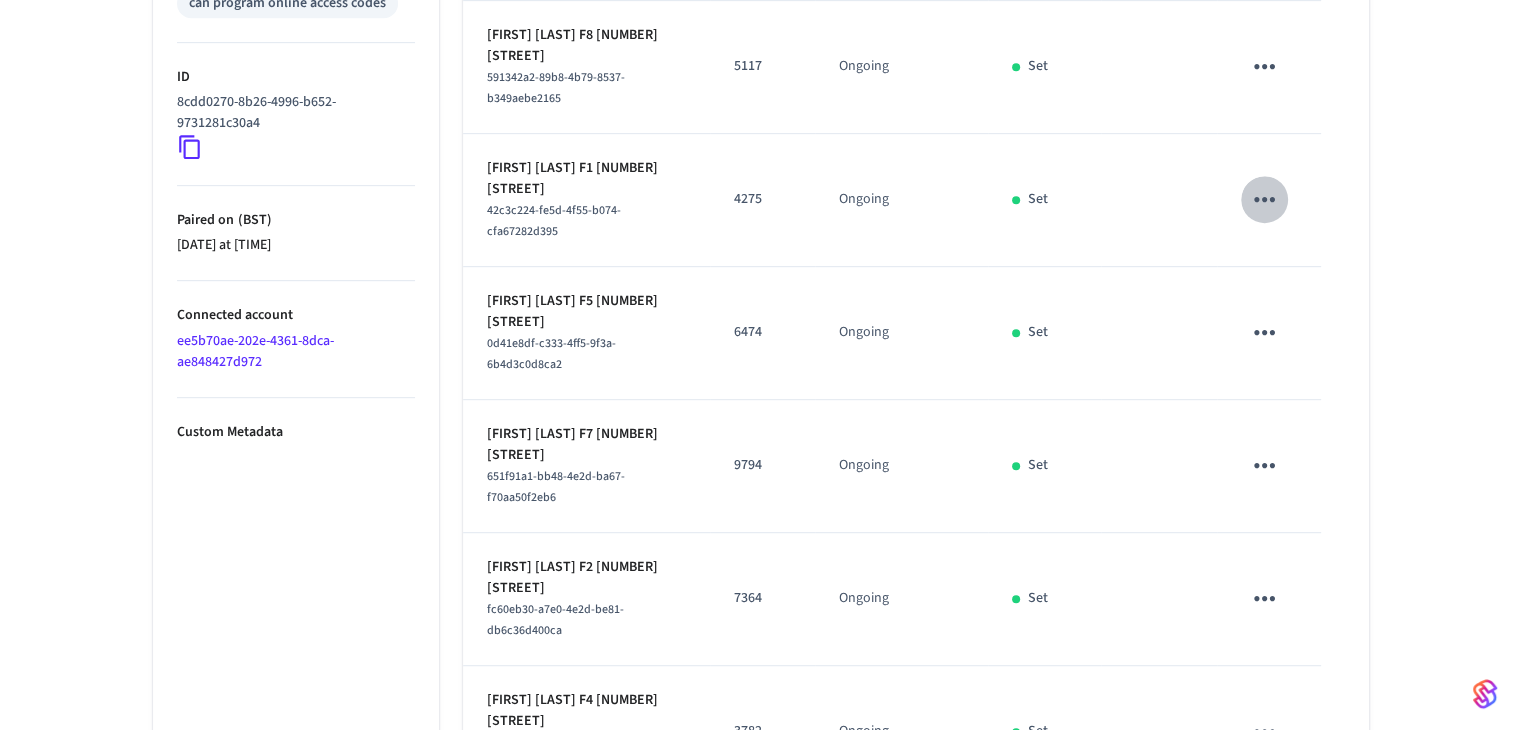 click 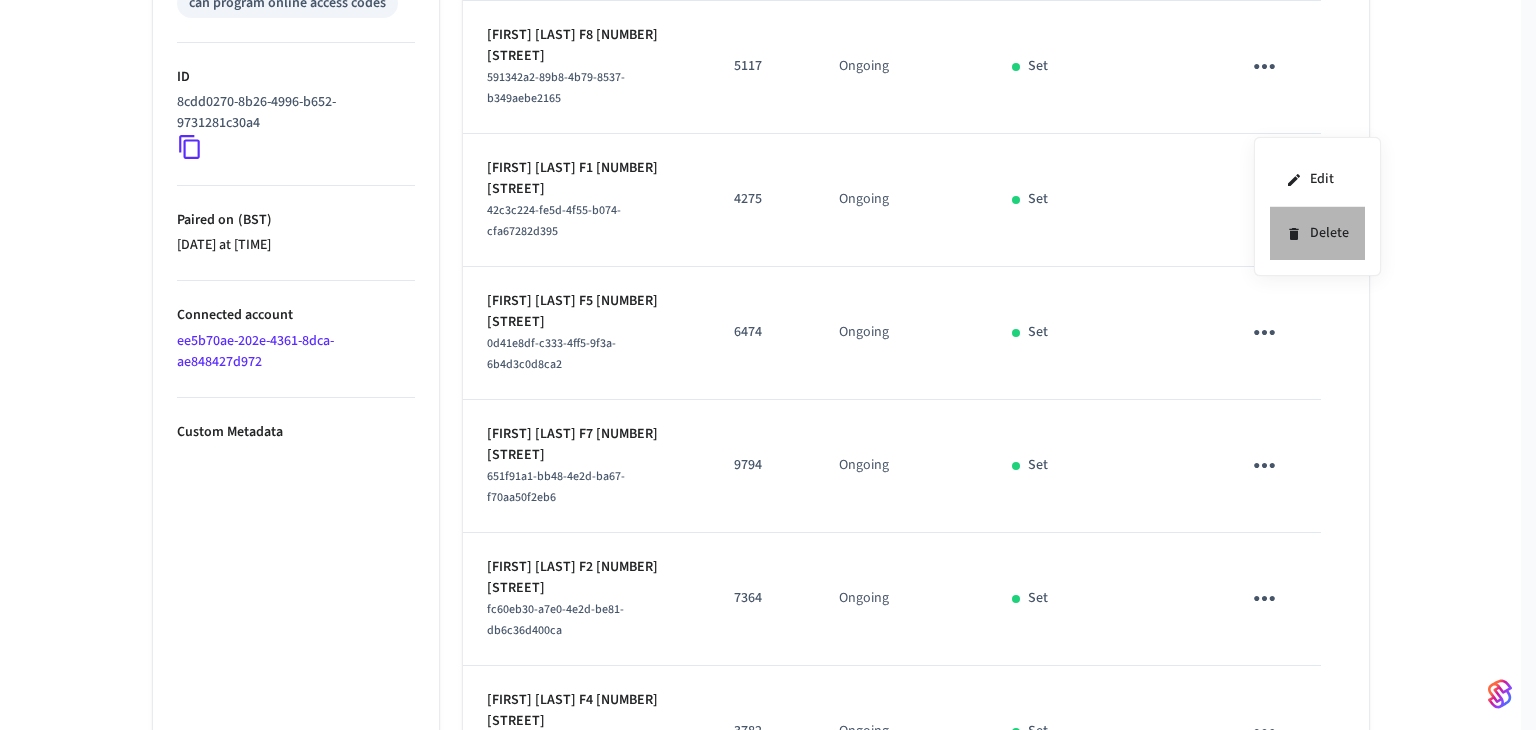click on "Delete" at bounding box center (1317, 233) 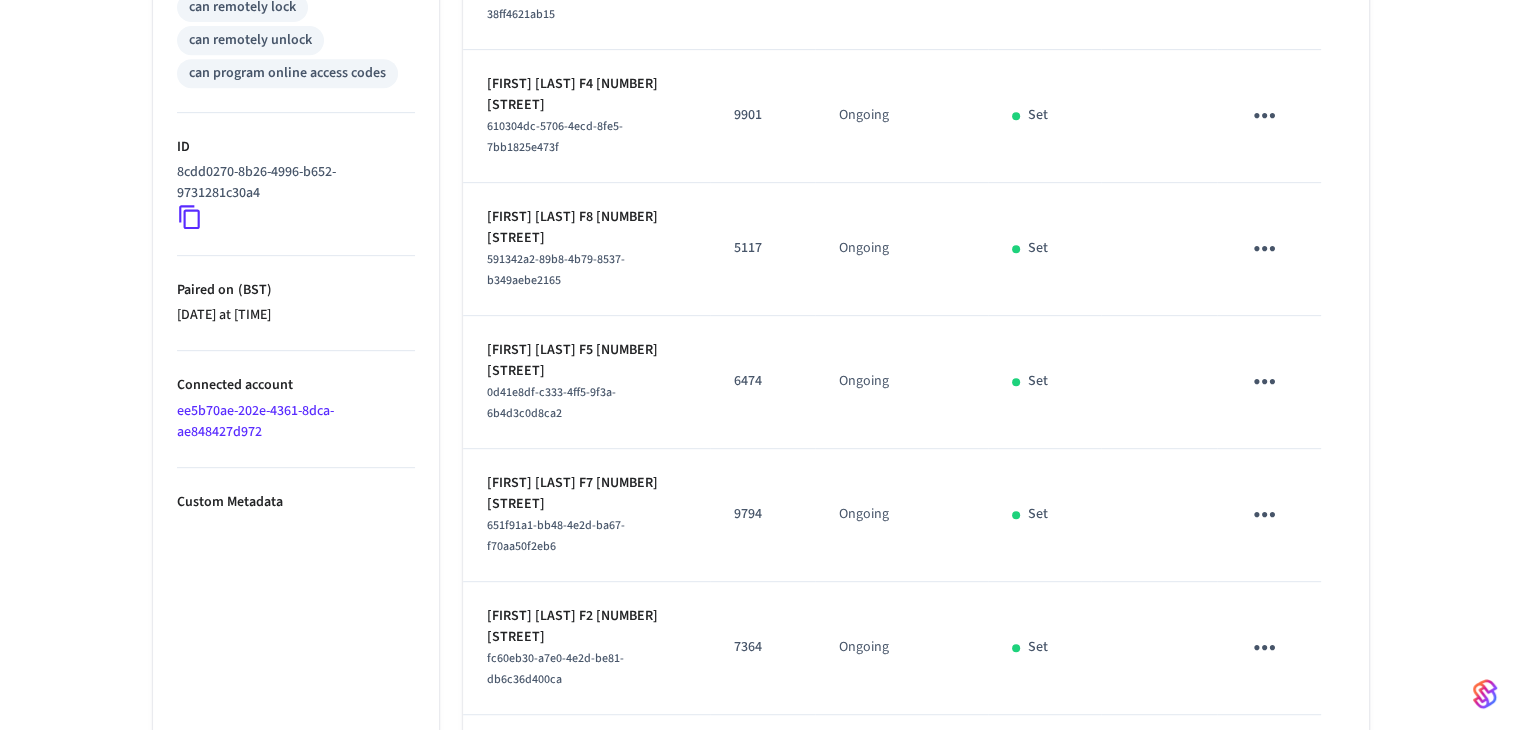 scroll, scrollTop: 872, scrollLeft: 0, axis: vertical 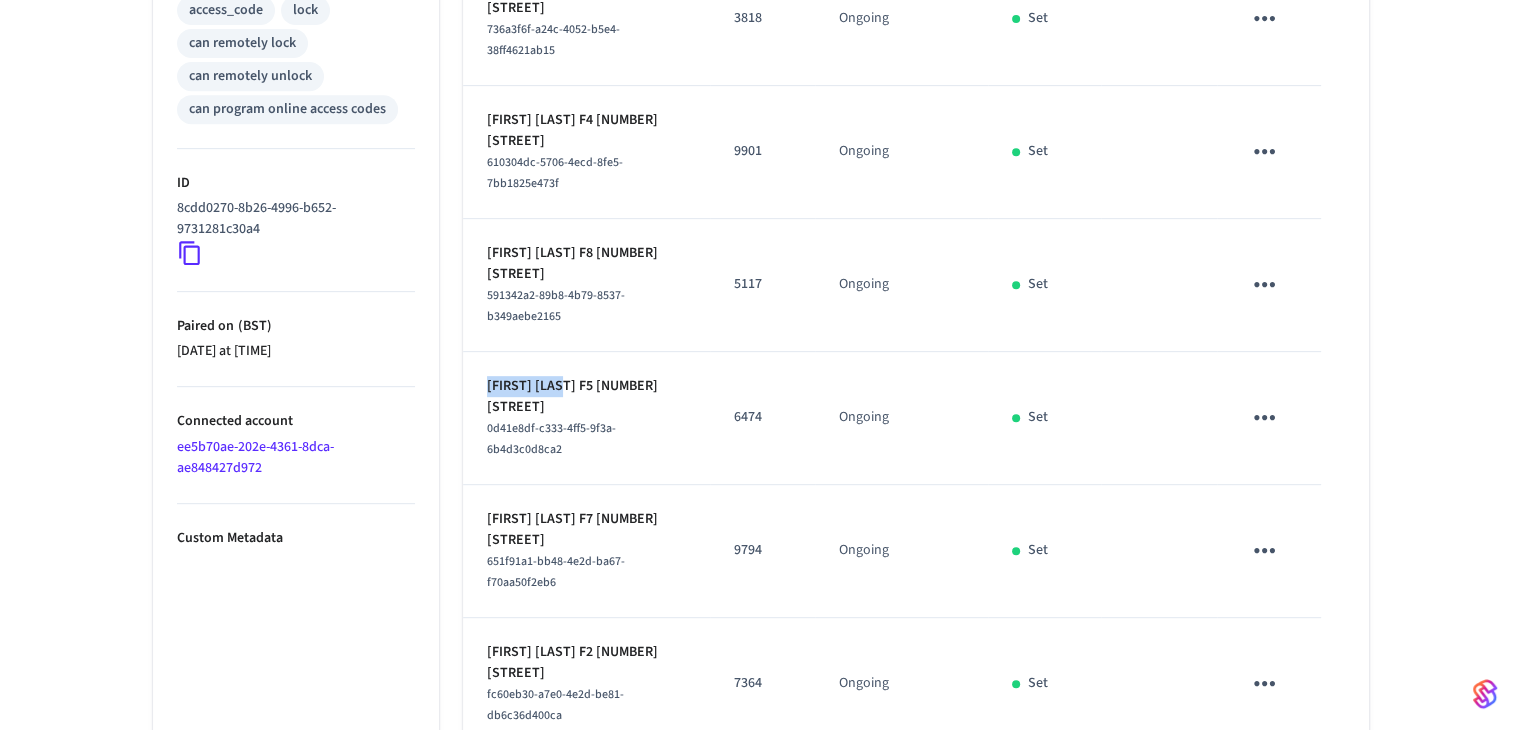 drag, startPoint x: 489, startPoint y: 317, endPoint x: 556, endPoint y: 313, distance: 67.11929 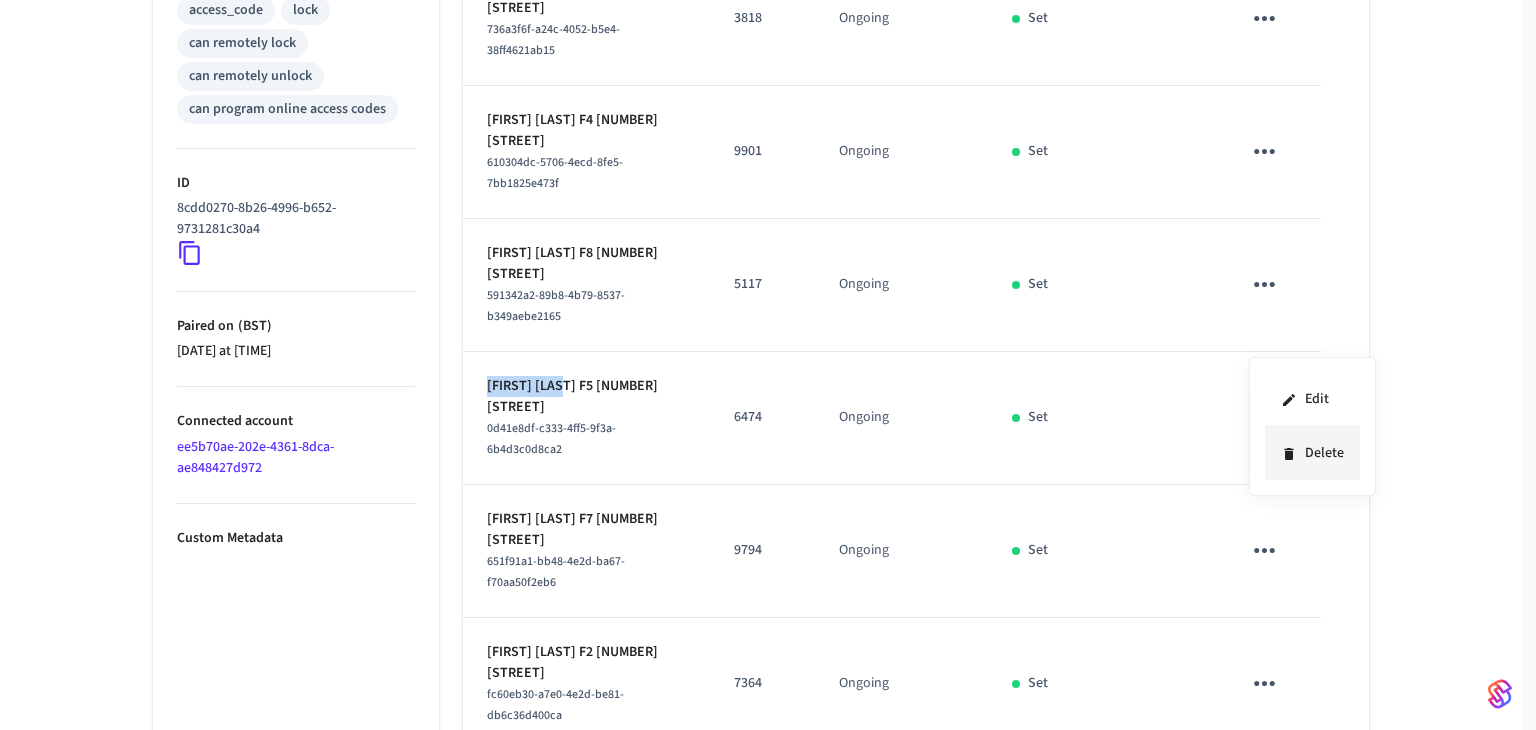click 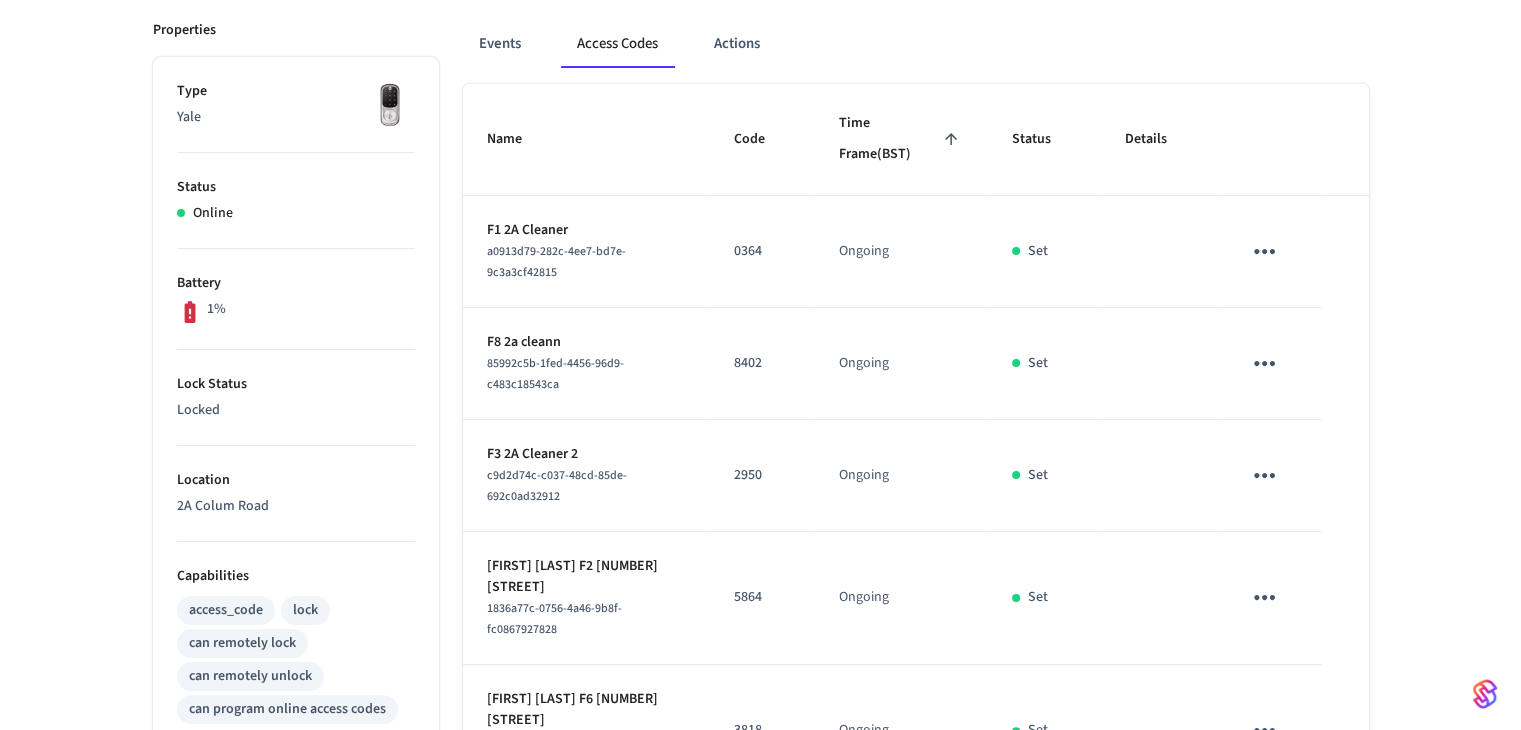 scroll, scrollTop: 0, scrollLeft: 0, axis: both 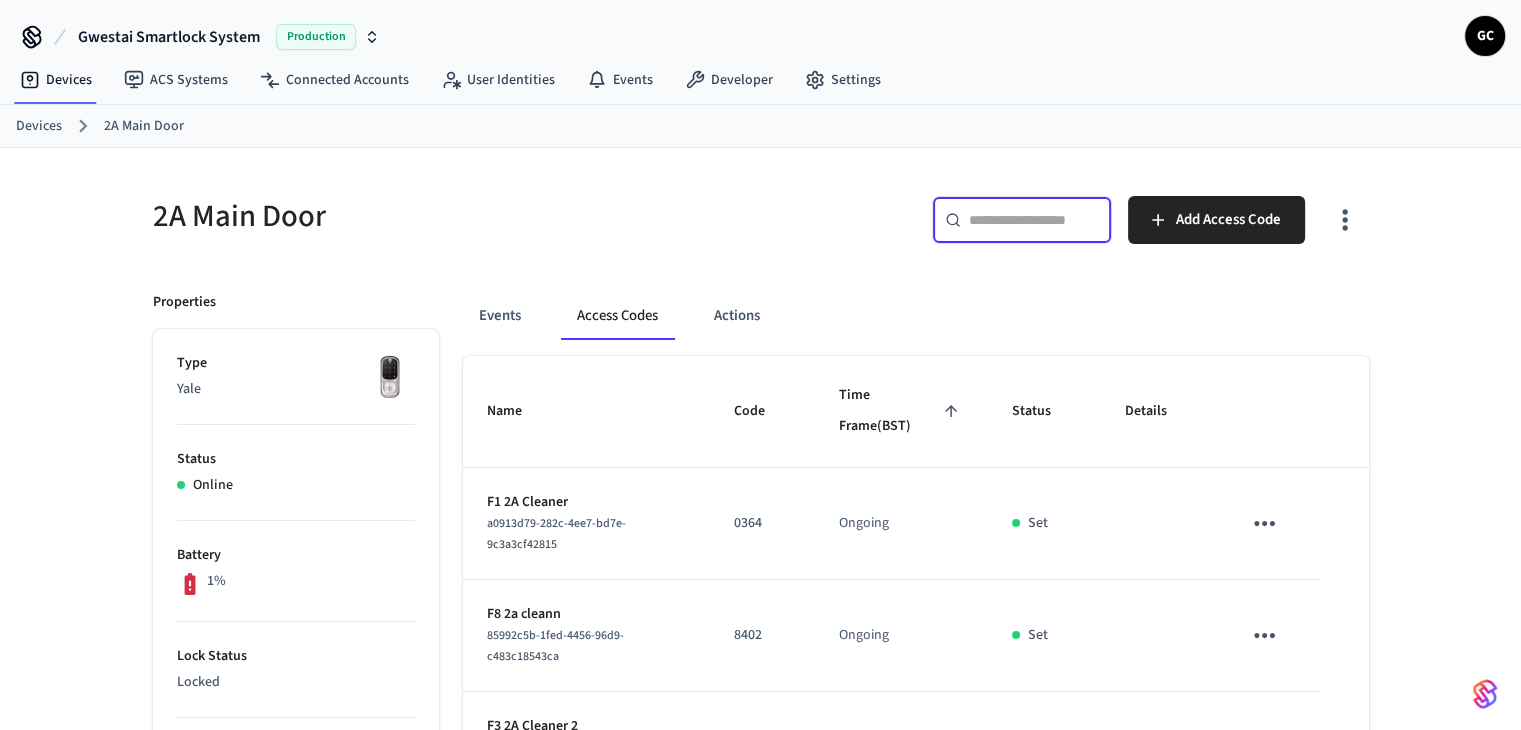 click at bounding box center [1034, 220] 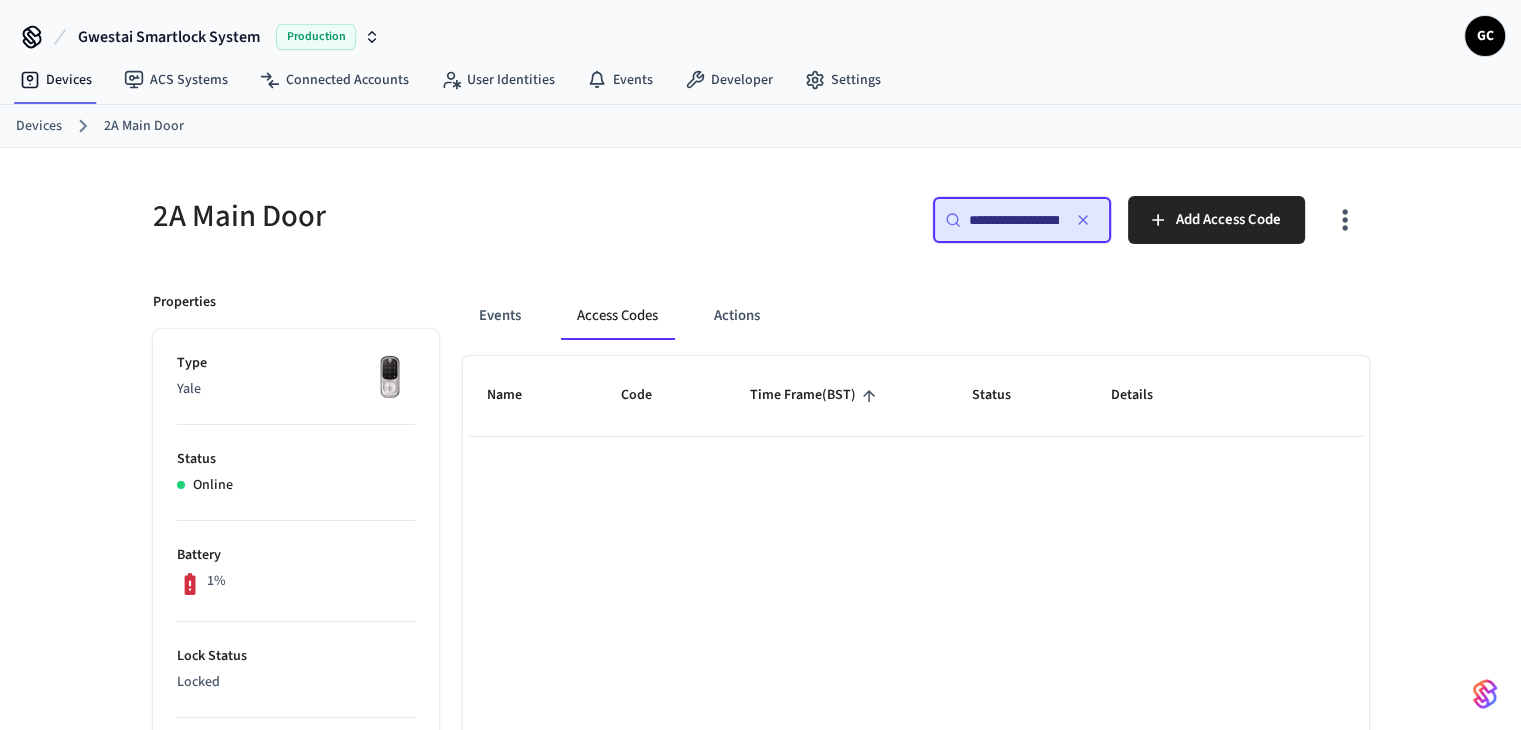 type on "**********" 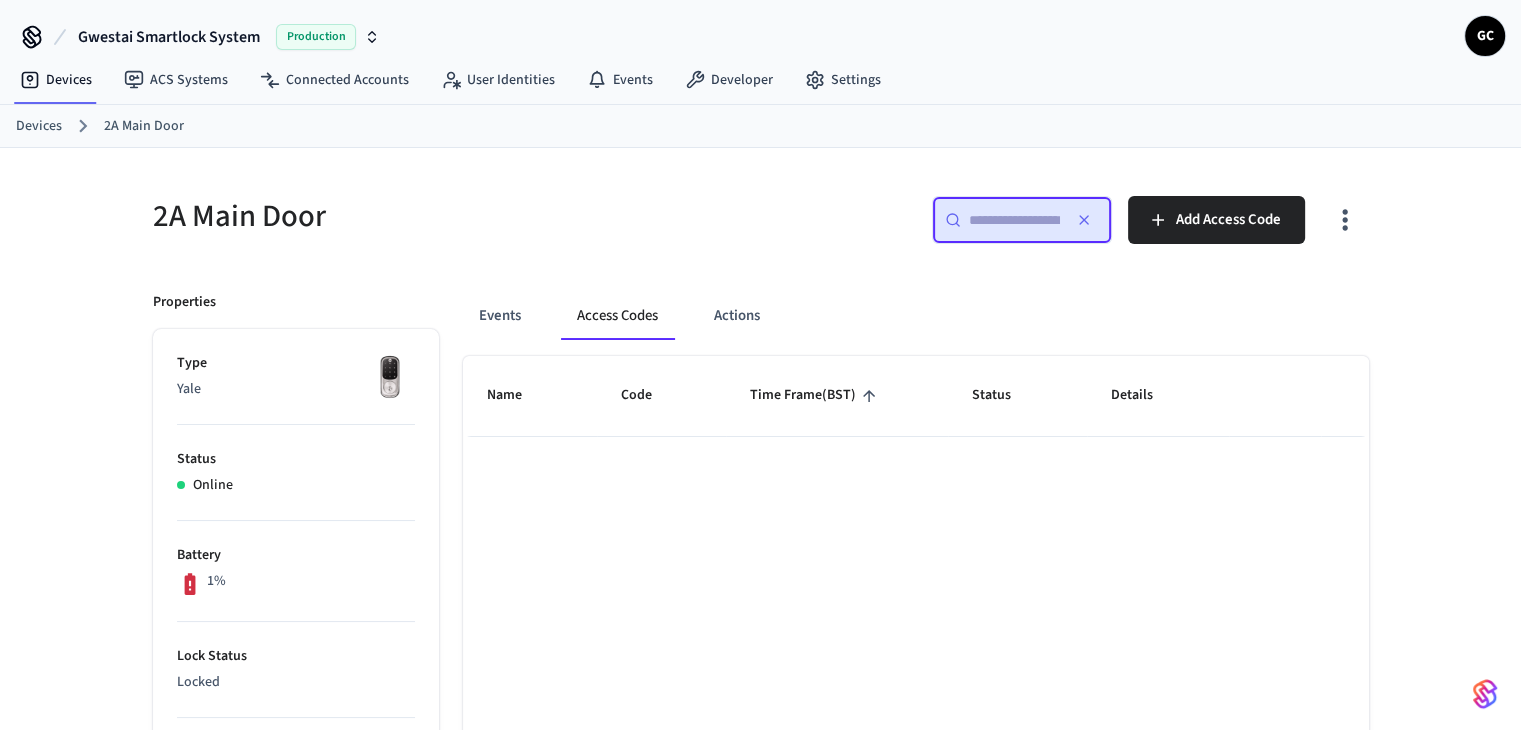 scroll, scrollTop: 0, scrollLeft: 0, axis: both 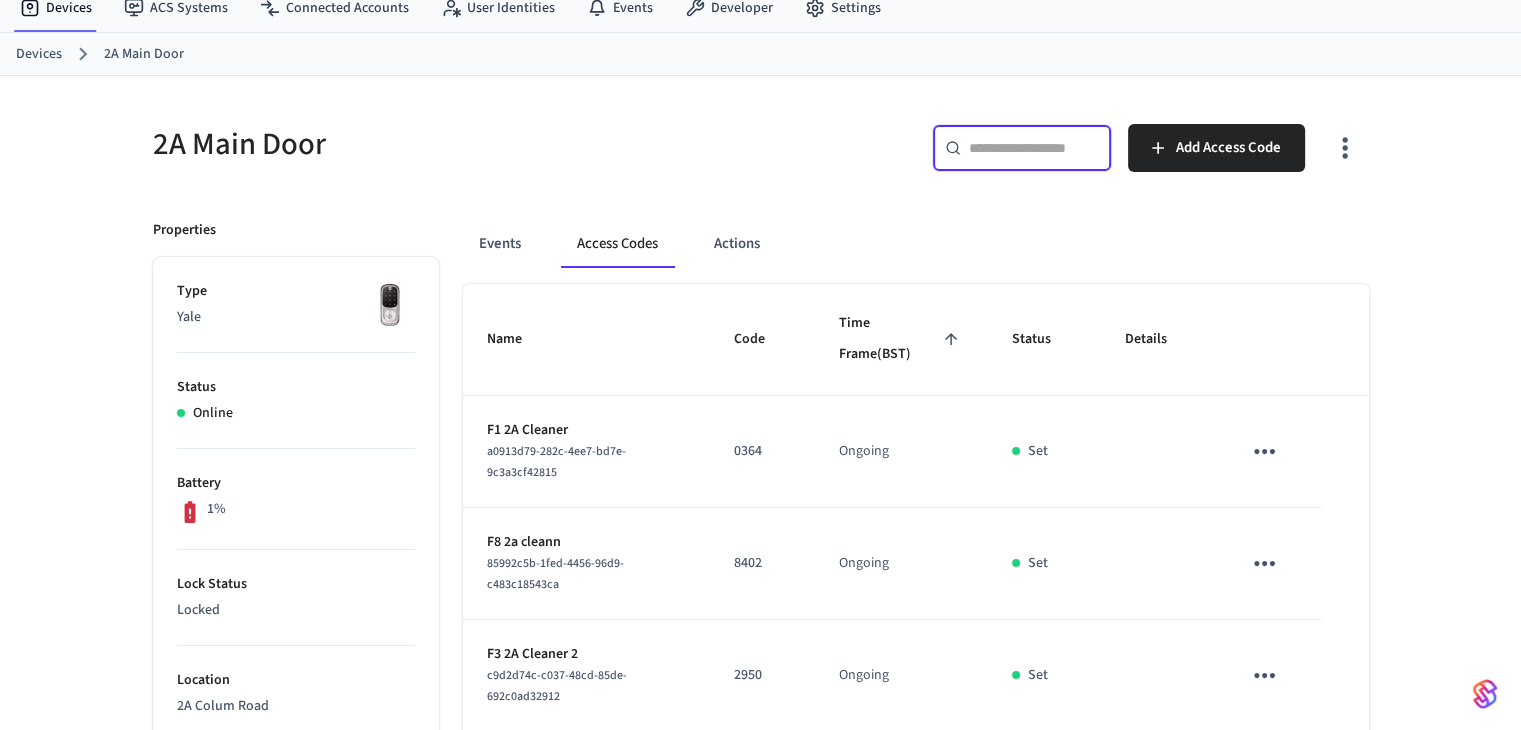 paste on "******" 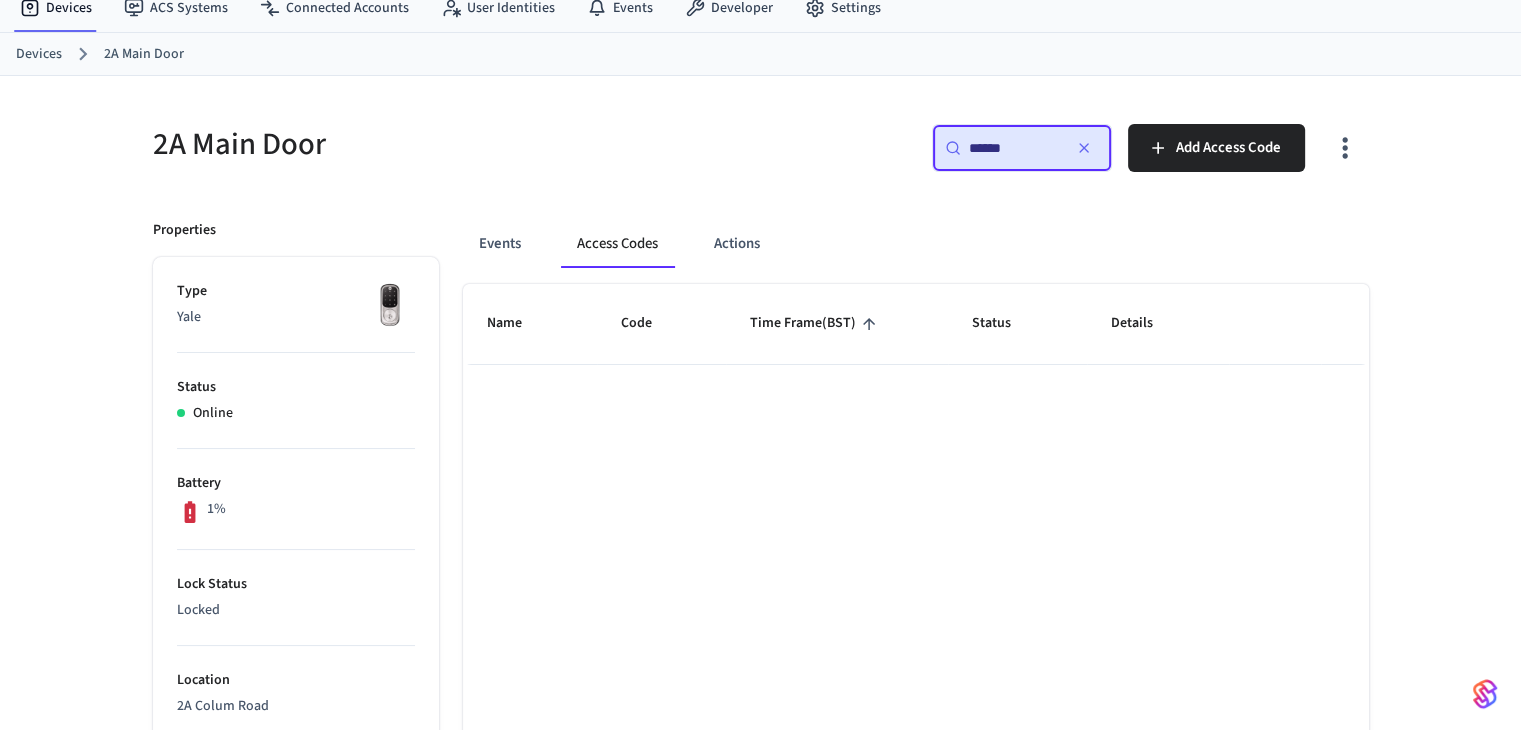 type on "******" 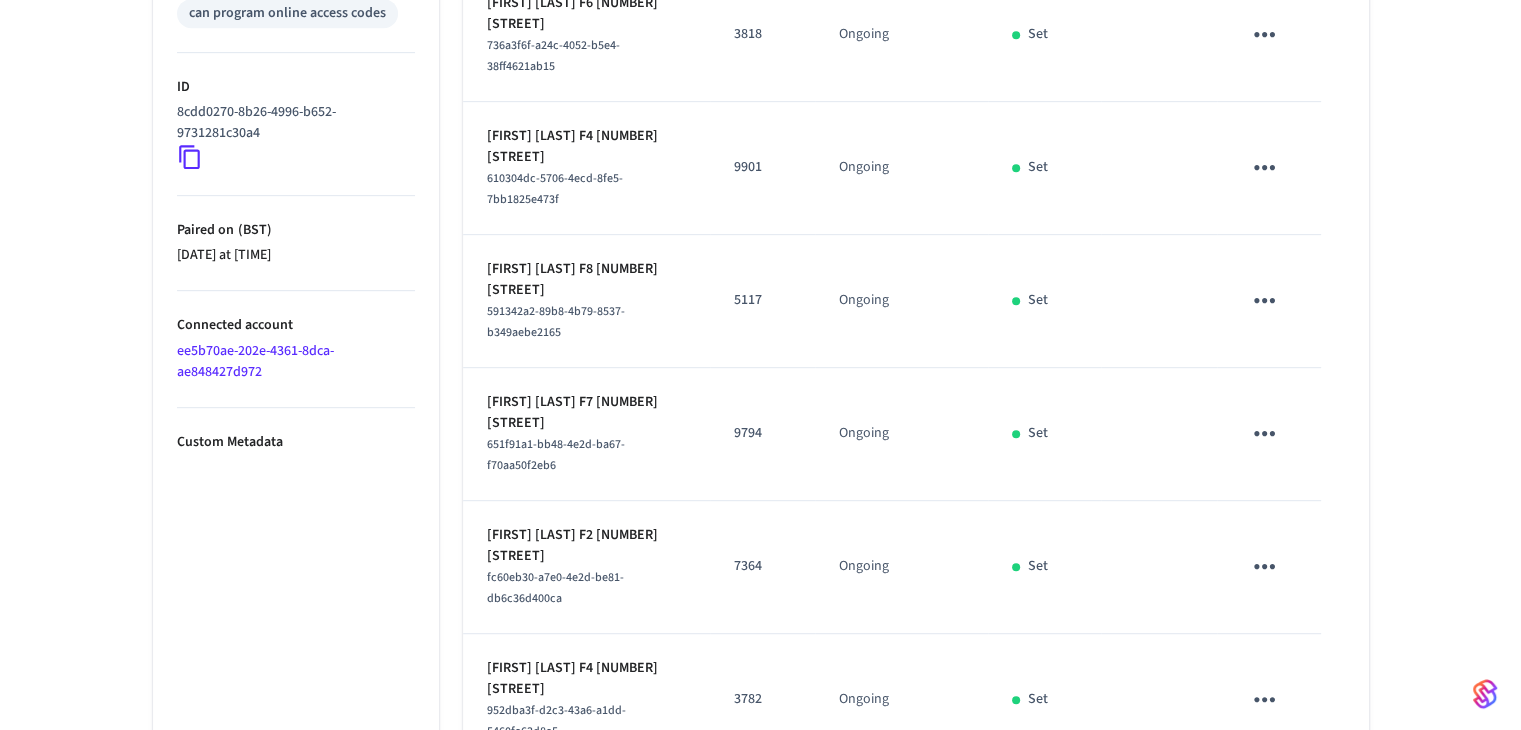 scroll, scrollTop: 972, scrollLeft: 0, axis: vertical 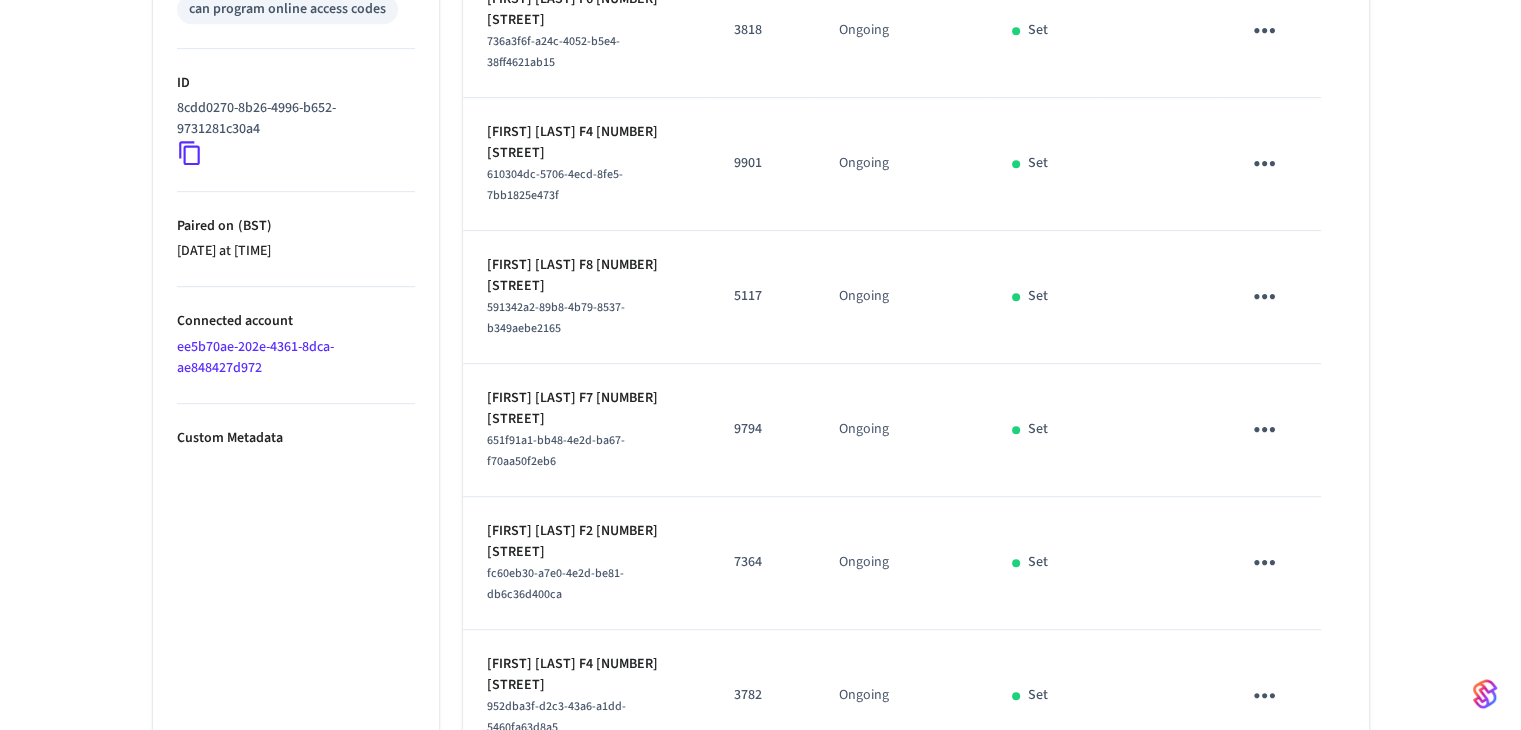 click 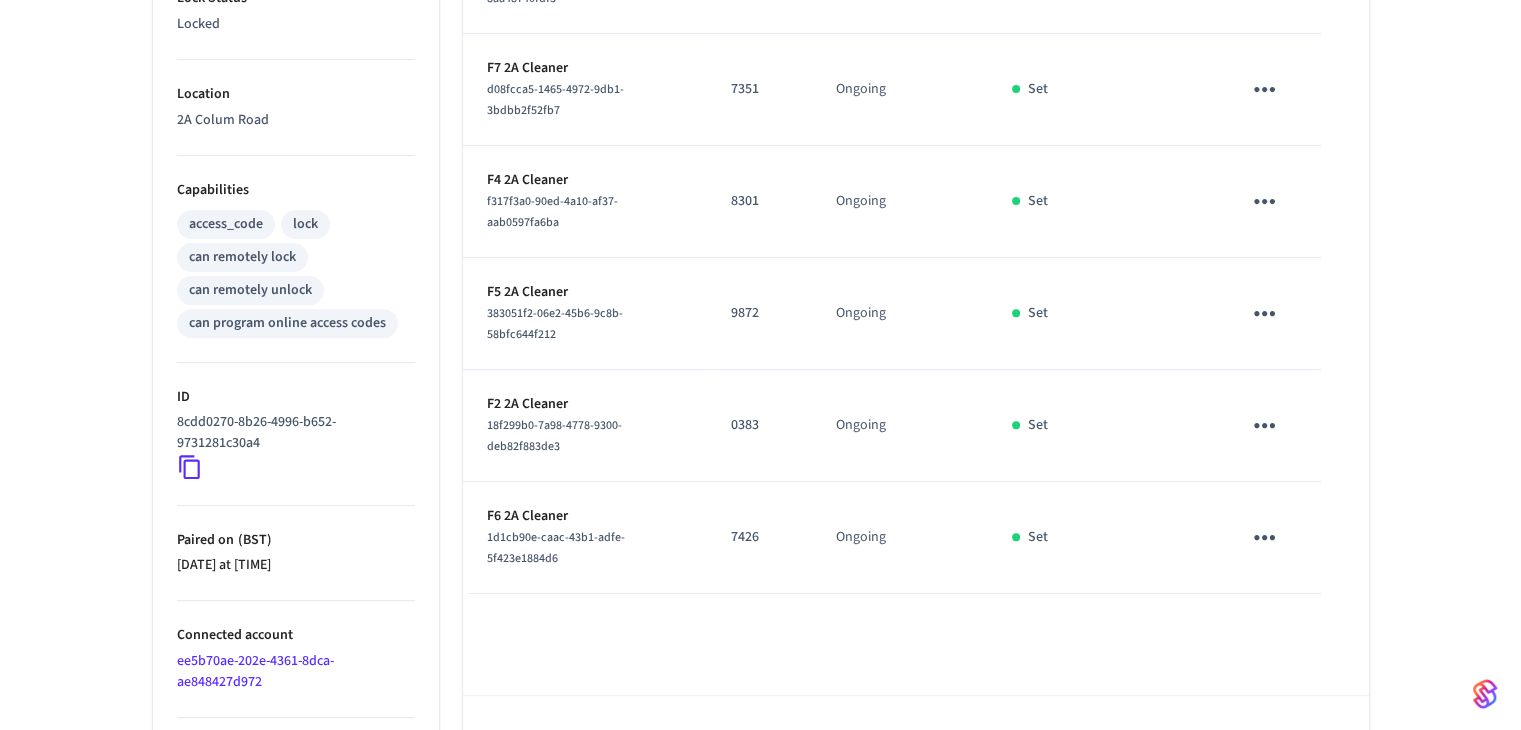 scroll, scrollTop: 718, scrollLeft: 0, axis: vertical 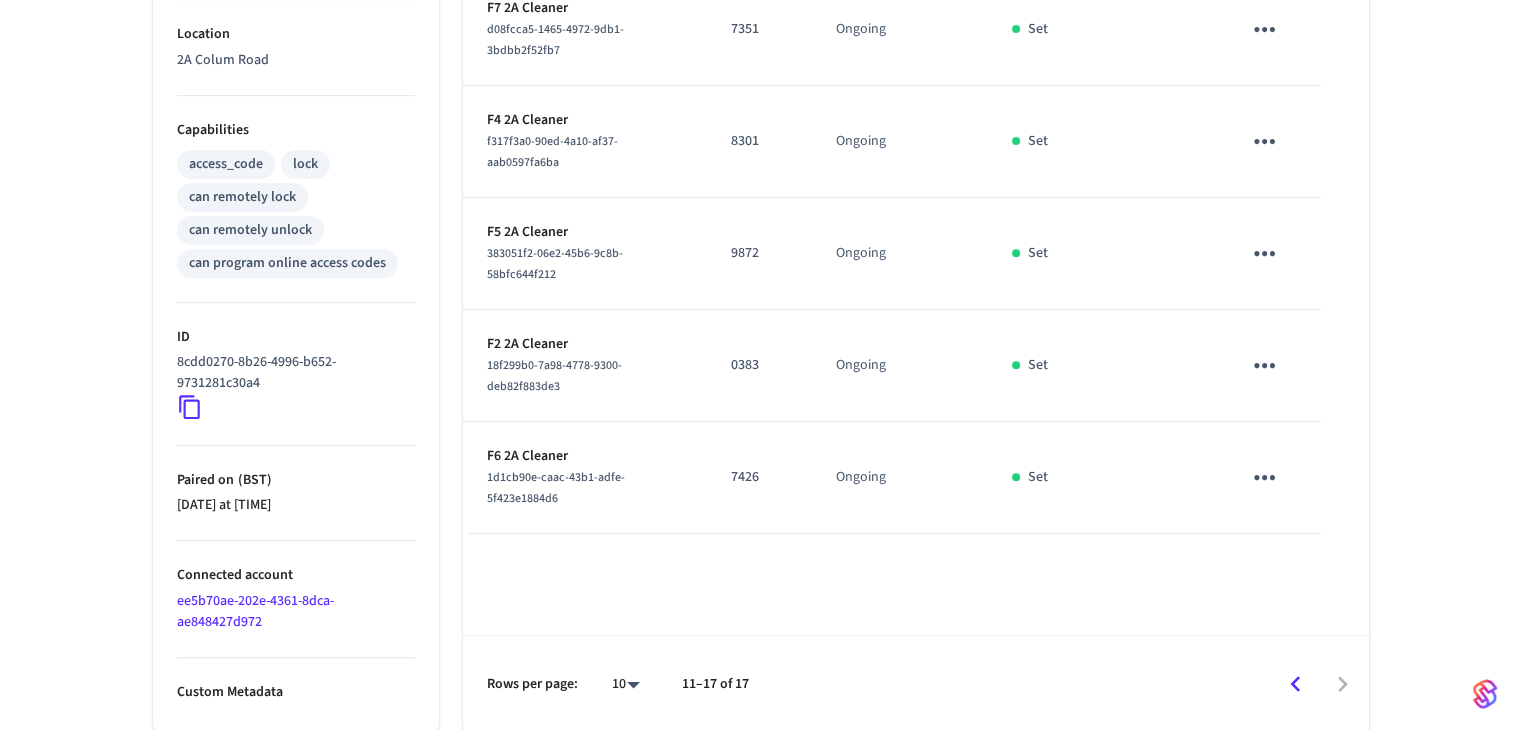 click 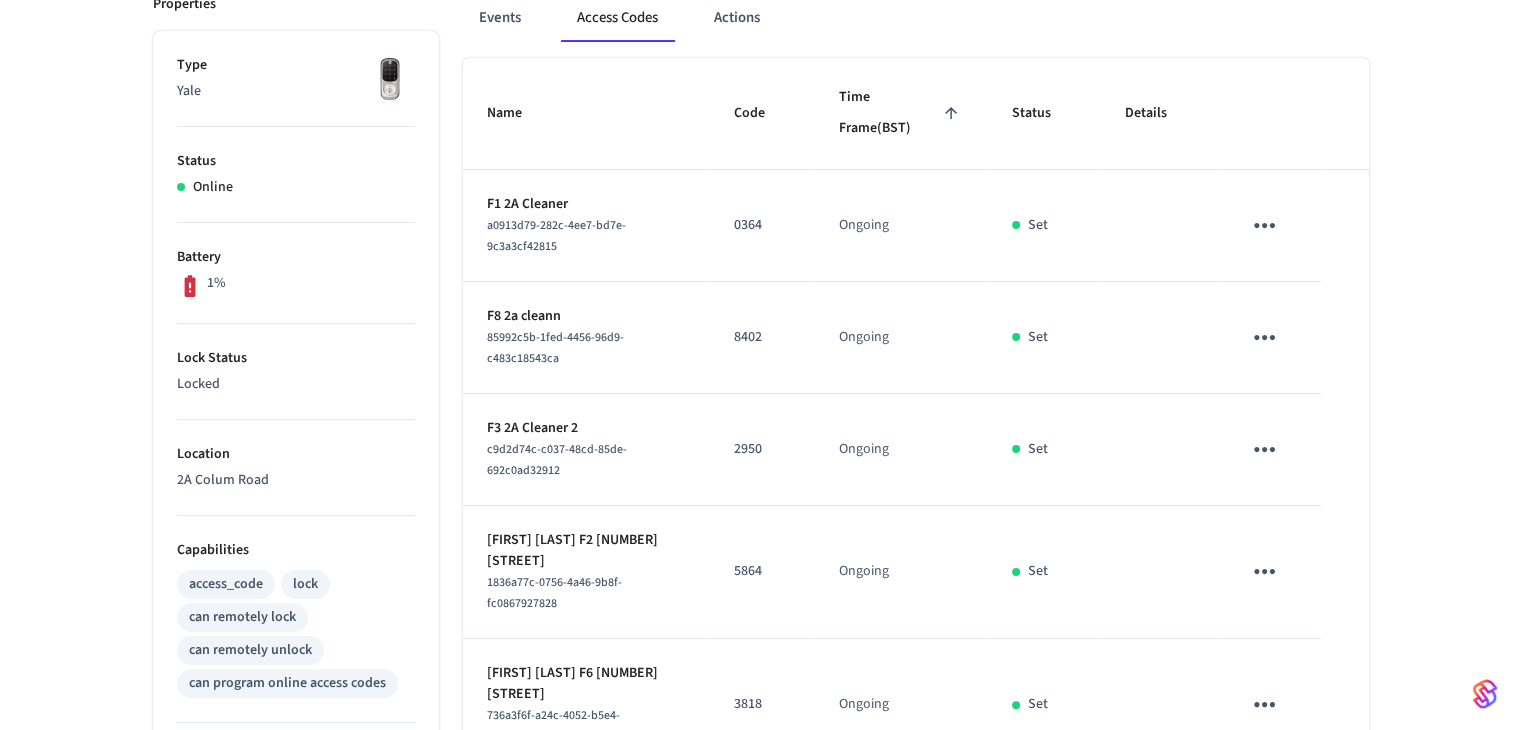 scroll, scrollTop: 272, scrollLeft: 0, axis: vertical 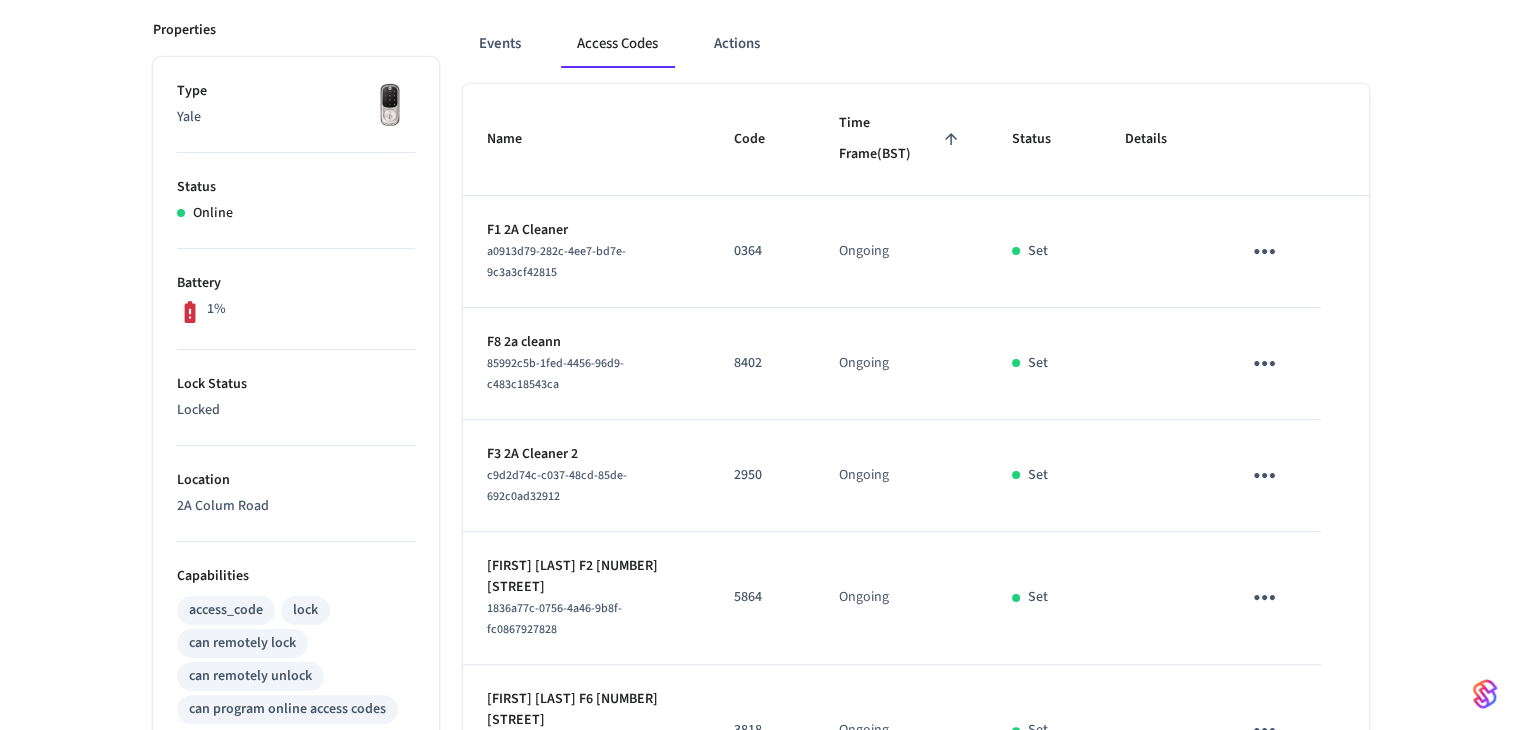 click 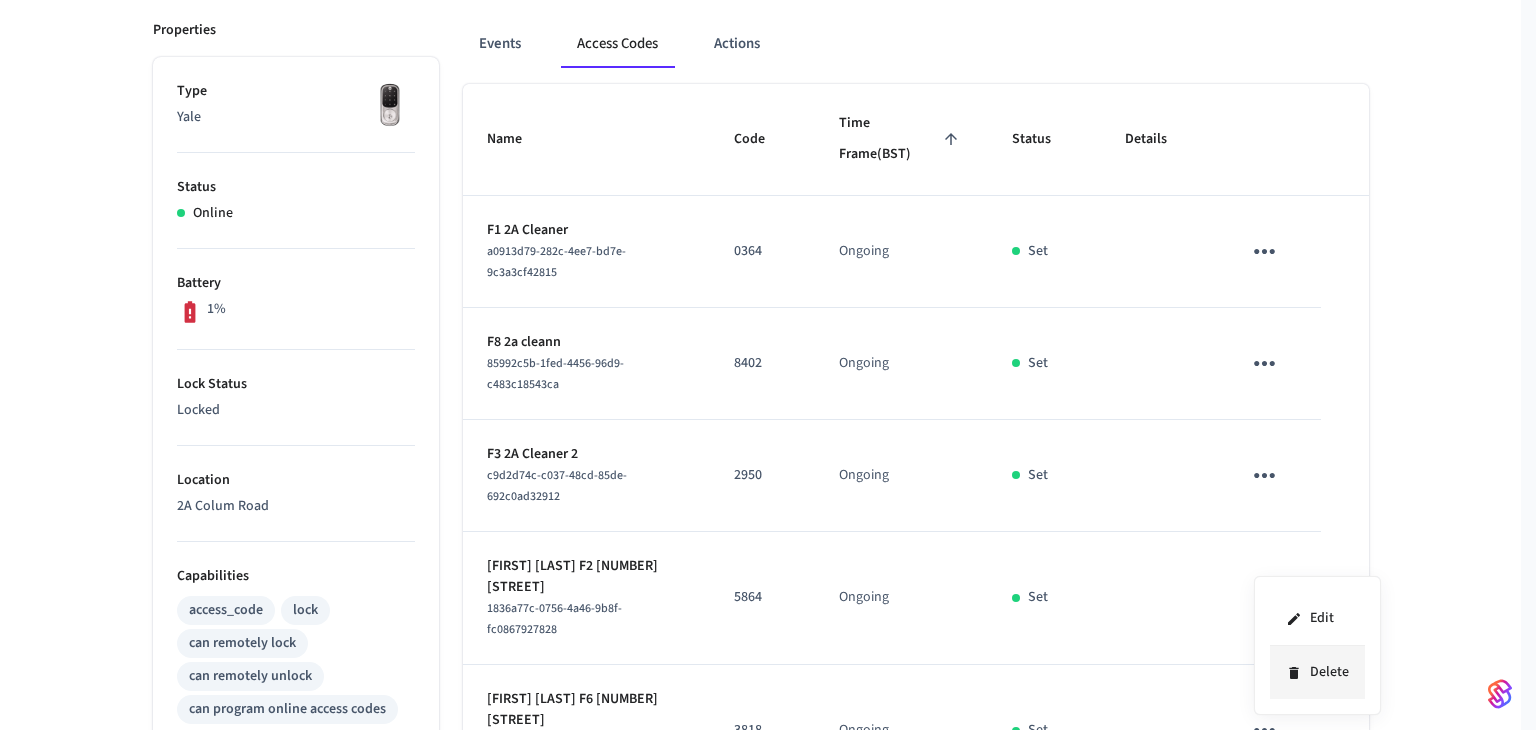 click on "Delete" at bounding box center [1317, 672] 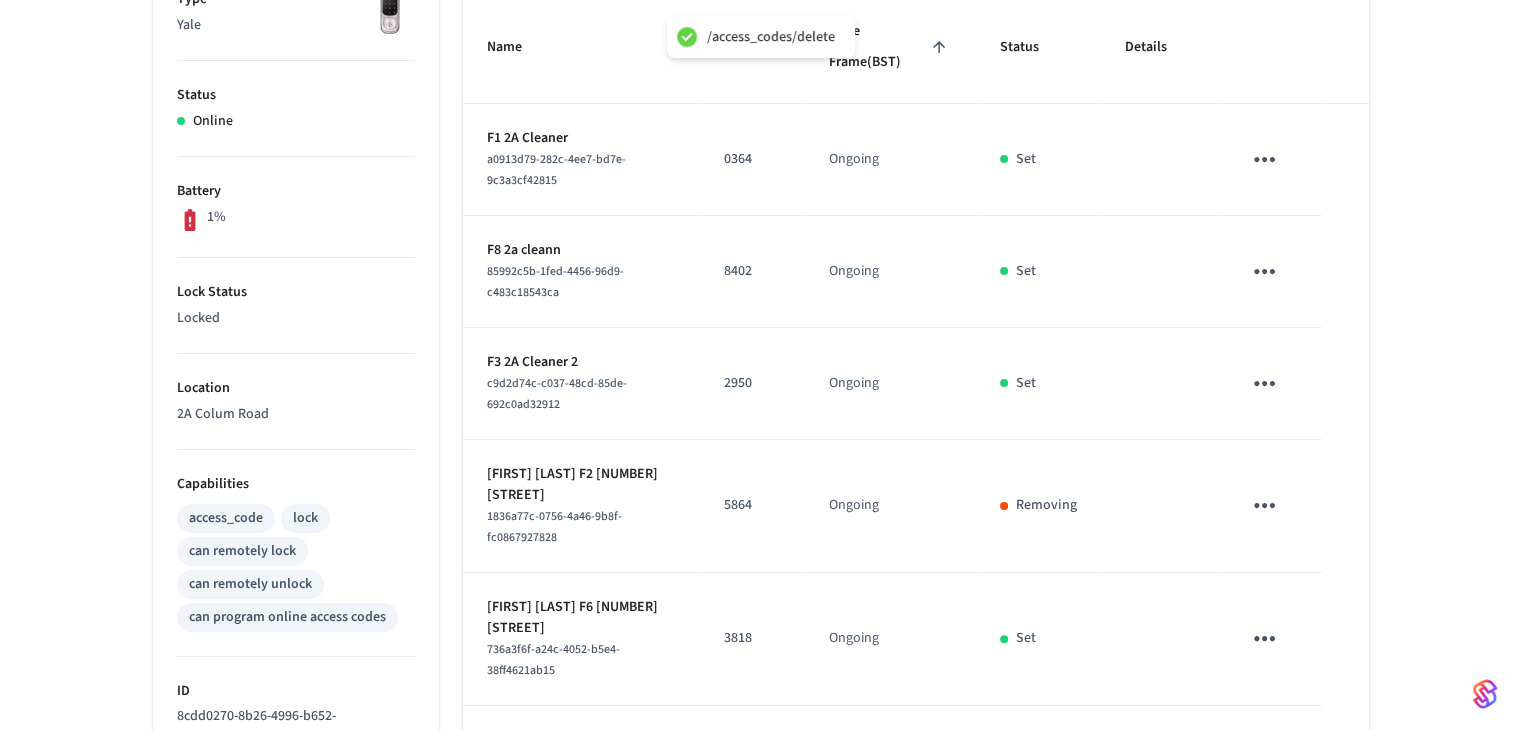 scroll, scrollTop: 472, scrollLeft: 0, axis: vertical 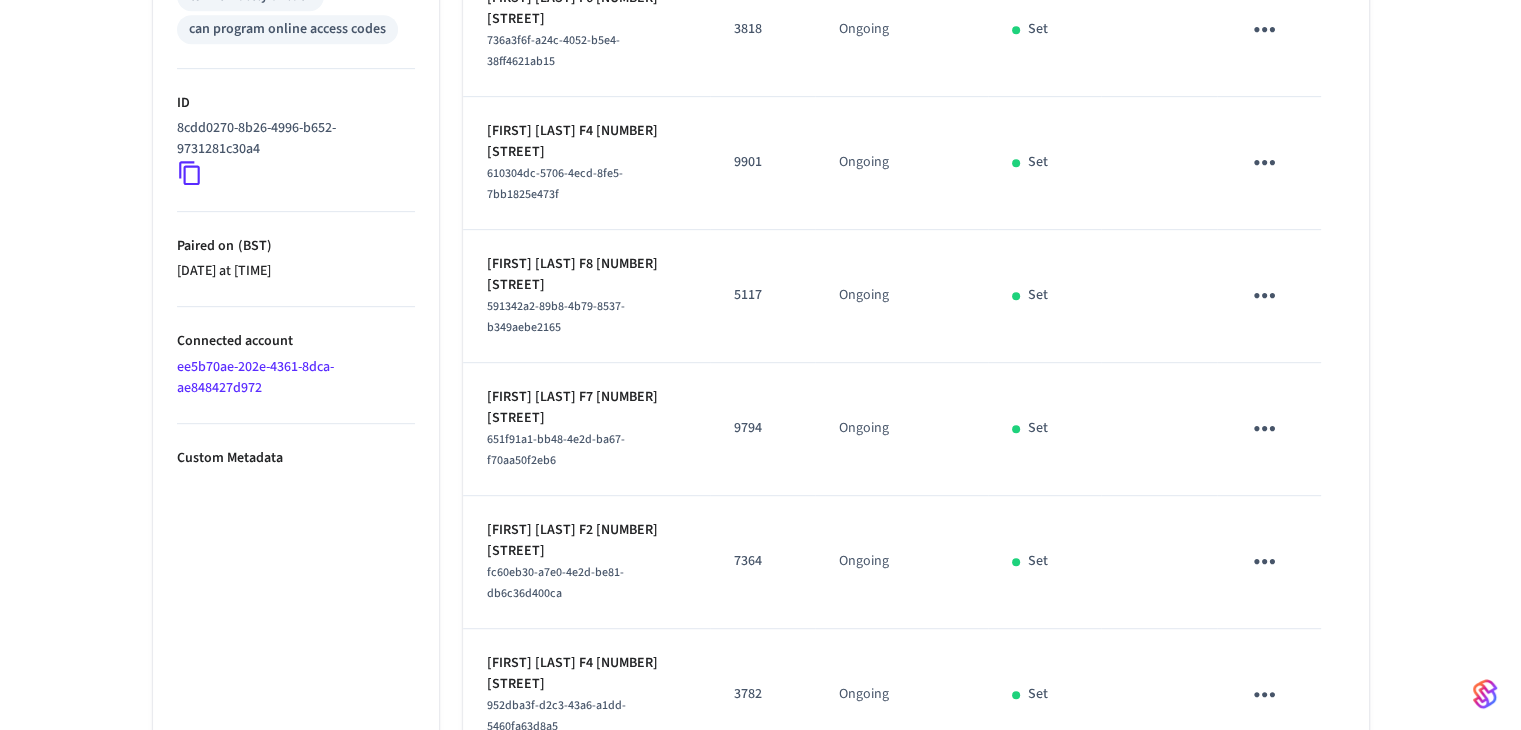 click 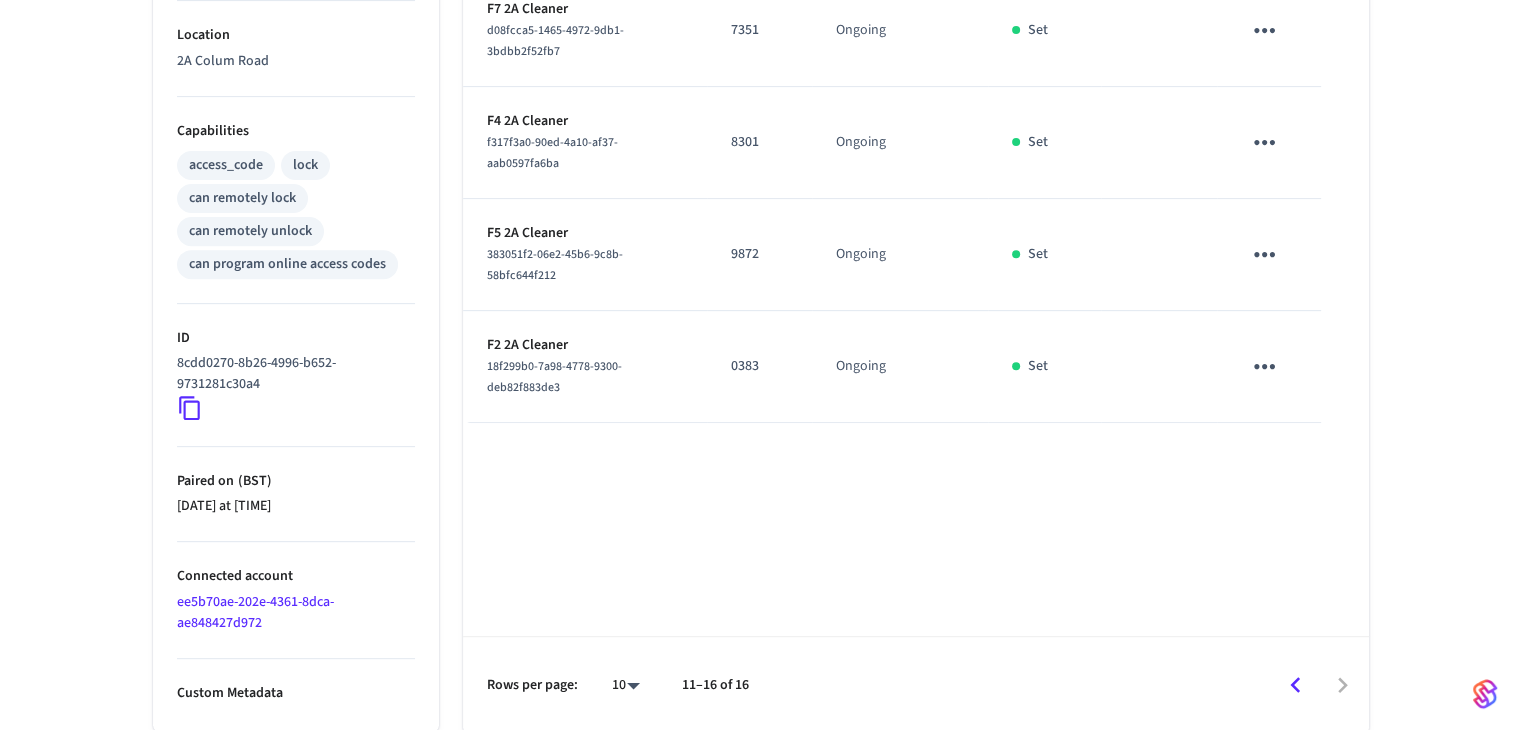 scroll, scrollTop: 718, scrollLeft: 0, axis: vertical 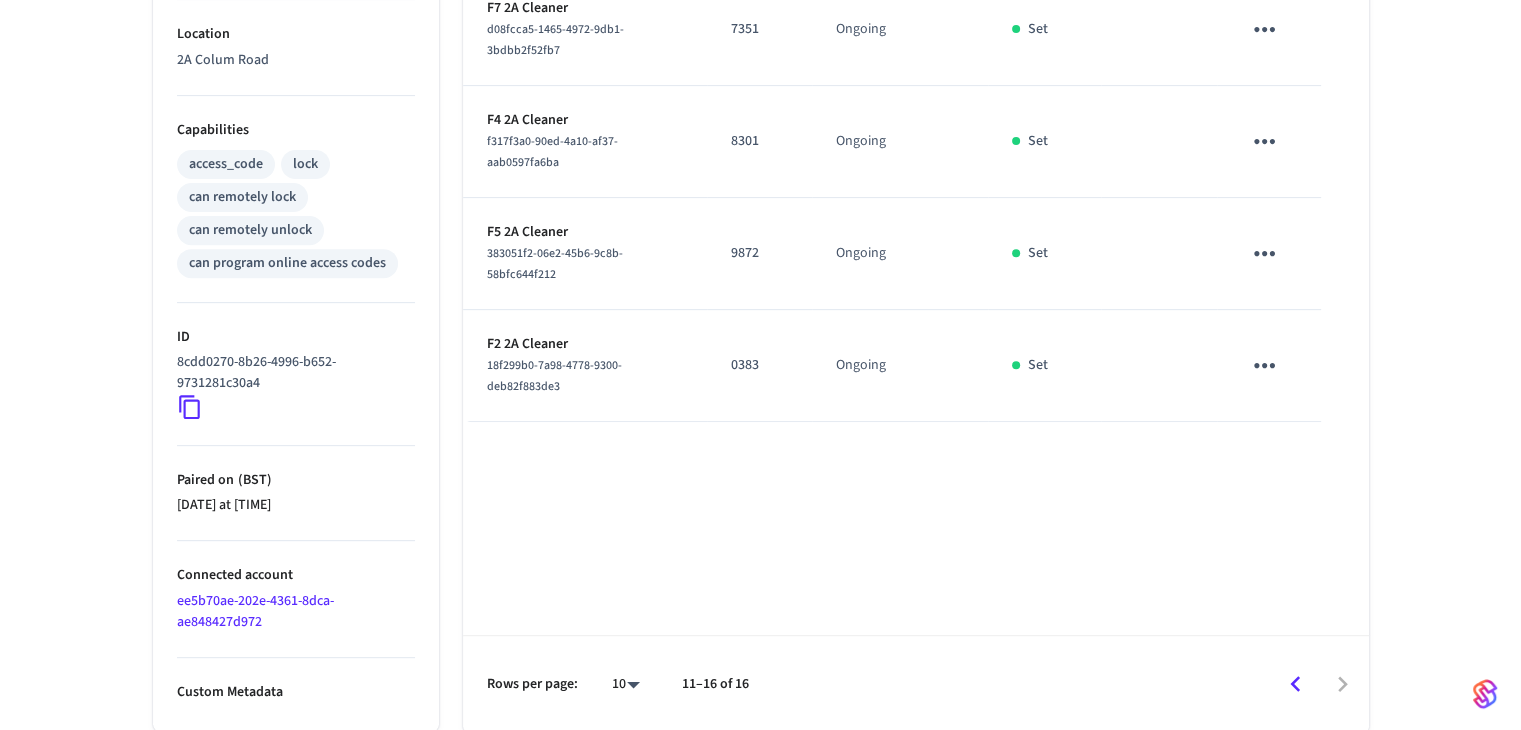 click 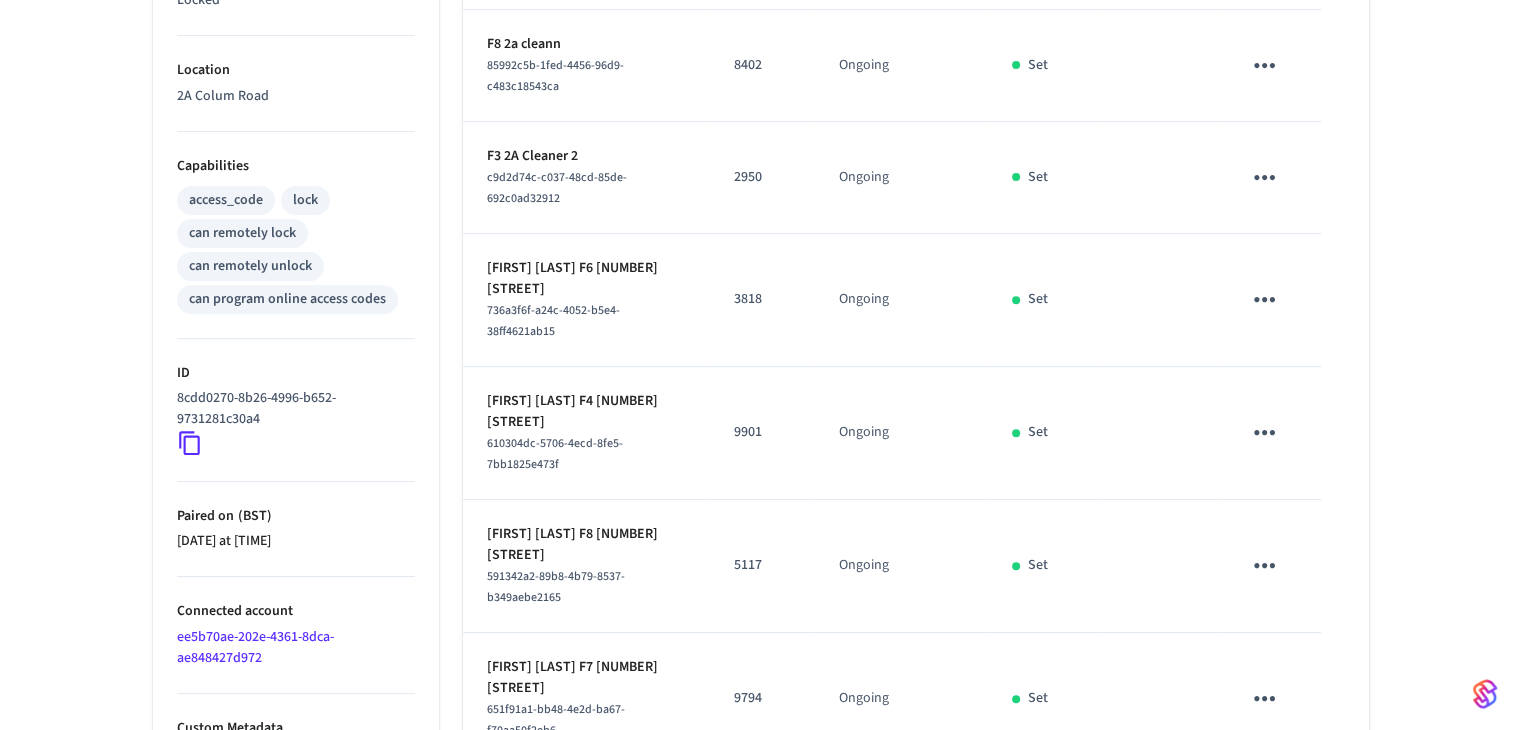 scroll, scrollTop: 652, scrollLeft: 0, axis: vertical 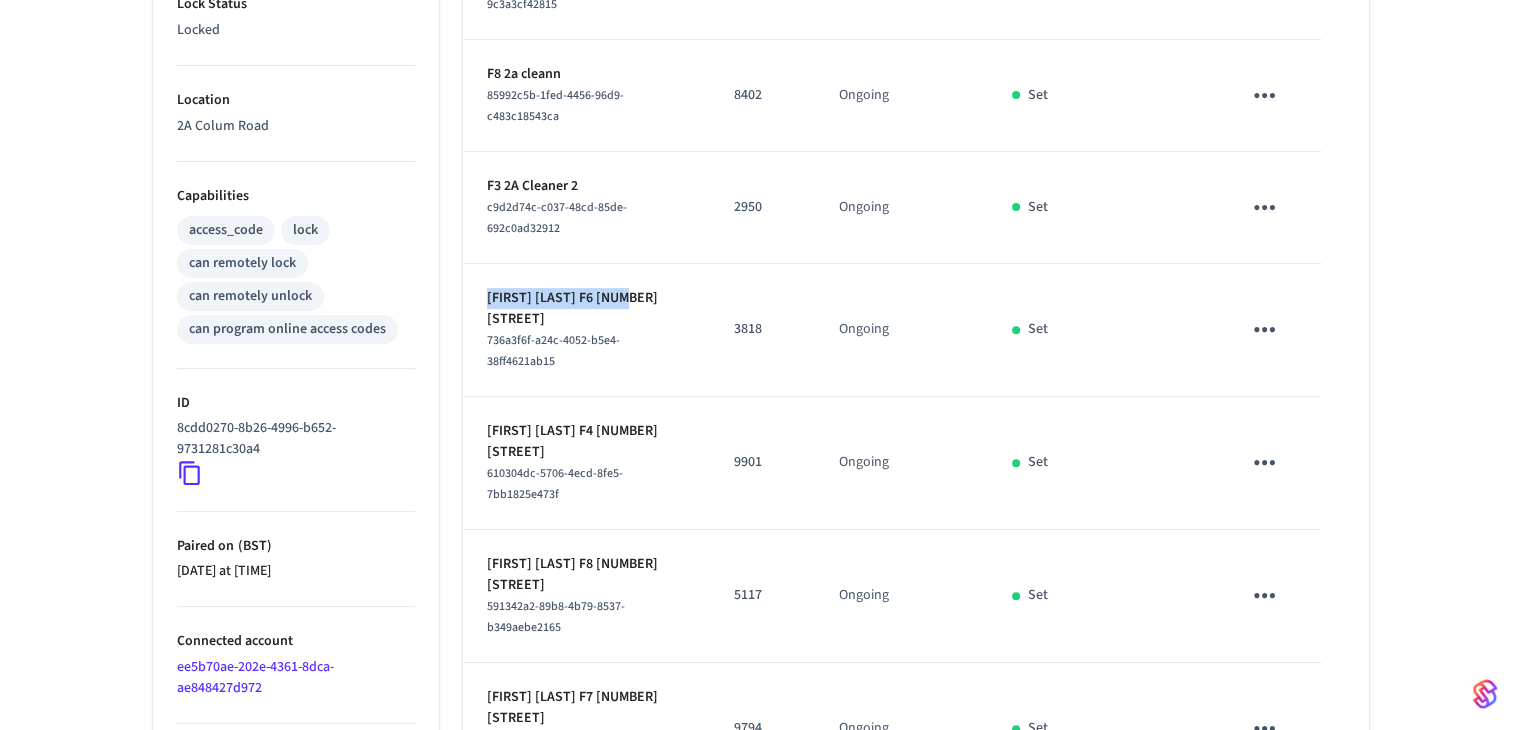 drag, startPoint x: 494, startPoint y: 297, endPoint x: 620, endPoint y: 293, distance: 126.06348 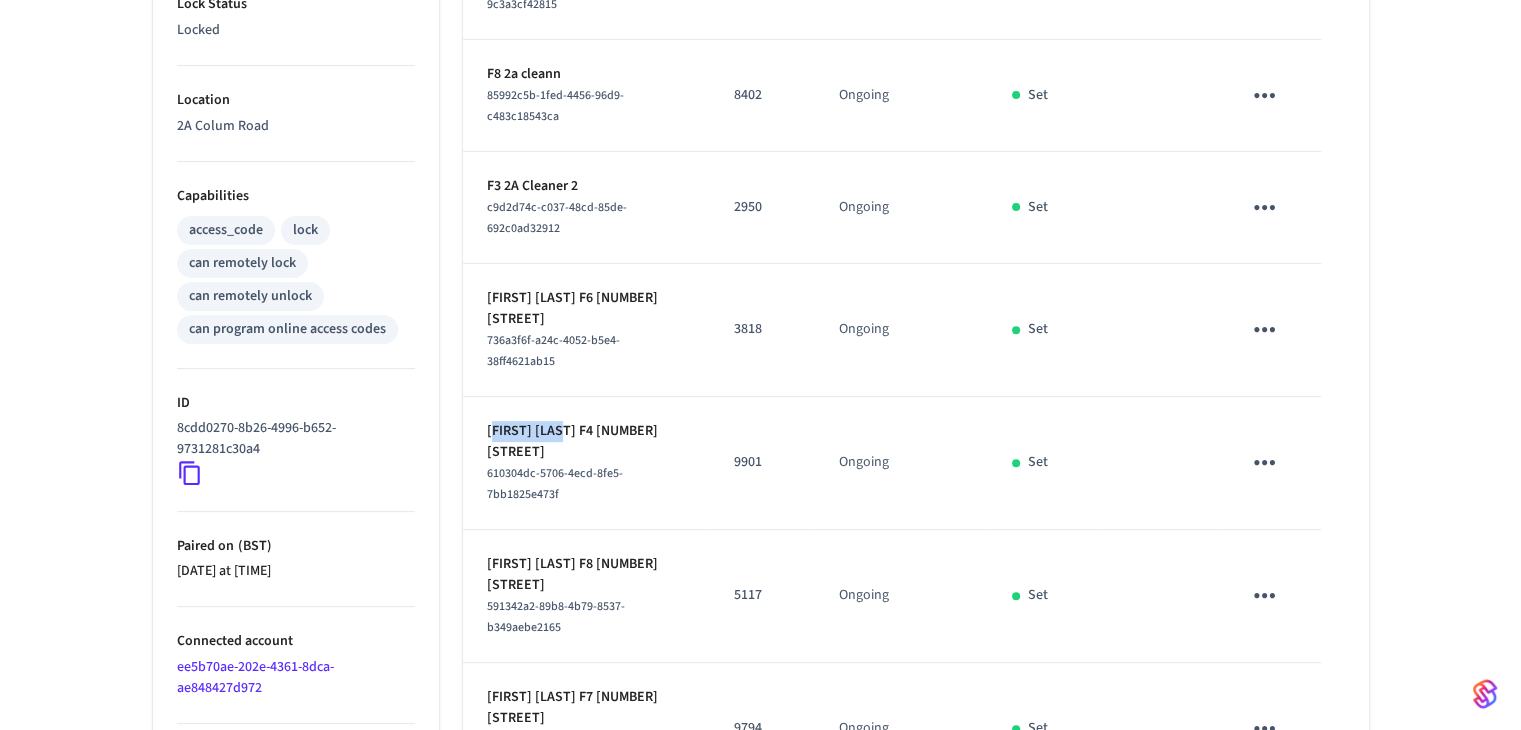 drag, startPoint x: 490, startPoint y: 409, endPoint x: 573, endPoint y: 410, distance: 83.00603 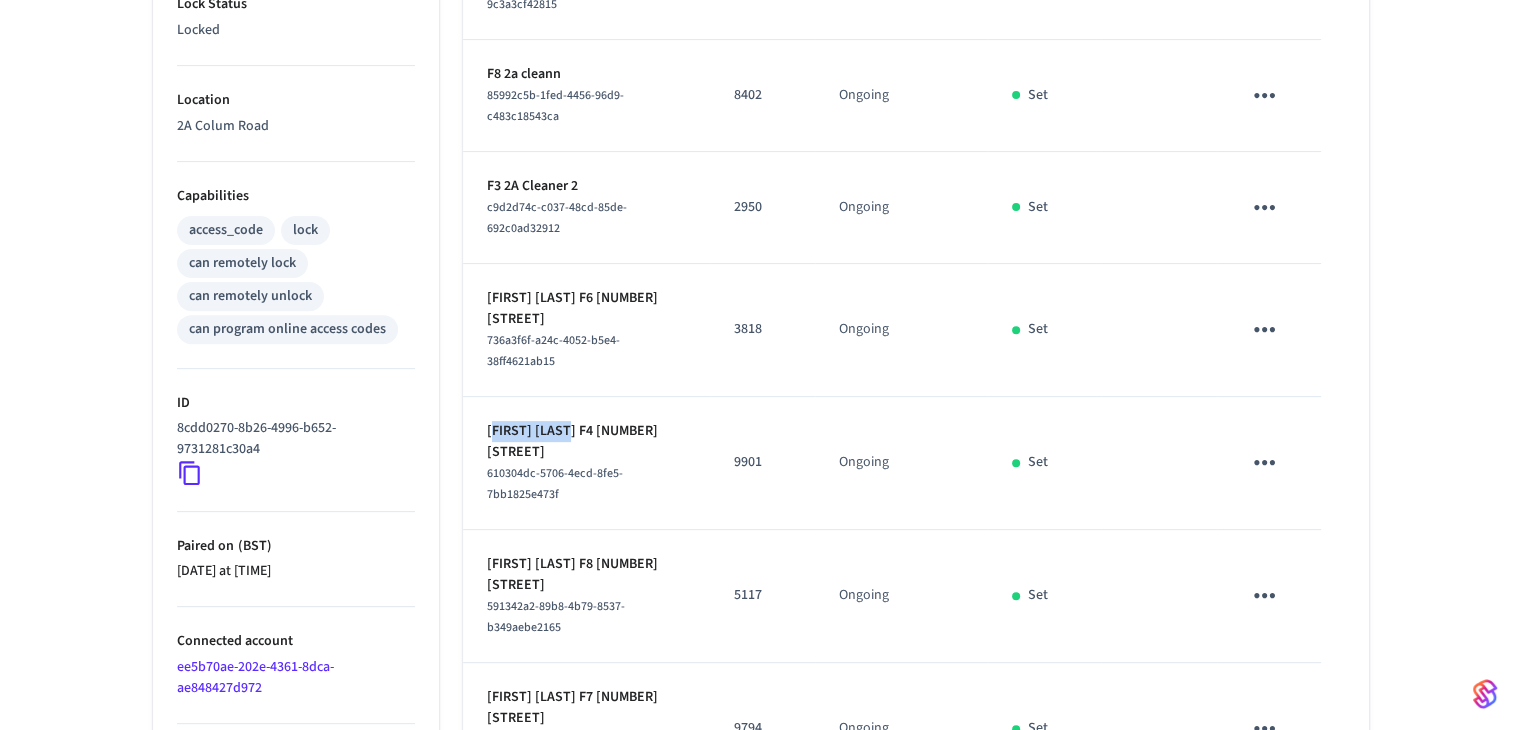 click on "James Farmer F4 2A Colum" at bounding box center [587, 442] 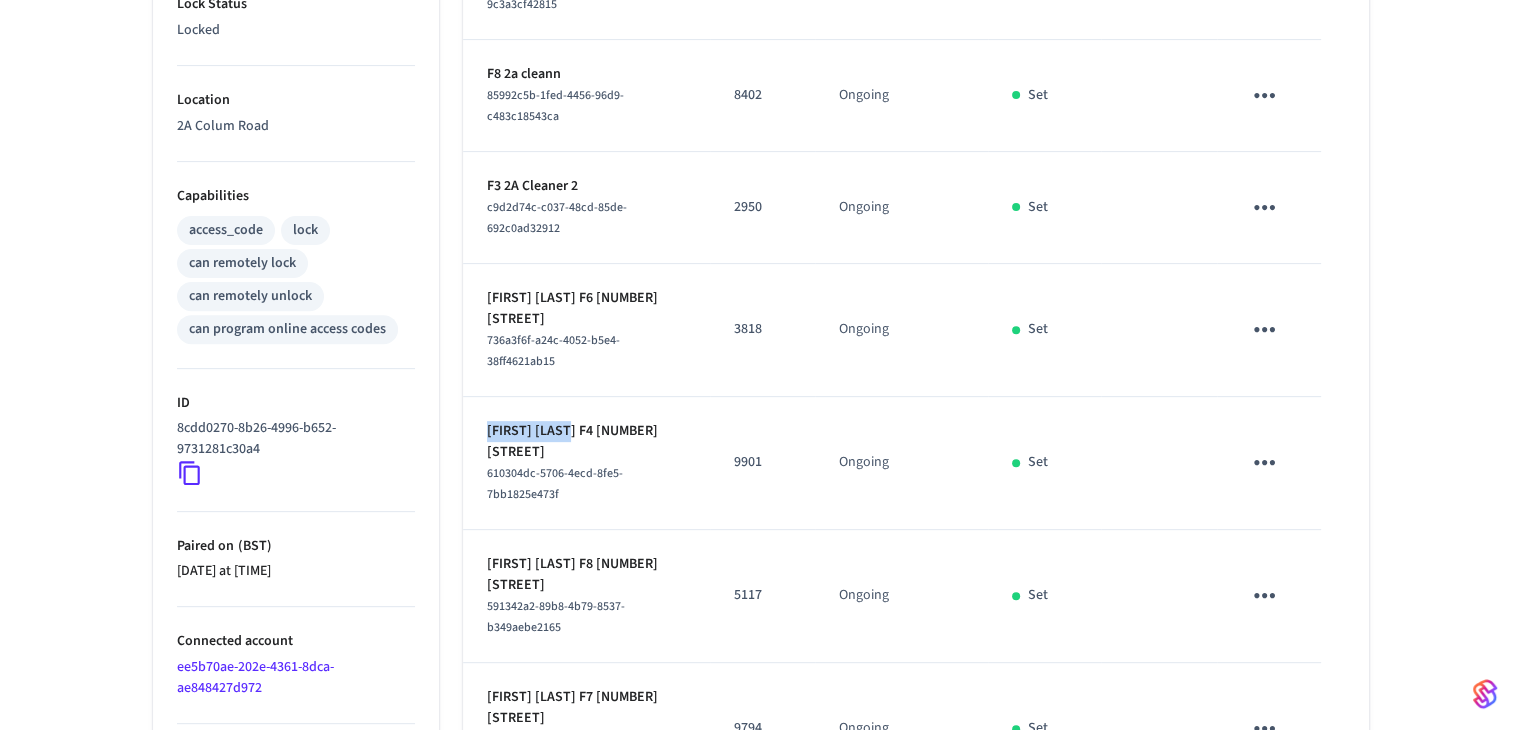drag, startPoint x: 481, startPoint y: 410, endPoint x: 573, endPoint y: 410, distance: 92 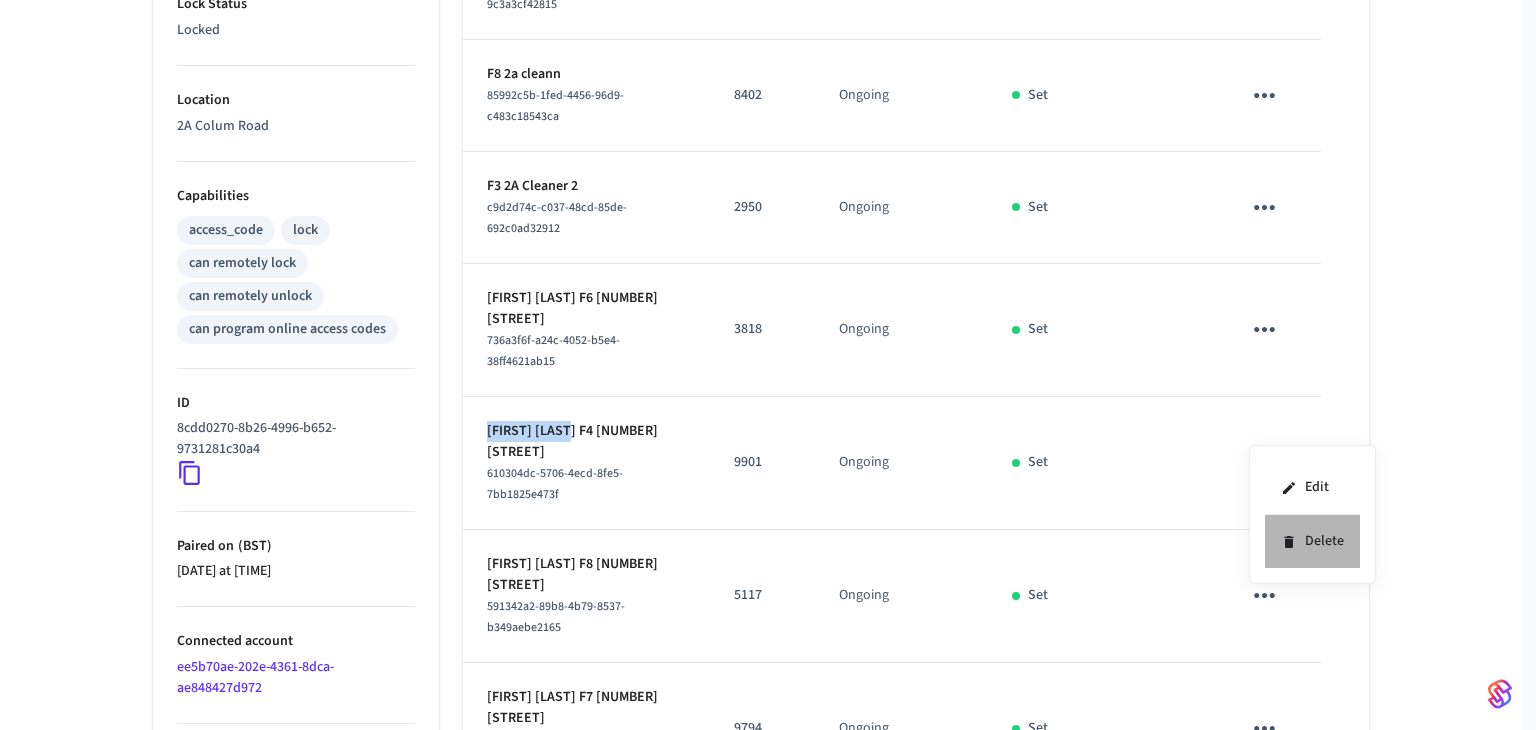 click on "Delete" at bounding box center [1312, 541] 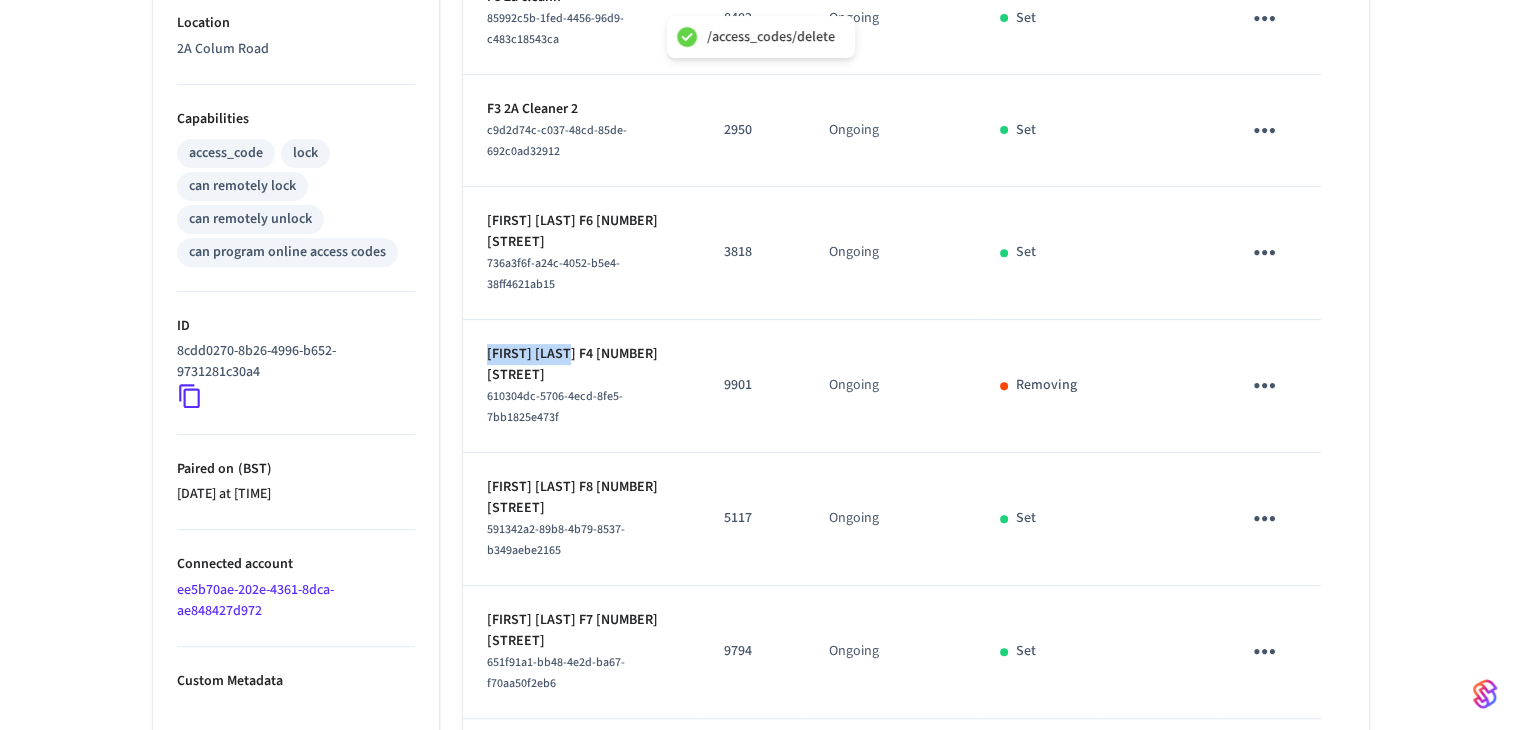 scroll, scrollTop: 852, scrollLeft: 0, axis: vertical 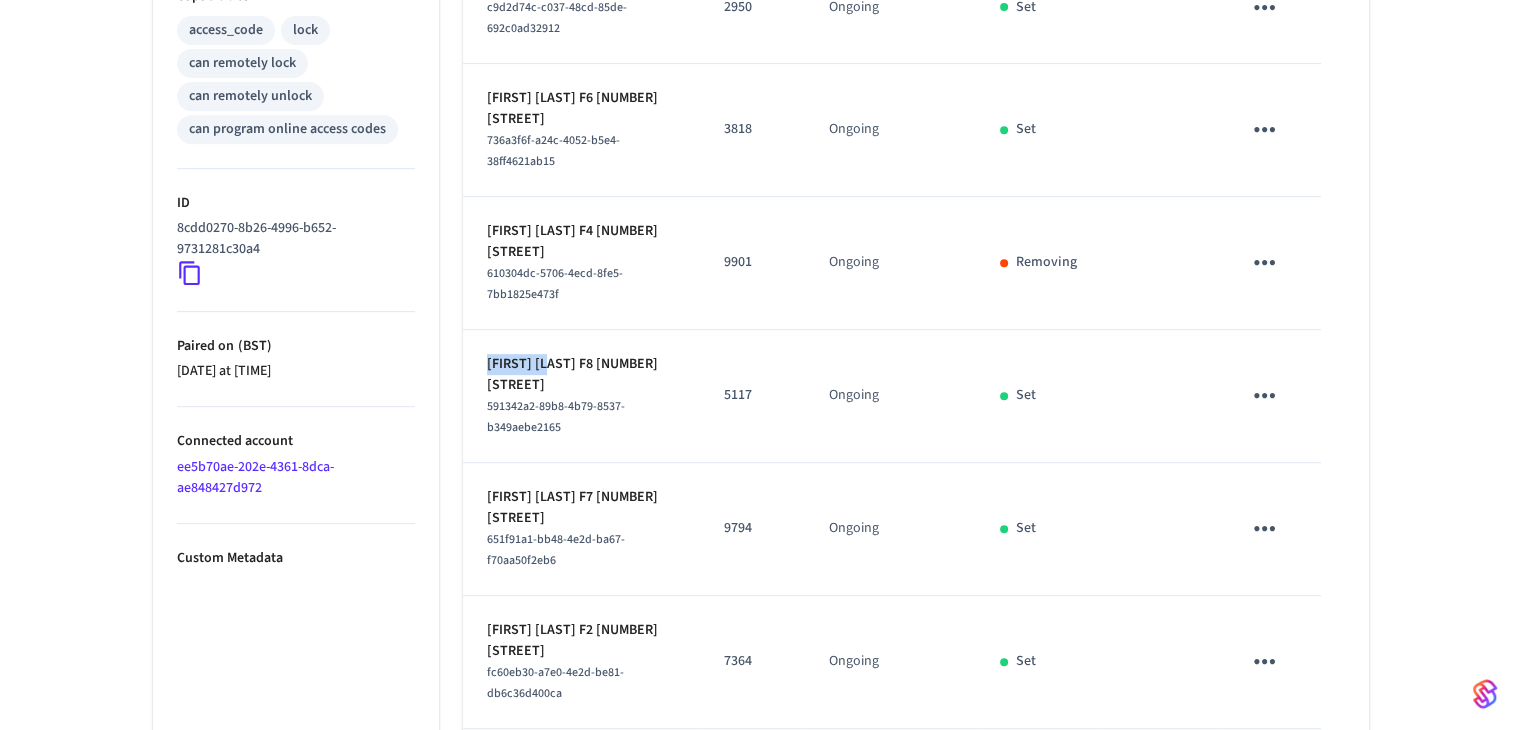 drag, startPoint x: 488, startPoint y: 345, endPoint x: 552, endPoint y: 341, distance: 64.12488 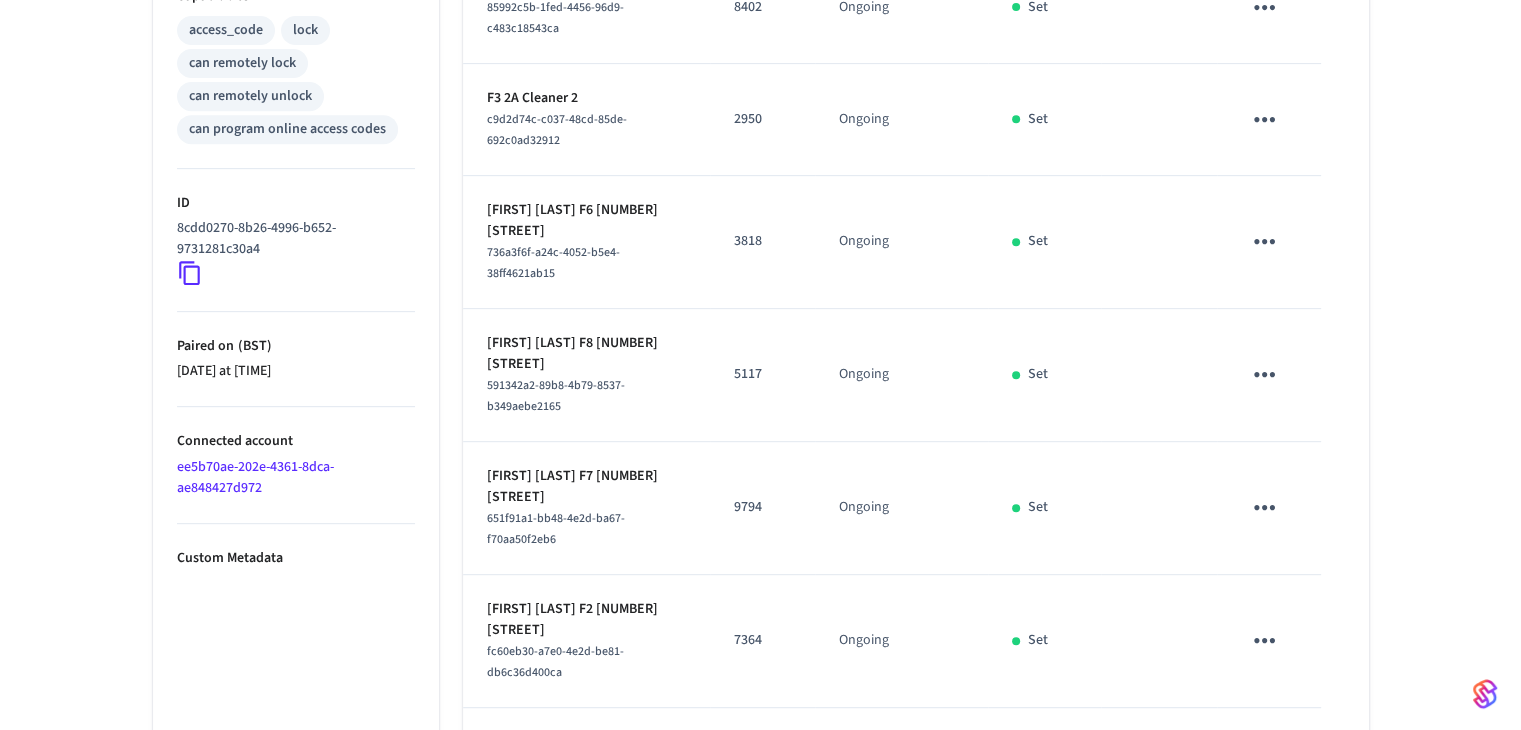 drag, startPoint x: 484, startPoint y: 658, endPoint x: 504, endPoint y: 657, distance: 20.024984 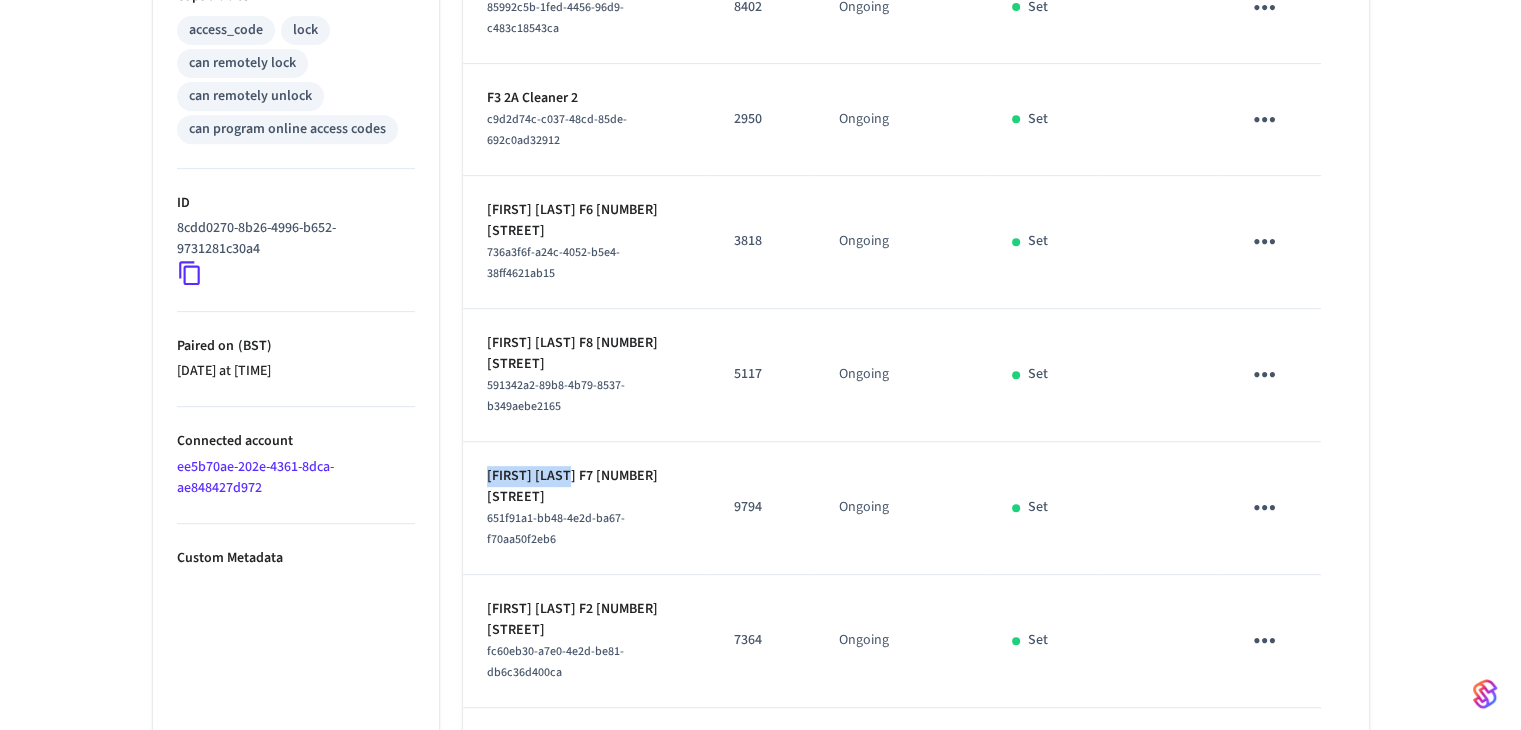 drag, startPoint x: 488, startPoint y: 429, endPoint x: 567, endPoint y: 434, distance: 79.15807 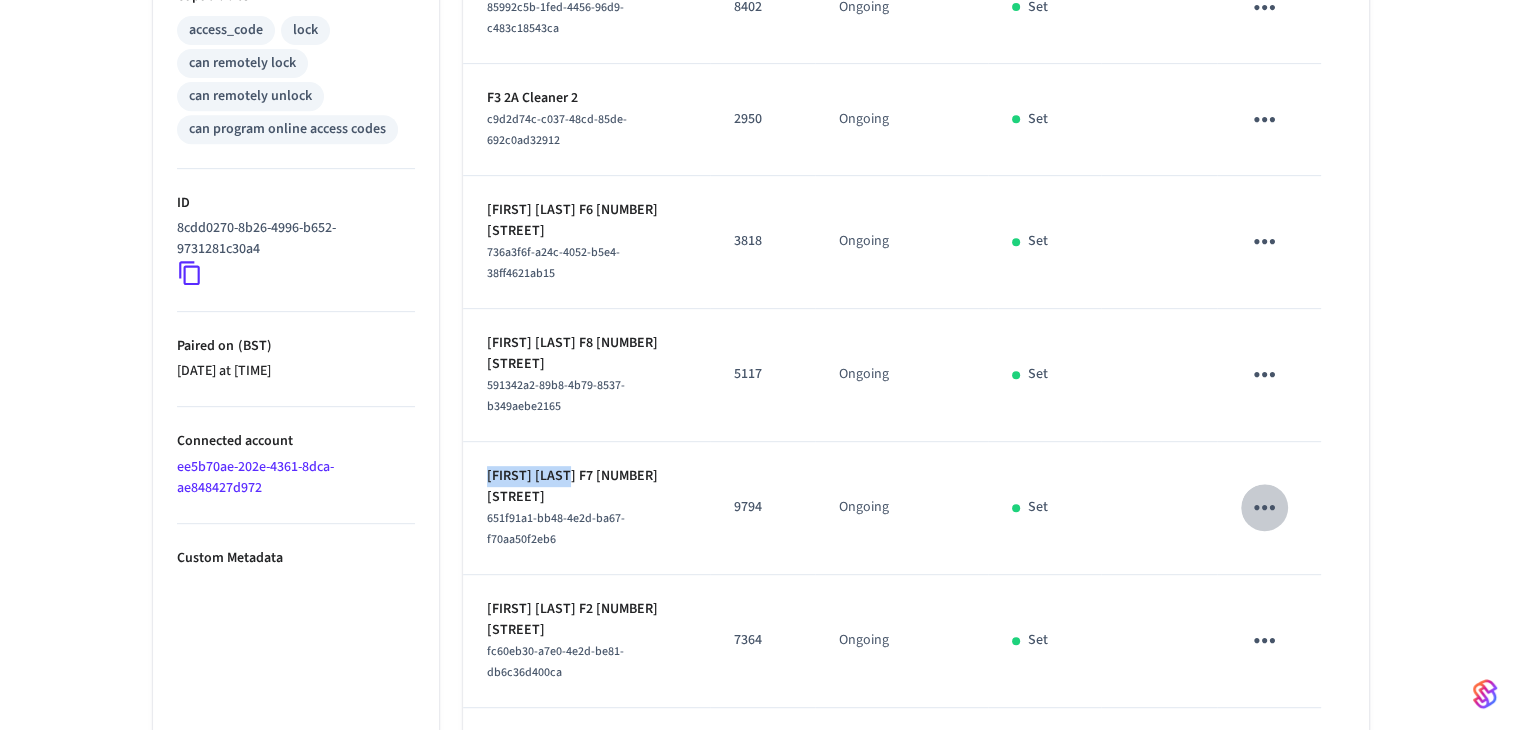 click 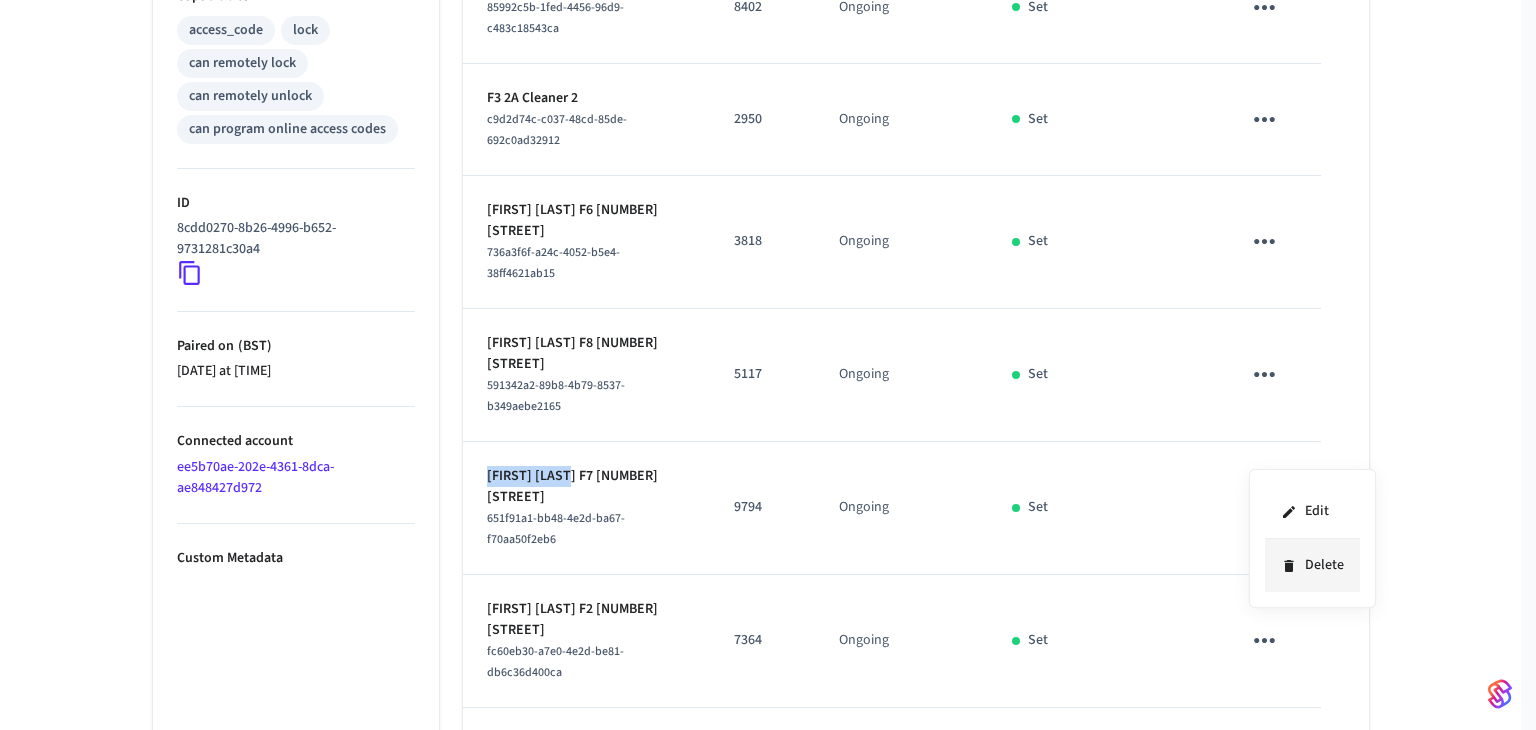 click on "Delete" at bounding box center [1312, 565] 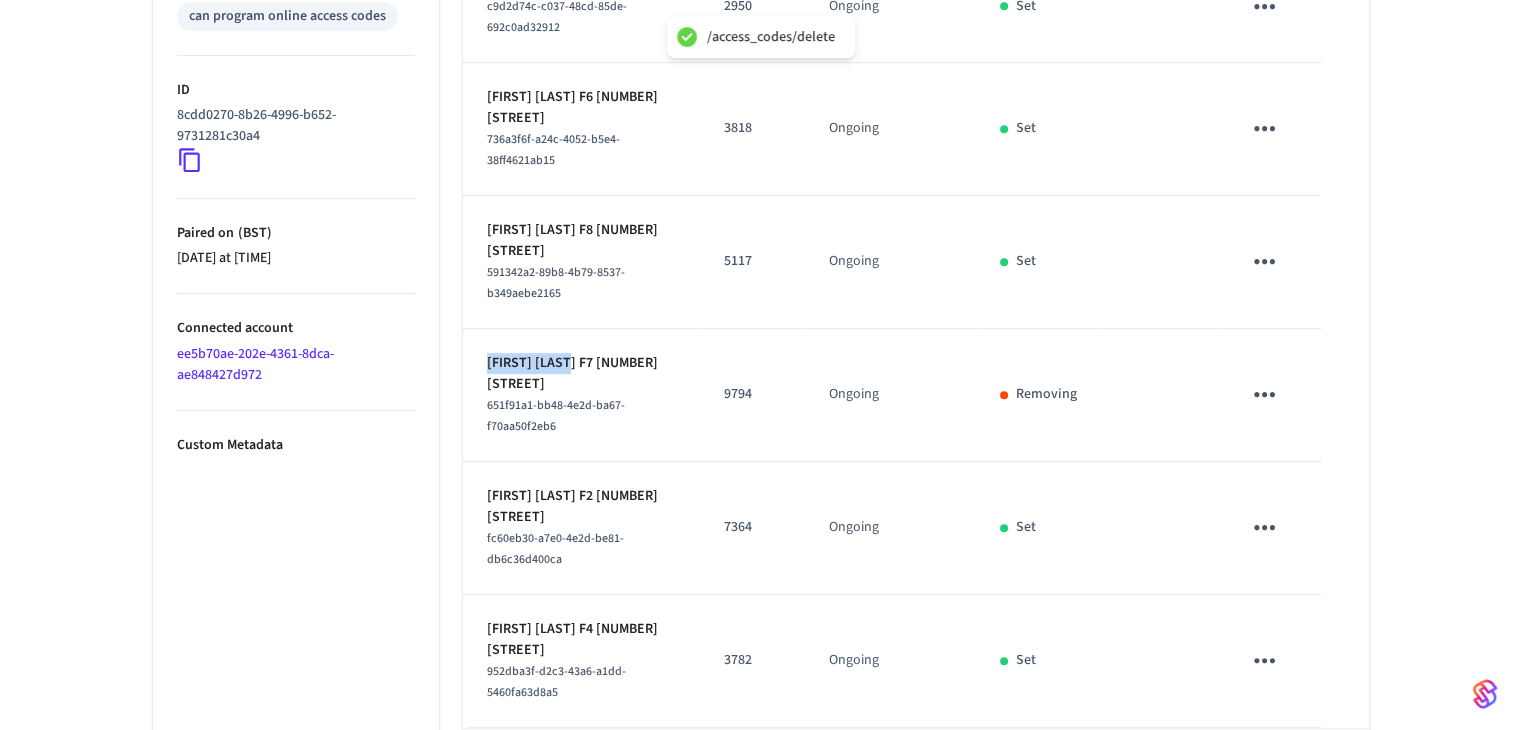 scroll, scrollTop: 972, scrollLeft: 0, axis: vertical 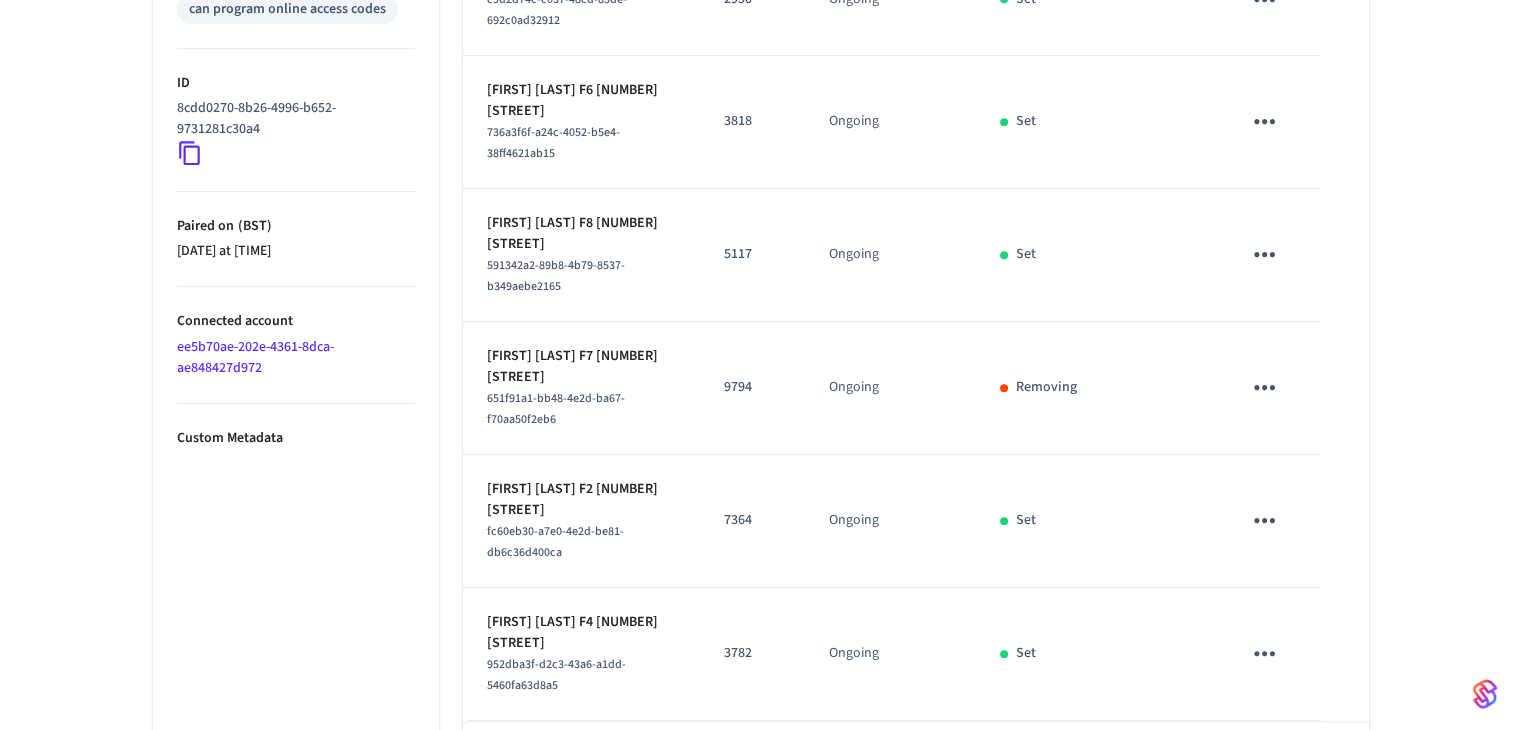 click on "Type Yale Status Online Battery 1% Lock Status Locked Location 2A Colum Road Capabilities access_code lock can remotely lock can remotely unlock can program online access codes ID 8cdd0270-8b26-4996-b652-9731281c30a4 Paired on ( BST ) 2023/09/07 at 11:54 am Connected account ee5b70ae-202e-4361-8dca-ae848427d972 Custom Metadata" at bounding box center [296, 87] 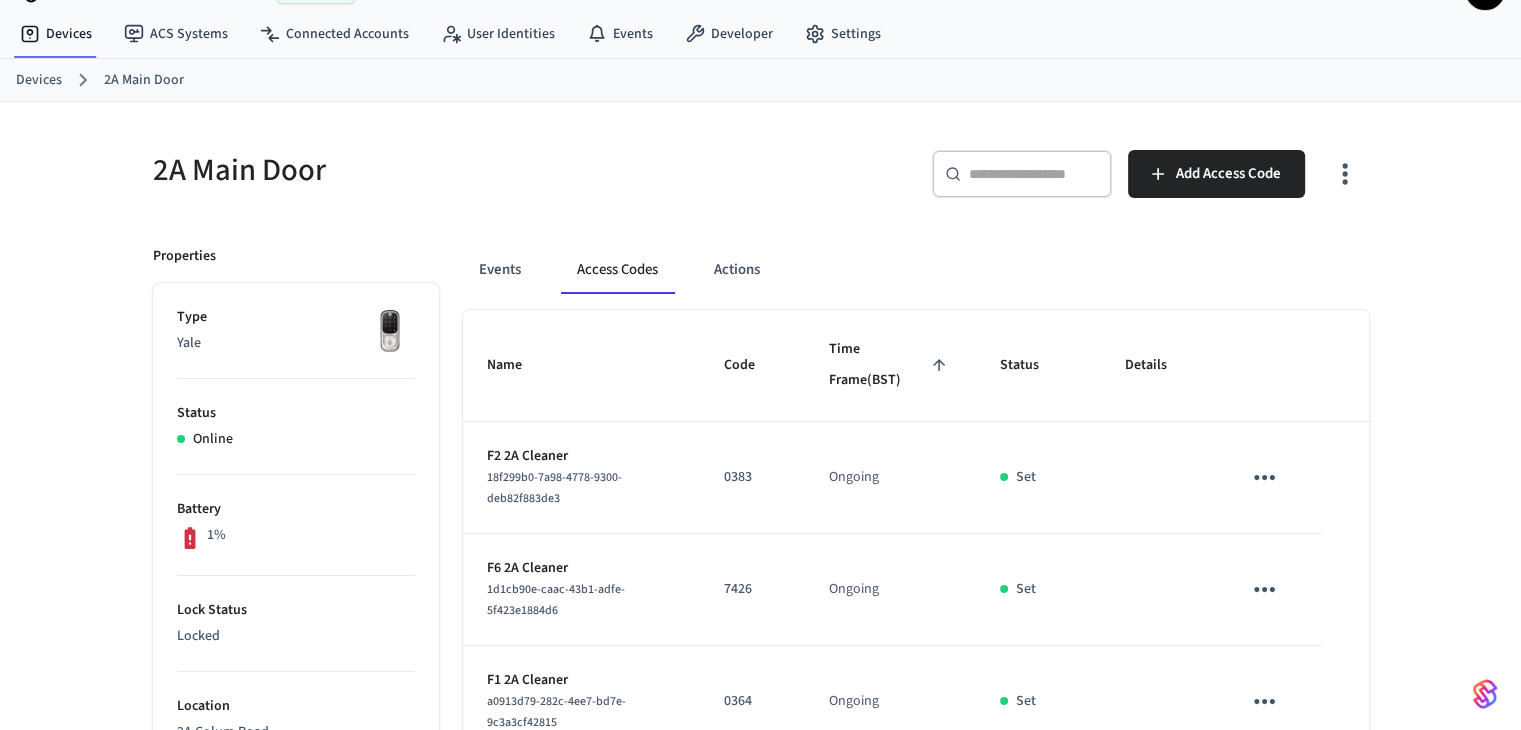 scroll, scrollTop: 0, scrollLeft: 0, axis: both 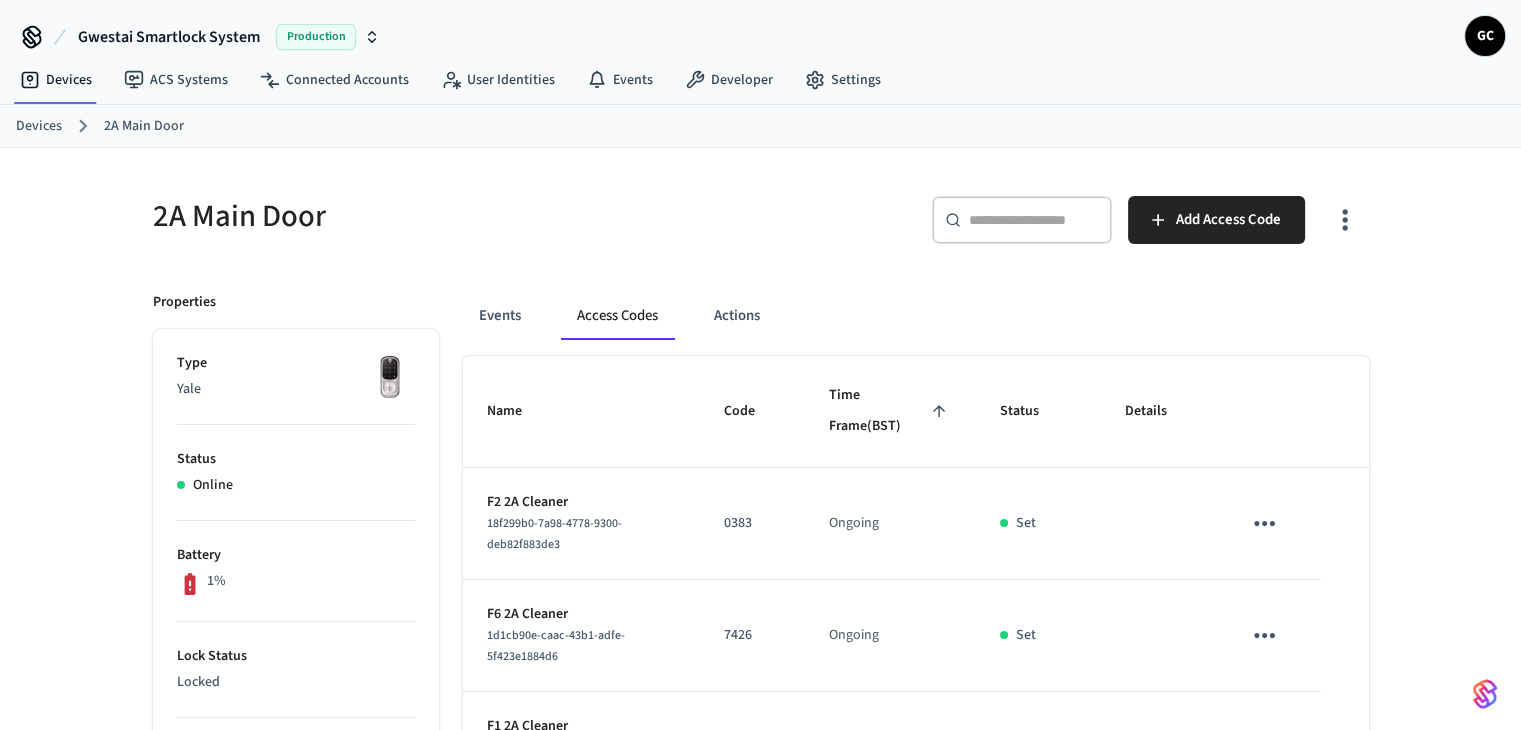 click on "Devices" at bounding box center [39, 126] 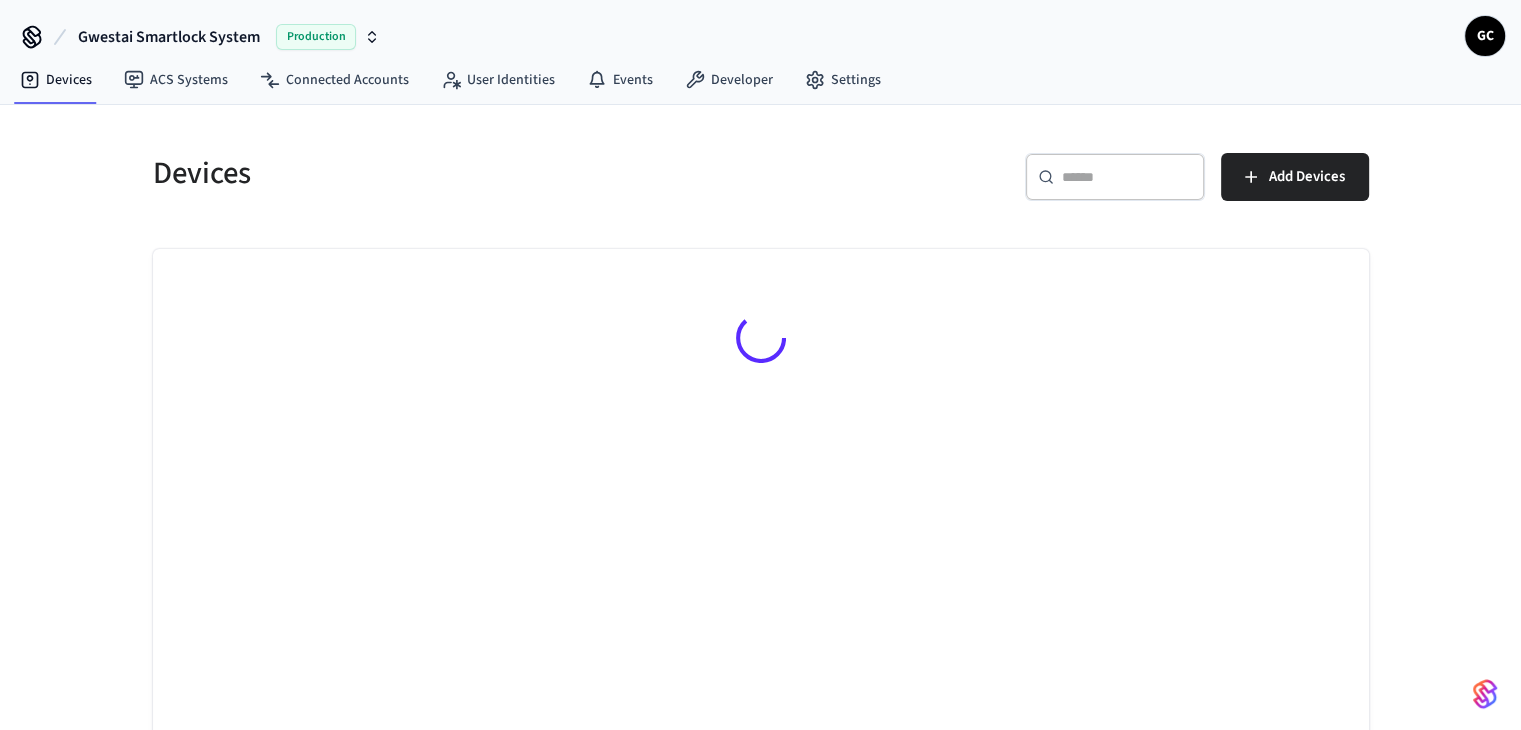 click at bounding box center [1127, 177] 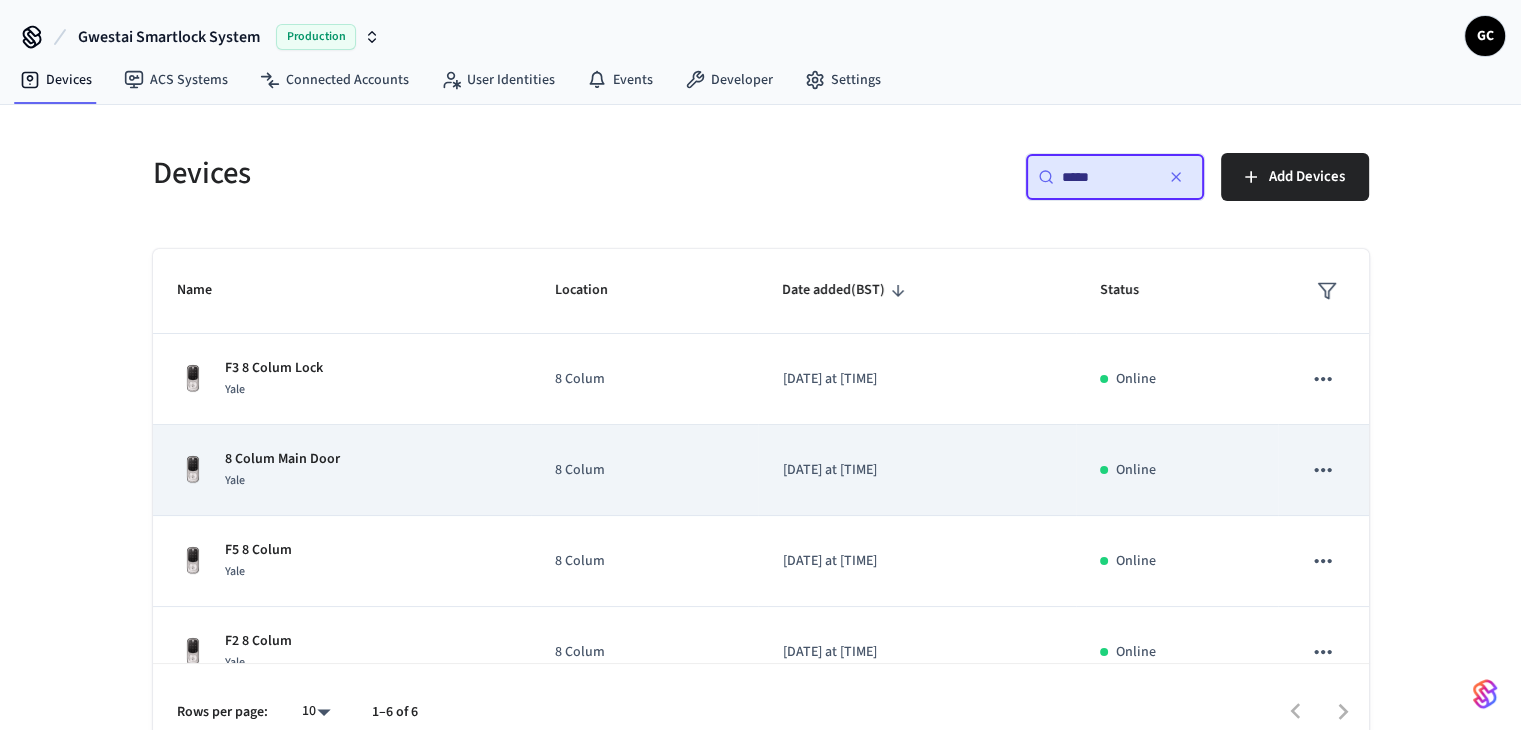 type on "*****" 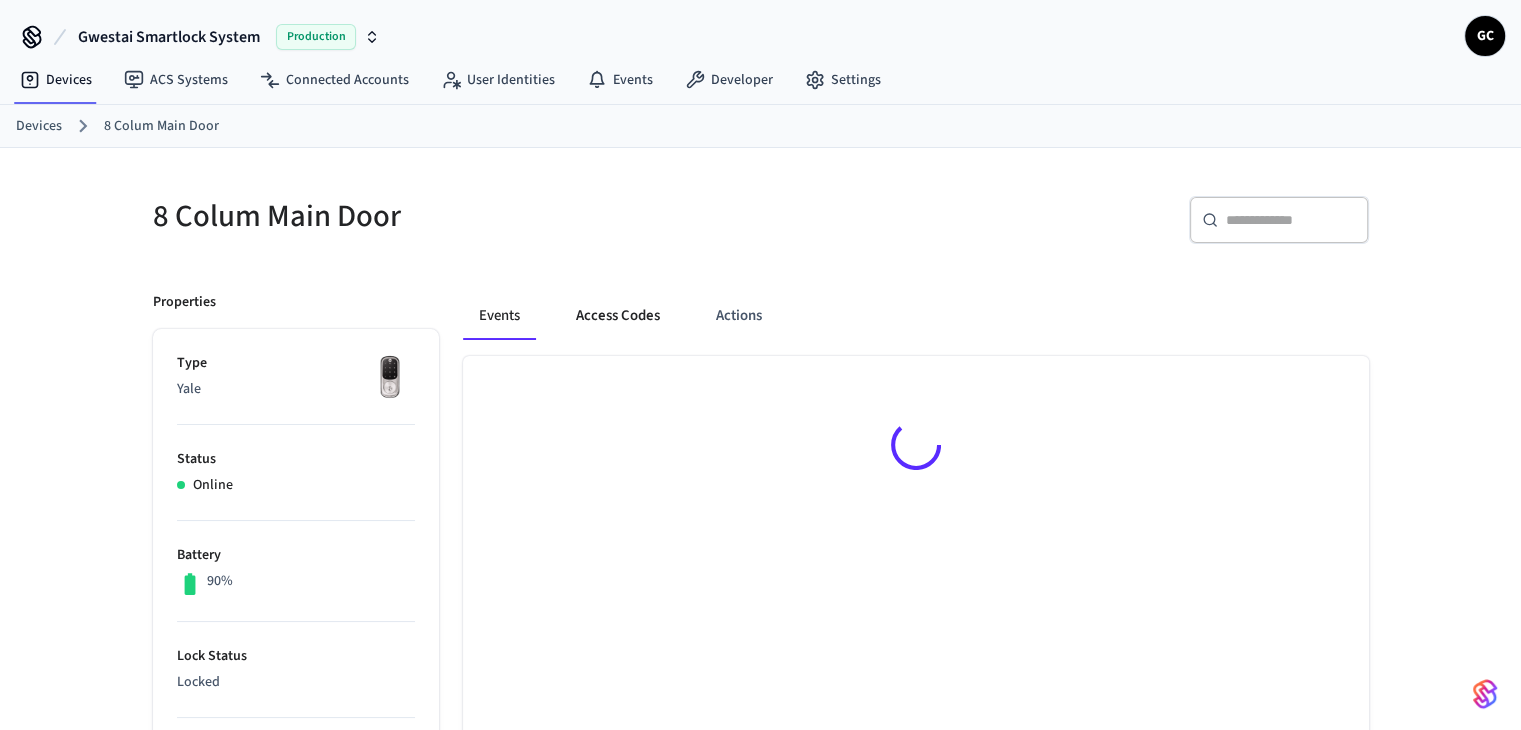 click on "Access Codes" at bounding box center [618, 316] 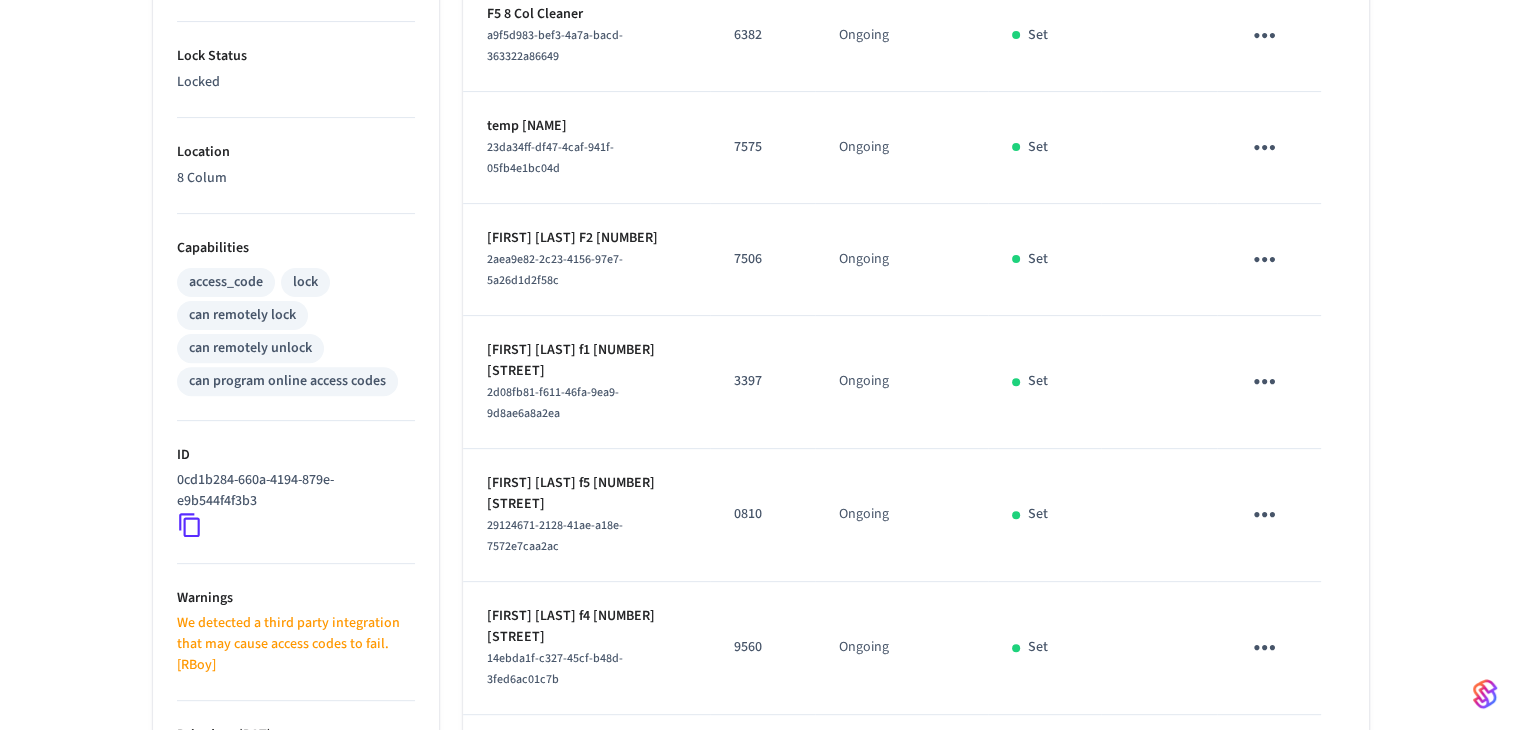 scroll, scrollTop: 920, scrollLeft: 0, axis: vertical 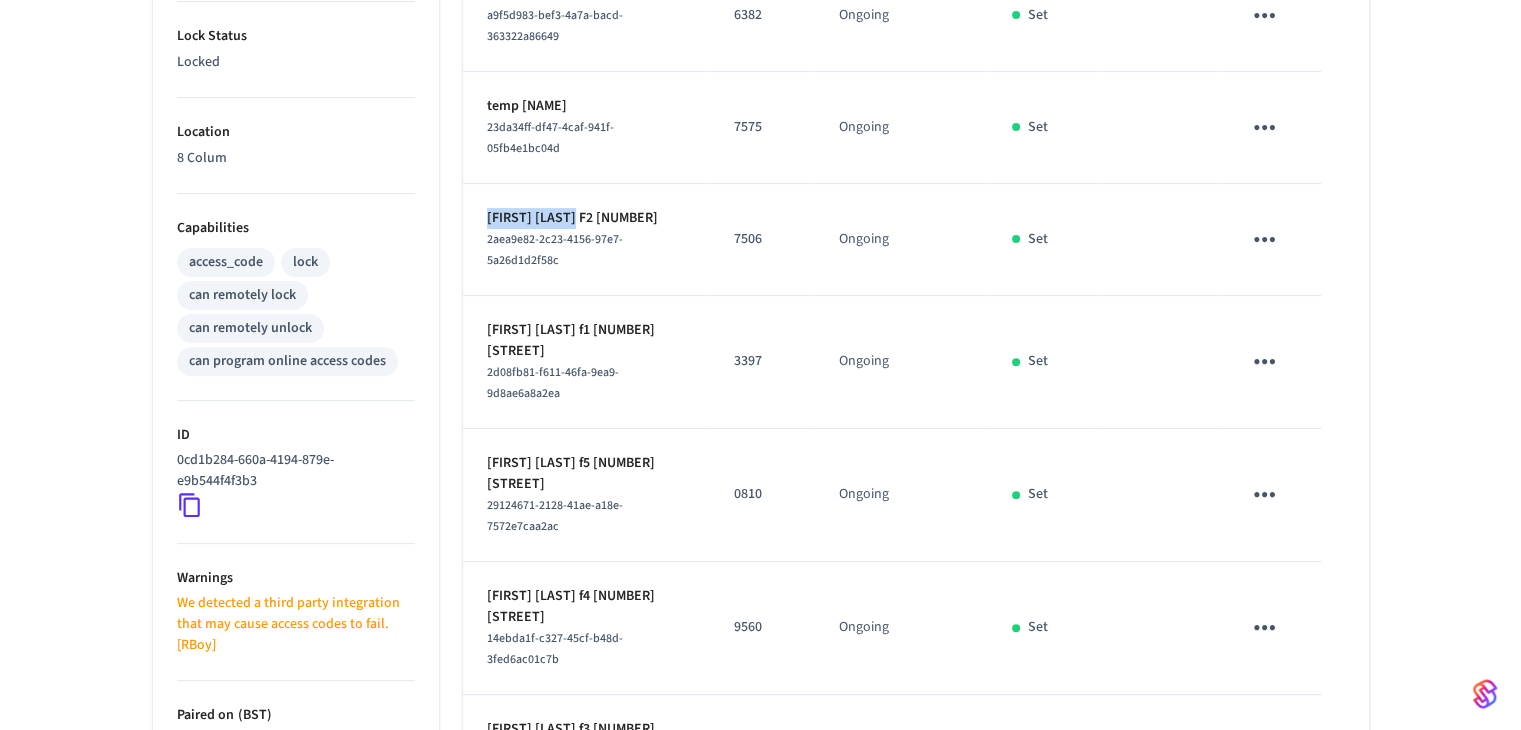 drag, startPoint x: 481, startPoint y: 197, endPoint x: 576, endPoint y: 194, distance: 95.047356 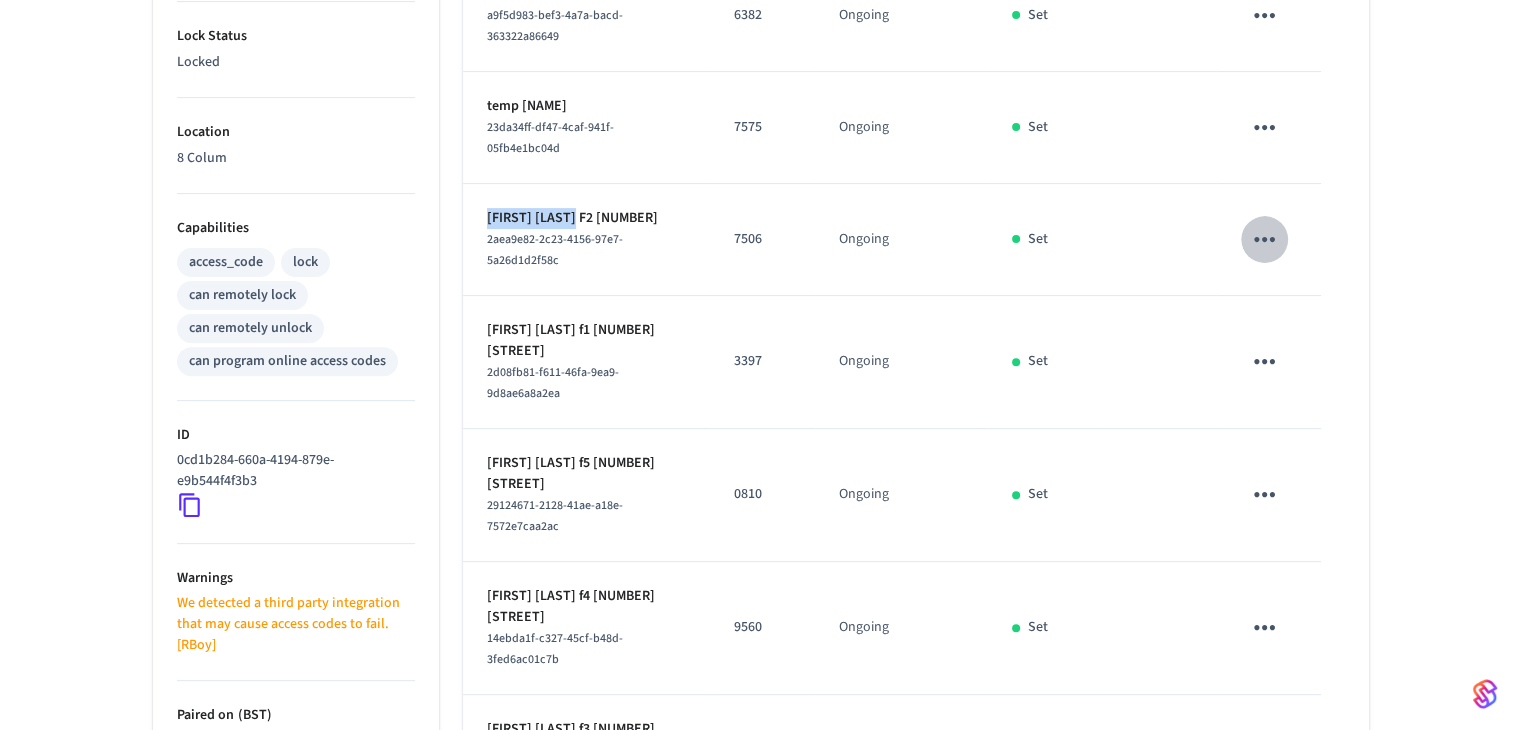click 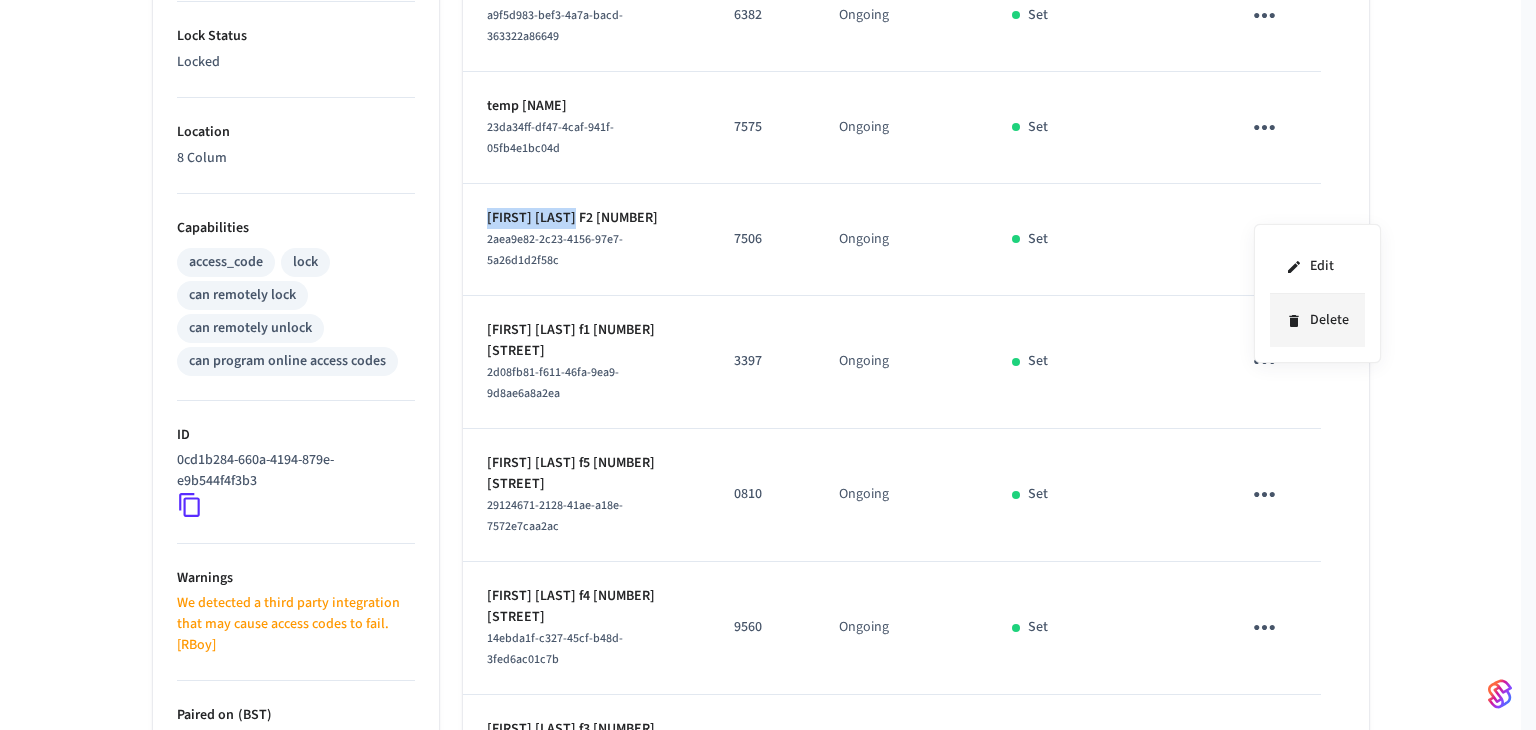 click on "Delete" at bounding box center [1317, 320] 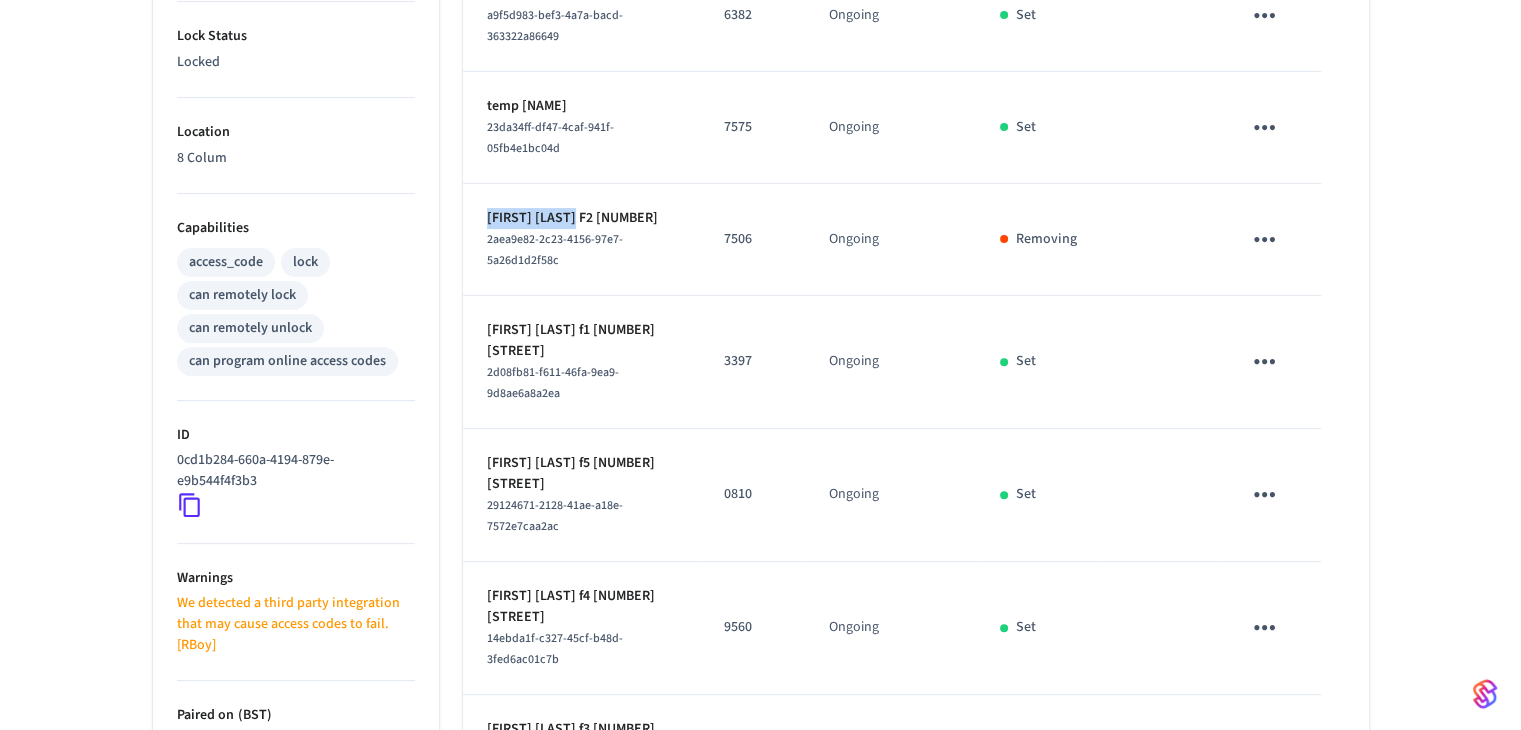 scroll, scrollTop: 820, scrollLeft: 0, axis: vertical 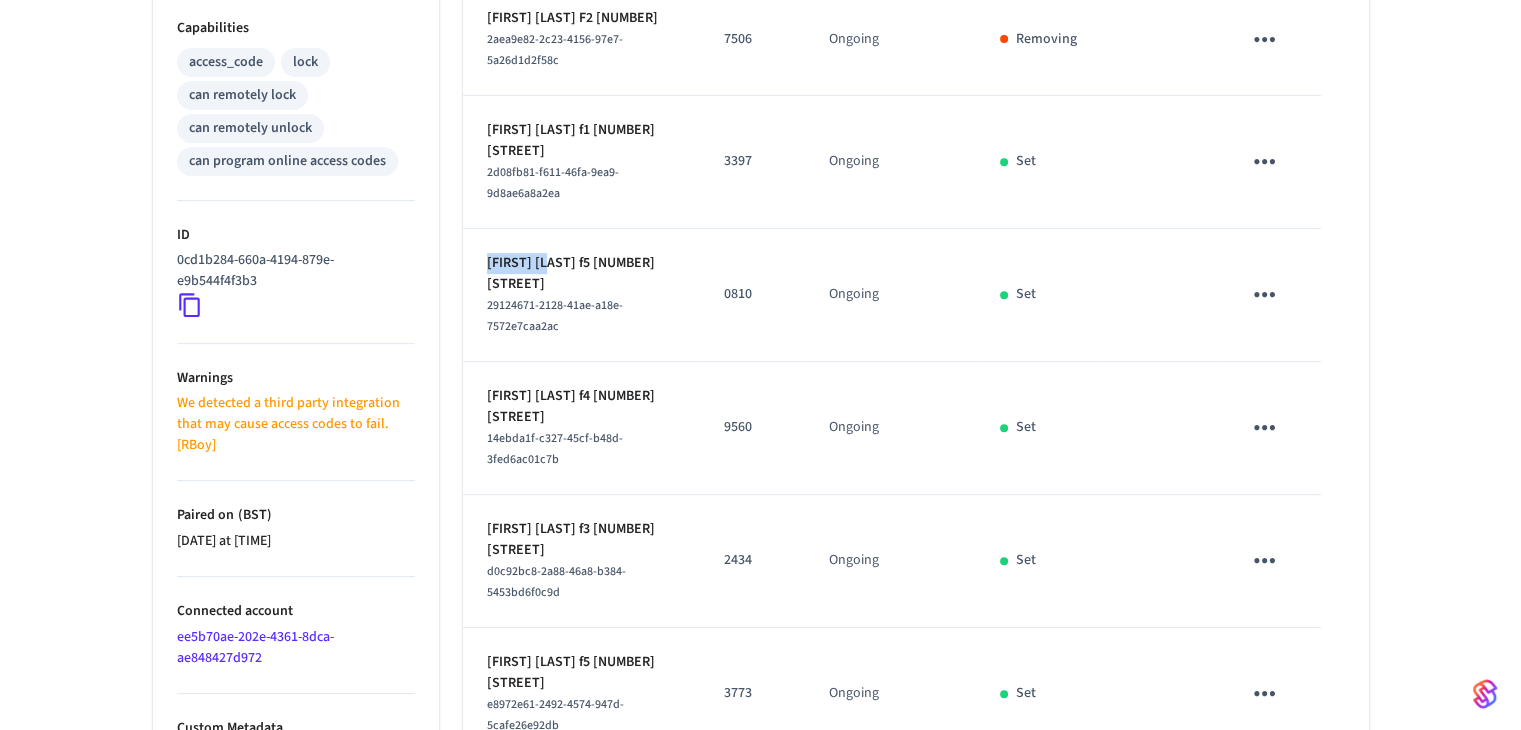 drag, startPoint x: 501, startPoint y: 243, endPoint x: 551, endPoint y: 243, distance: 50 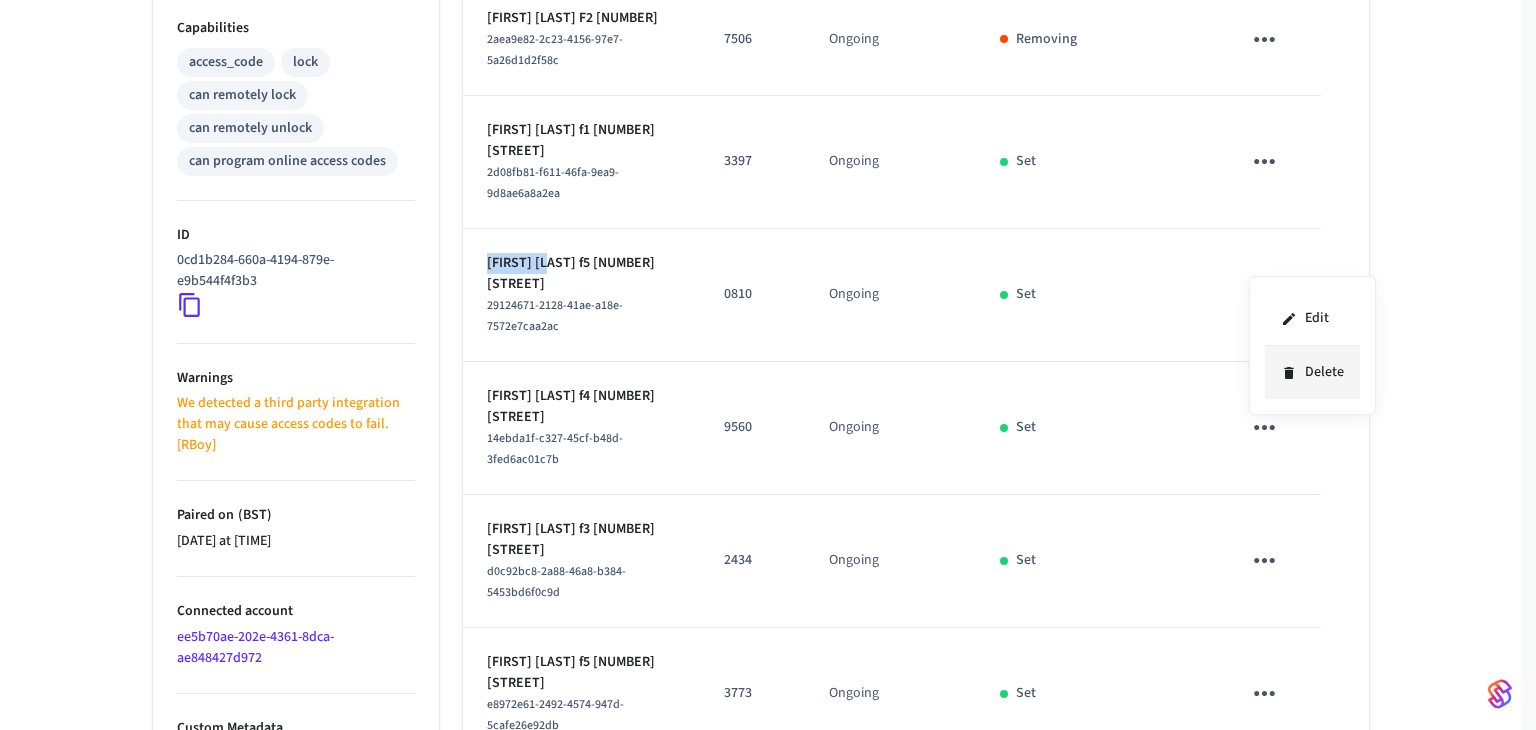 click on "Delete" at bounding box center (1312, 372) 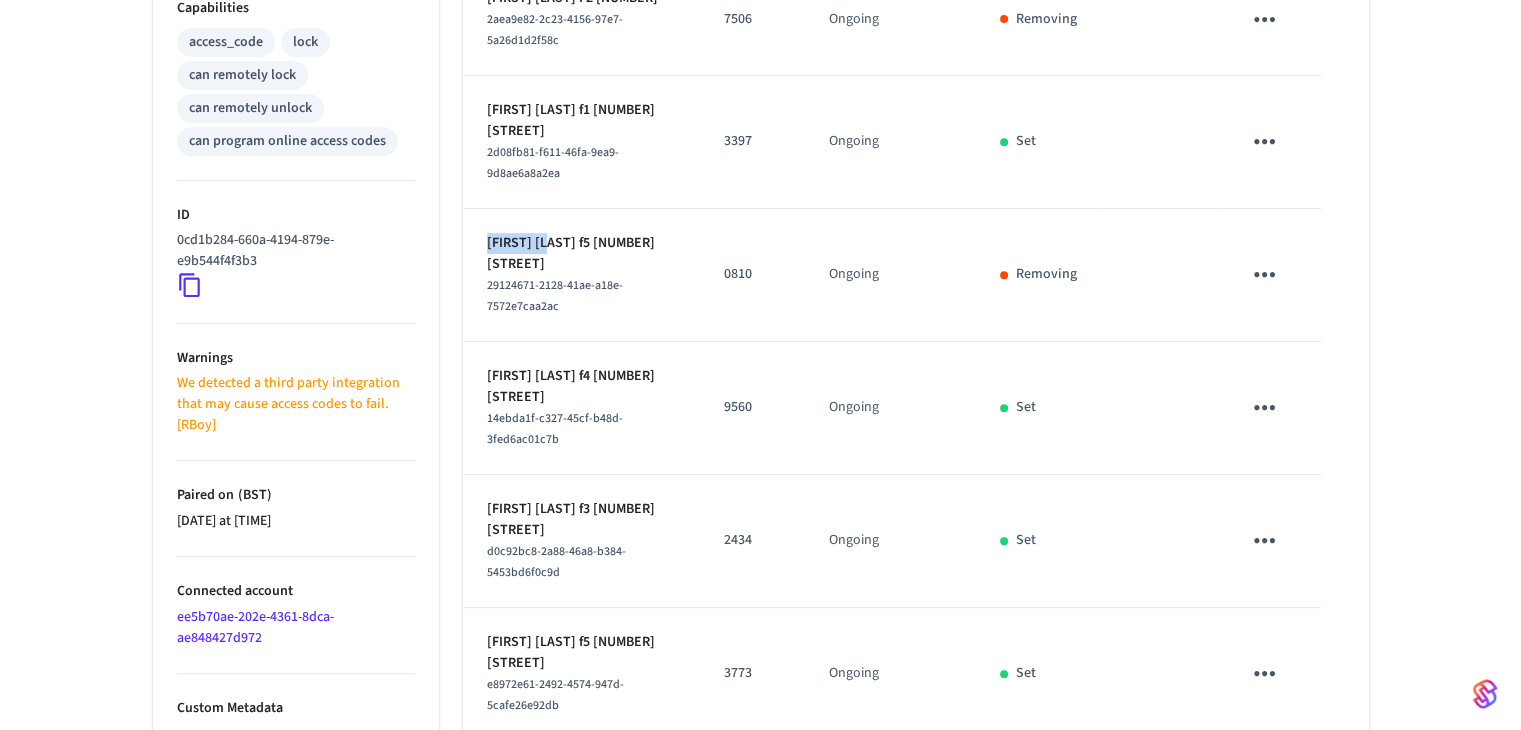 scroll, scrollTop: 852, scrollLeft: 0, axis: vertical 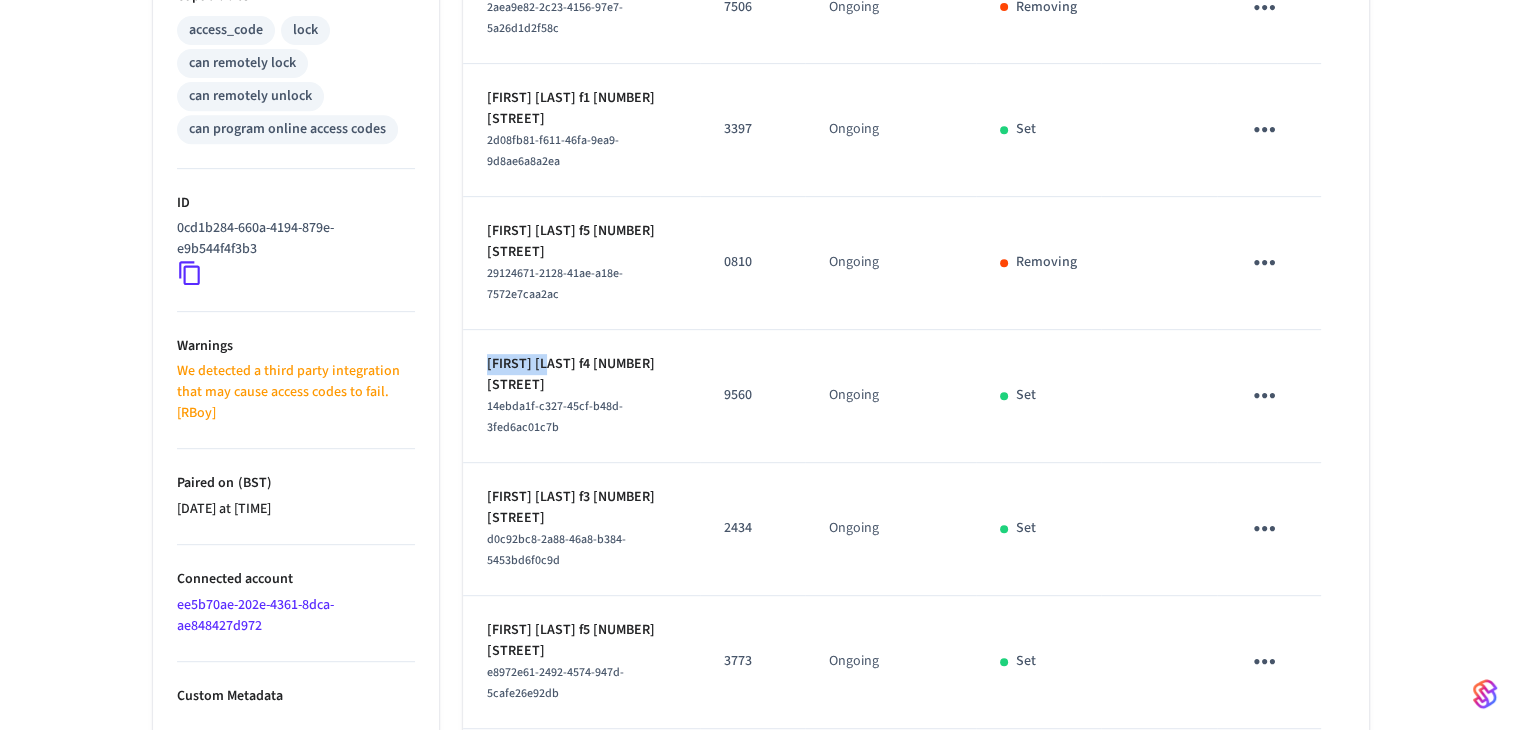 drag, startPoint x: 483, startPoint y: 323, endPoint x: 552, endPoint y: 323, distance: 69 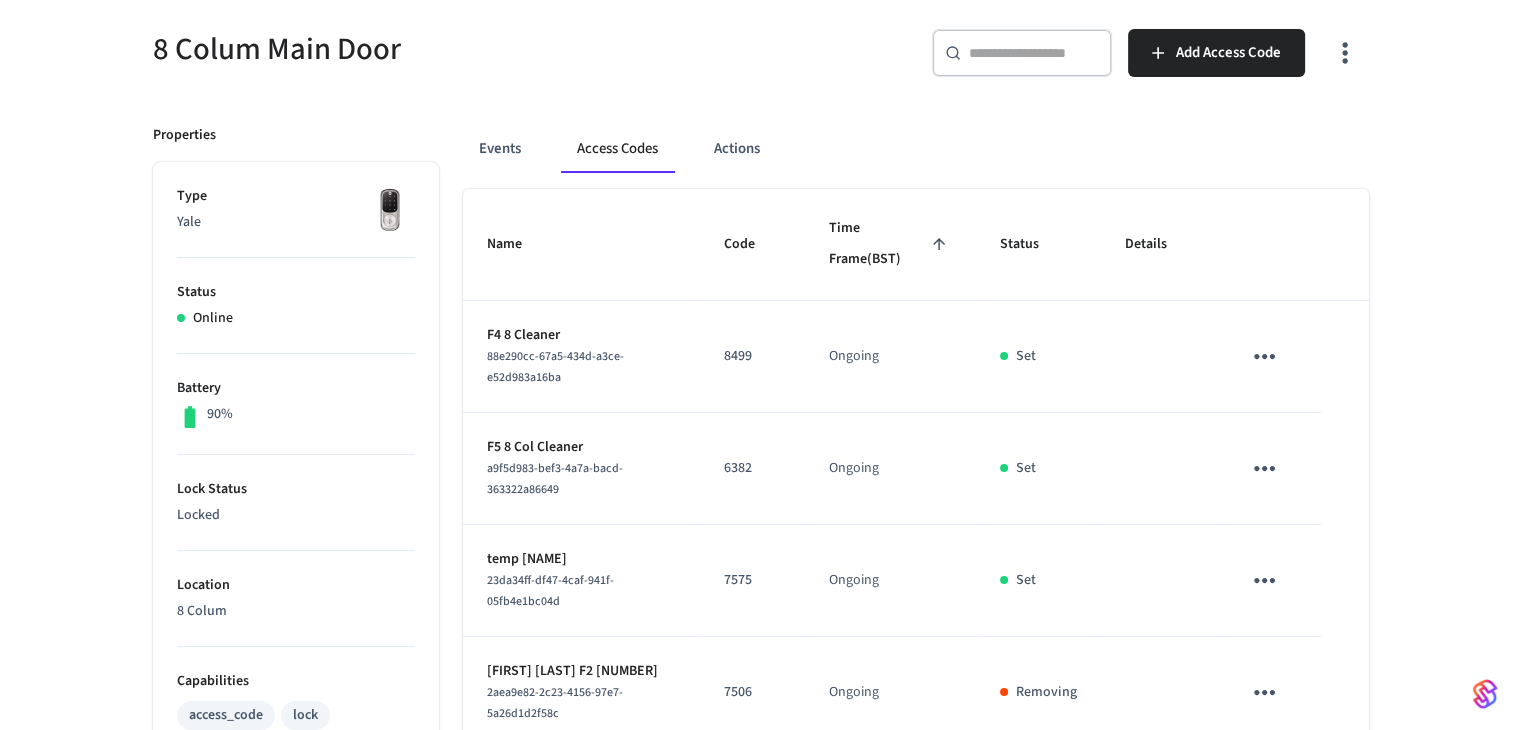 scroll, scrollTop: 0, scrollLeft: 0, axis: both 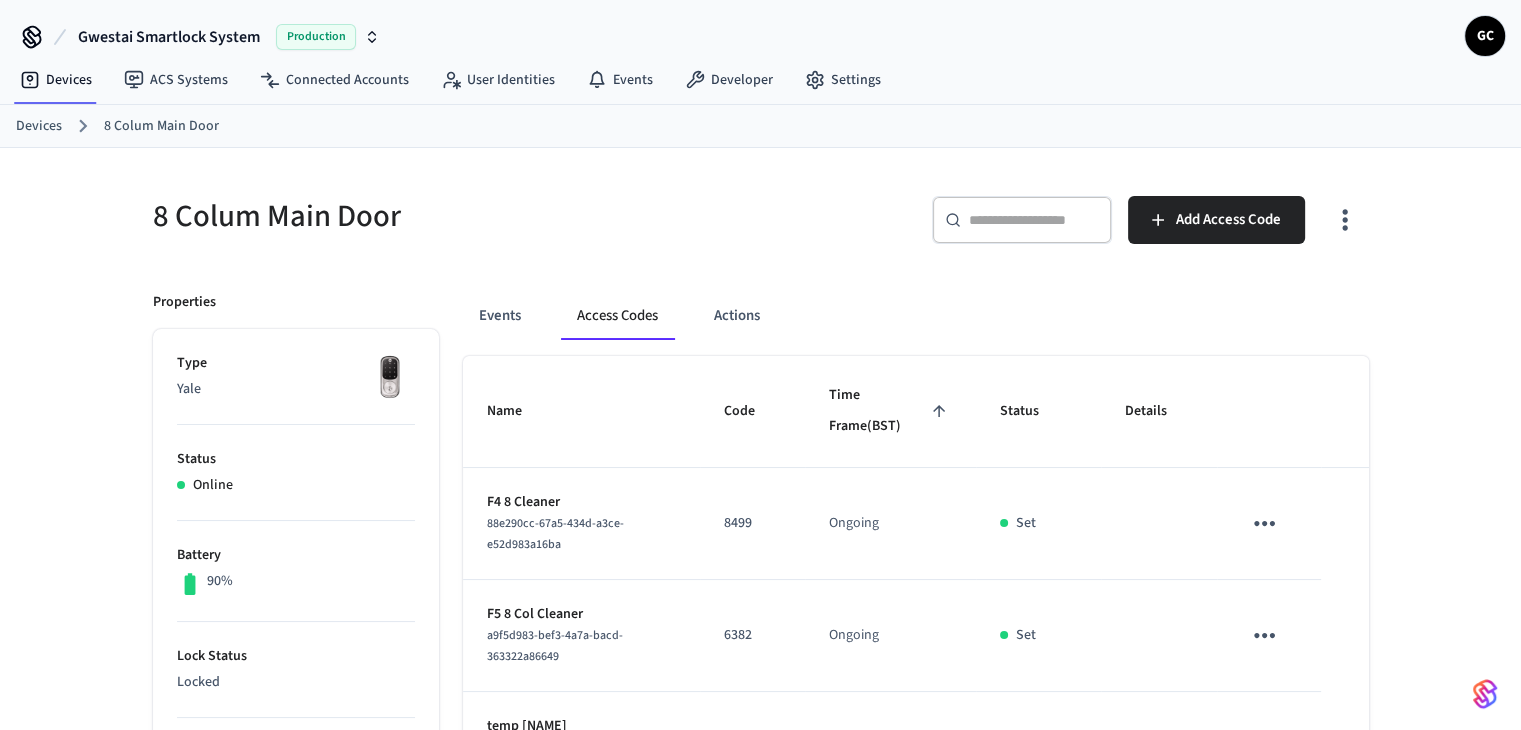 click on "​ ​" at bounding box center (1022, 220) 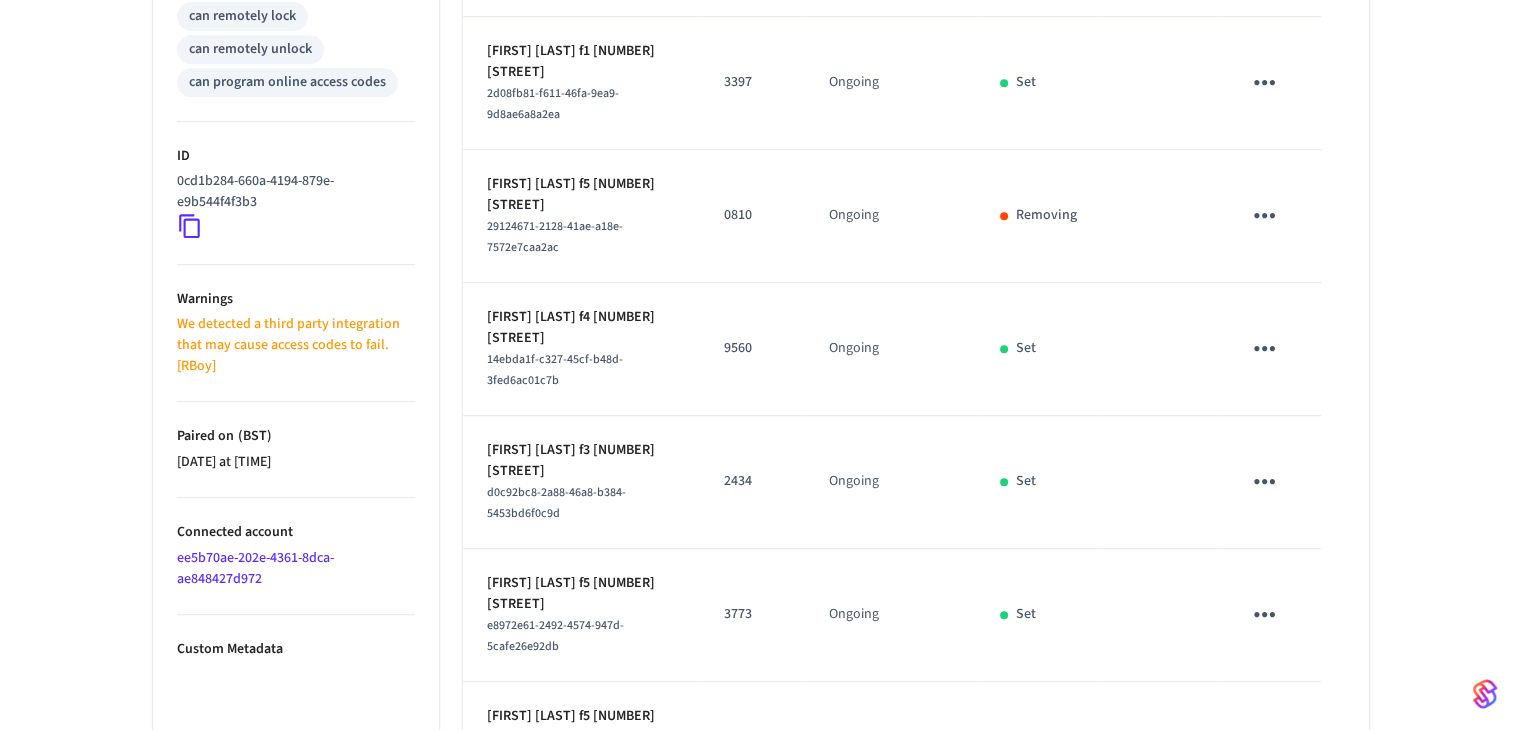 scroll, scrollTop: 900, scrollLeft: 0, axis: vertical 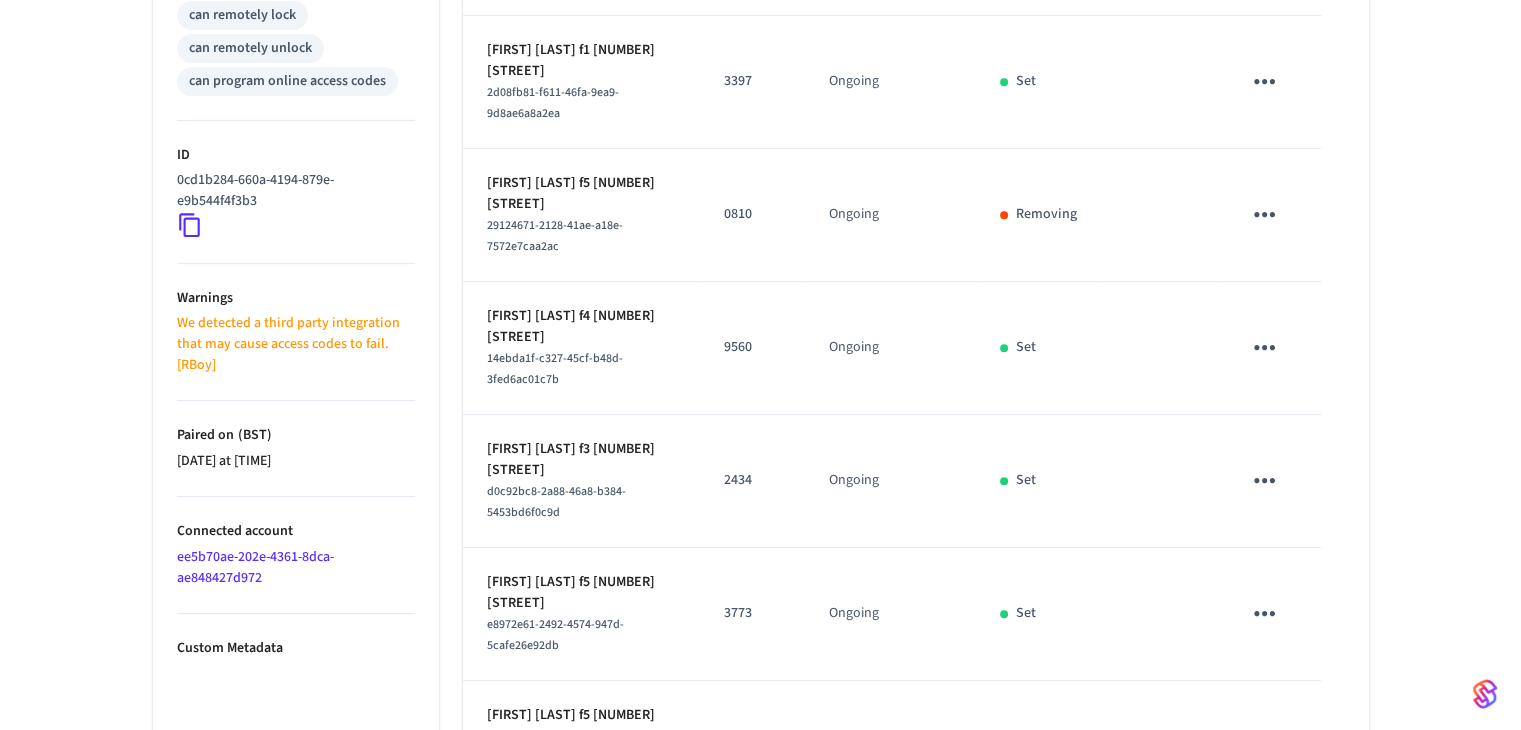 click on "Mary Pacey f4 8 col 14ebda1f-c327-45cf-b48d-3fed6ac01c7b" at bounding box center [581, 348] 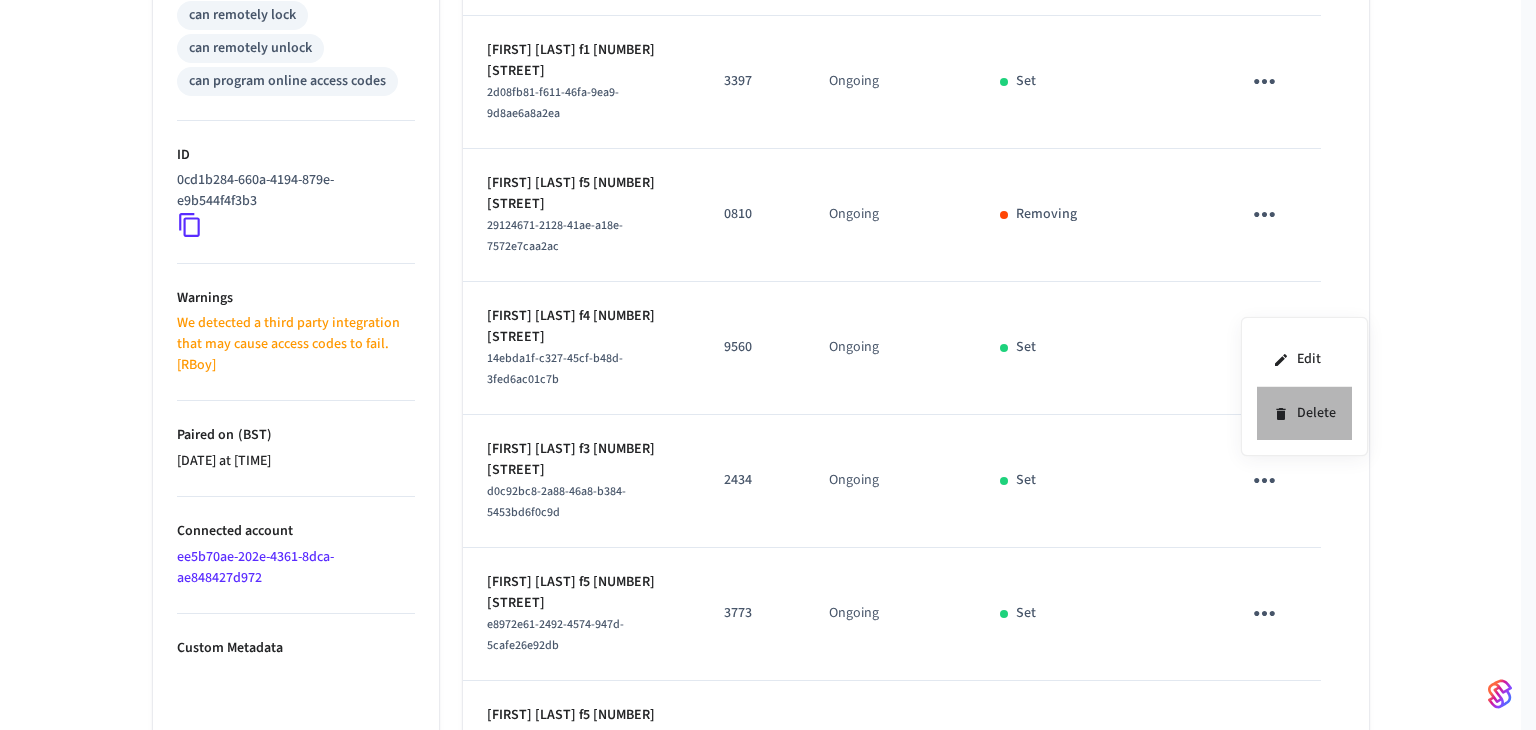 click on "Delete" at bounding box center (1304, 413) 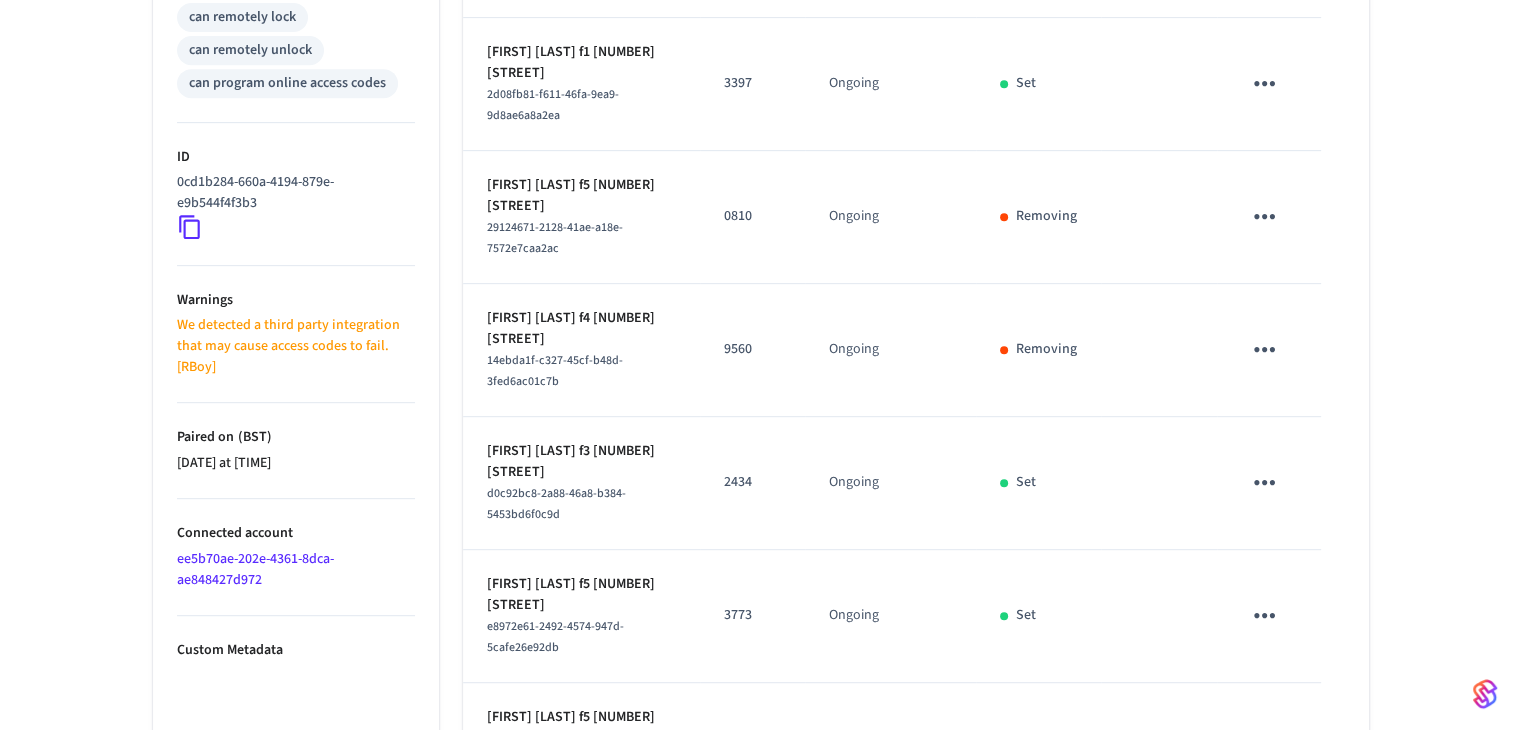 scroll, scrollTop: 900, scrollLeft: 0, axis: vertical 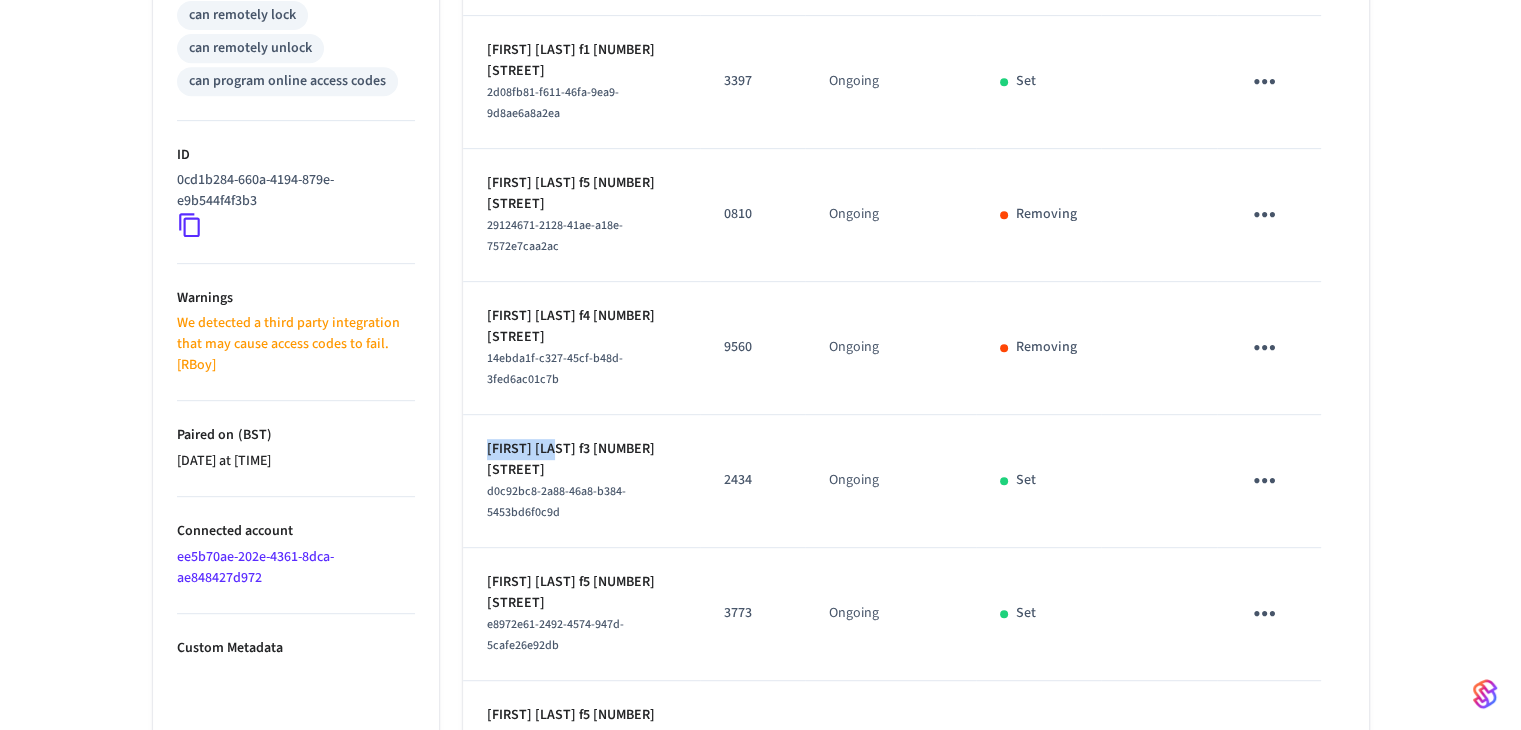 drag, startPoint x: 479, startPoint y: 387, endPoint x: 555, endPoint y: 390, distance: 76.05919 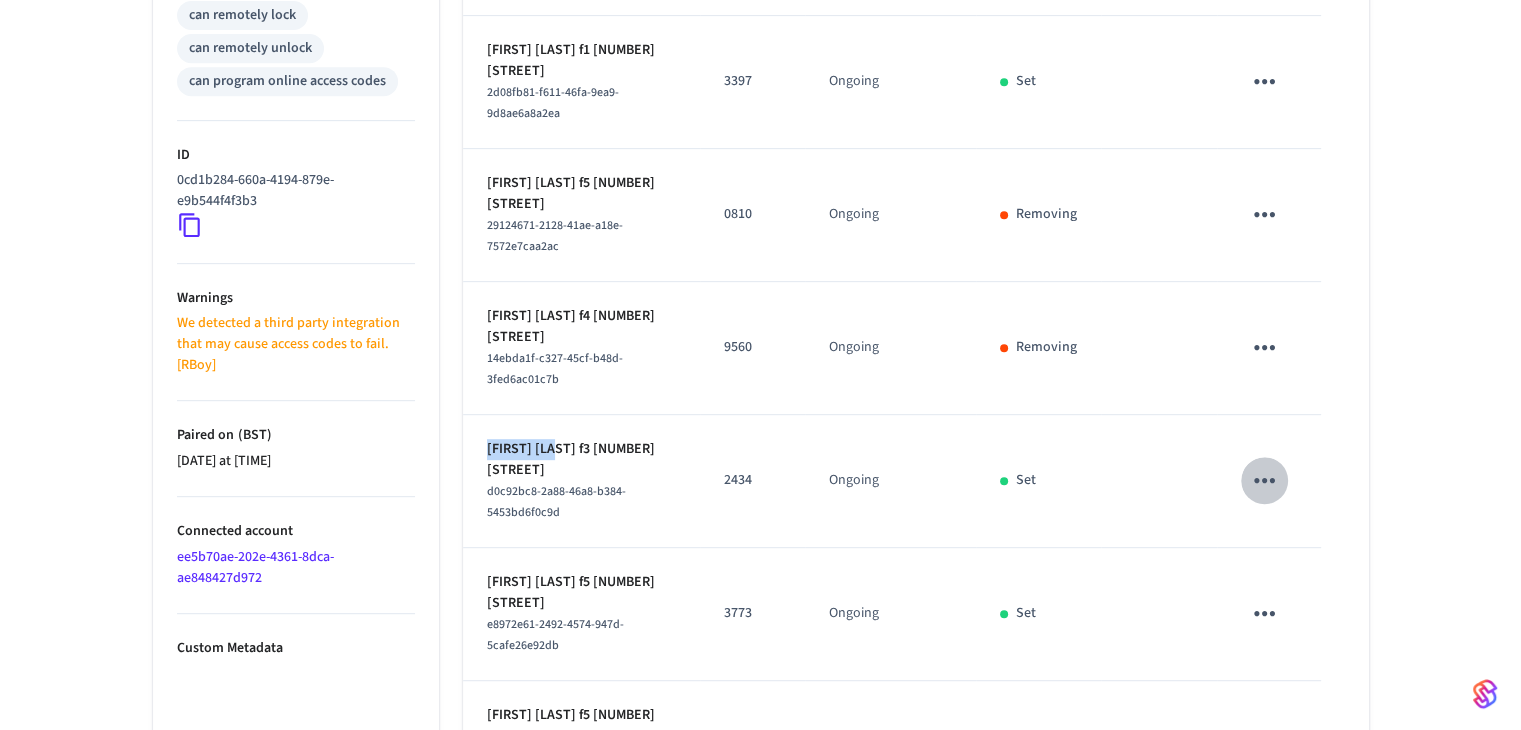 click 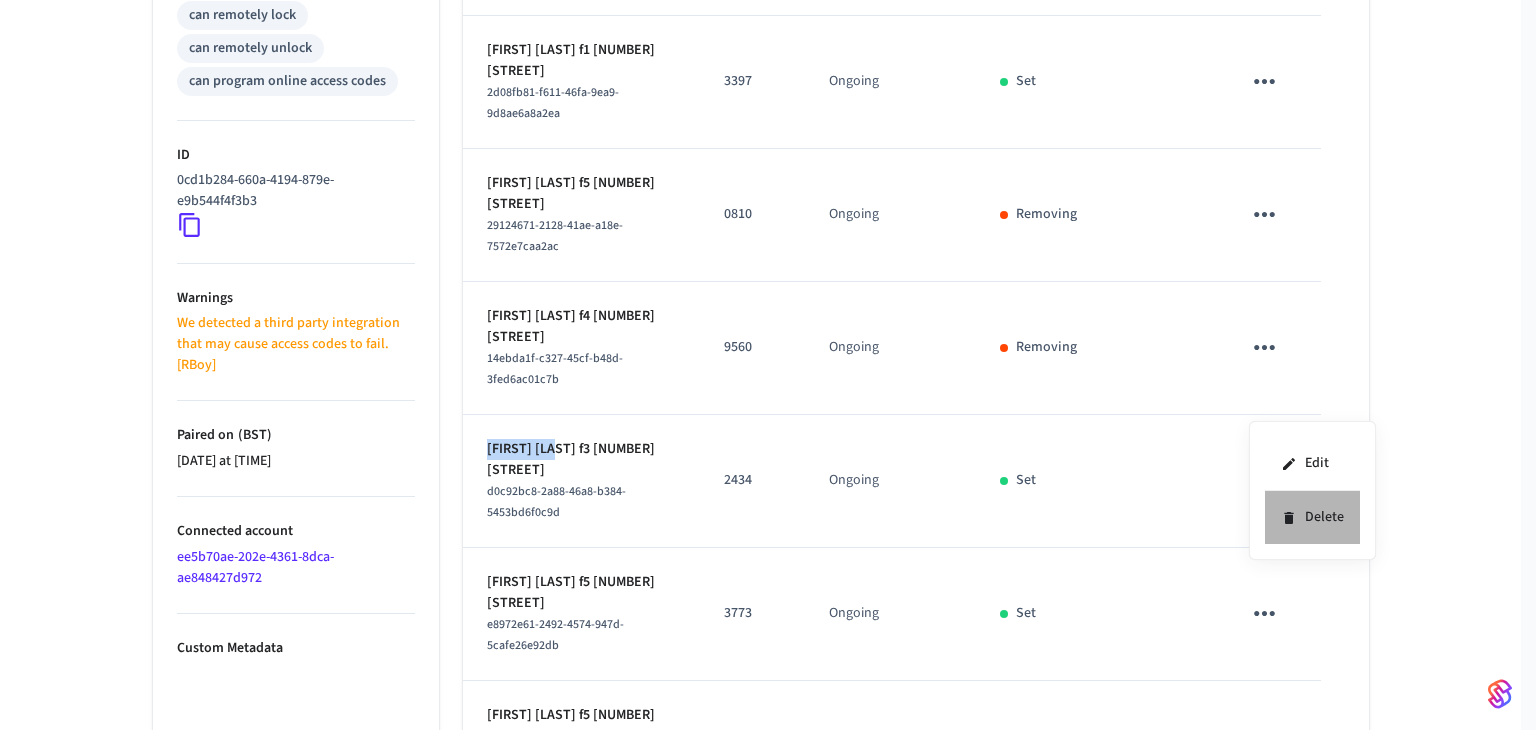 click 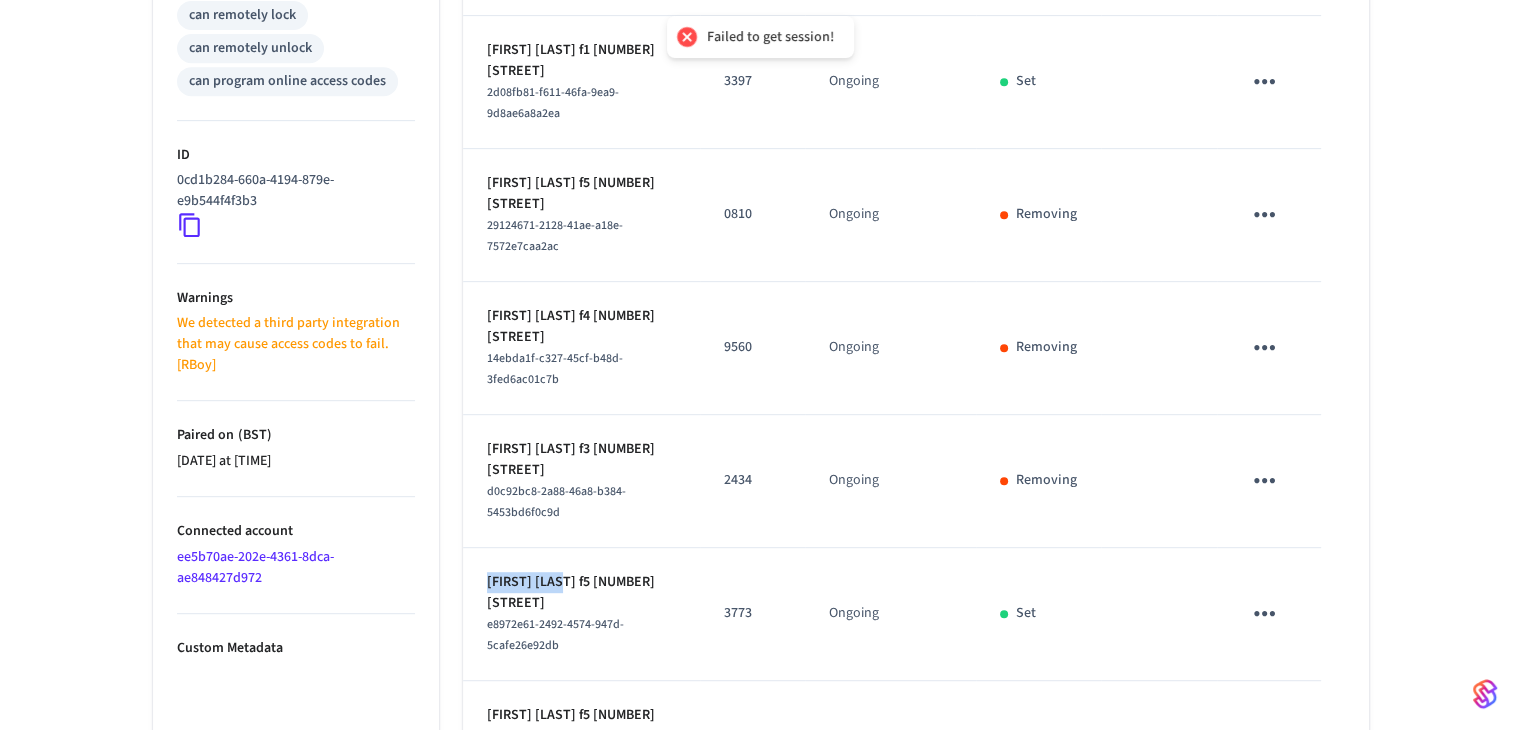 drag, startPoint x: 487, startPoint y: 494, endPoint x: 556, endPoint y: 501, distance: 69.354164 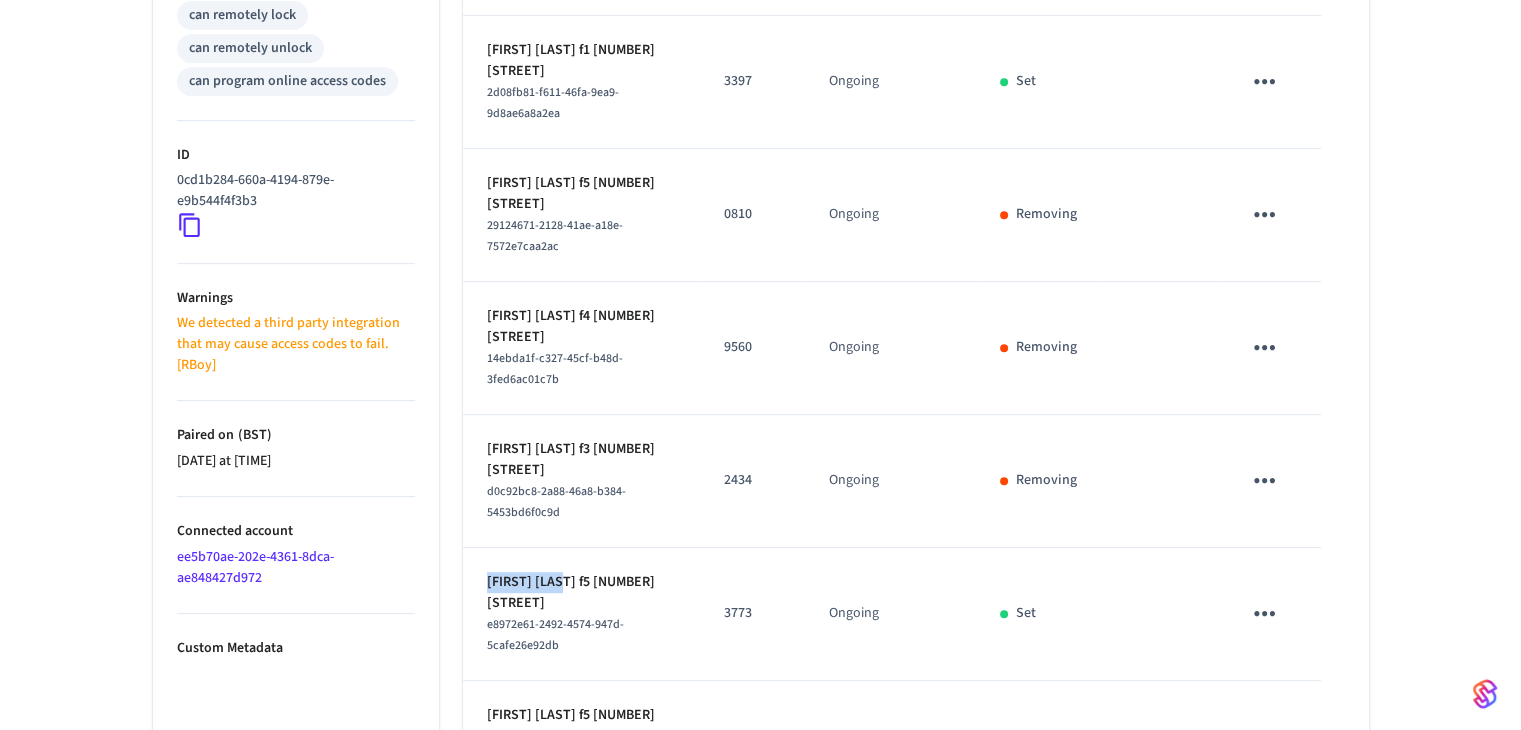 click 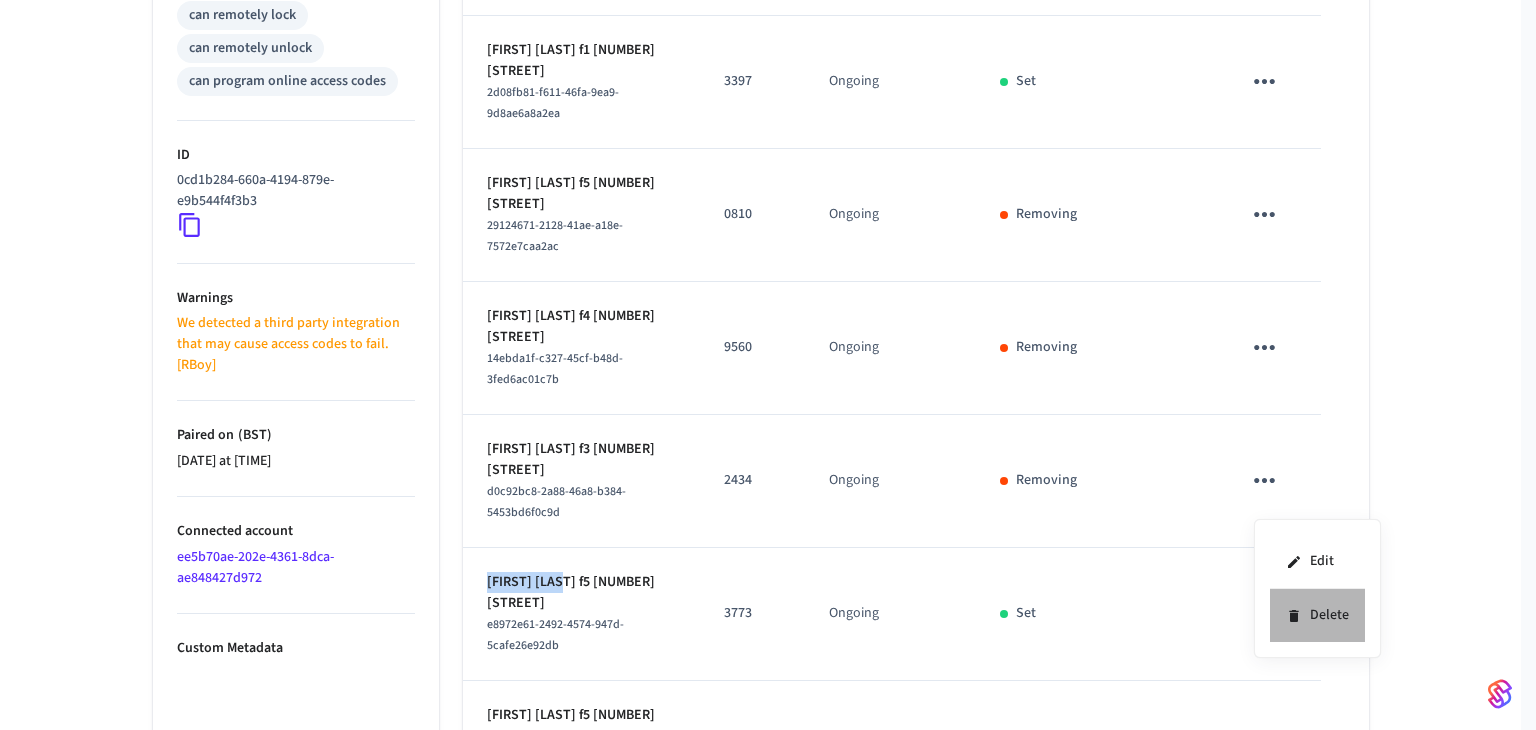 click 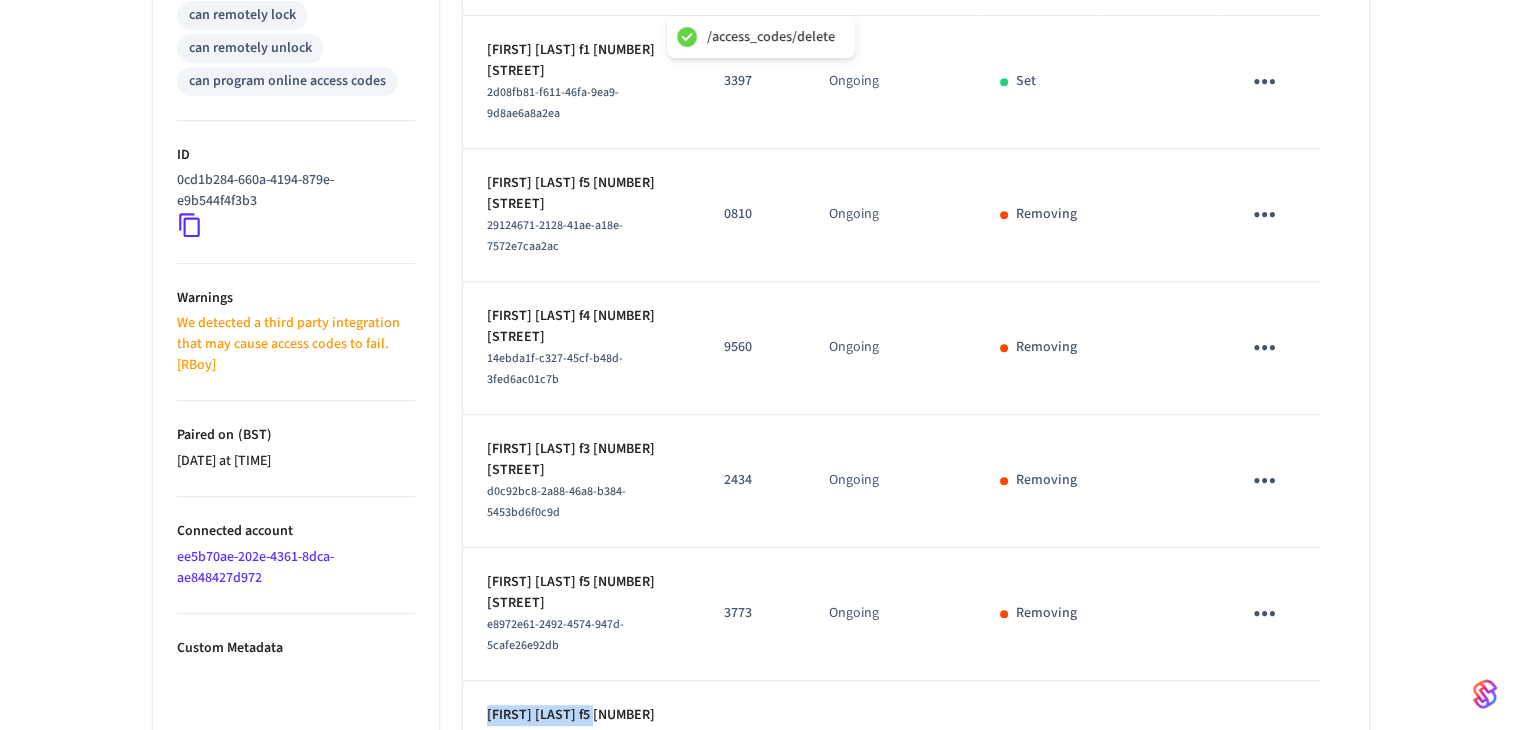 drag, startPoint x: 488, startPoint y: 602, endPoint x: 611, endPoint y: 608, distance: 123.146255 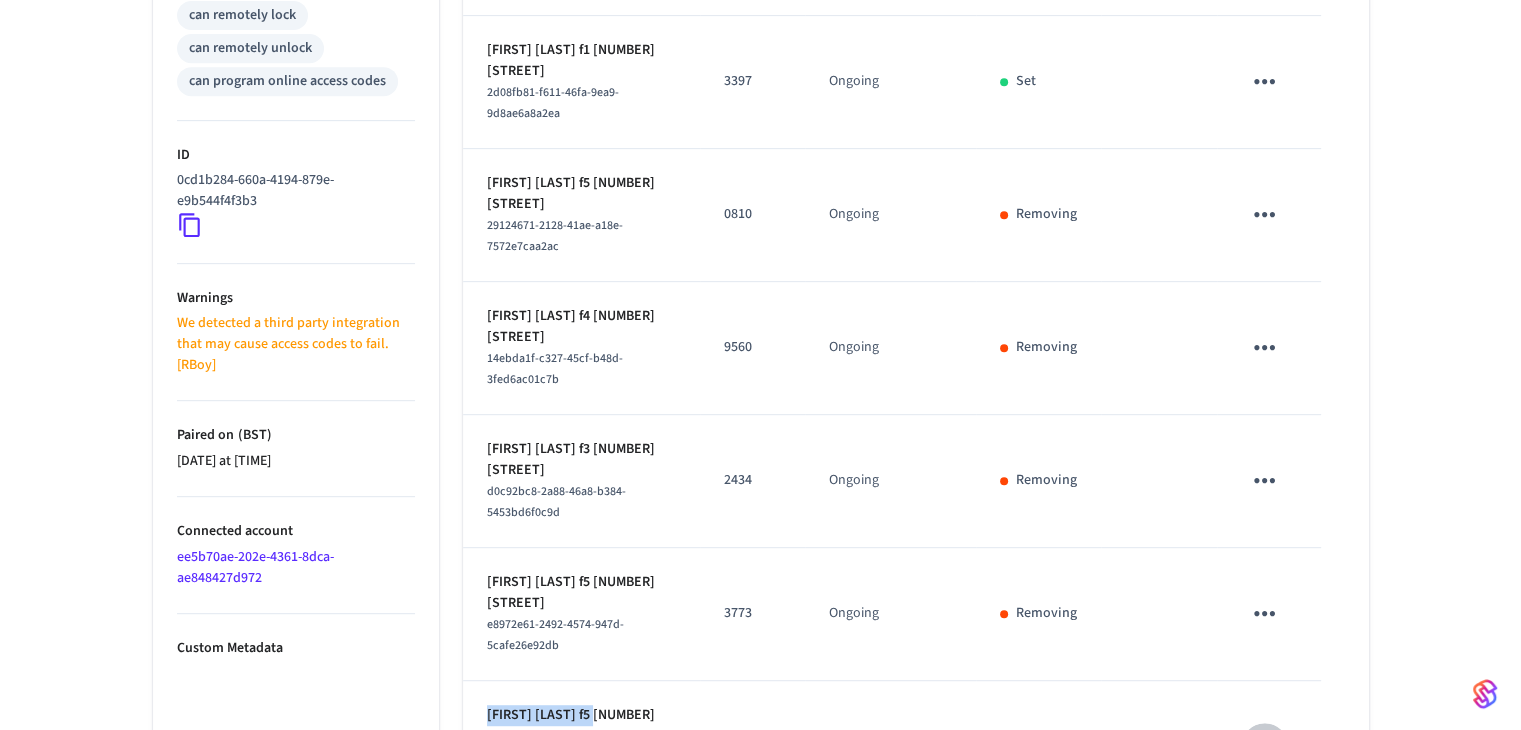 click 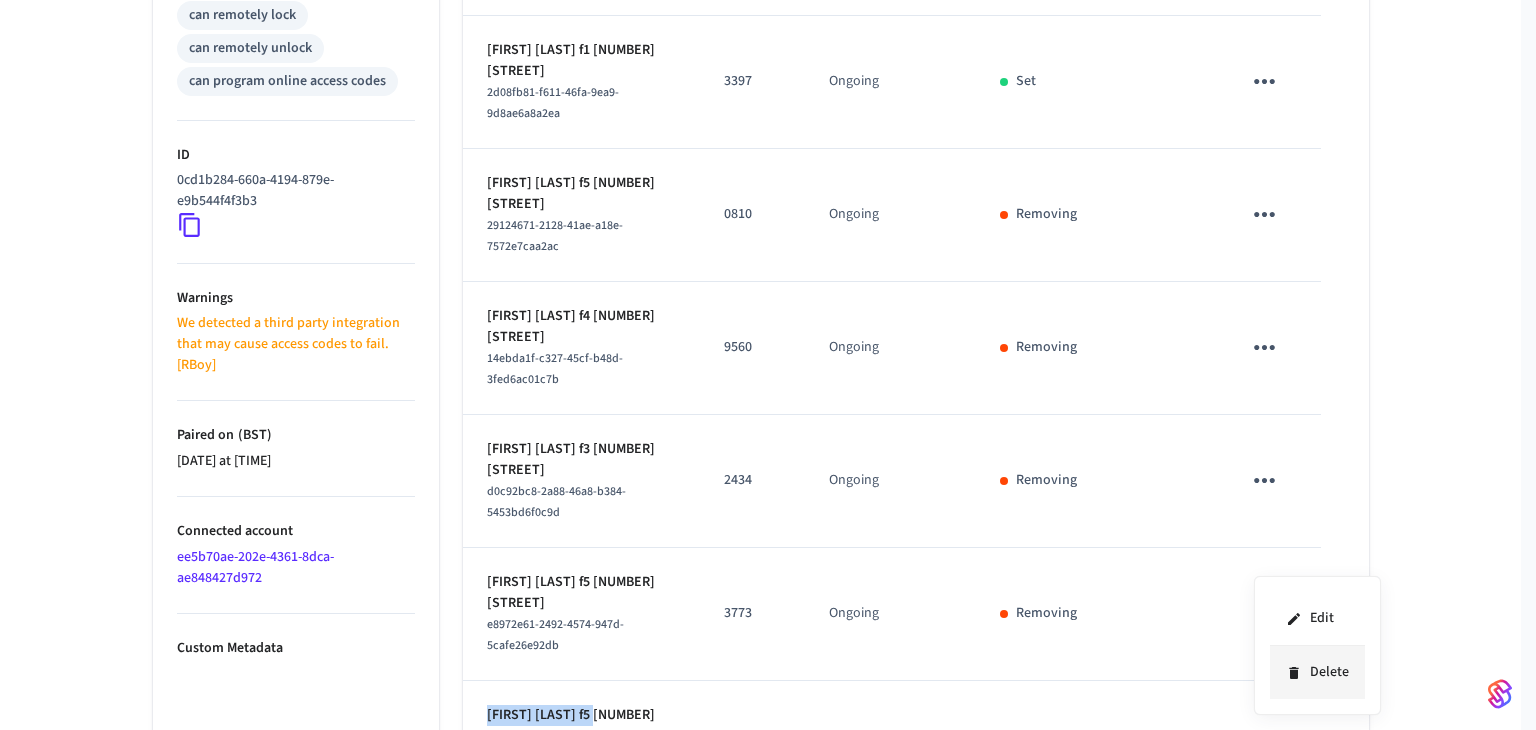 click on "Delete" at bounding box center [1317, 672] 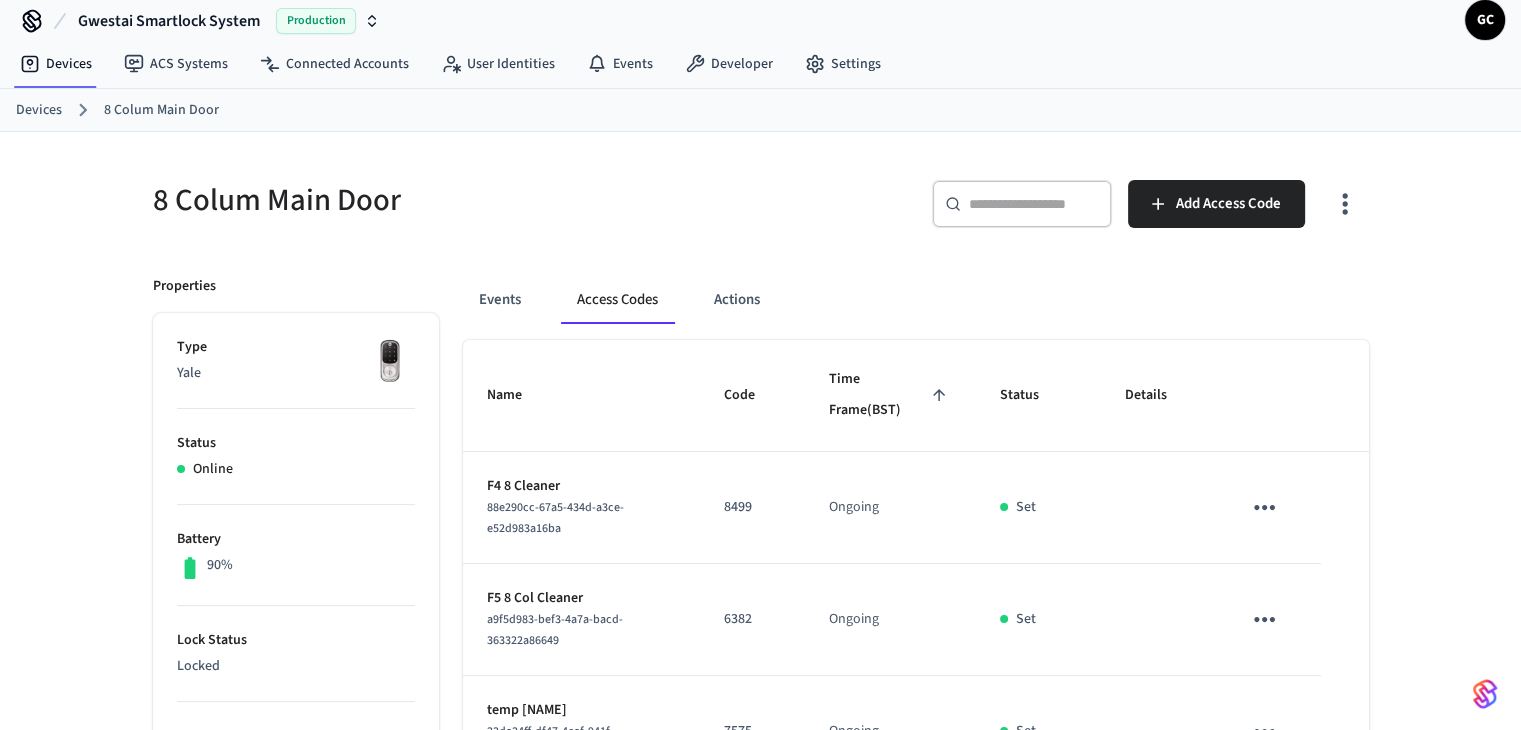 scroll, scrollTop: 0, scrollLeft: 0, axis: both 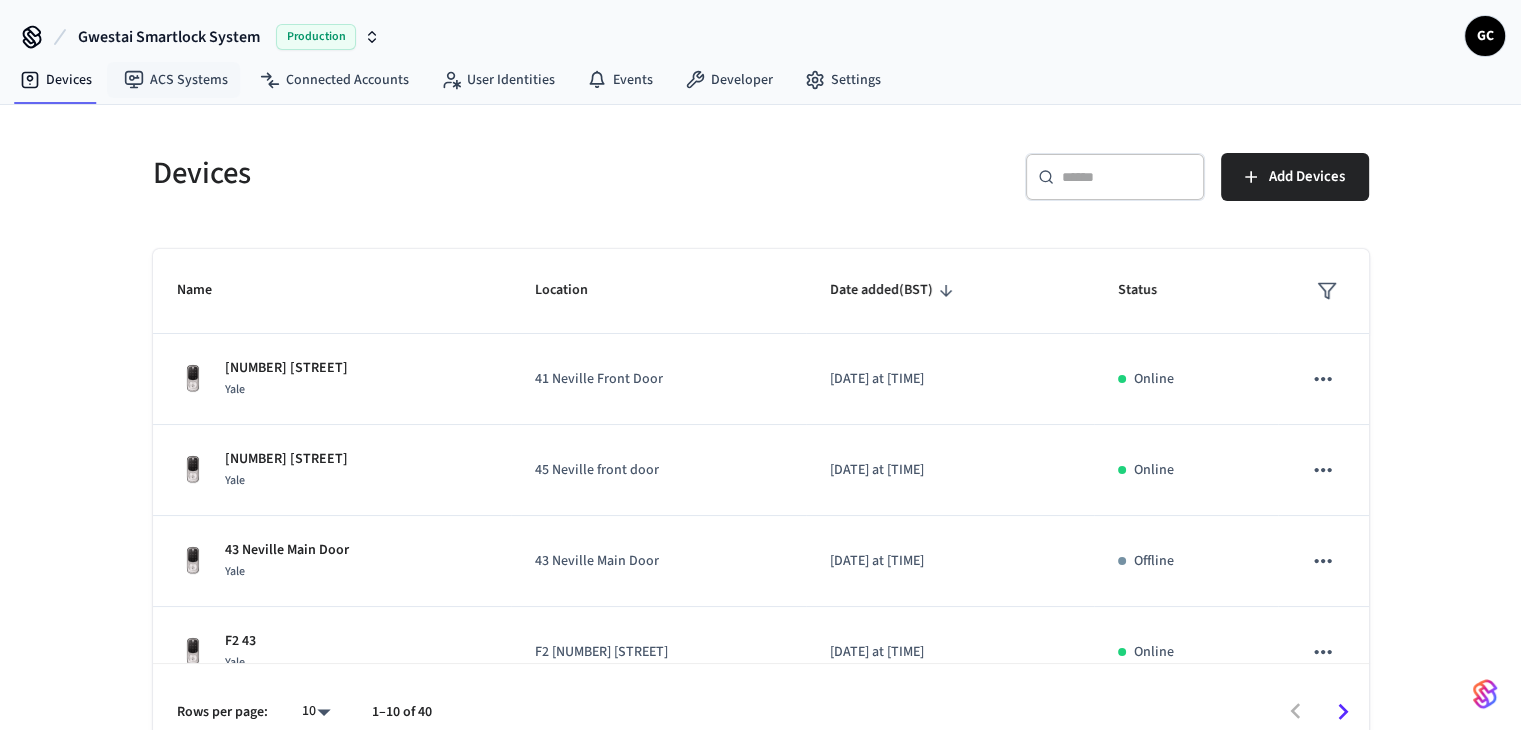click on "Gwestai Smartlock System" at bounding box center (169, 37) 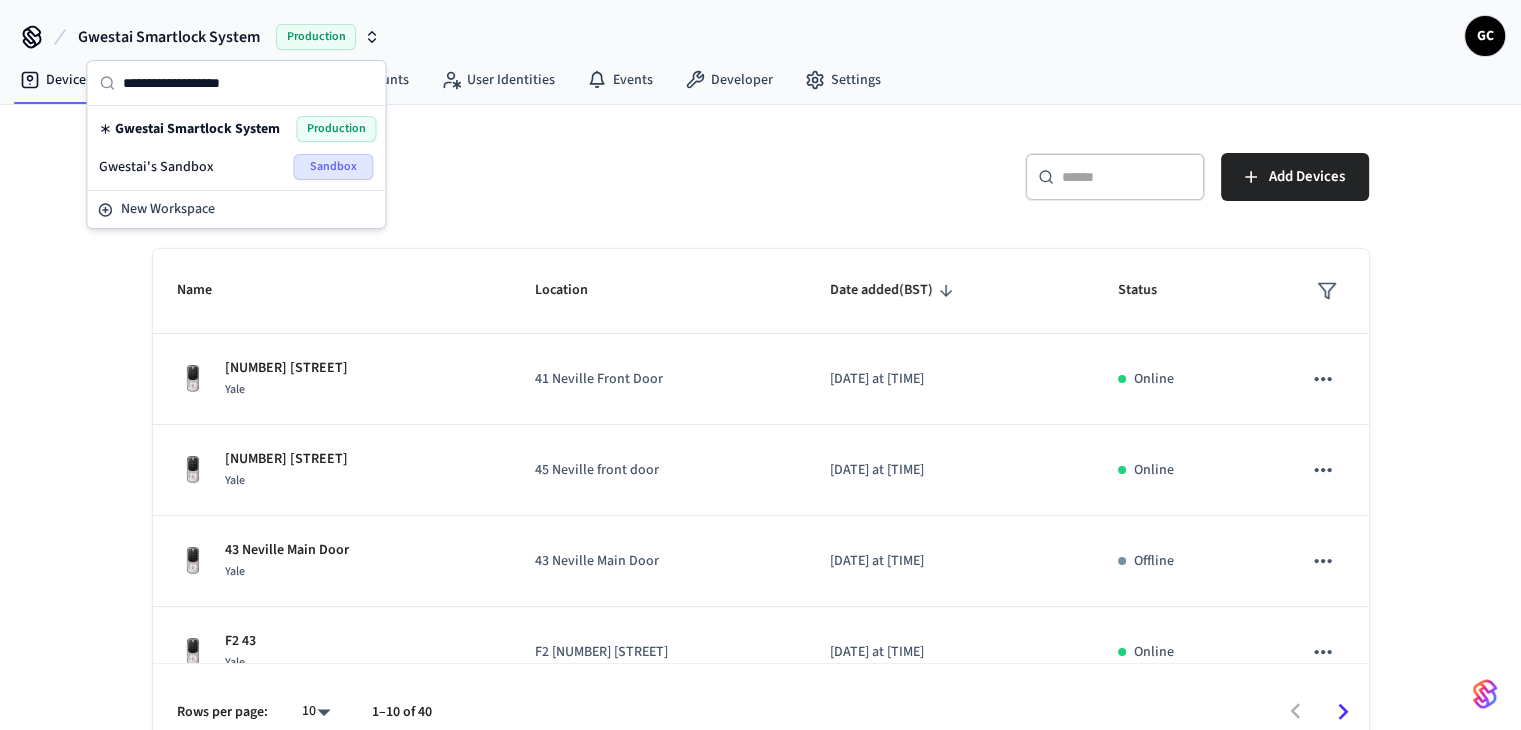click on "Gwestai Smartlock System Production GC" at bounding box center [760, 29] 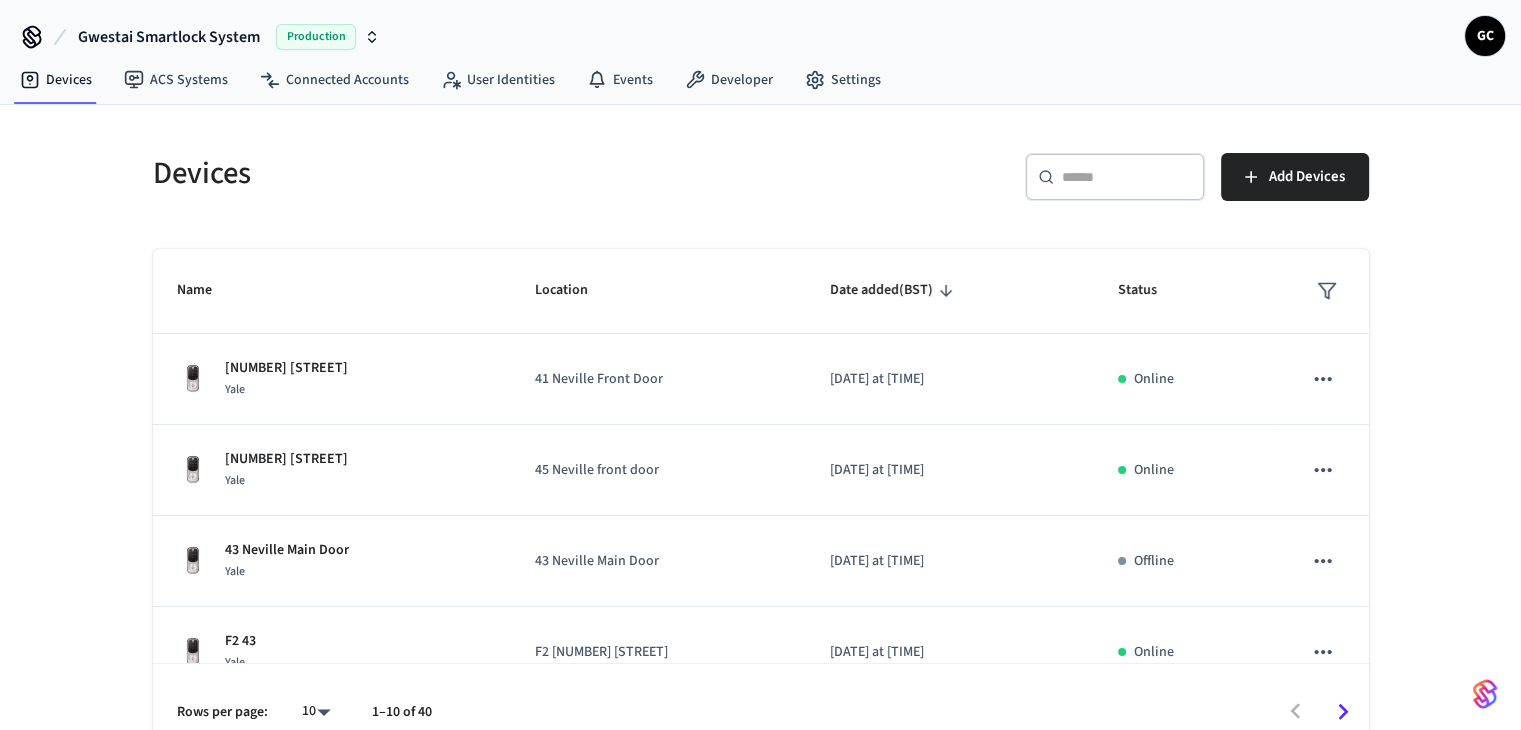click on "Devices" at bounding box center (451, 173) 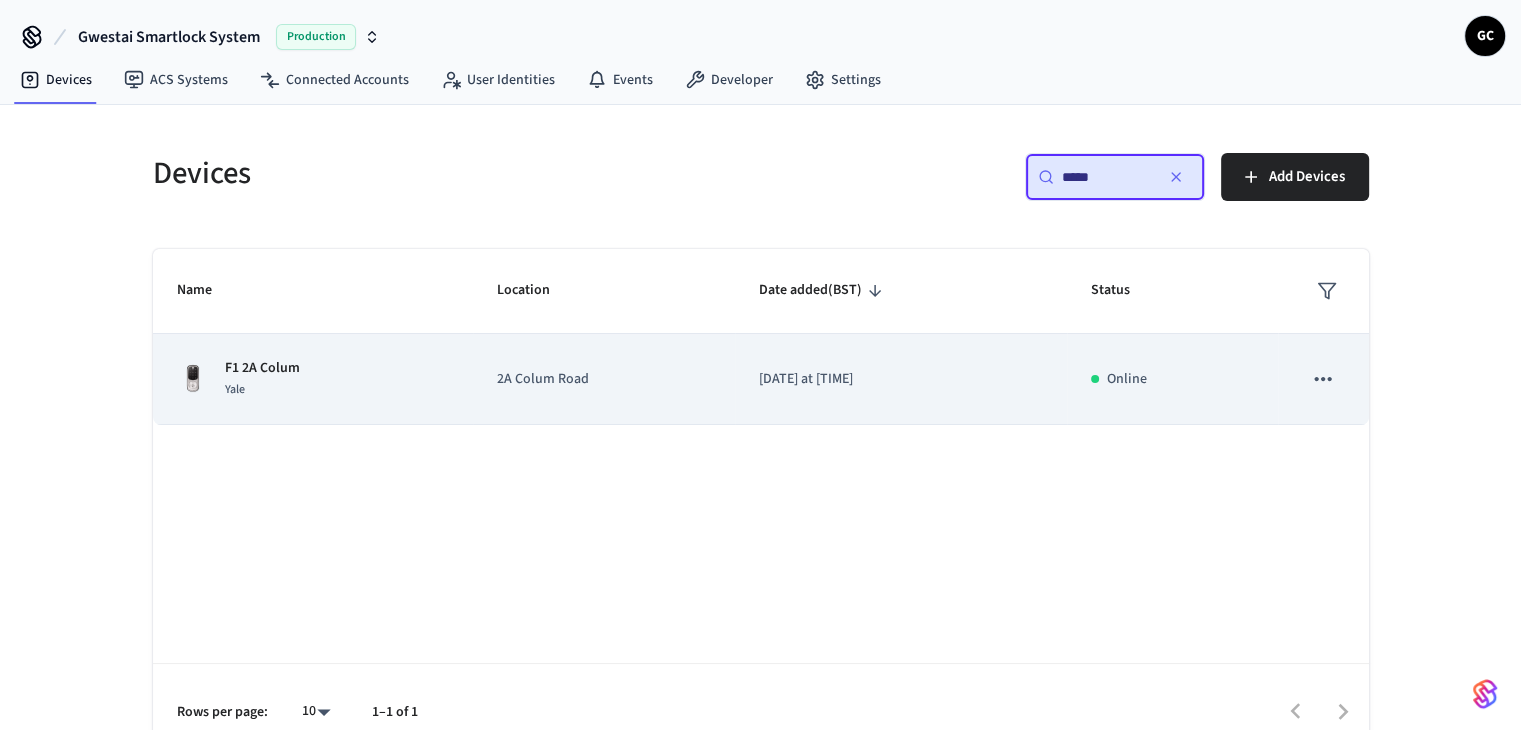 type on "*****" 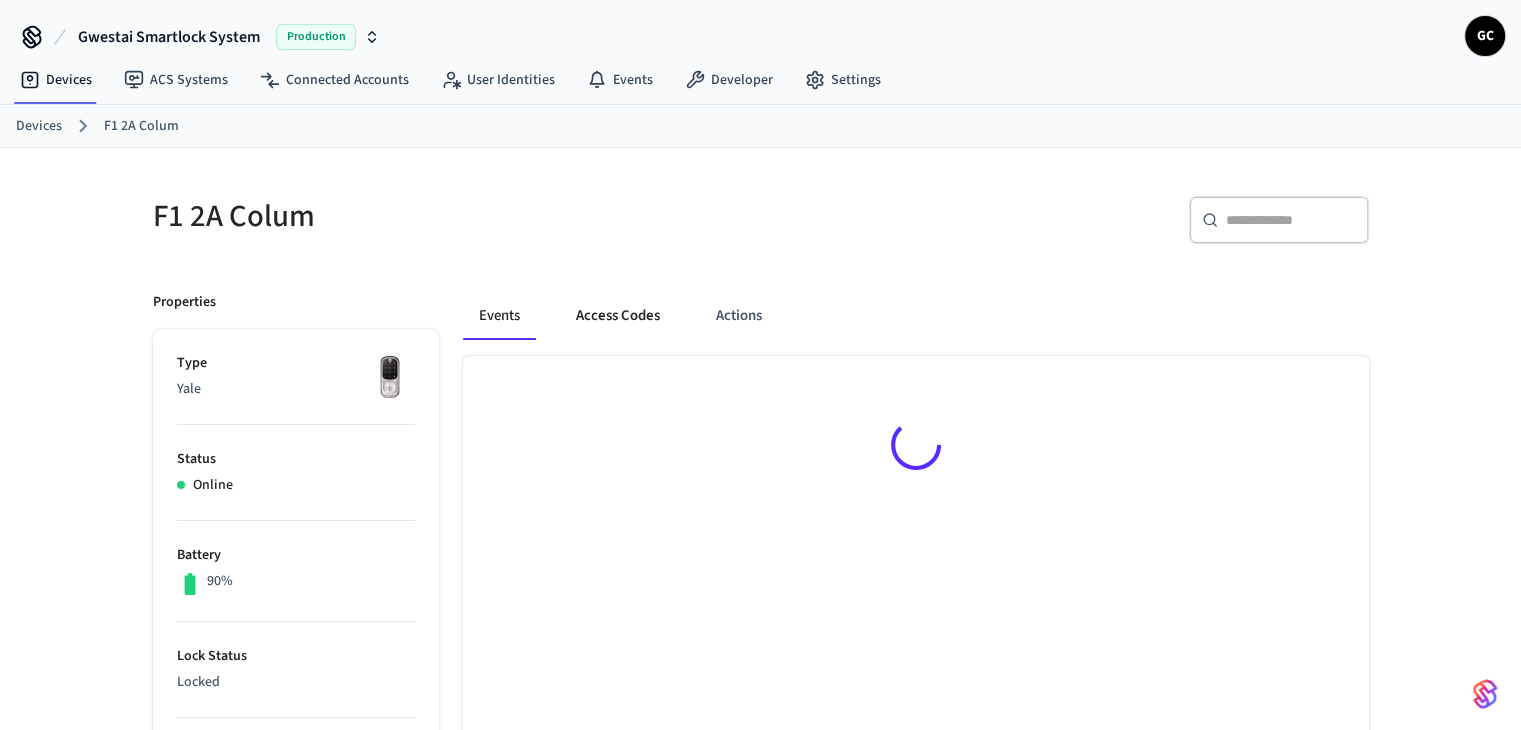 click on "Access Codes" at bounding box center [618, 316] 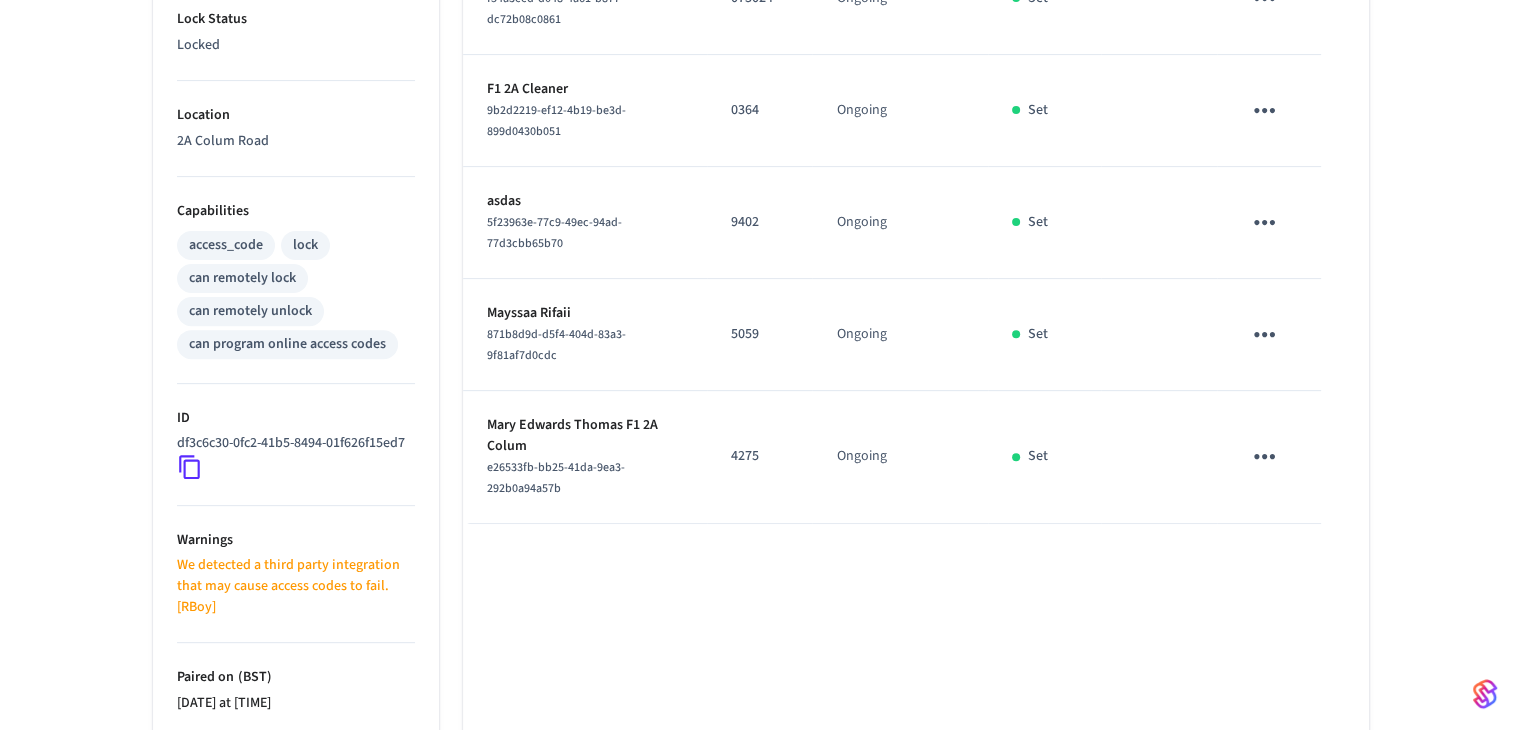 scroll, scrollTop: 800, scrollLeft: 0, axis: vertical 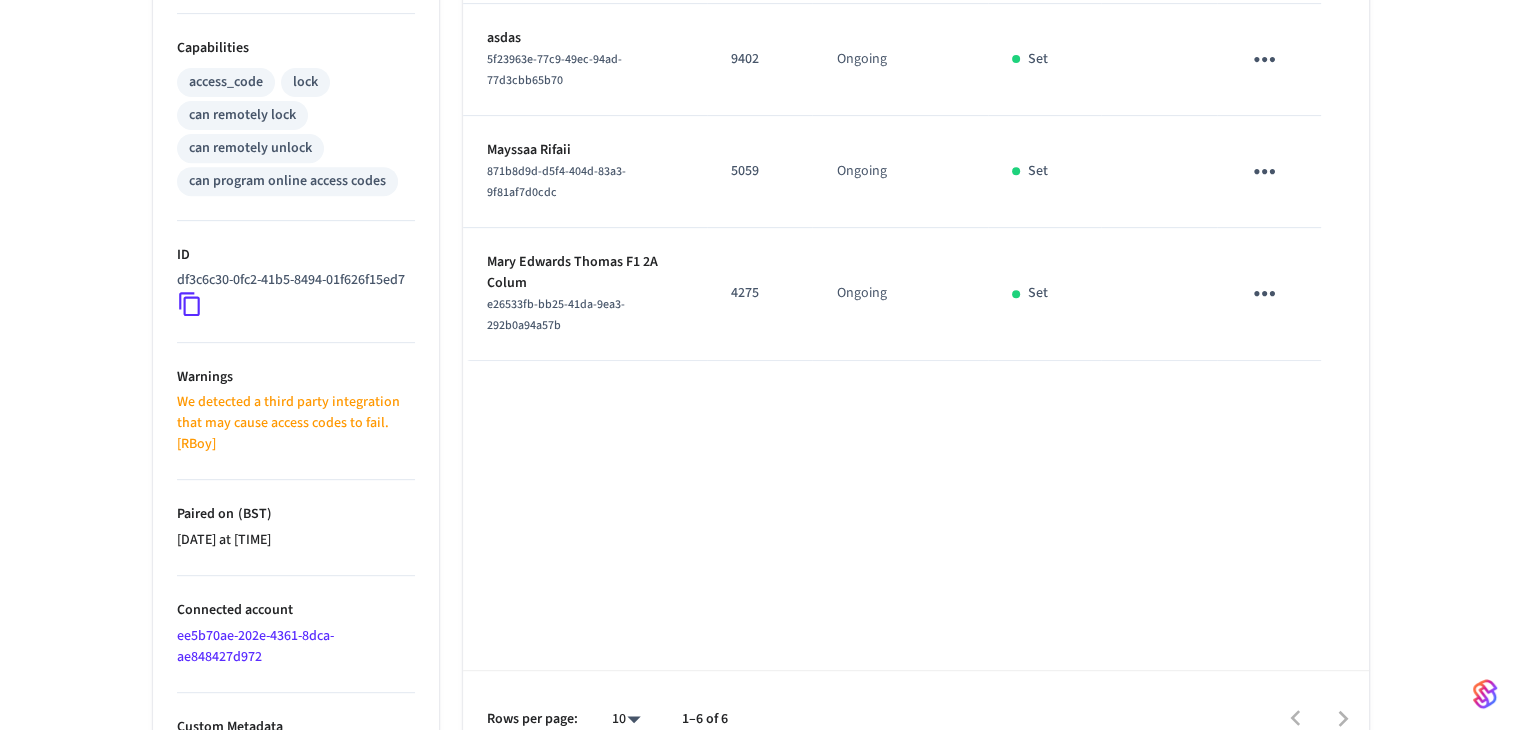 click 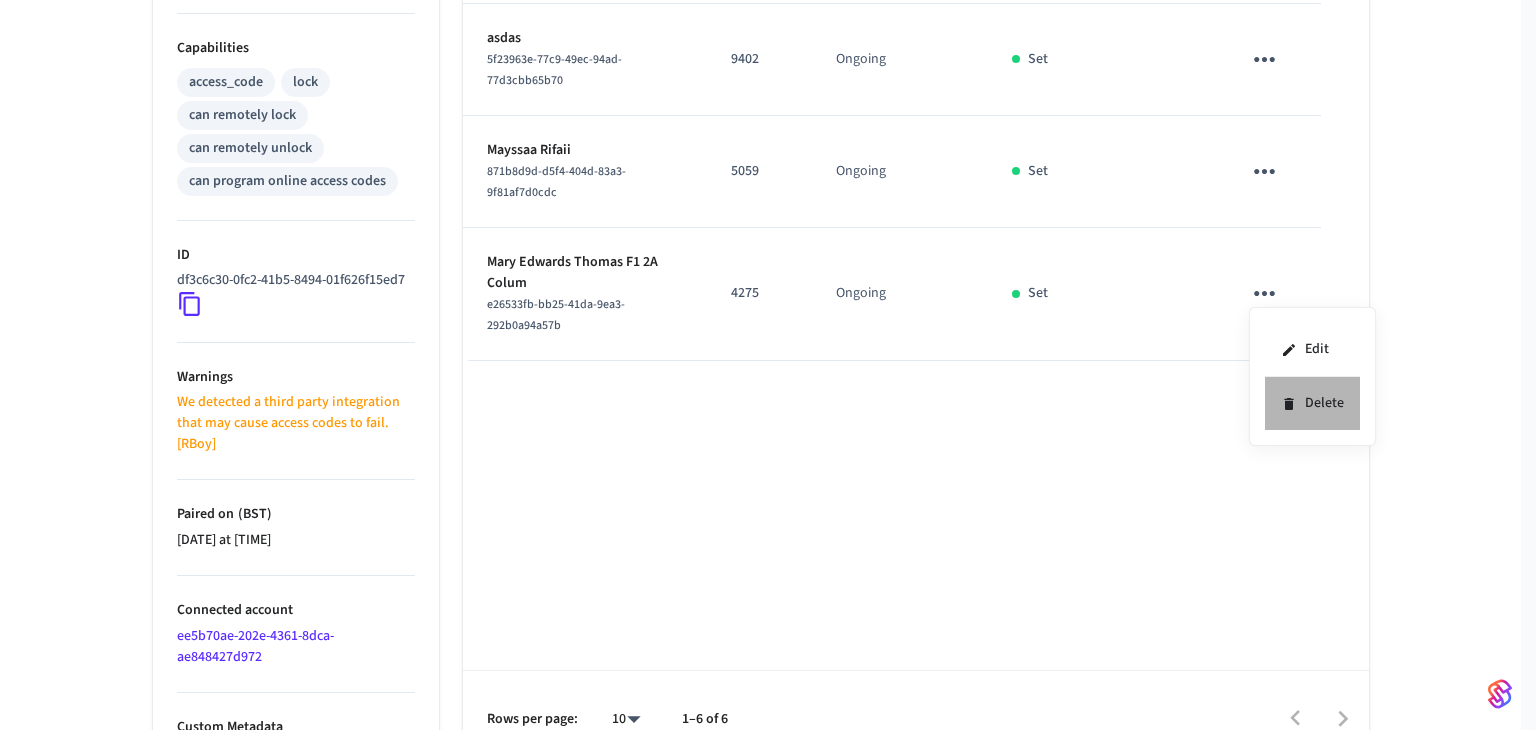 click on "Delete" at bounding box center (1312, 403) 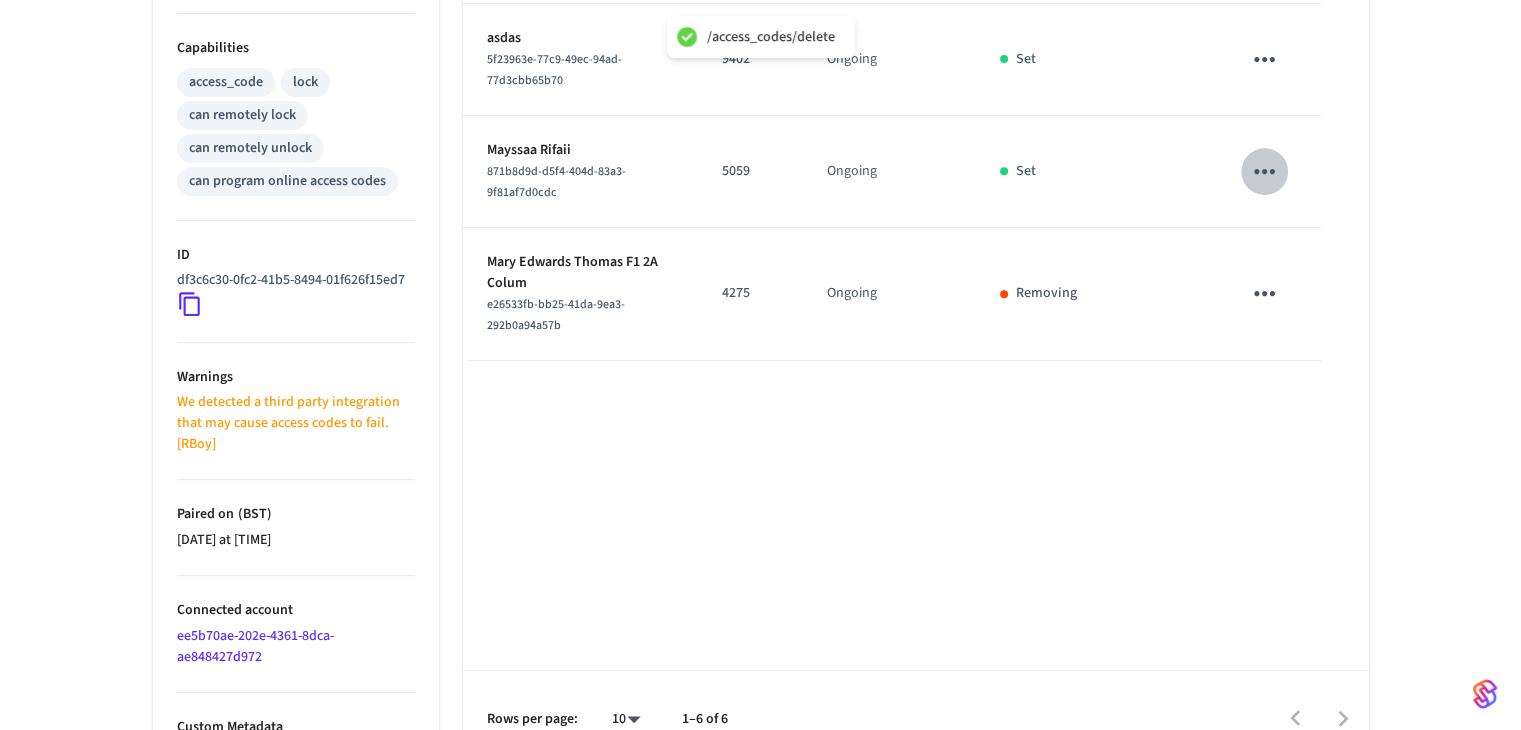 click 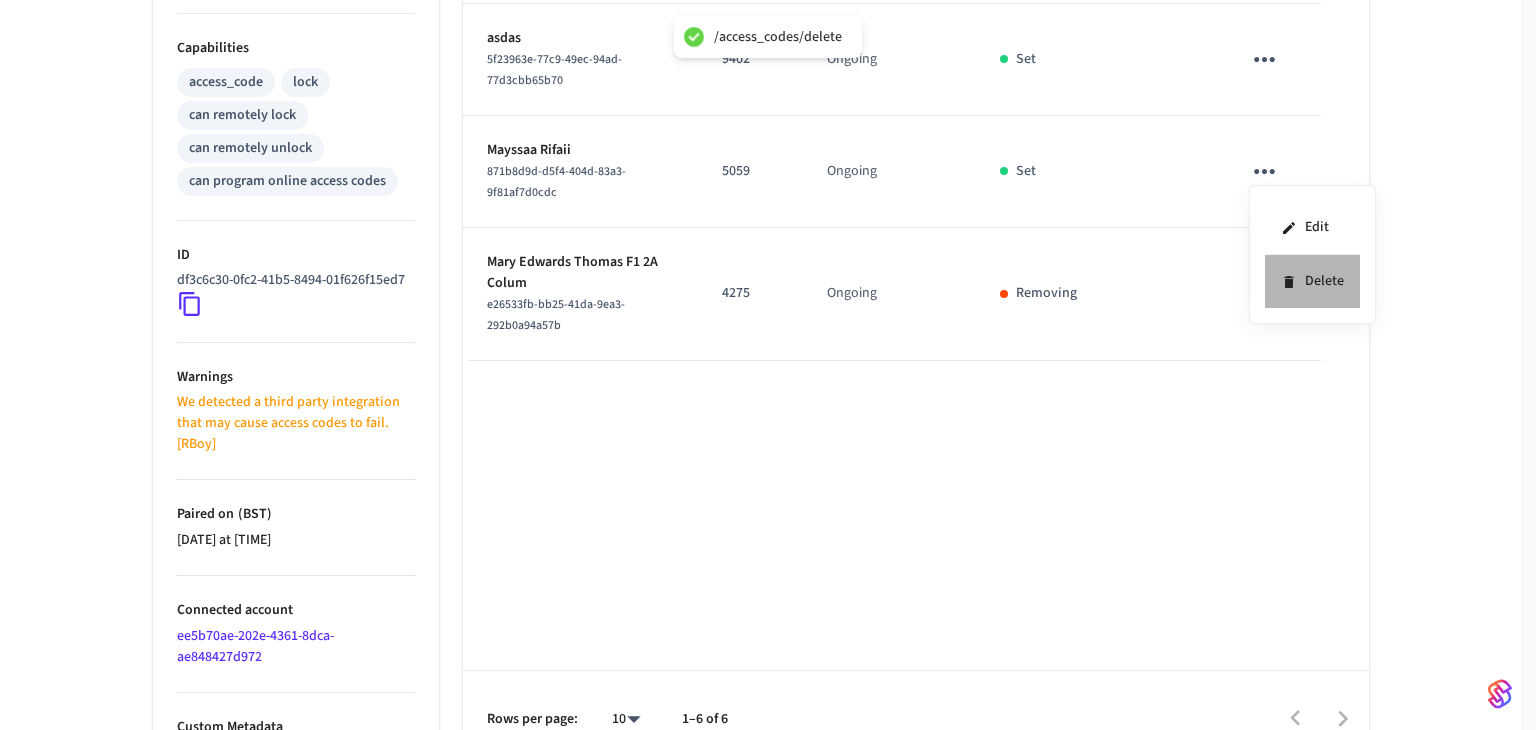 click on "Delete" at bounding box center [1312, 281] 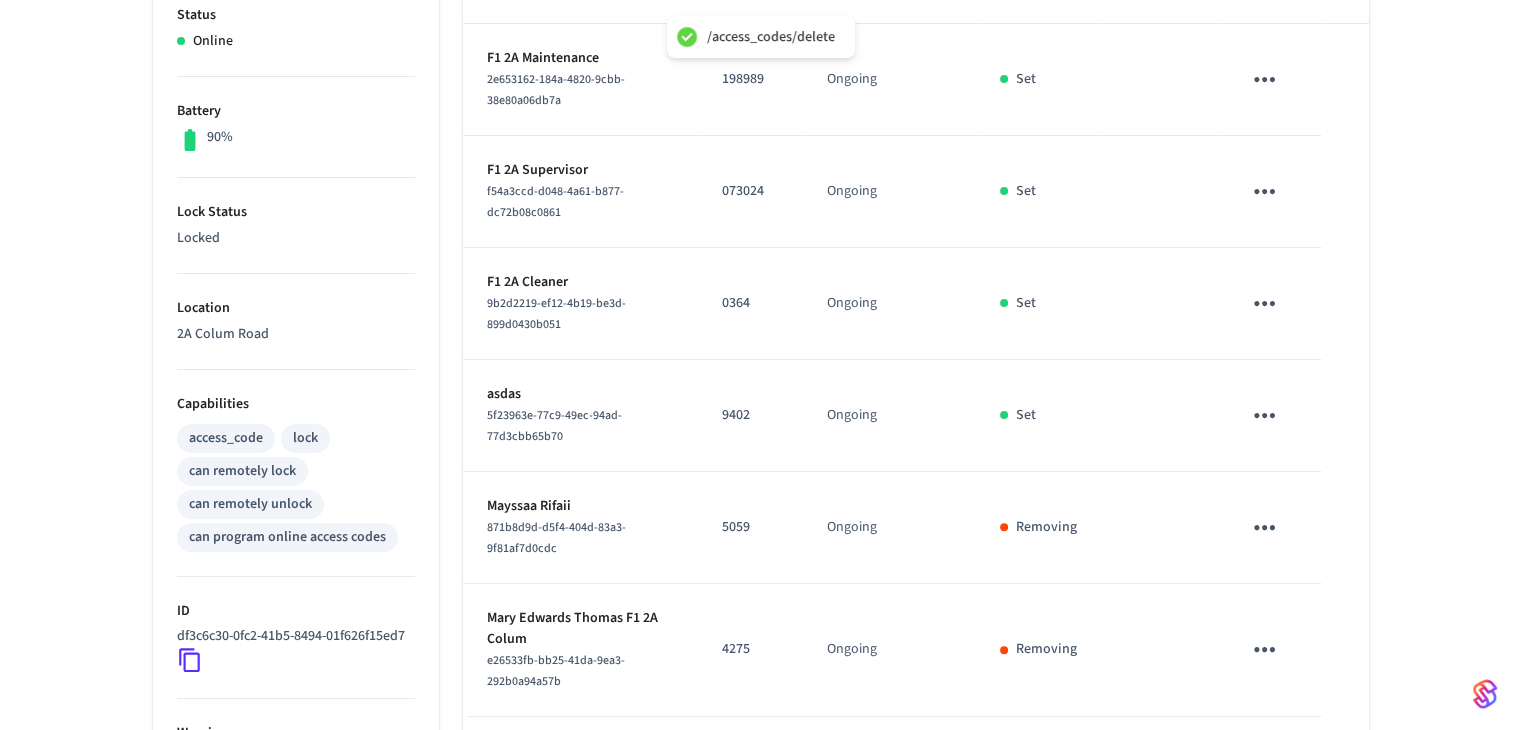 scroll, scrollTop: 400, scrollLeft: 0, axis: vertical 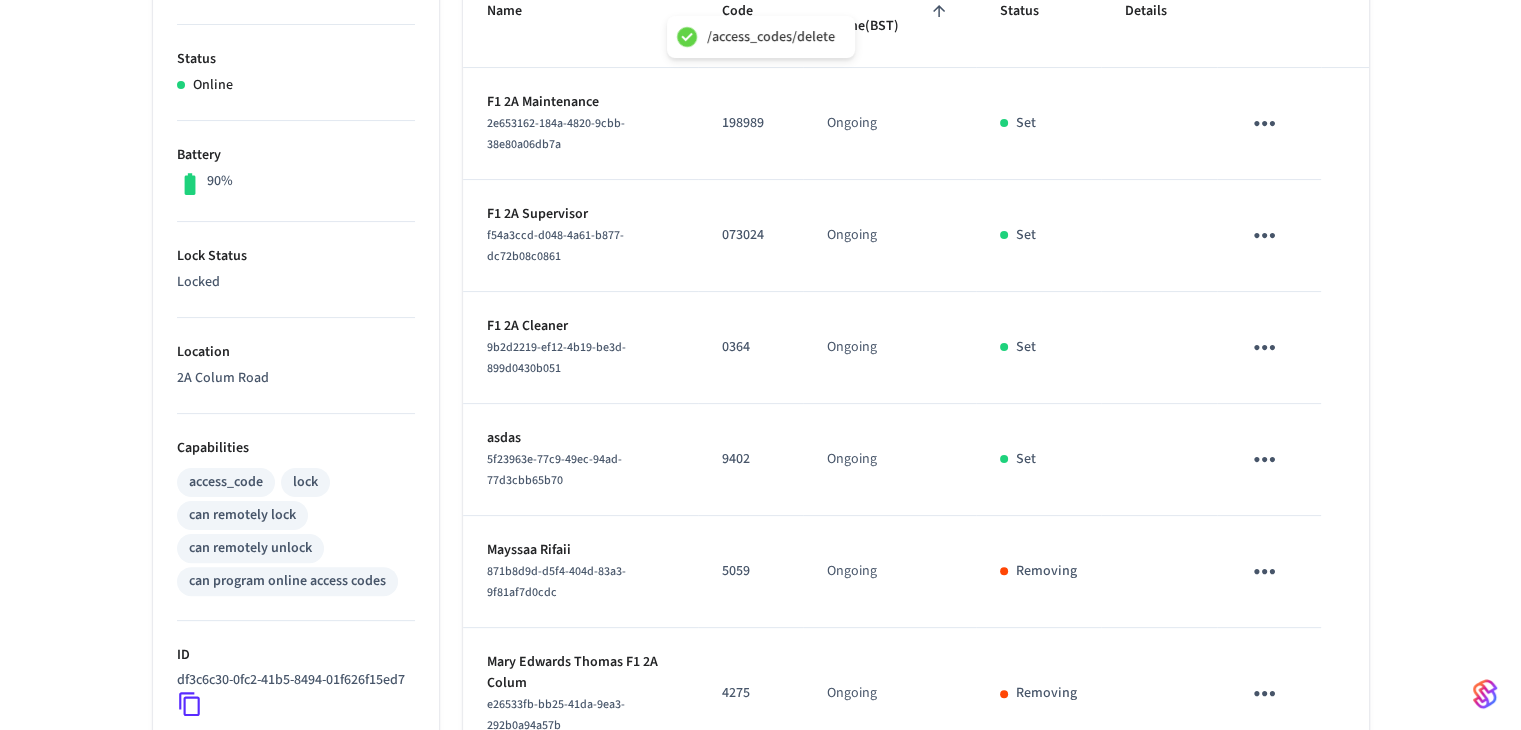 click 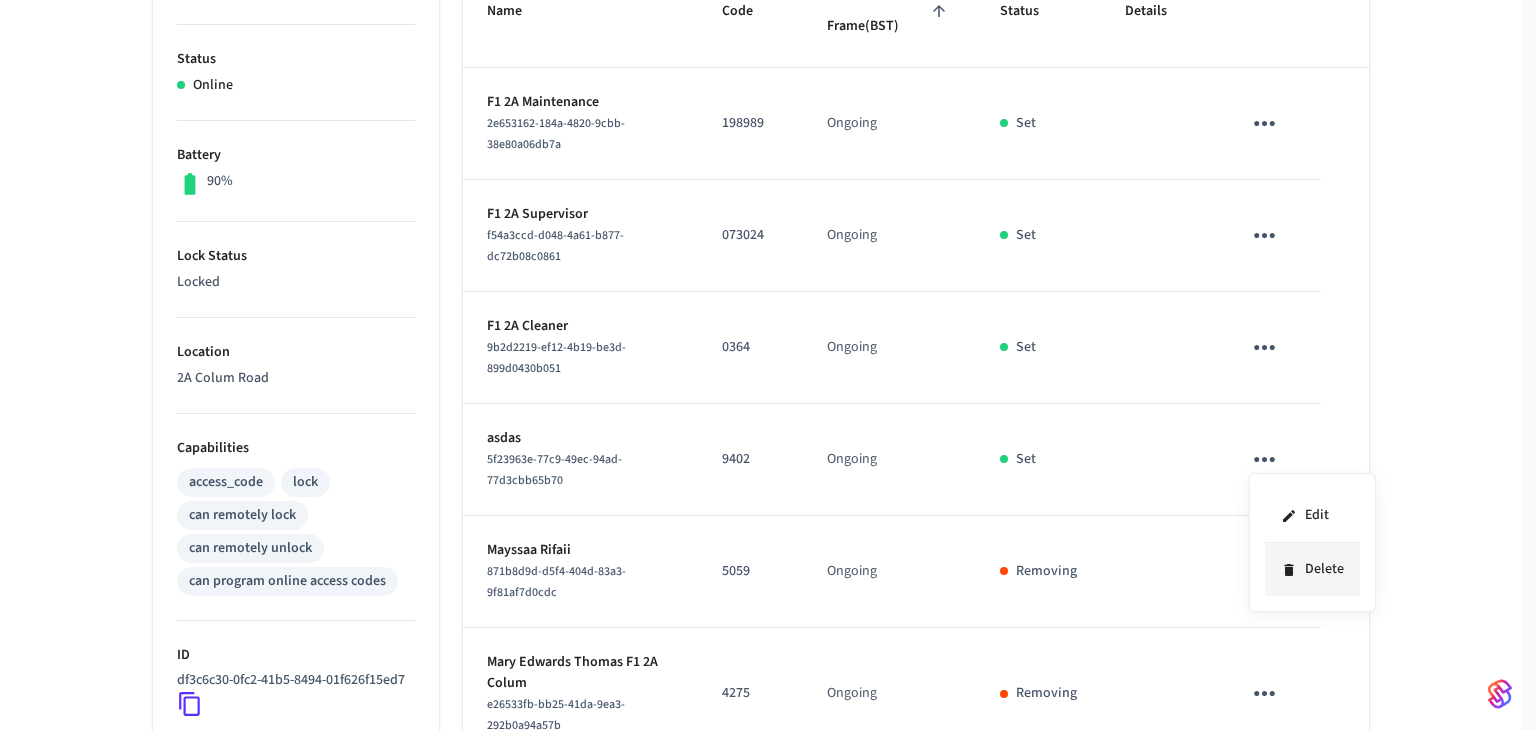 click on "Delete" at bounding box center [1312, 569] 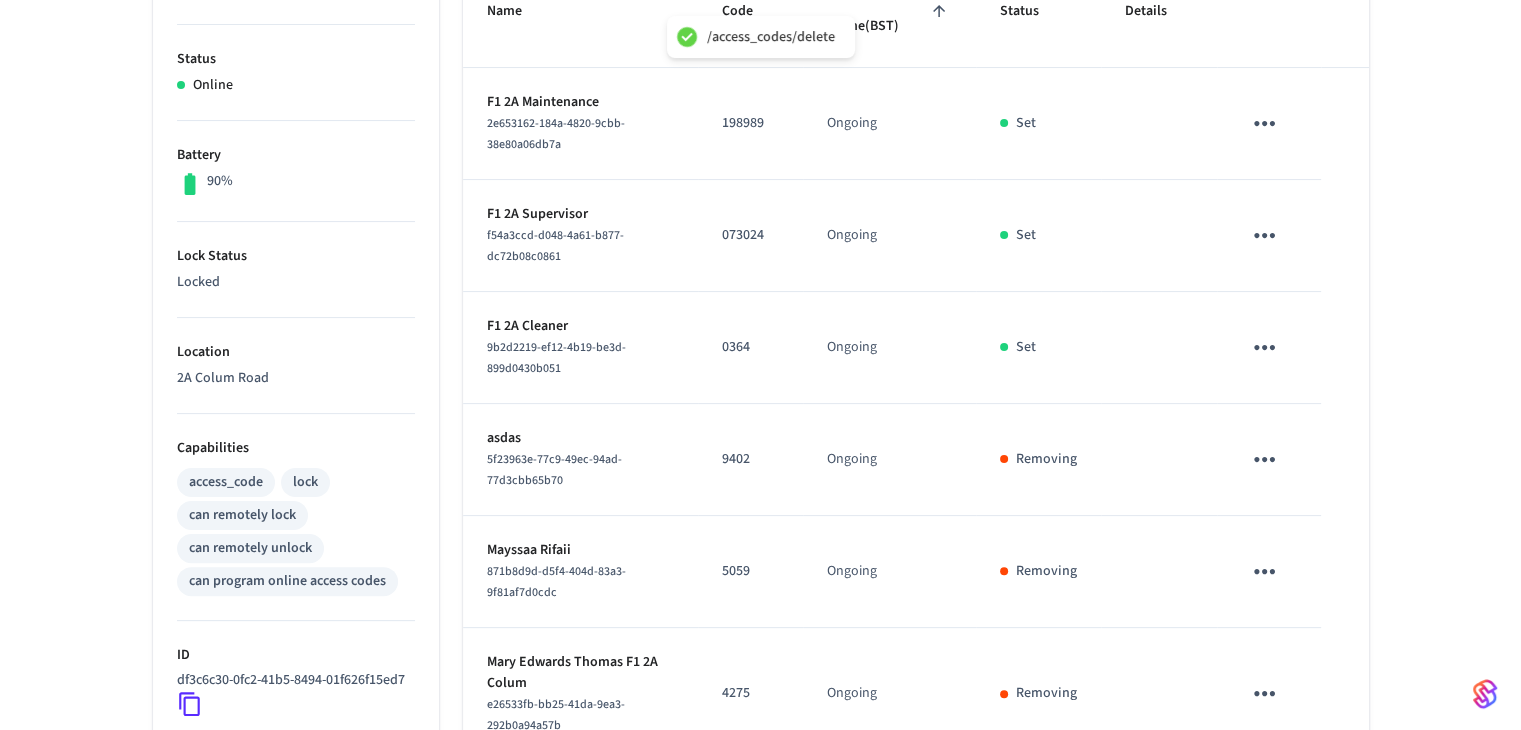 scroll, scrollTop: 600, scrollLeft: 0, axis: vertical 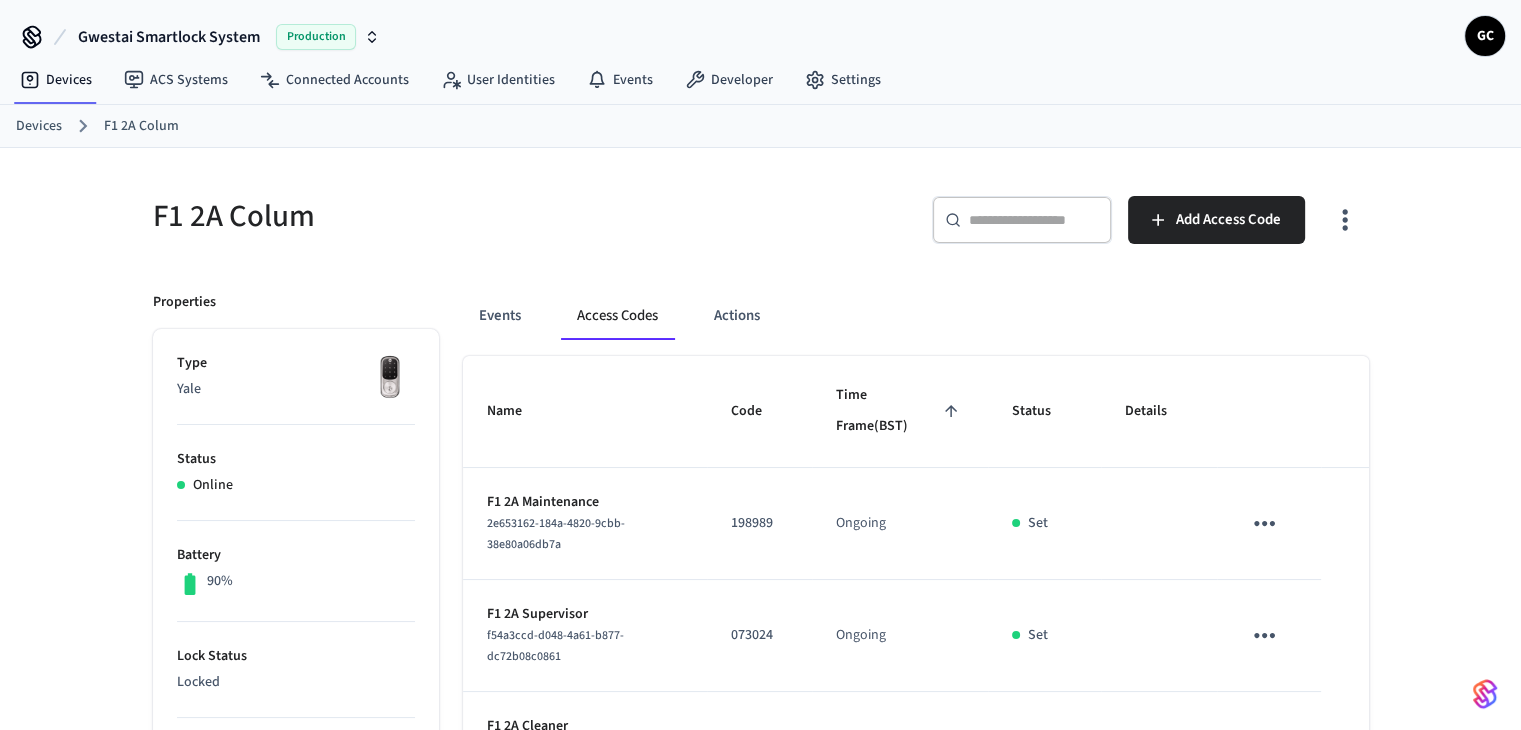 click on "Devices" at bounding box center (39, 126) 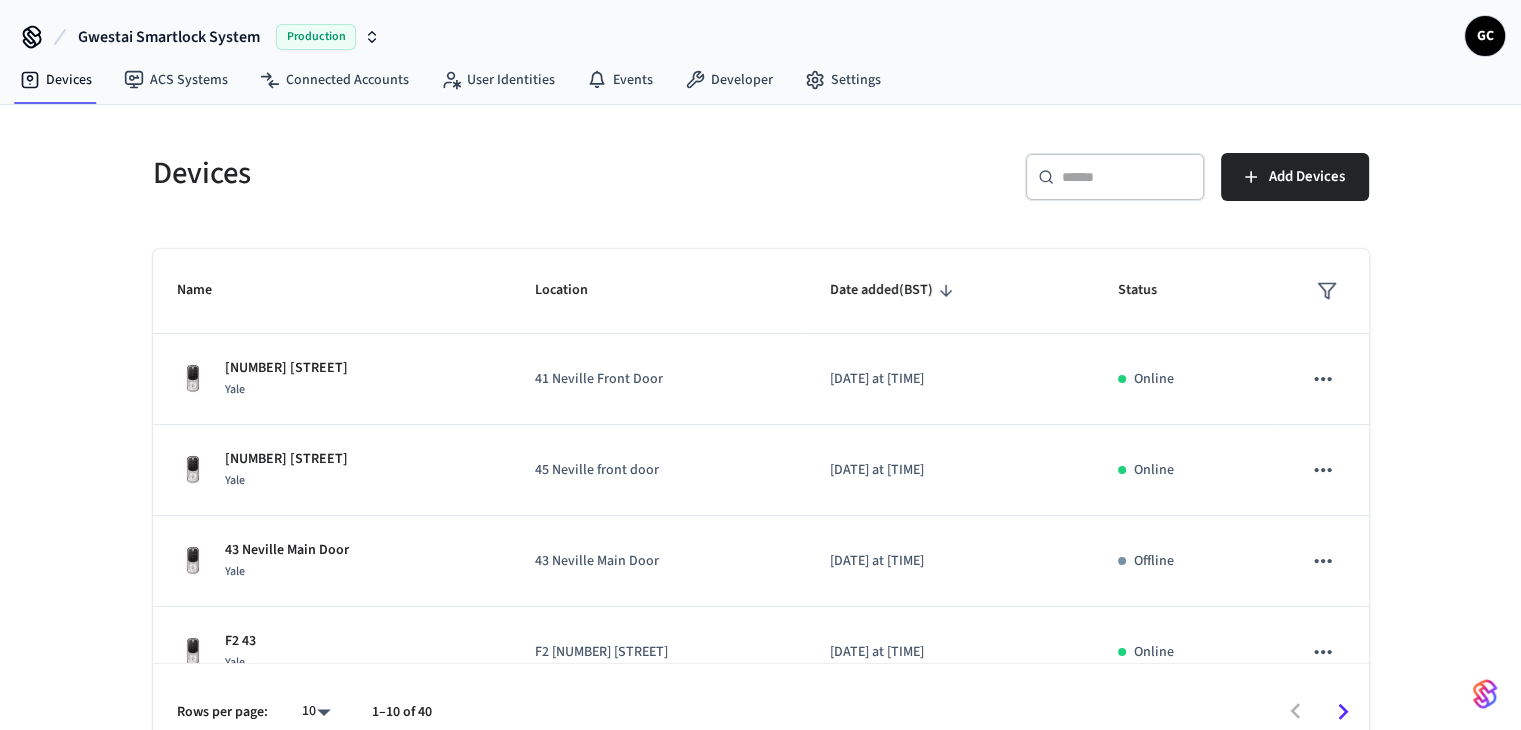 click on "​ ​" at bounding box center [1115, 177] 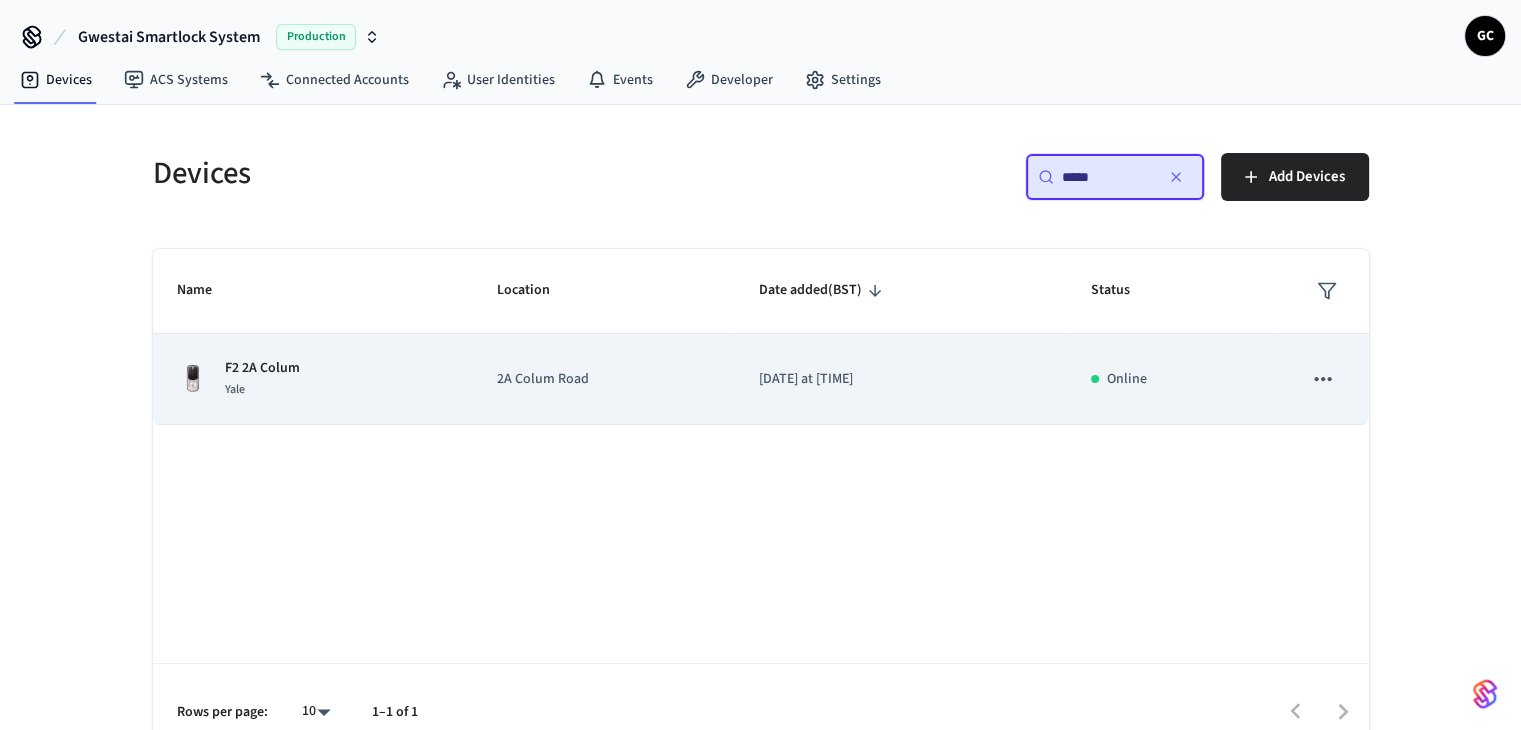 type on "*****" 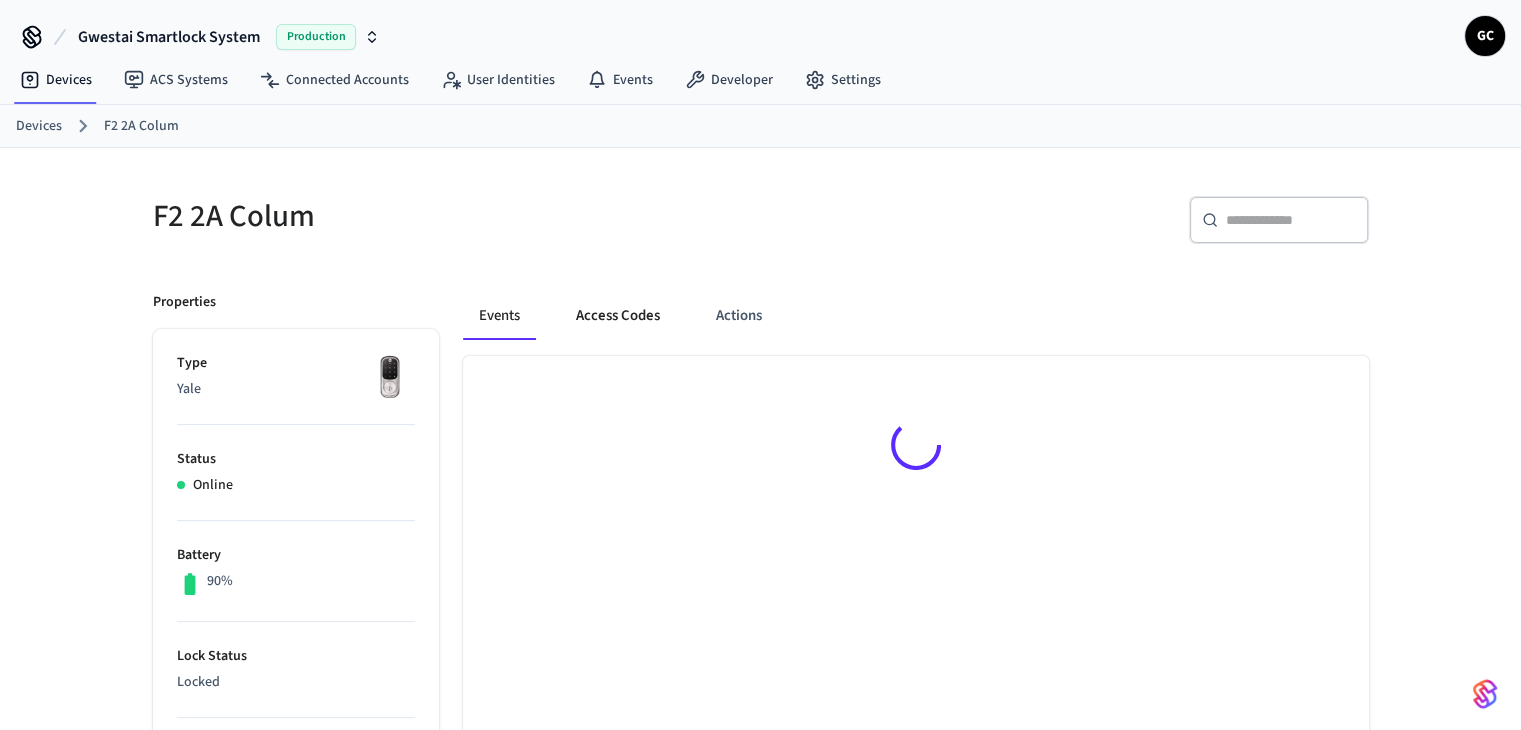 click on "Access Codes" at bounding box center (618, 316) 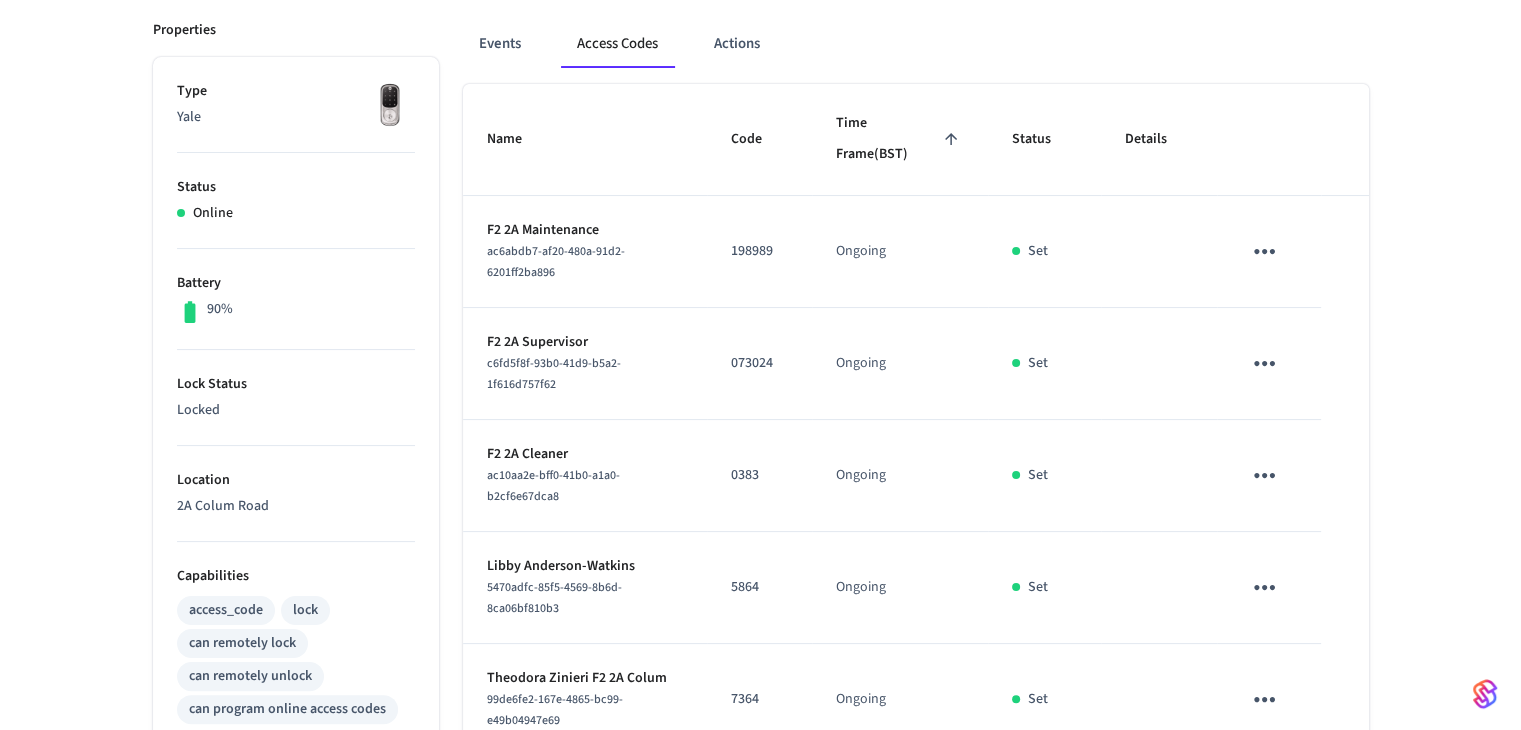 scroll, scrollTop: 400, scrollLeft: 0, axis: vertical 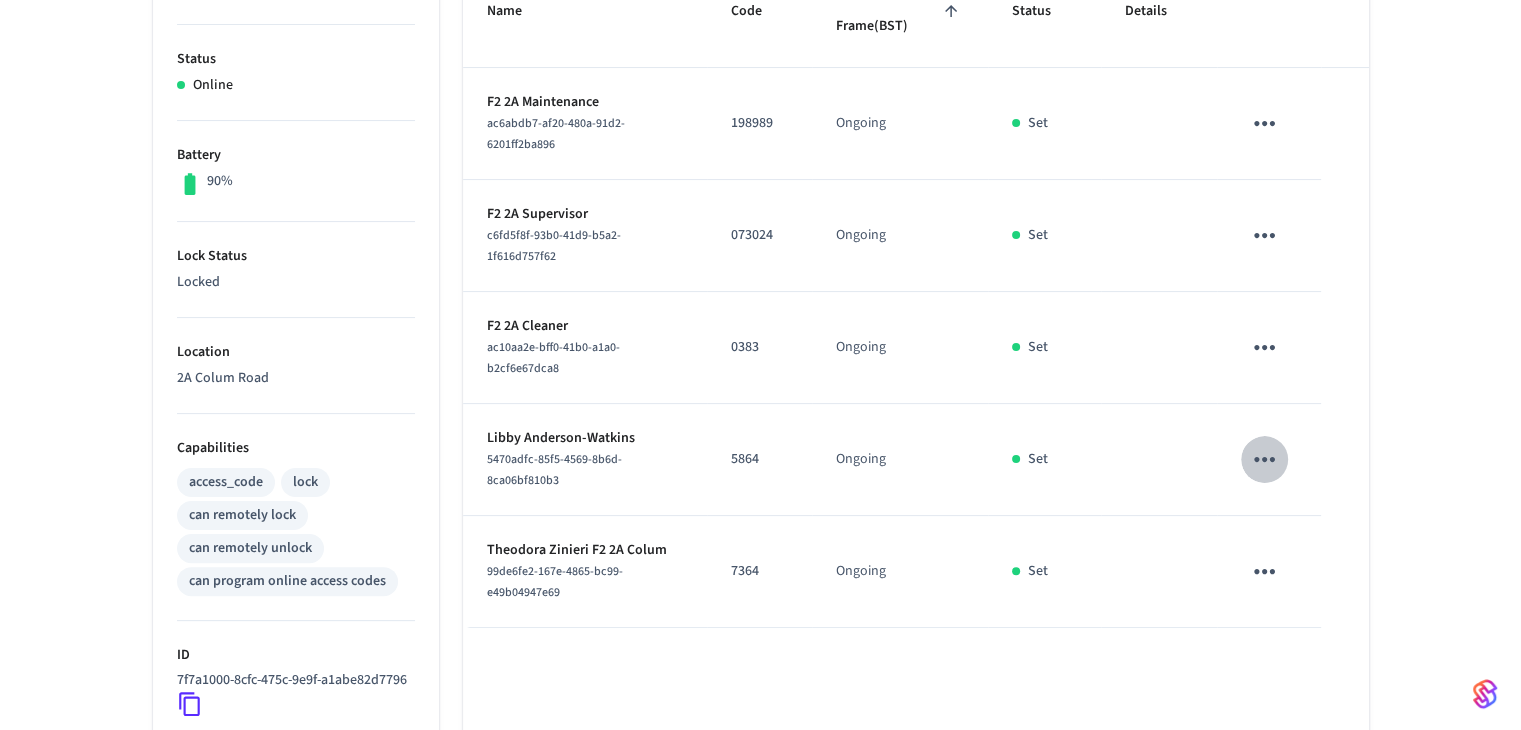 click 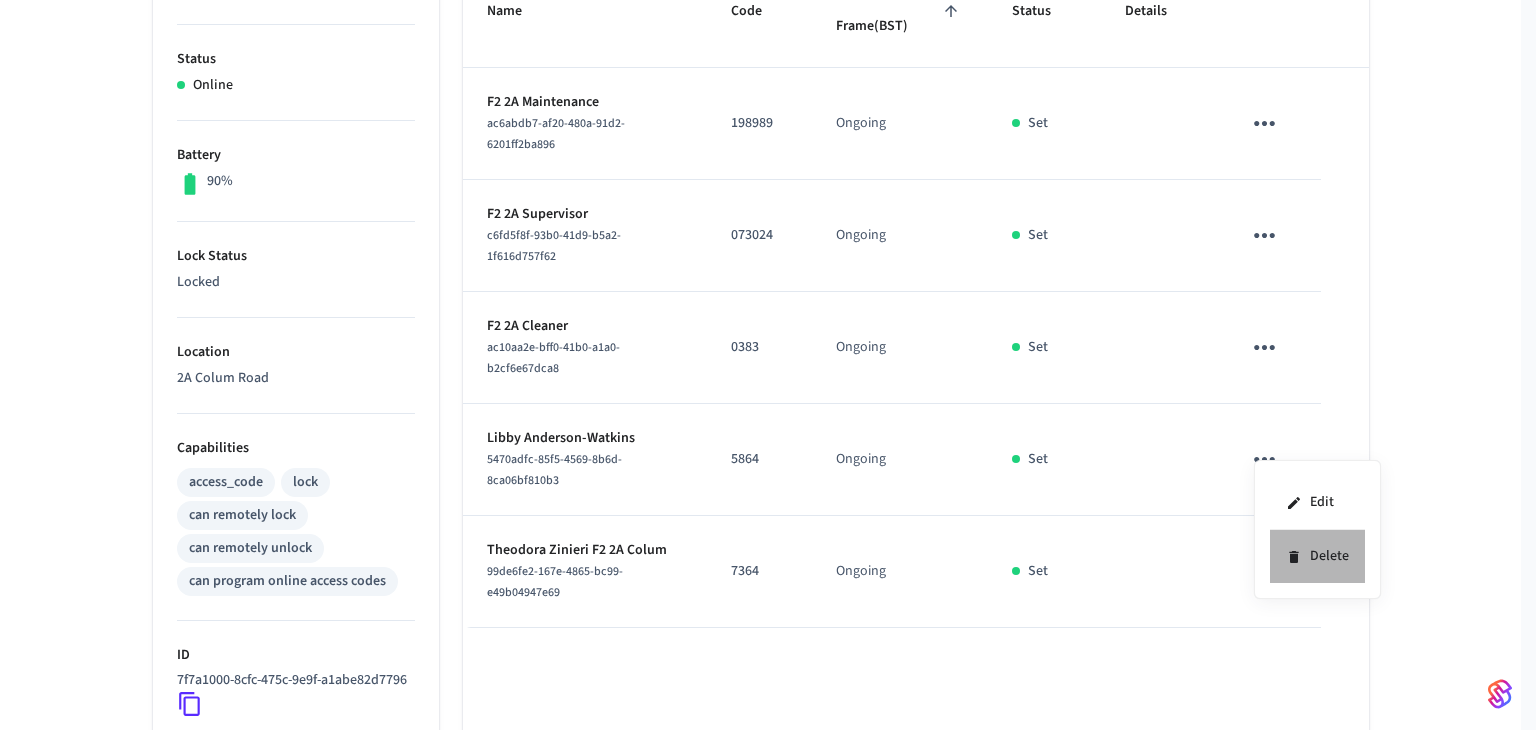 click on "Delete" at bounding box center [1317, 556] 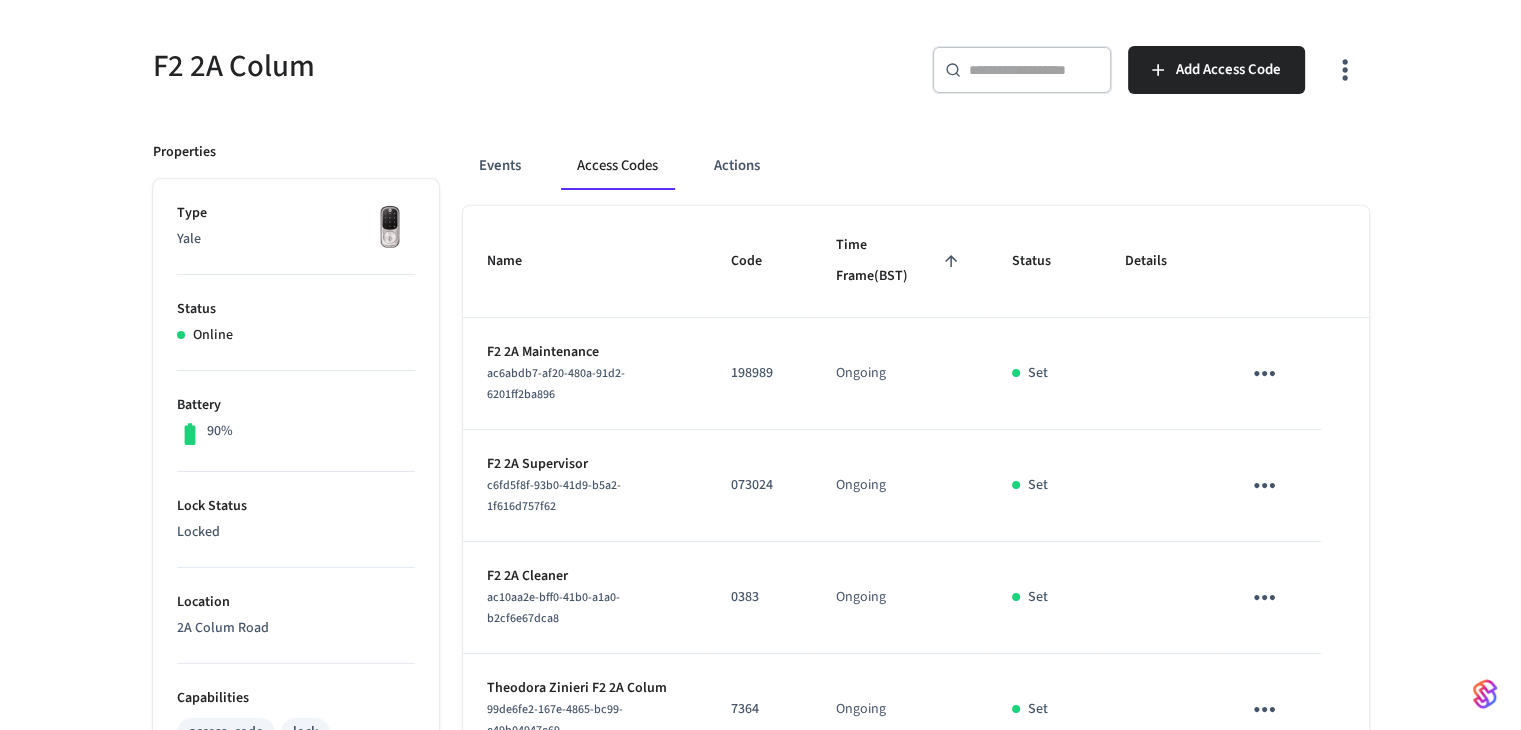 scroll, scrollTop: 0, scrollLeft: 0, axis: both 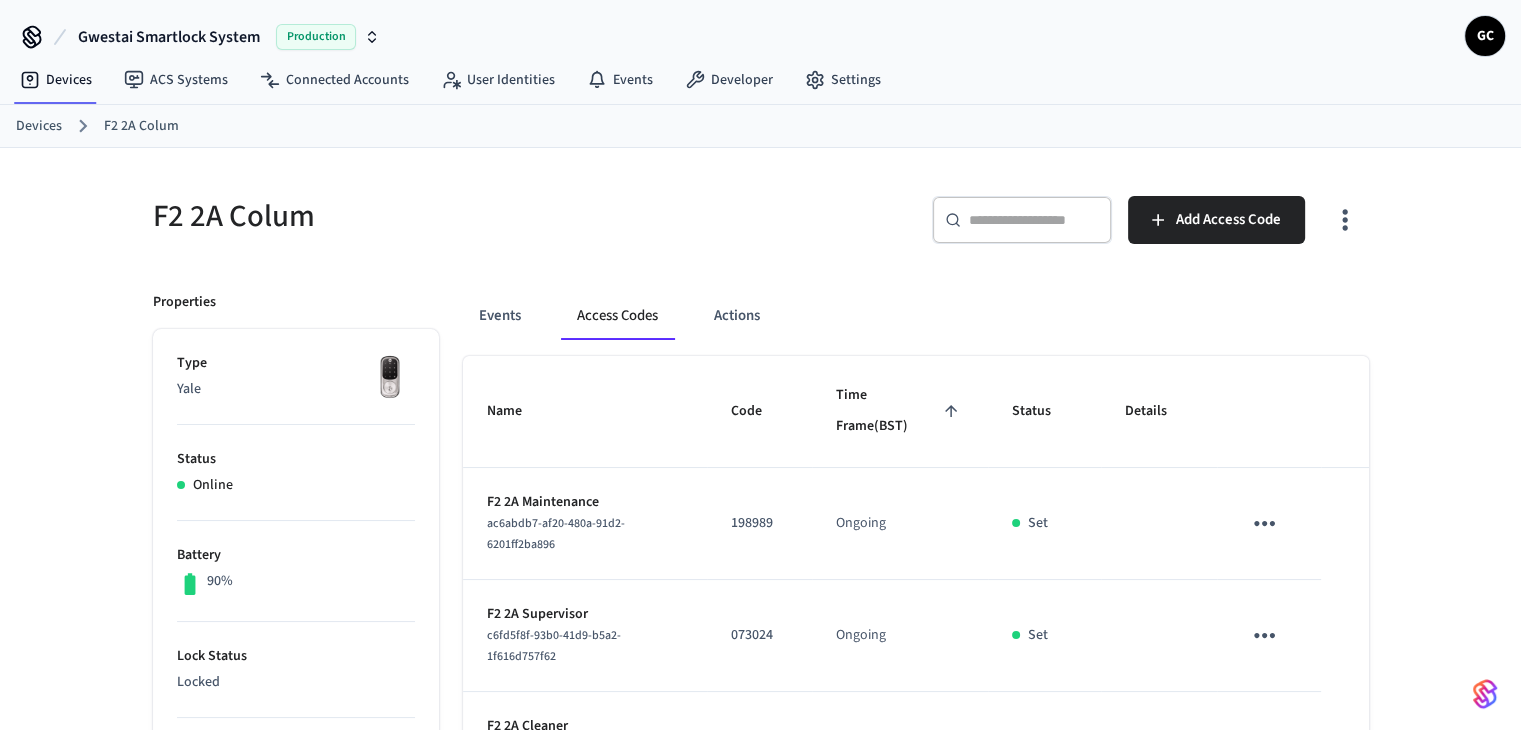 click on "Devices" at bounding box center [39, 126] 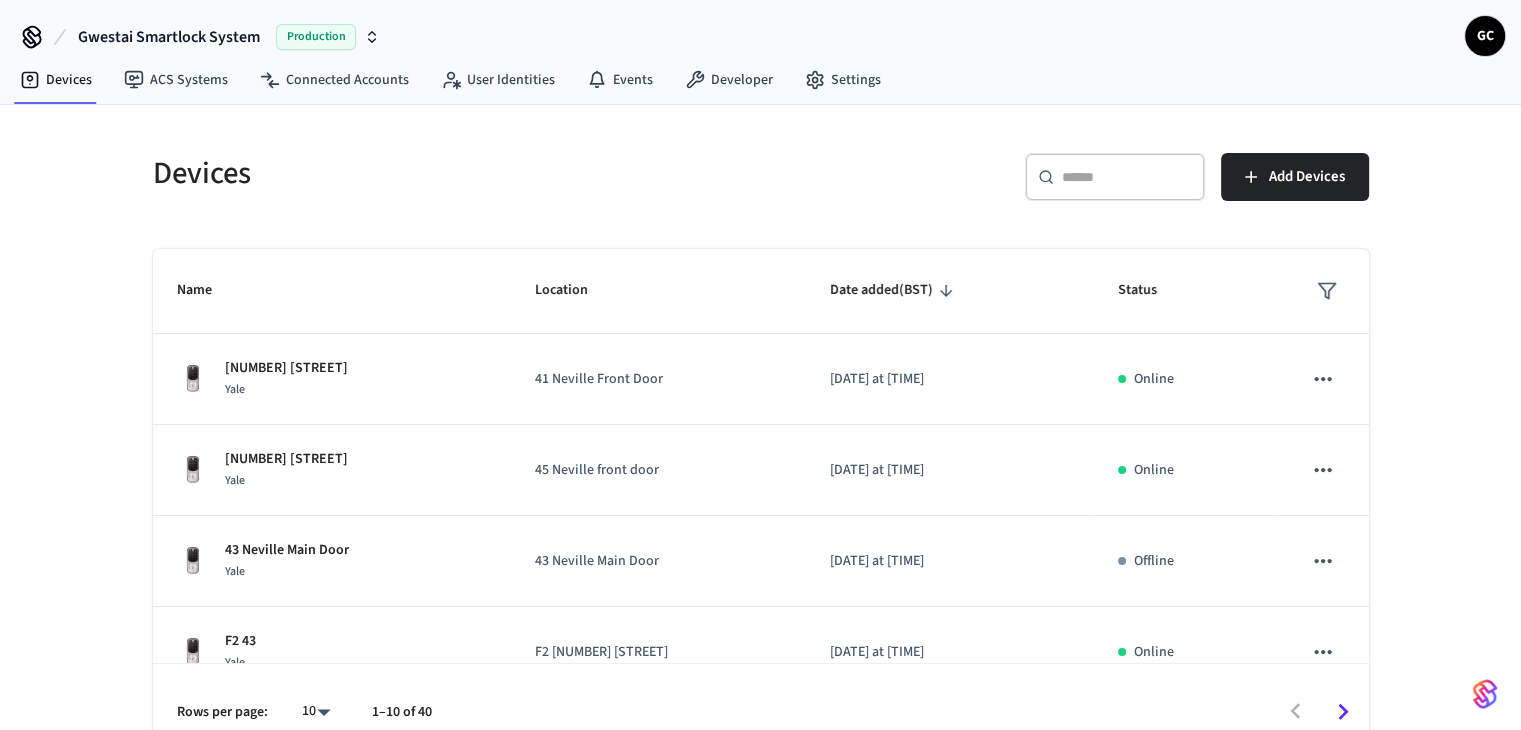drag, startPoint x: 1092, startPoint y: 177, endPoint x: 1105, endPoint y: 185, distance: 15.264338 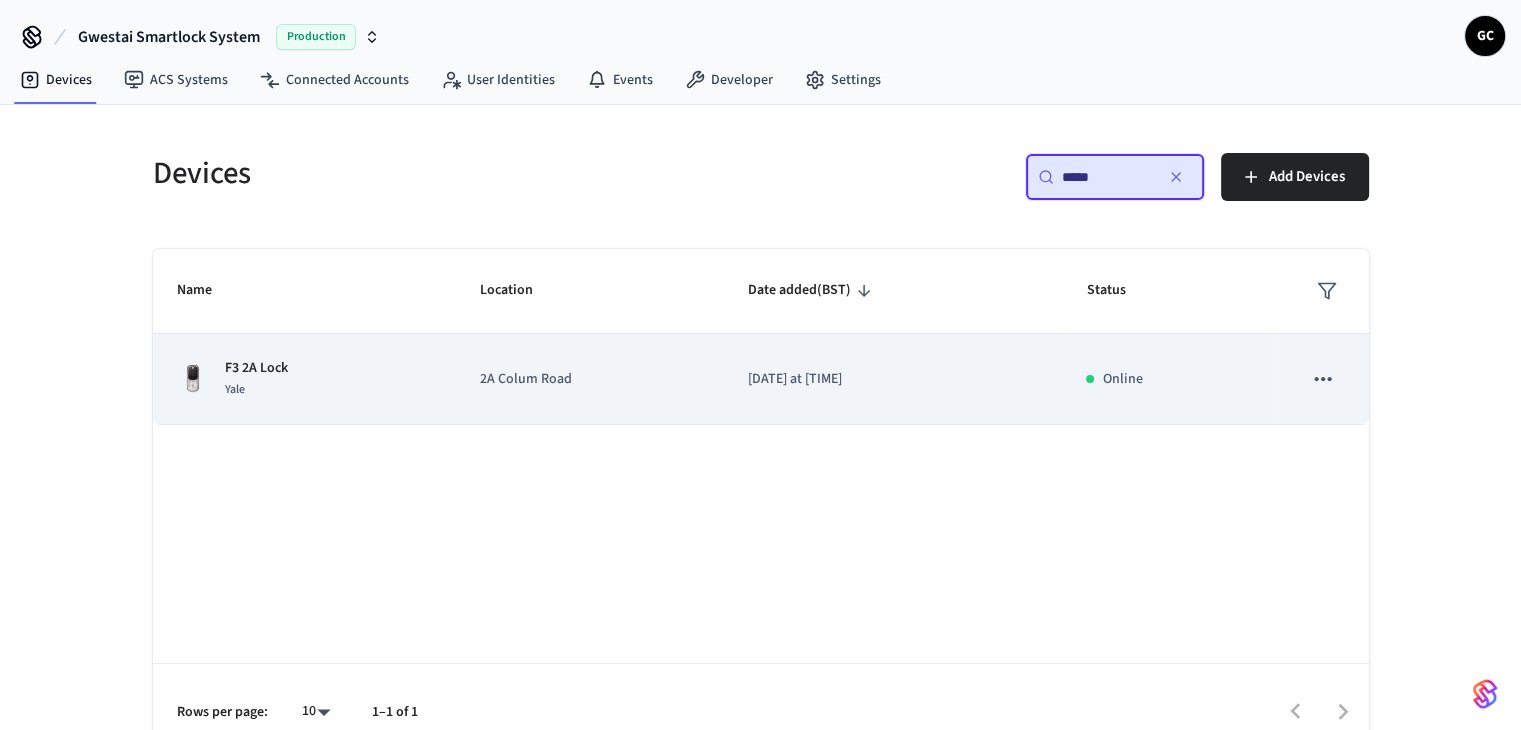 type on "*****" 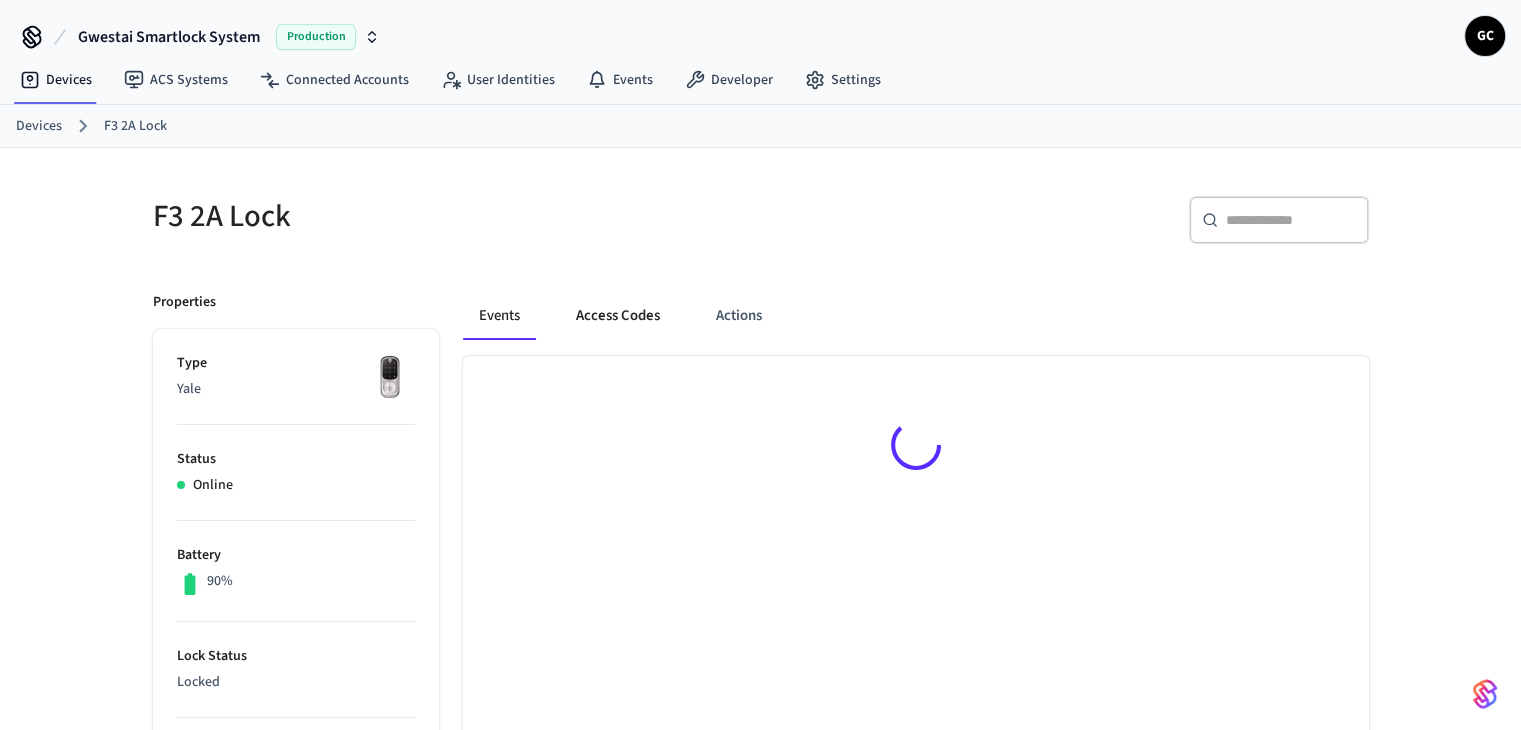 click on "Access Codes" at bounding box center [618, 316] 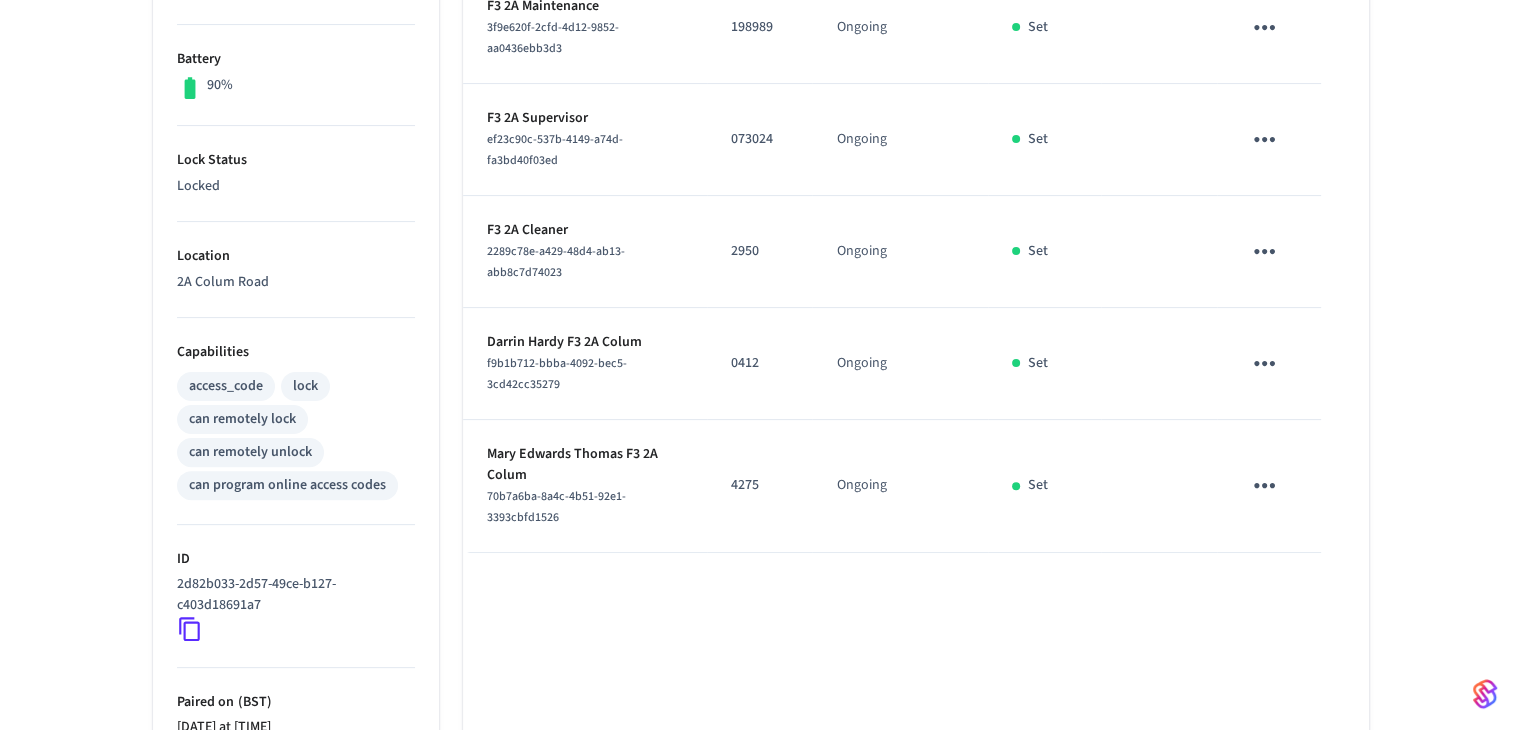 scroll, scrollTop: 500, scrollLeft: 0, axis: vertical 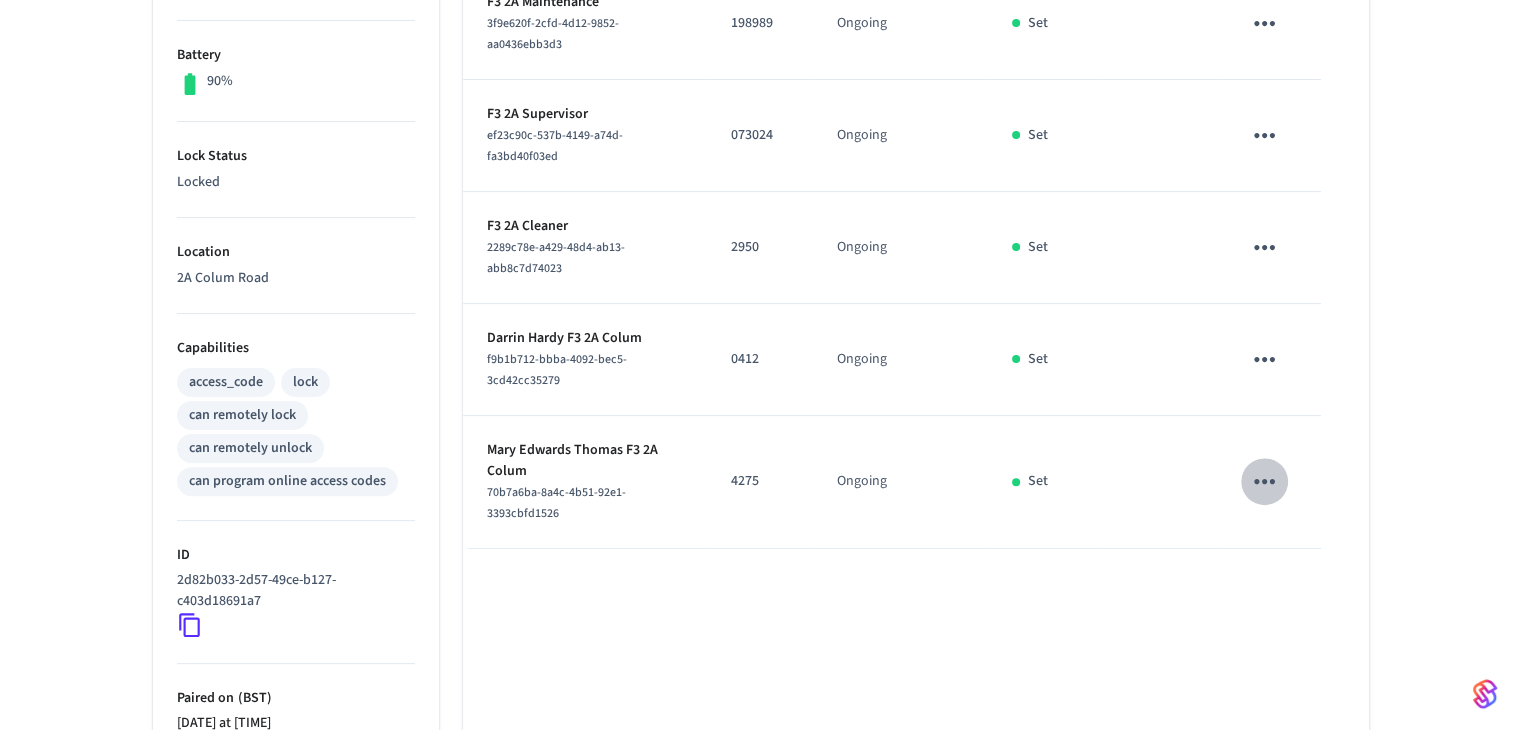 click 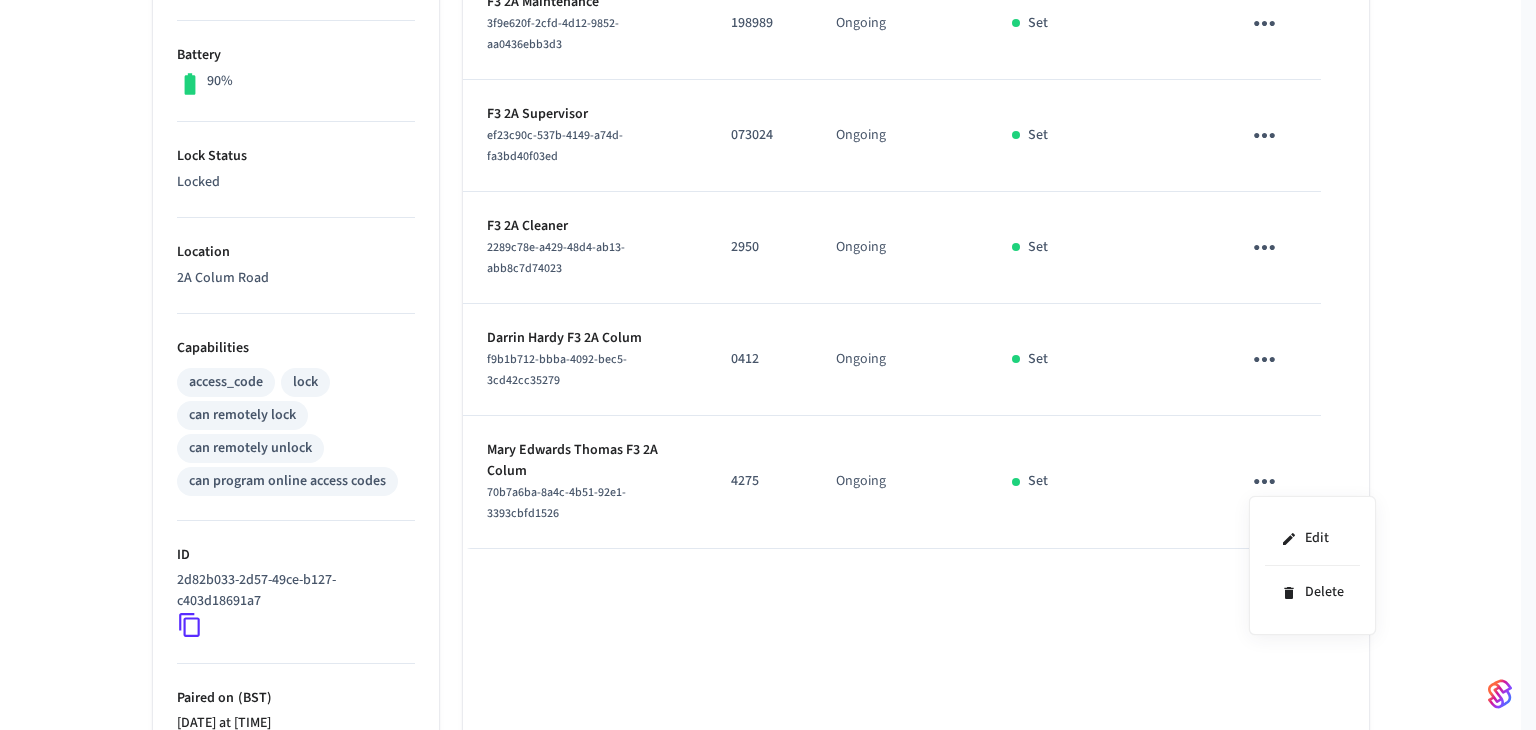 drag, startPoint x: 483, startPoint y: 448, endPoint x: 554, endPoint y: 445, distance: 71.063354 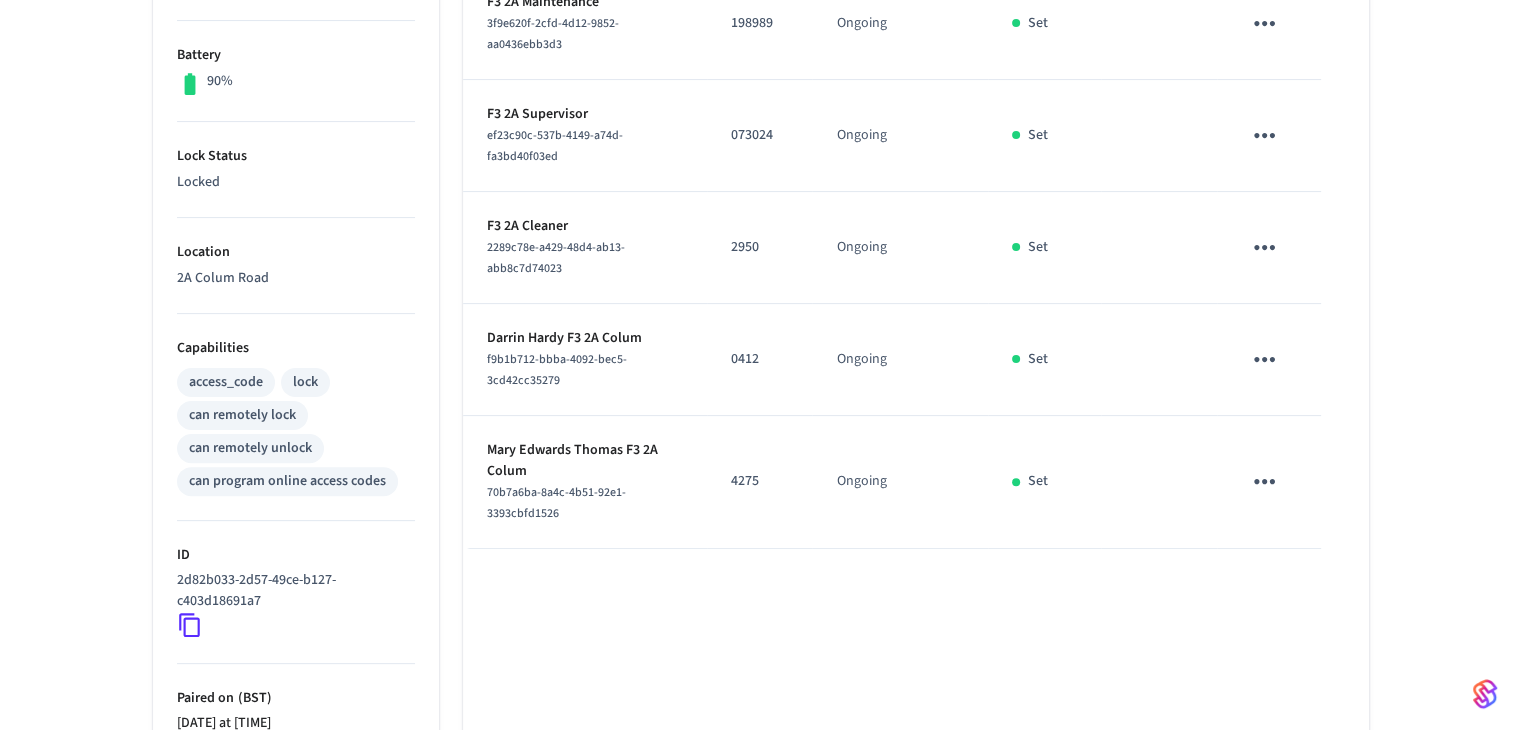 click on "Mary Edwards Thomas F3 2A Colum" at bounding box center (585, 461) 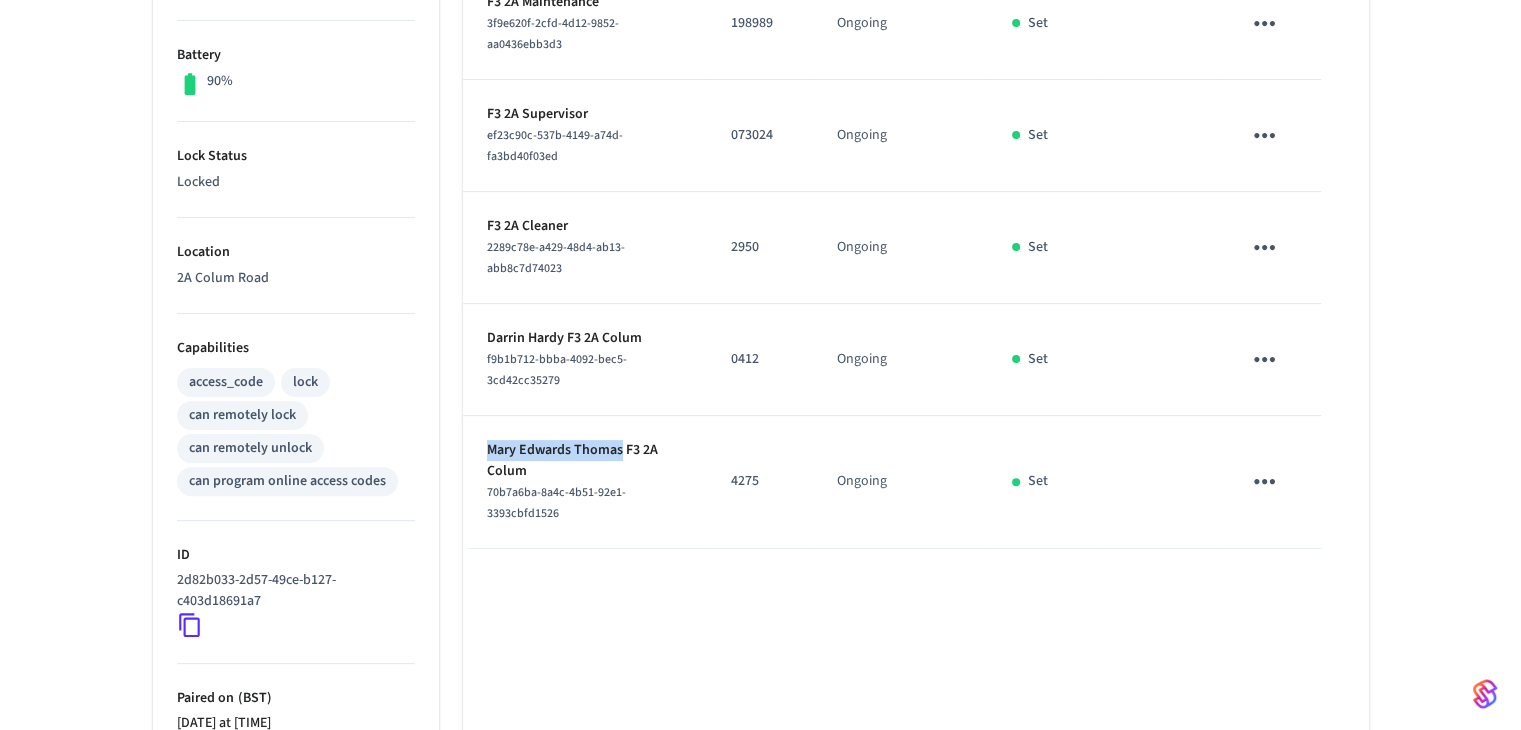 drag, startPoint x: 489, startPoint y: 446, endPoint x: 620, endPoint y: 448, distance: 131.01526 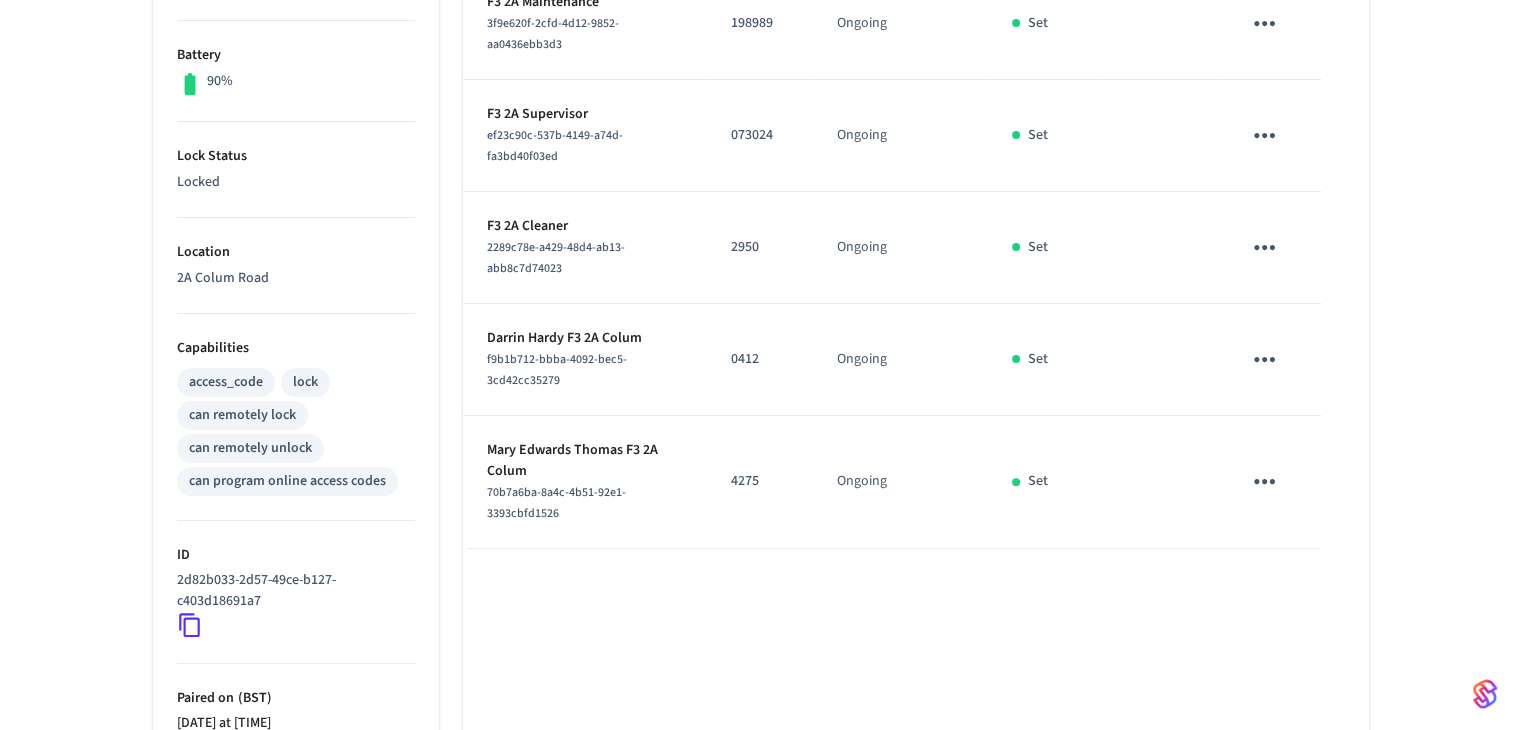 click on "Darrin Hardy F3 2A Colum" at bounding box center [585, 338] 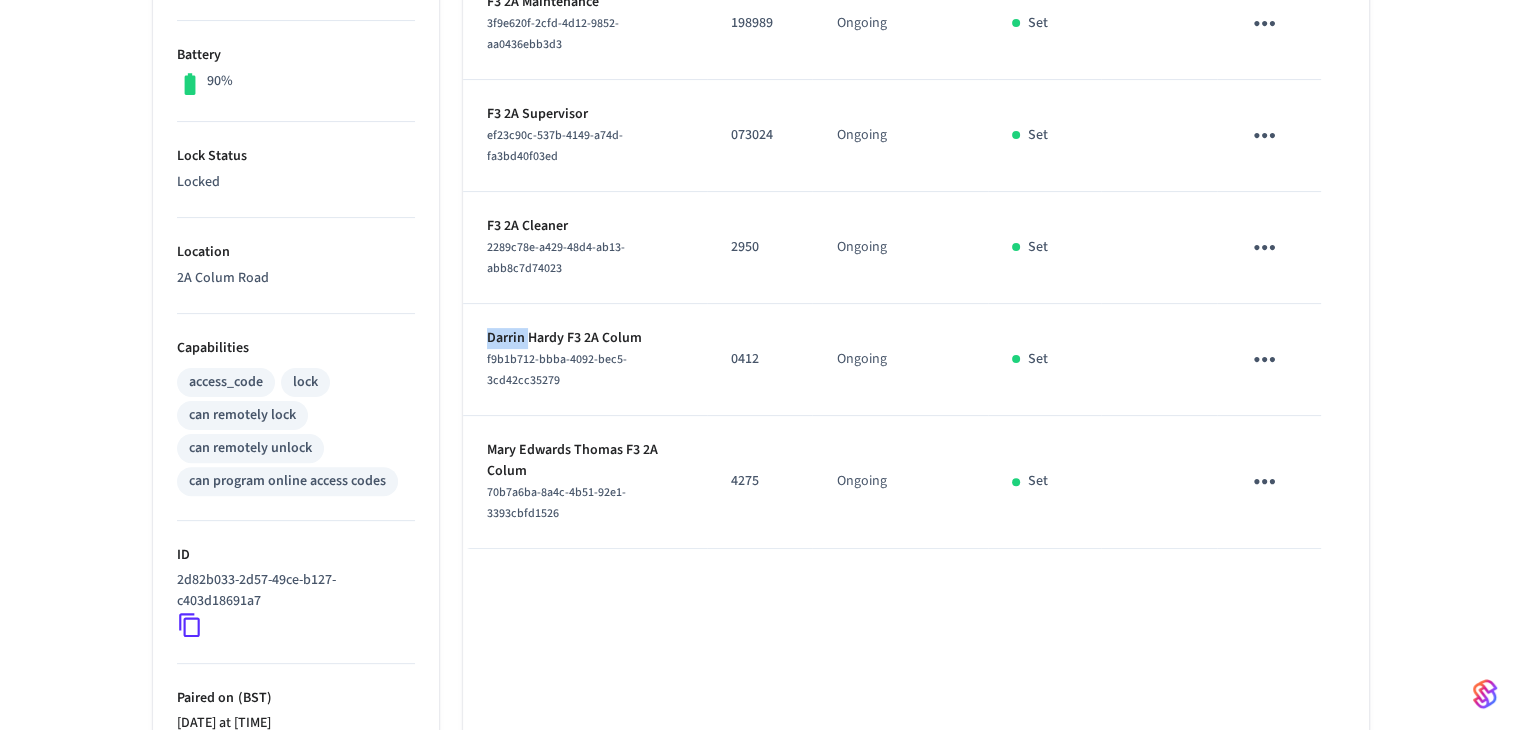 click on "Darrin Hardy F3 2A Colum" at bounding box center (585, 338) 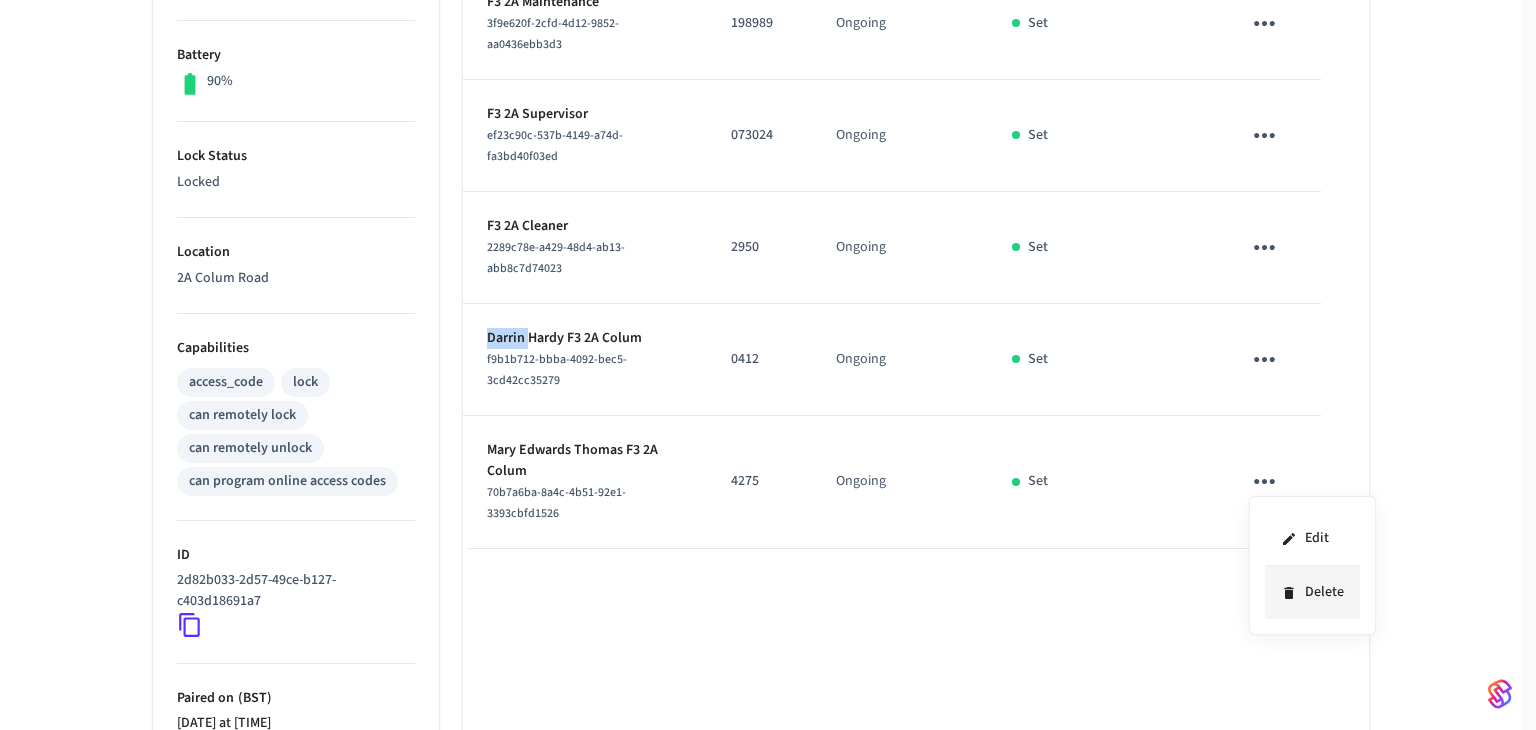 click on "Delete" at bounding box center (1312, 592) 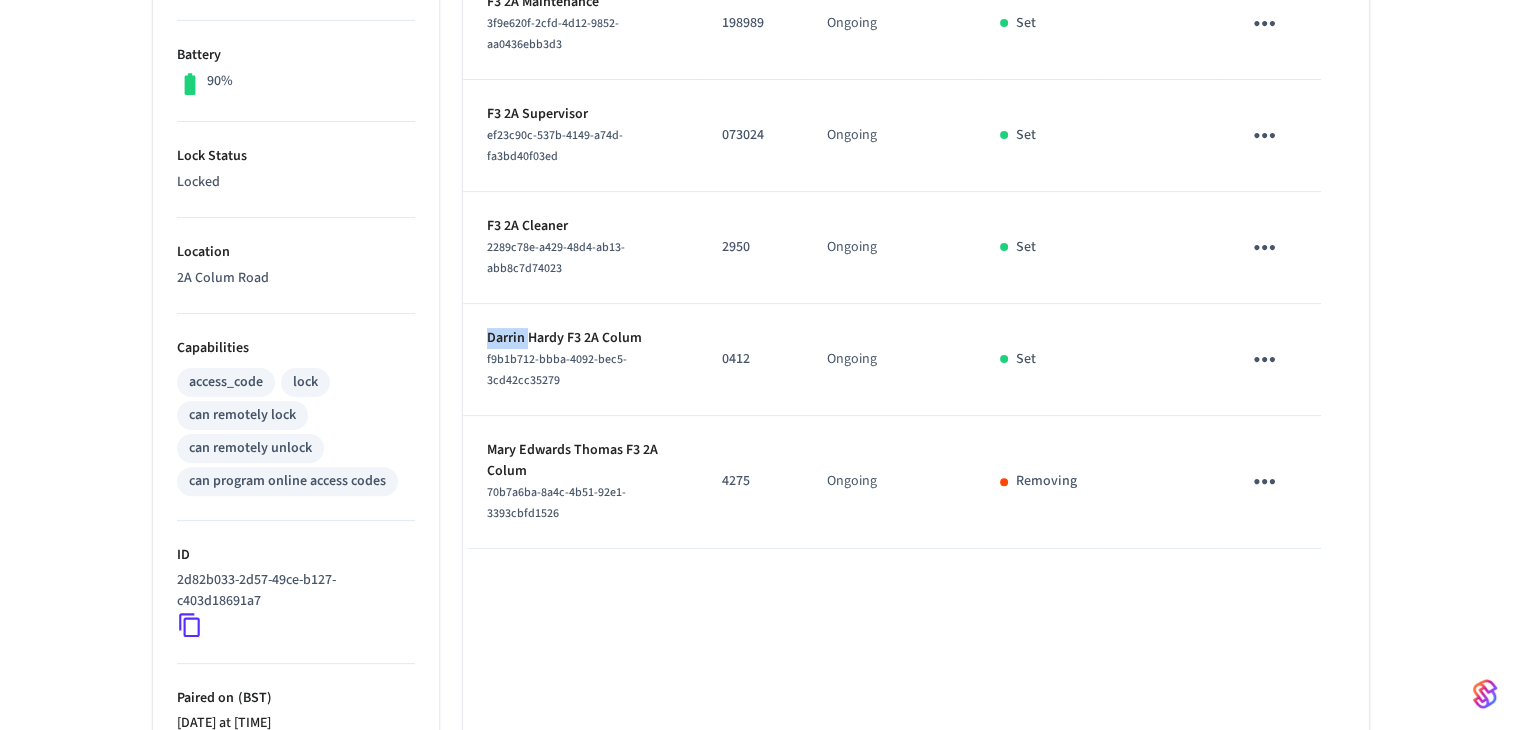 scroll, scrollTop: 400, scrollLeft: 0, axis: vertical 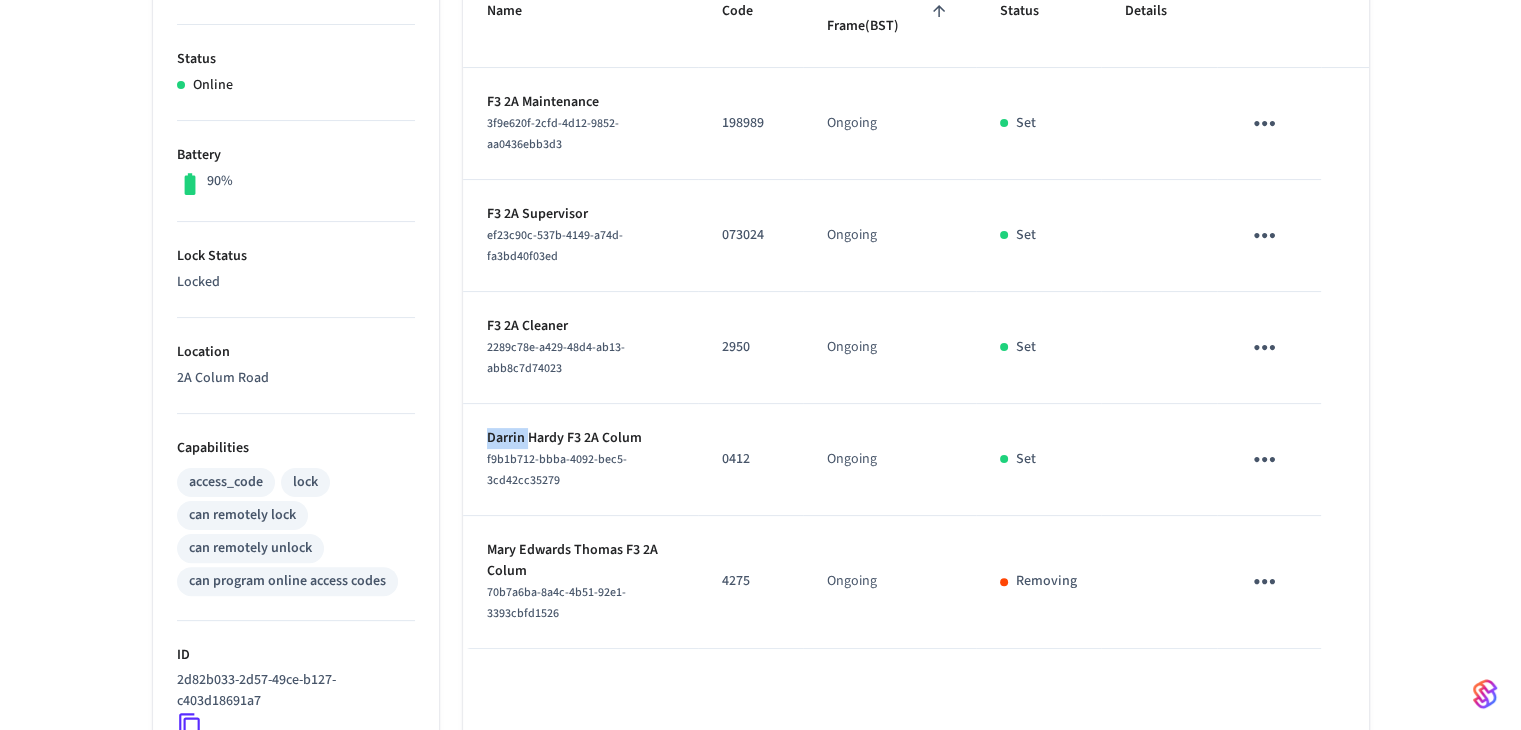 click 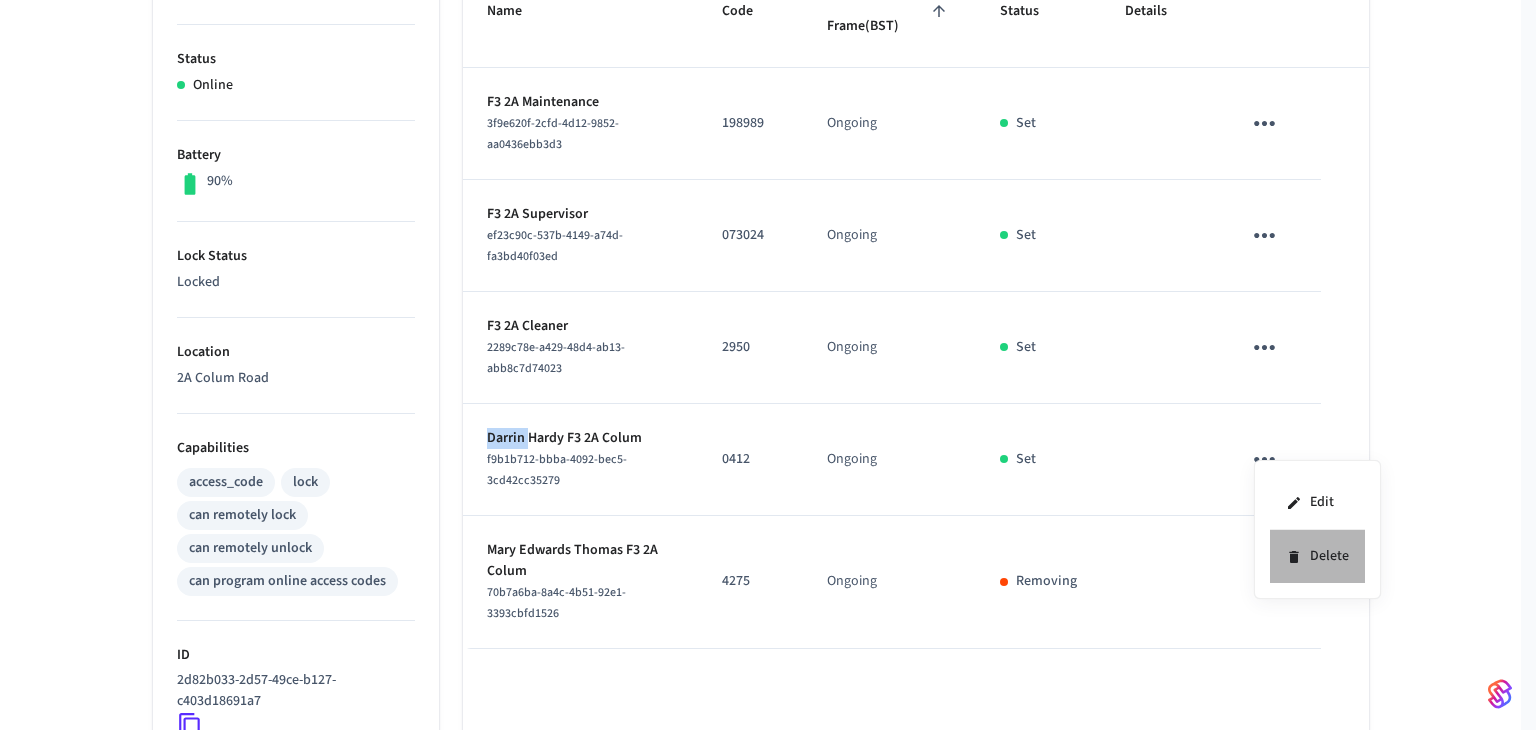 click on "Delete" at bounding box center (1317, 556) 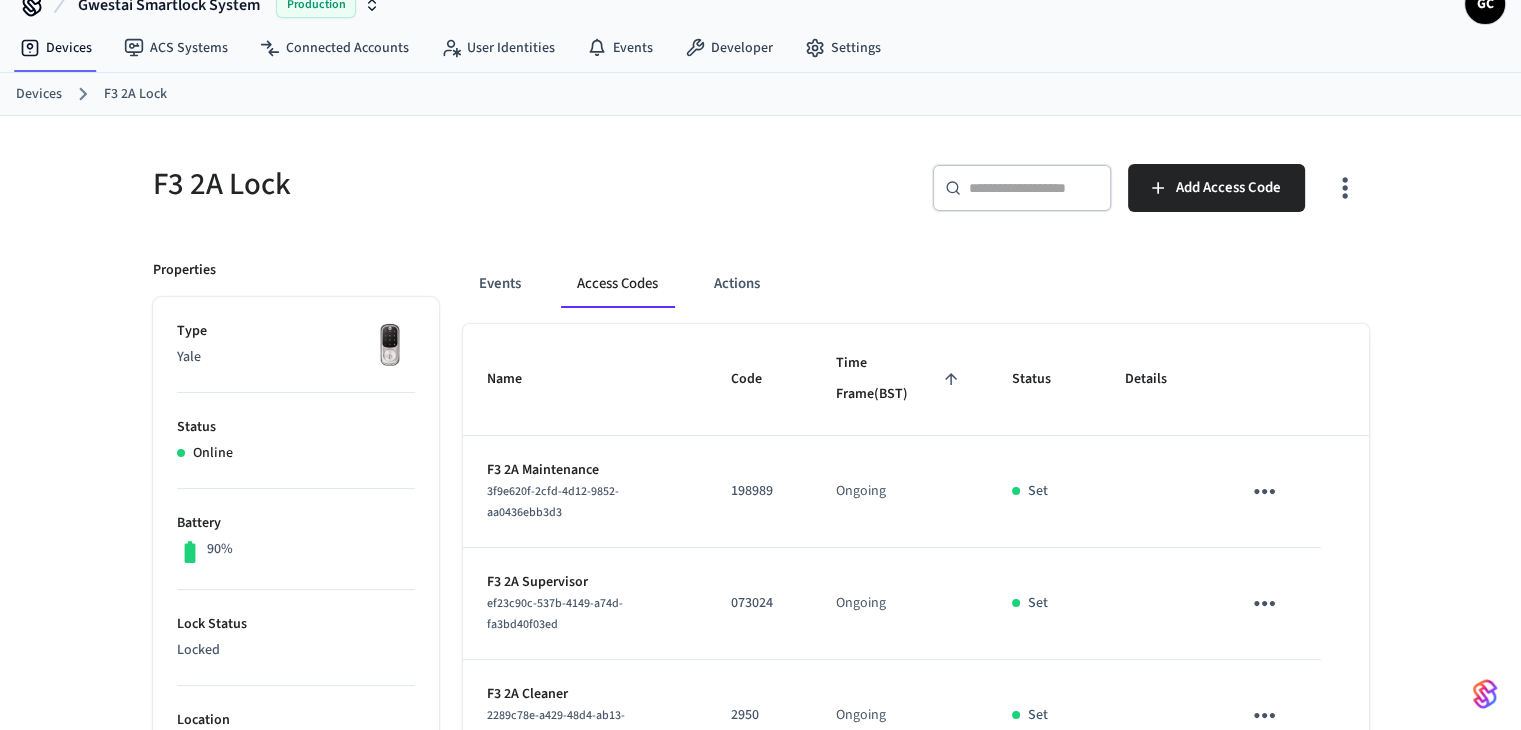 scroll, scrollTop: 0, scrollLeft: 0, axis: both 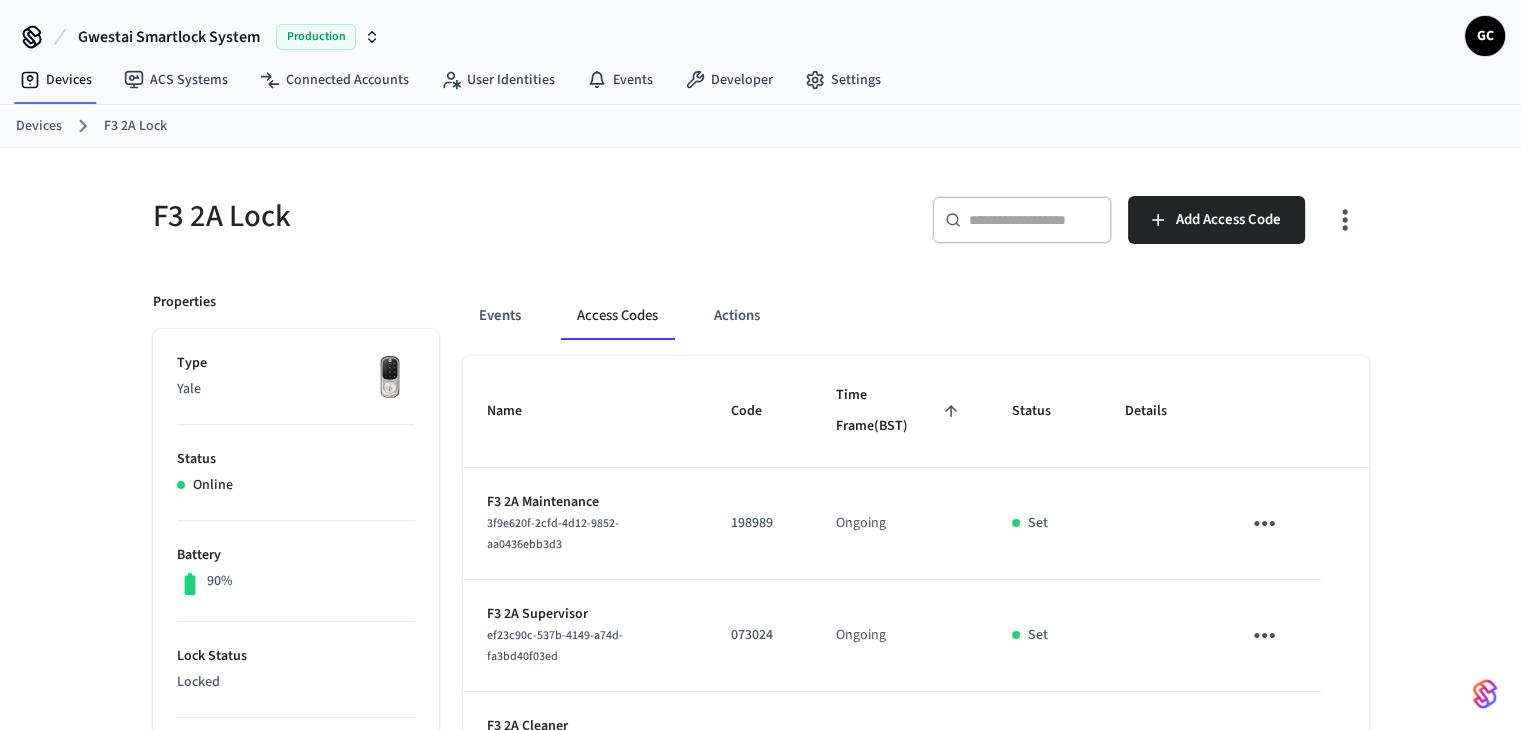 click on "Devices" at bounding box center [39, 126] 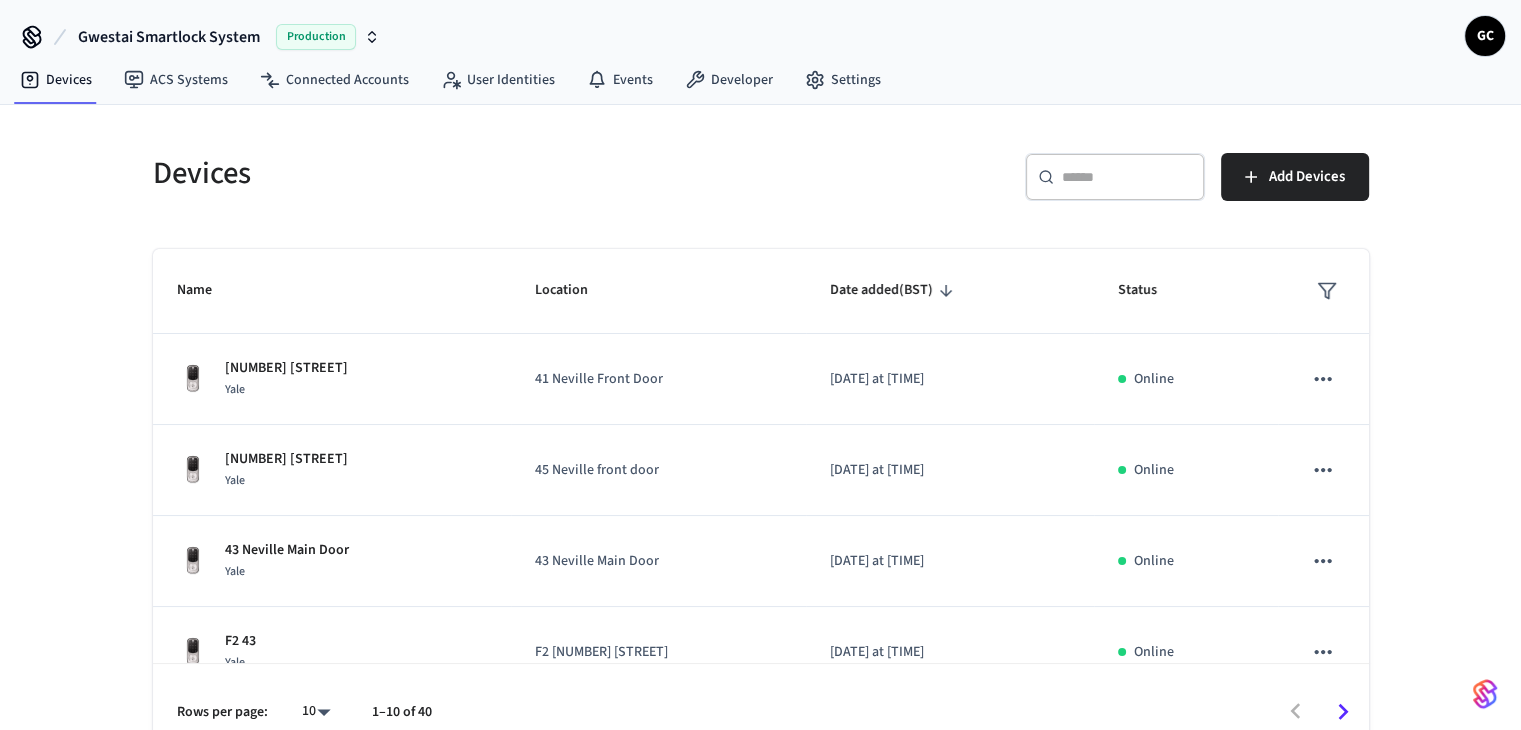 click on "​ ​" at bounding box center (1115, 177) 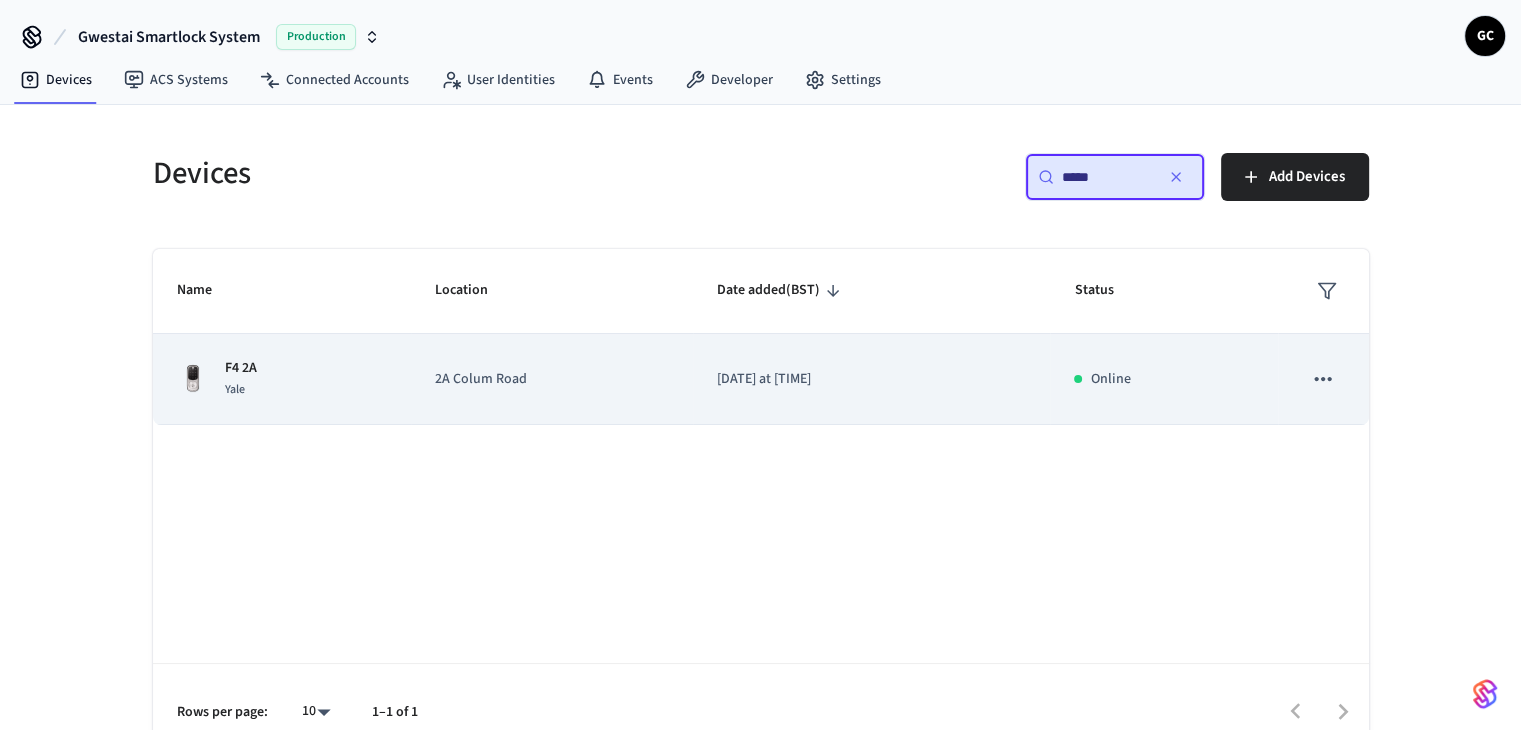 type on "*****" 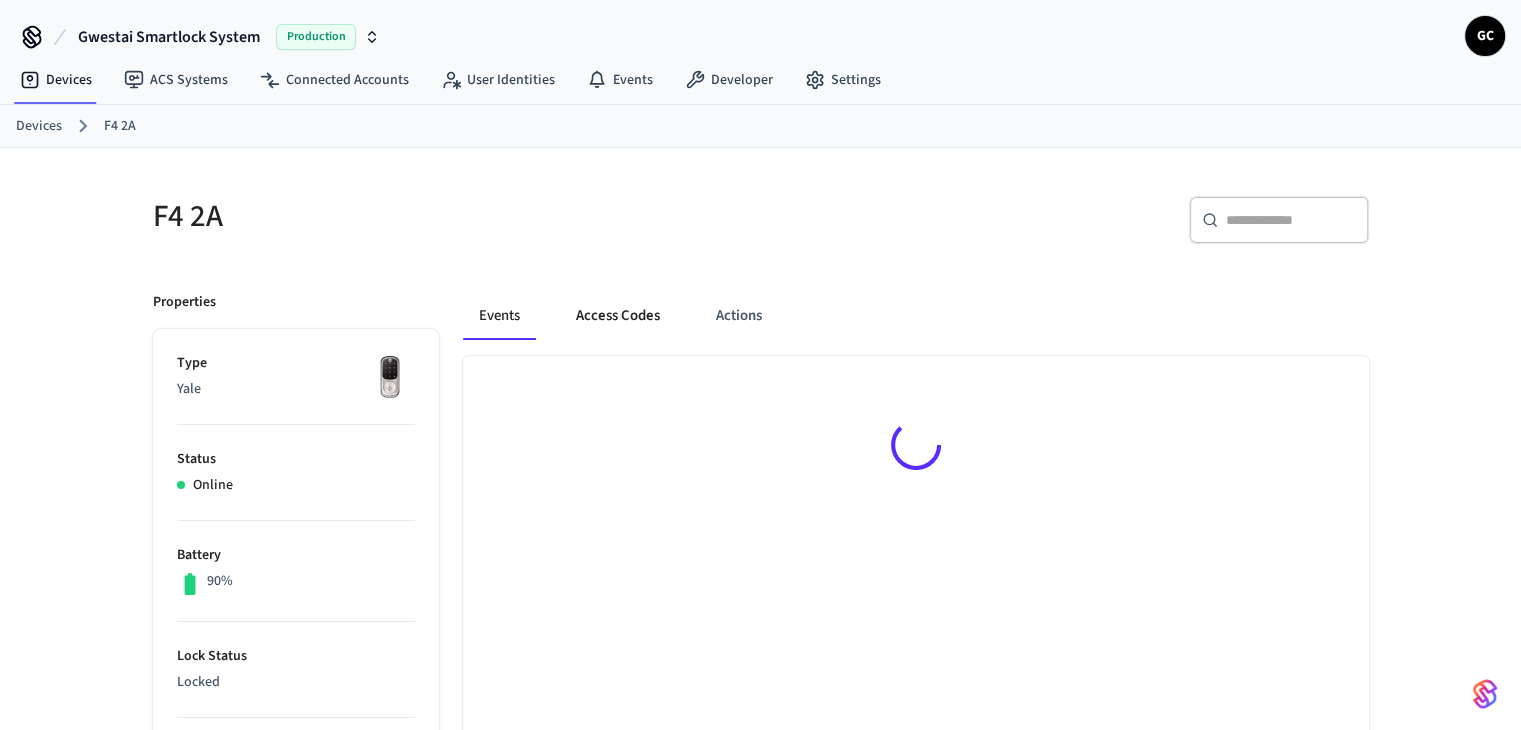 click on "Access Codes" at bounding box center (618, 316) 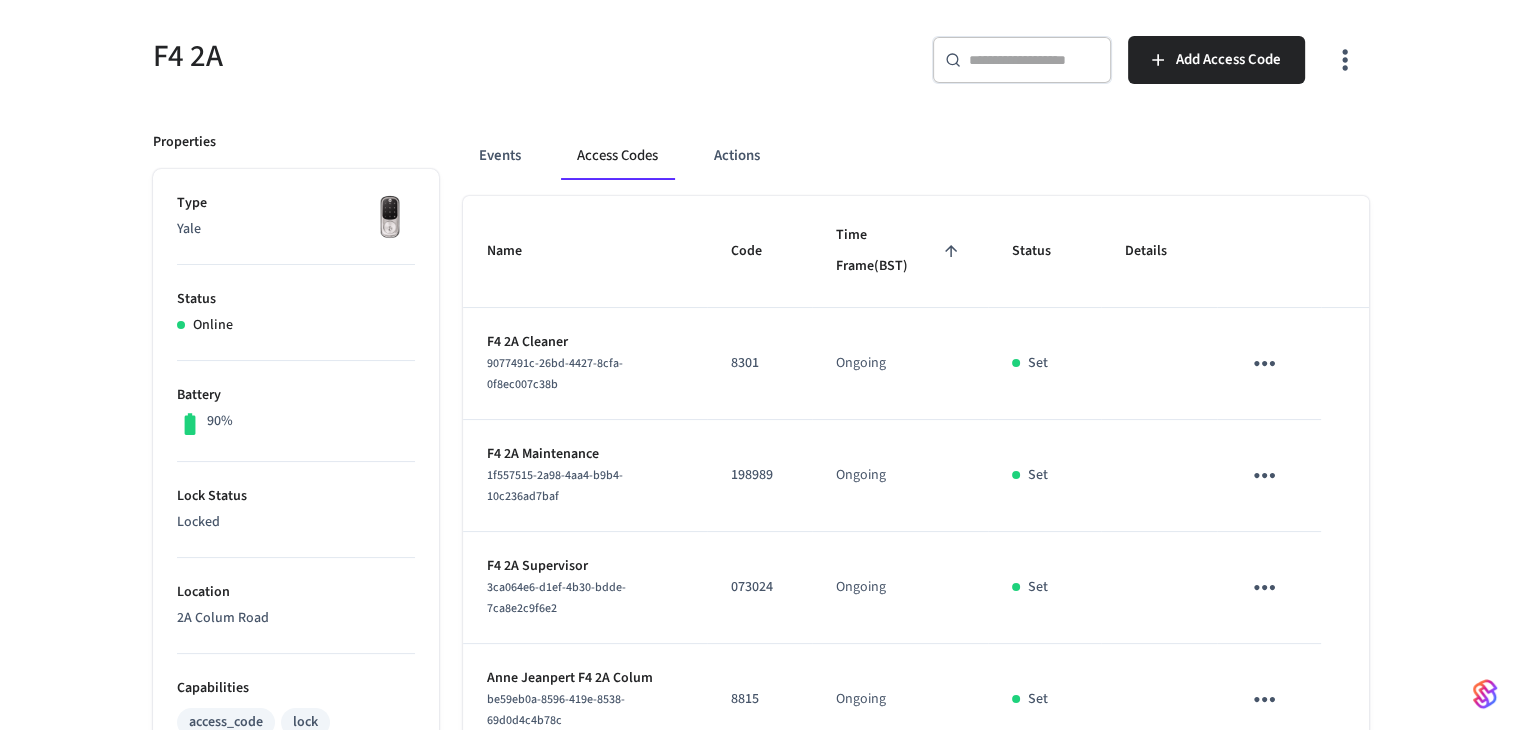 scroll, scrollTop: 500, scrollLeft: 0, axis: vertical 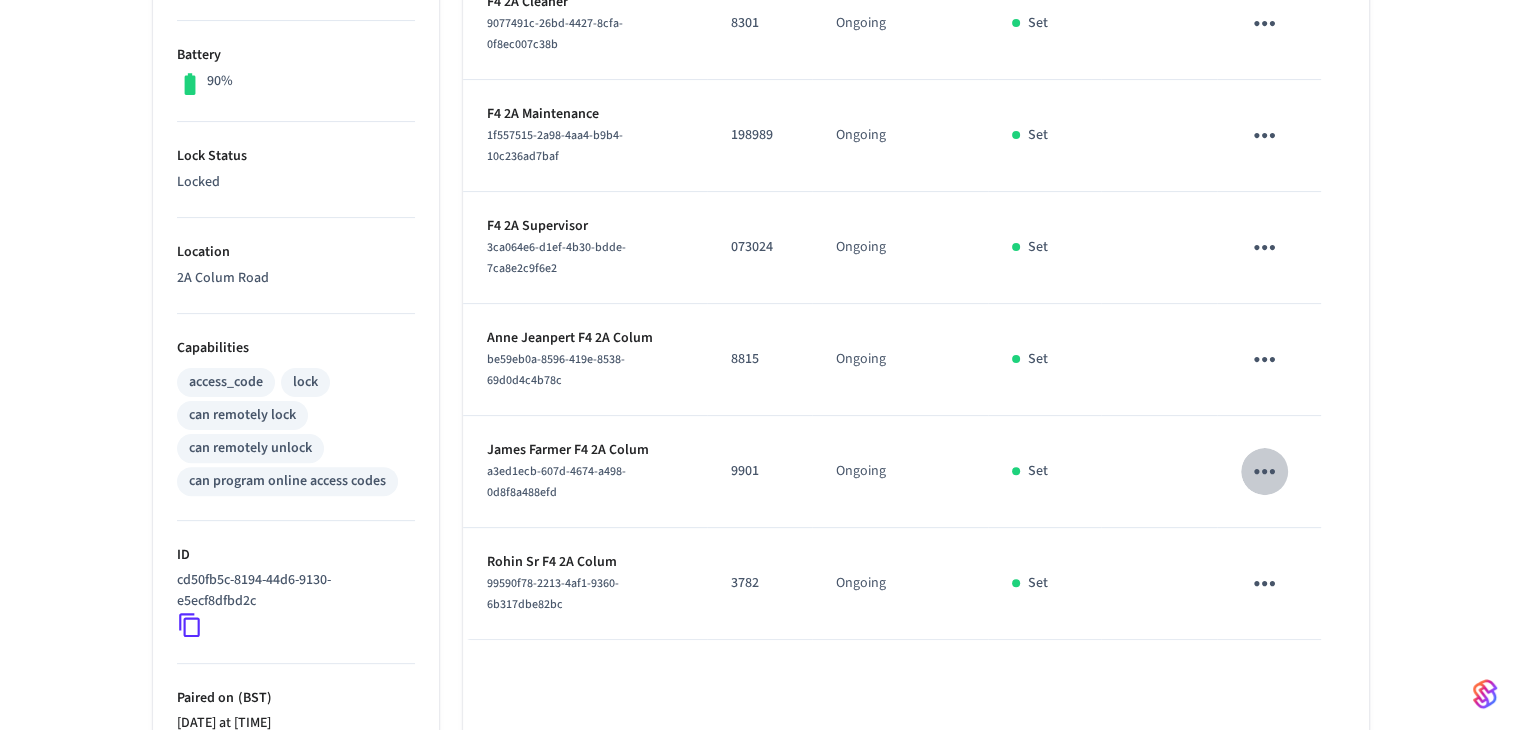 click 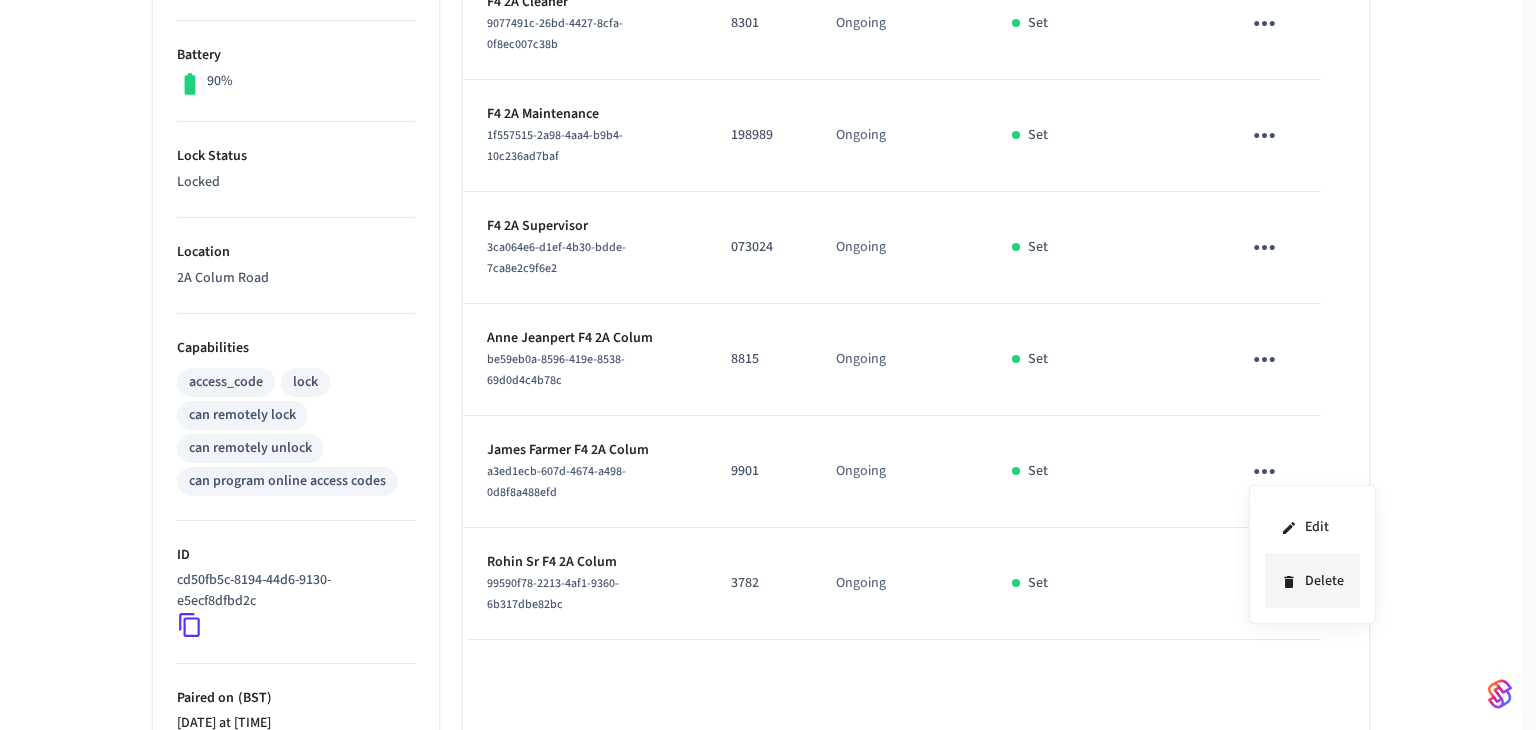 click on "Delete" at bounding box center (1312, 581) 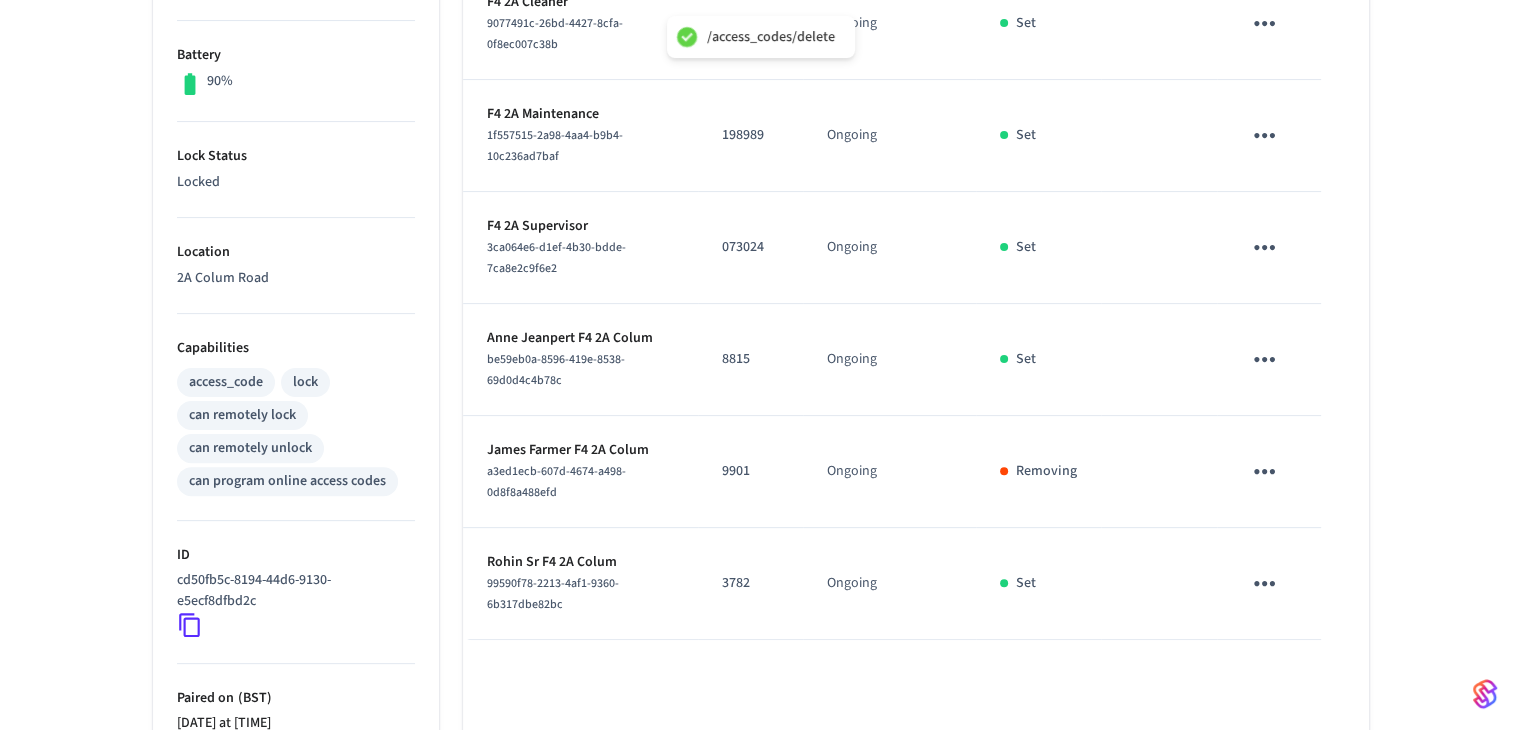 click 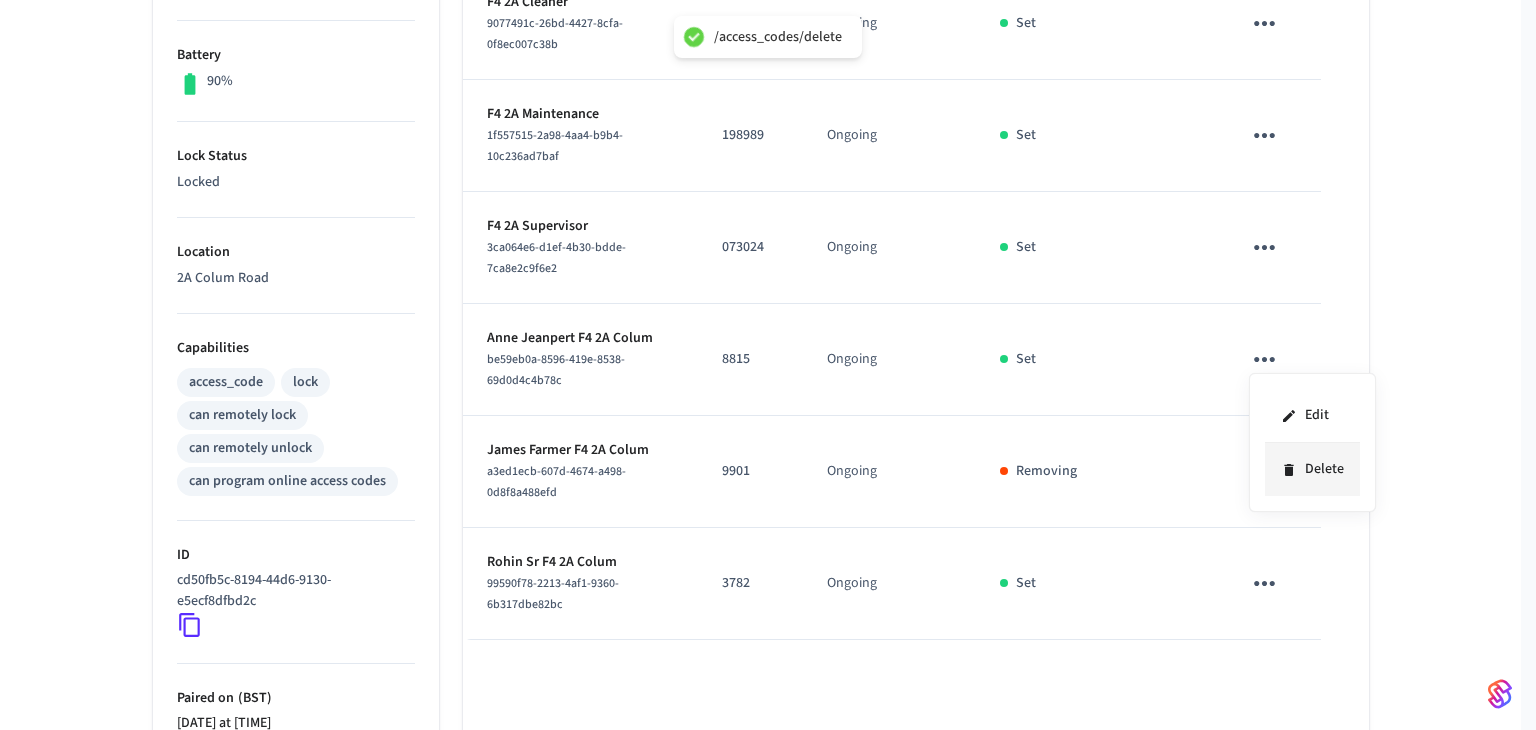 click on "Delete" at bounding box center (1312, 469) 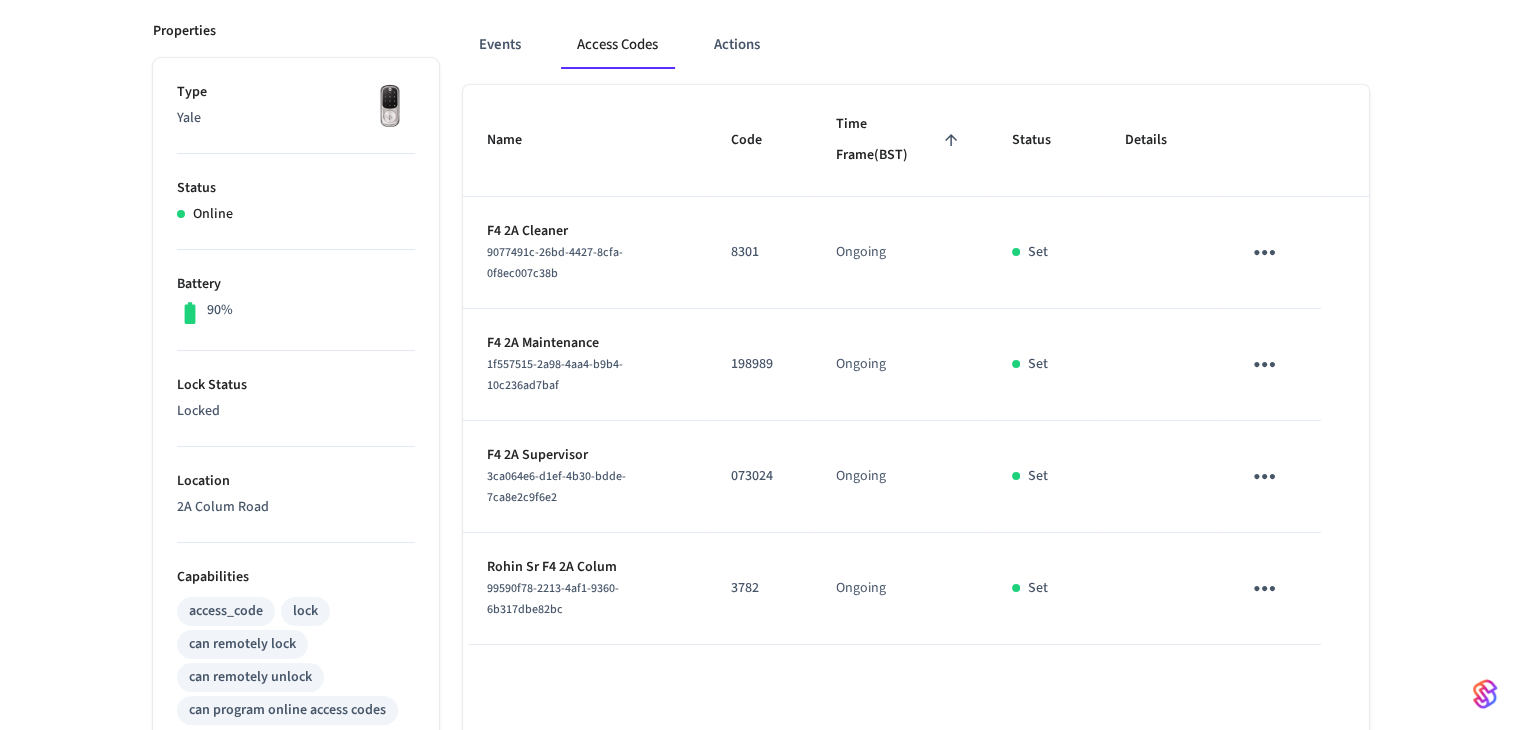 scroll, scrollTop: 0, scrollLeft: 0, axis: both 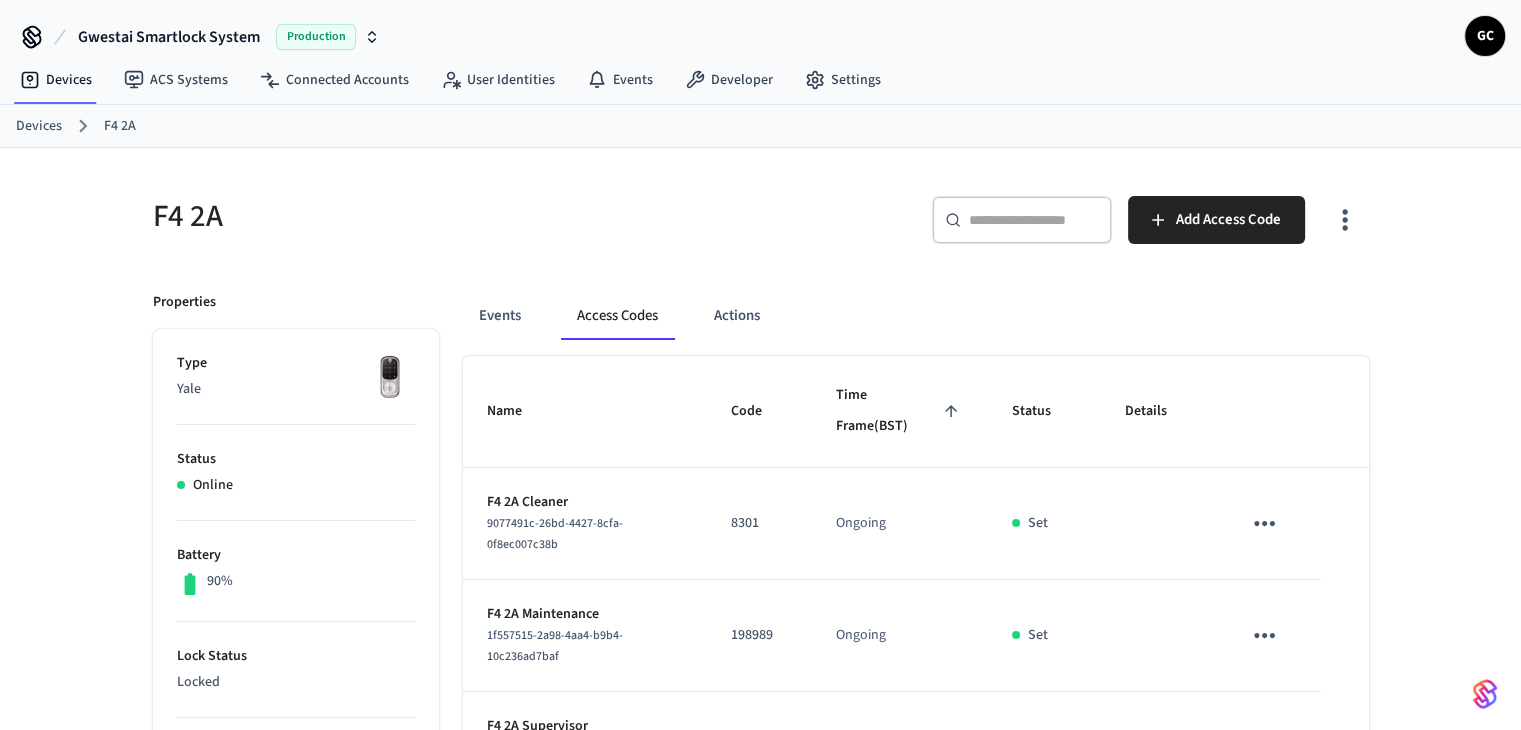 click on "Devices" at bounding box center [39, 126] 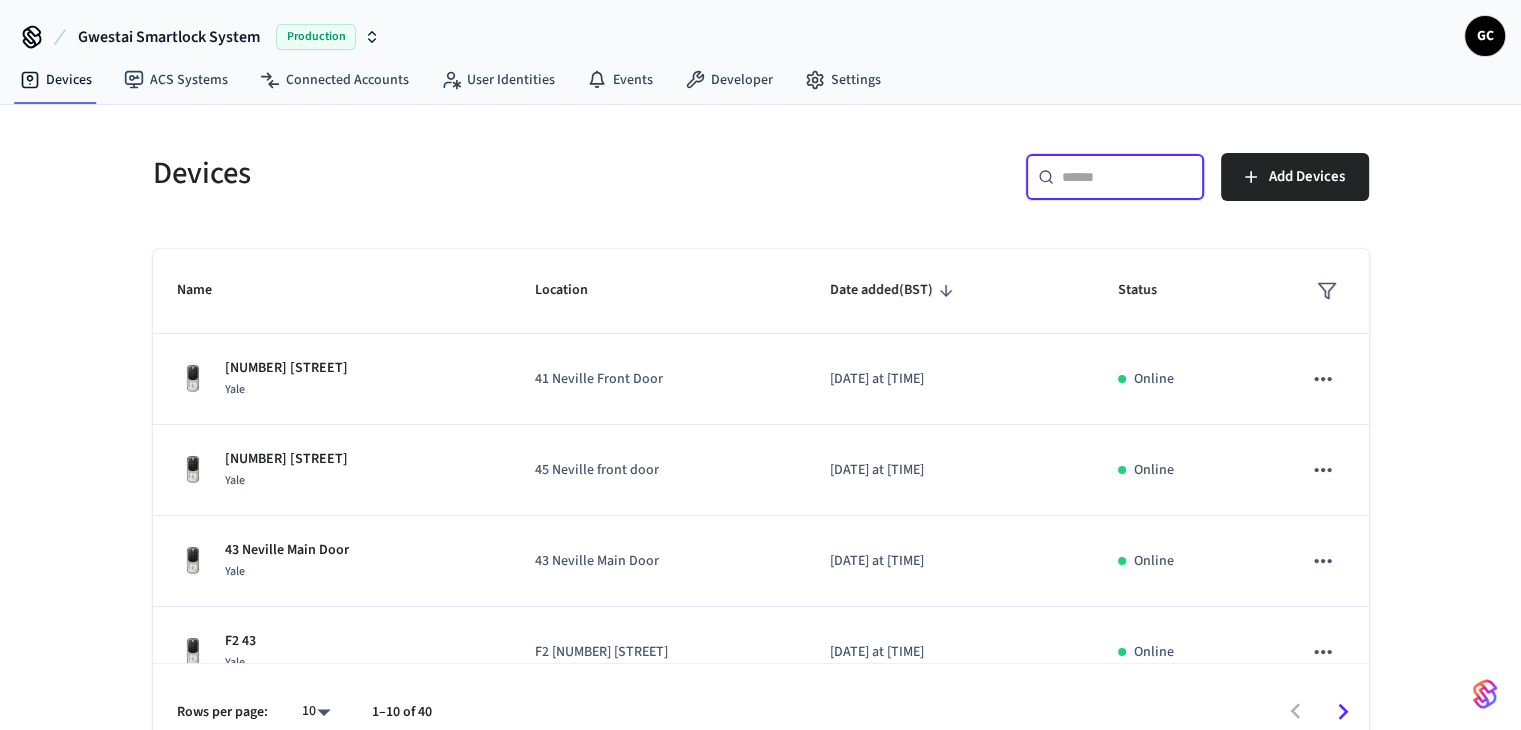 click at bounding box center (1127, 177) 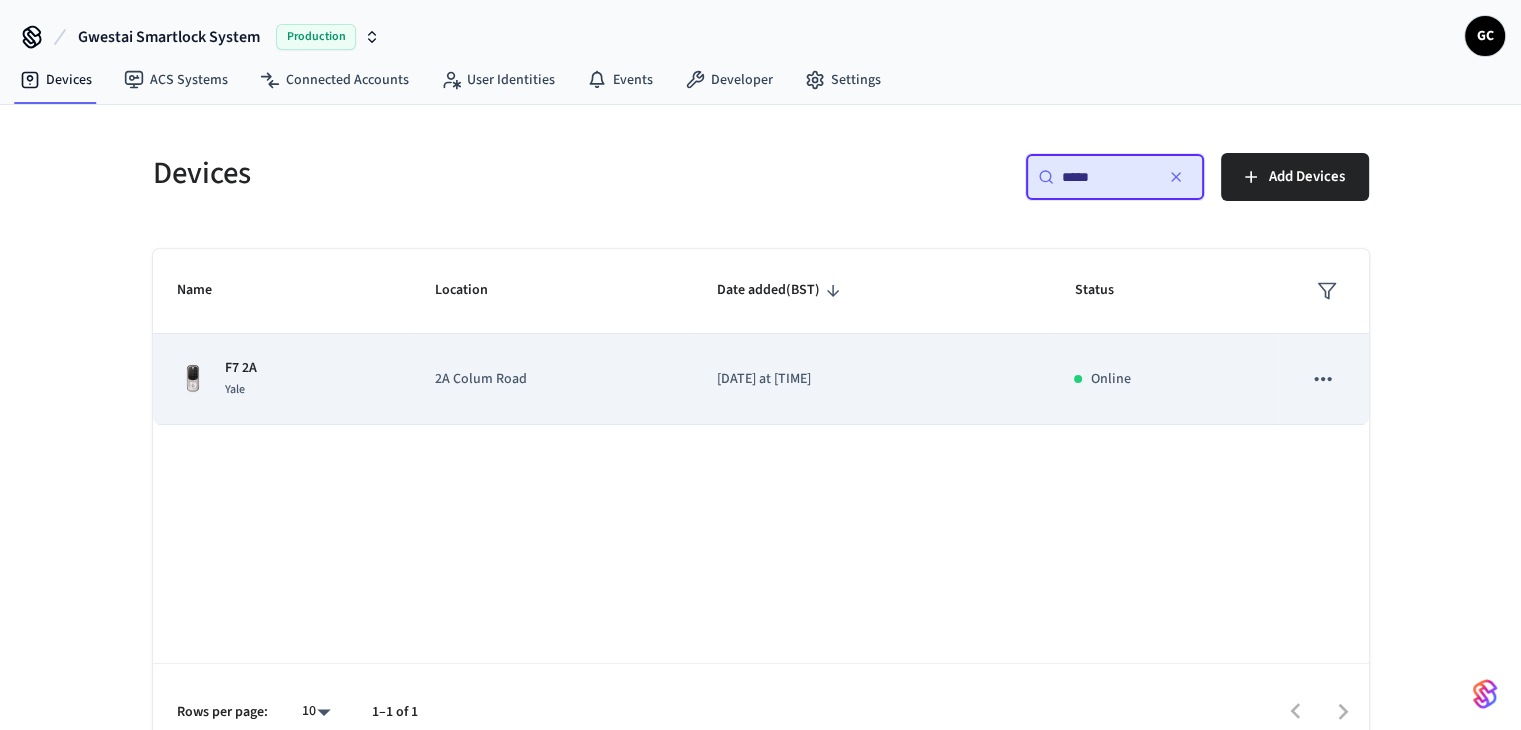 type on "*****" 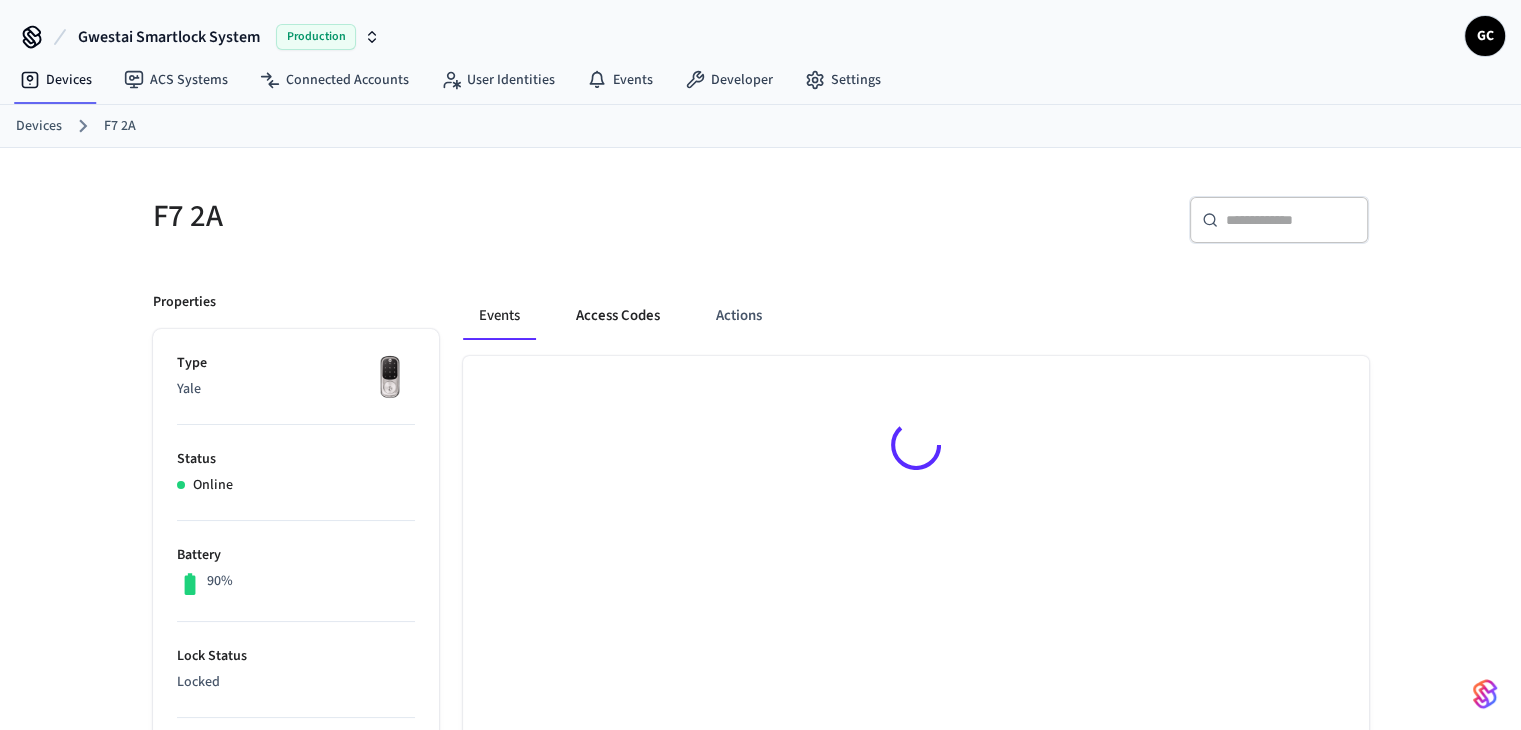 click on "Access Codes" at bounding box center (618, 316) 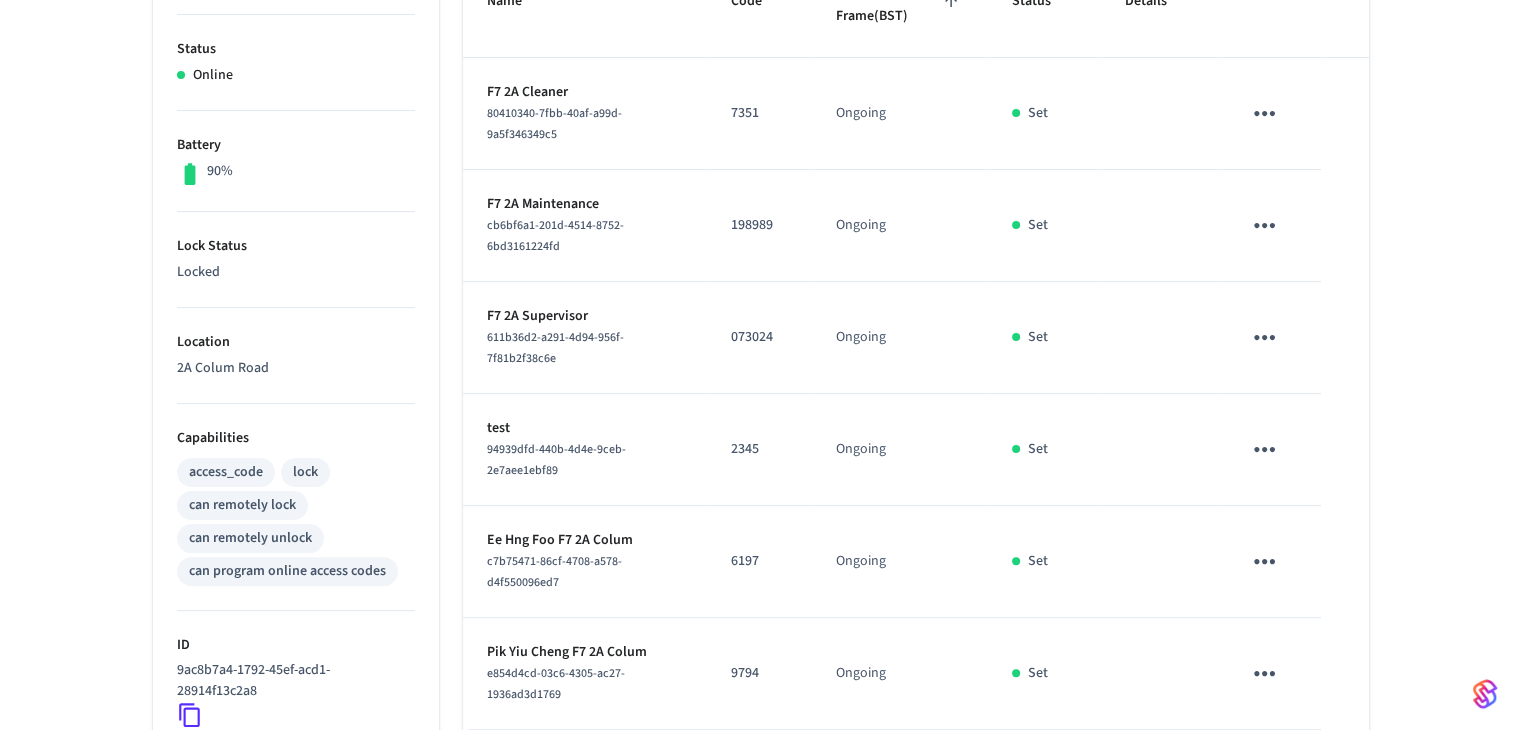 scroll, scrollTop: 500, scrollLeft: 0, axis: vertical 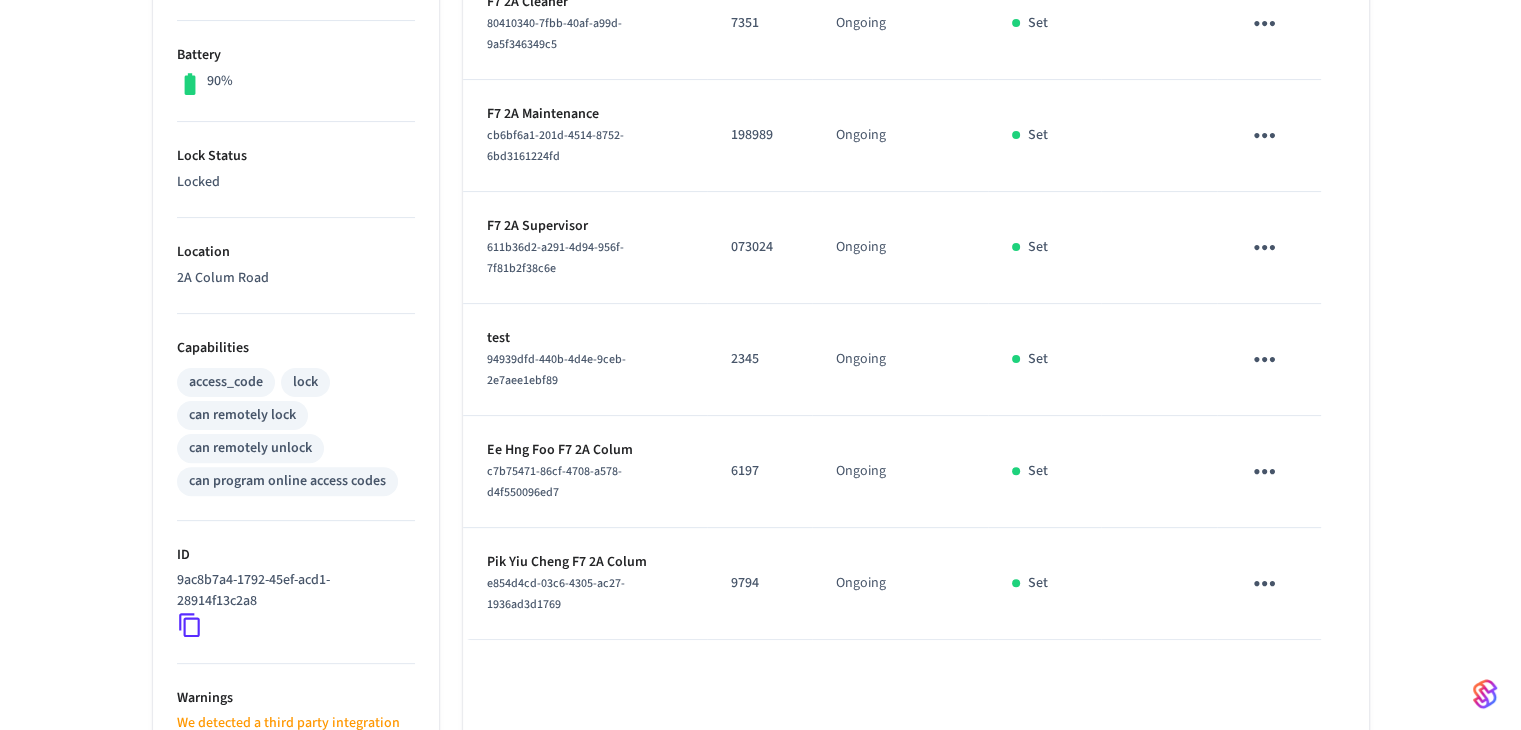 click 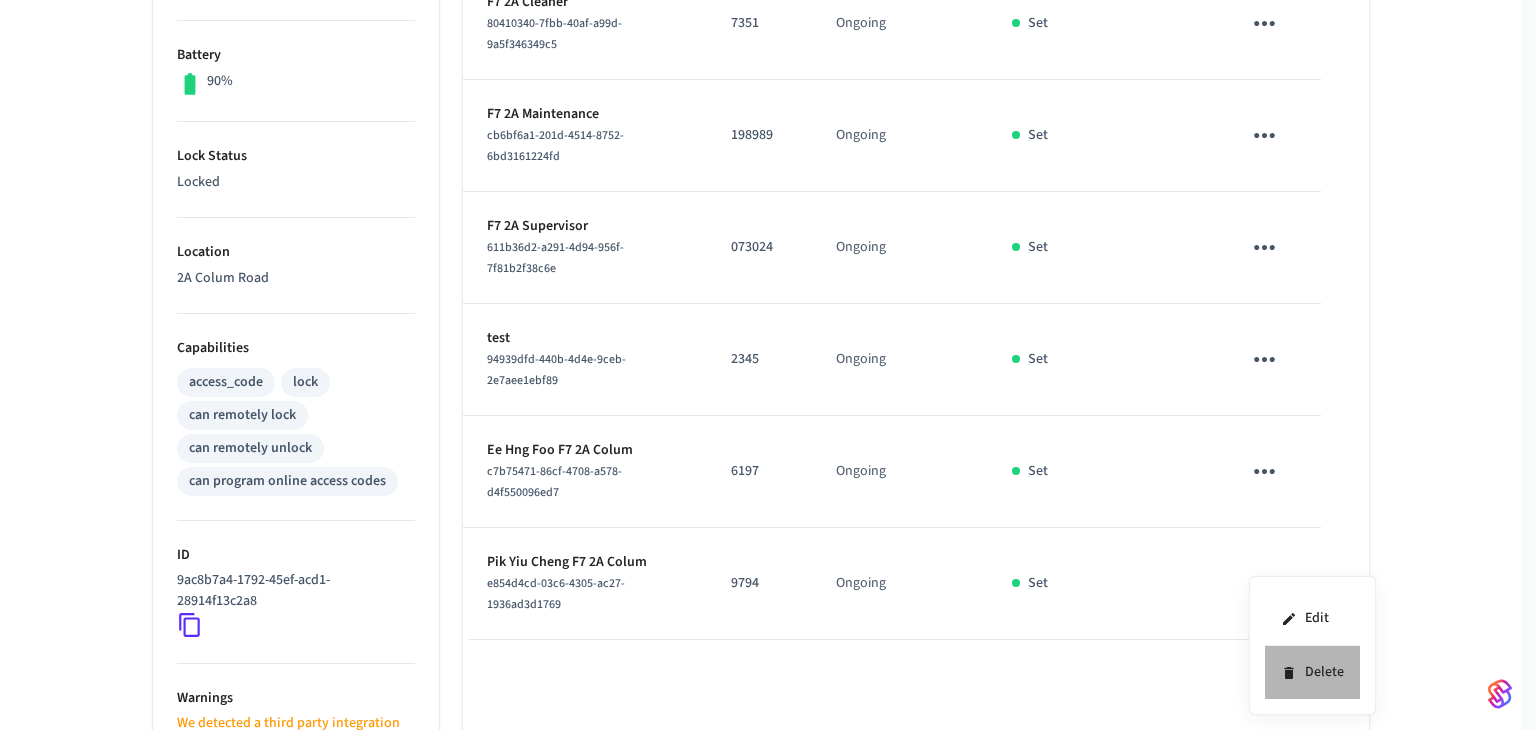 click on "Delete" at bounding box center (1312, 672) 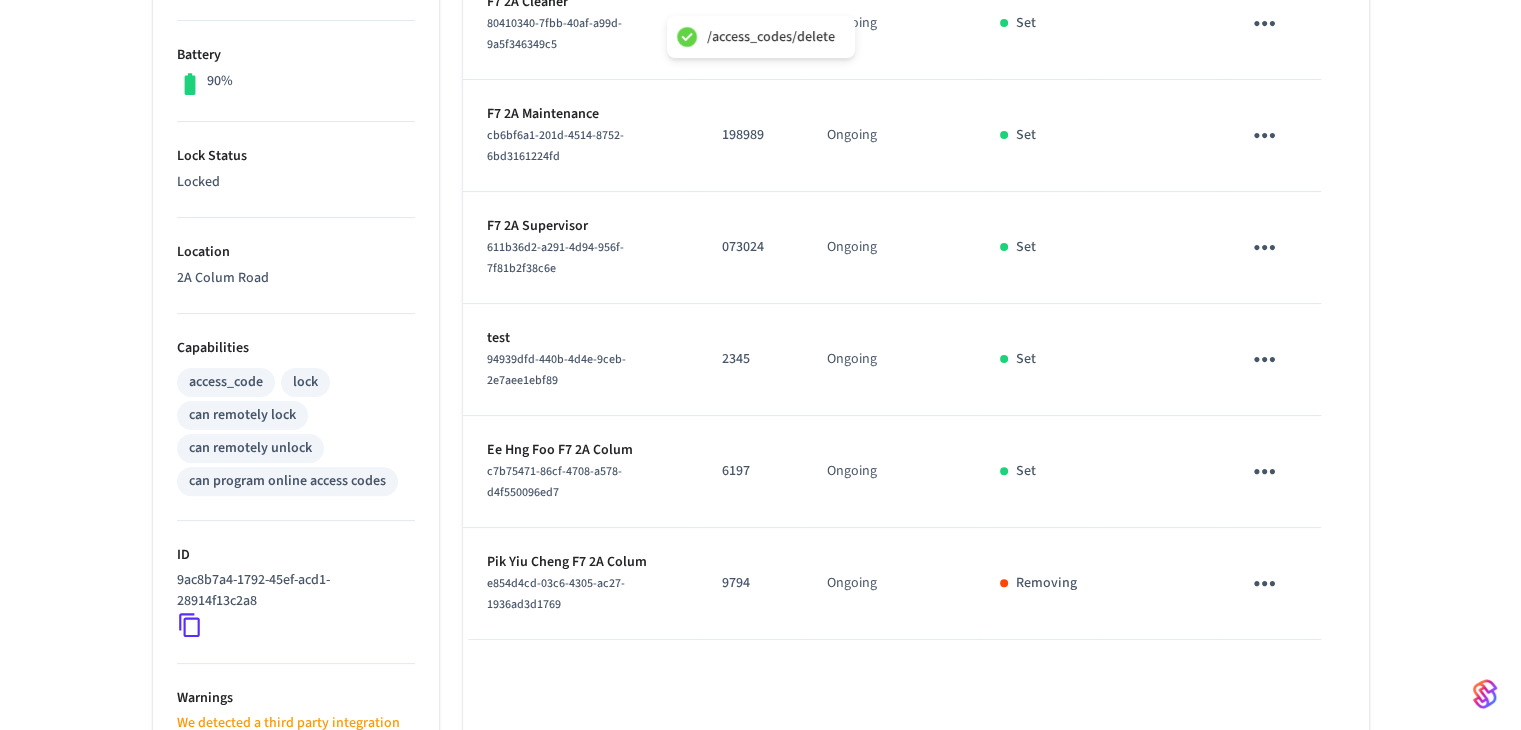 click 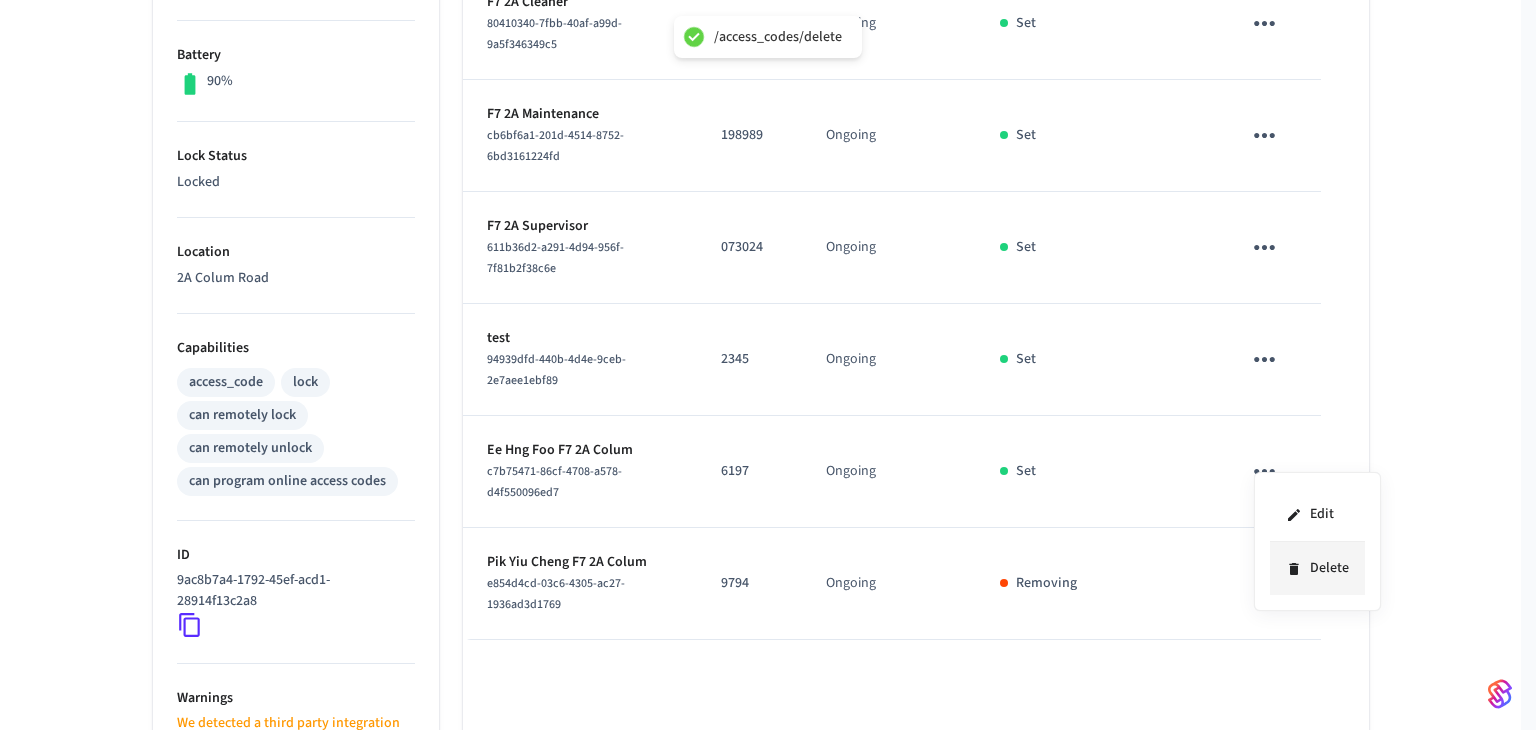 click on "Delete" at bounding box center (1317, 568) 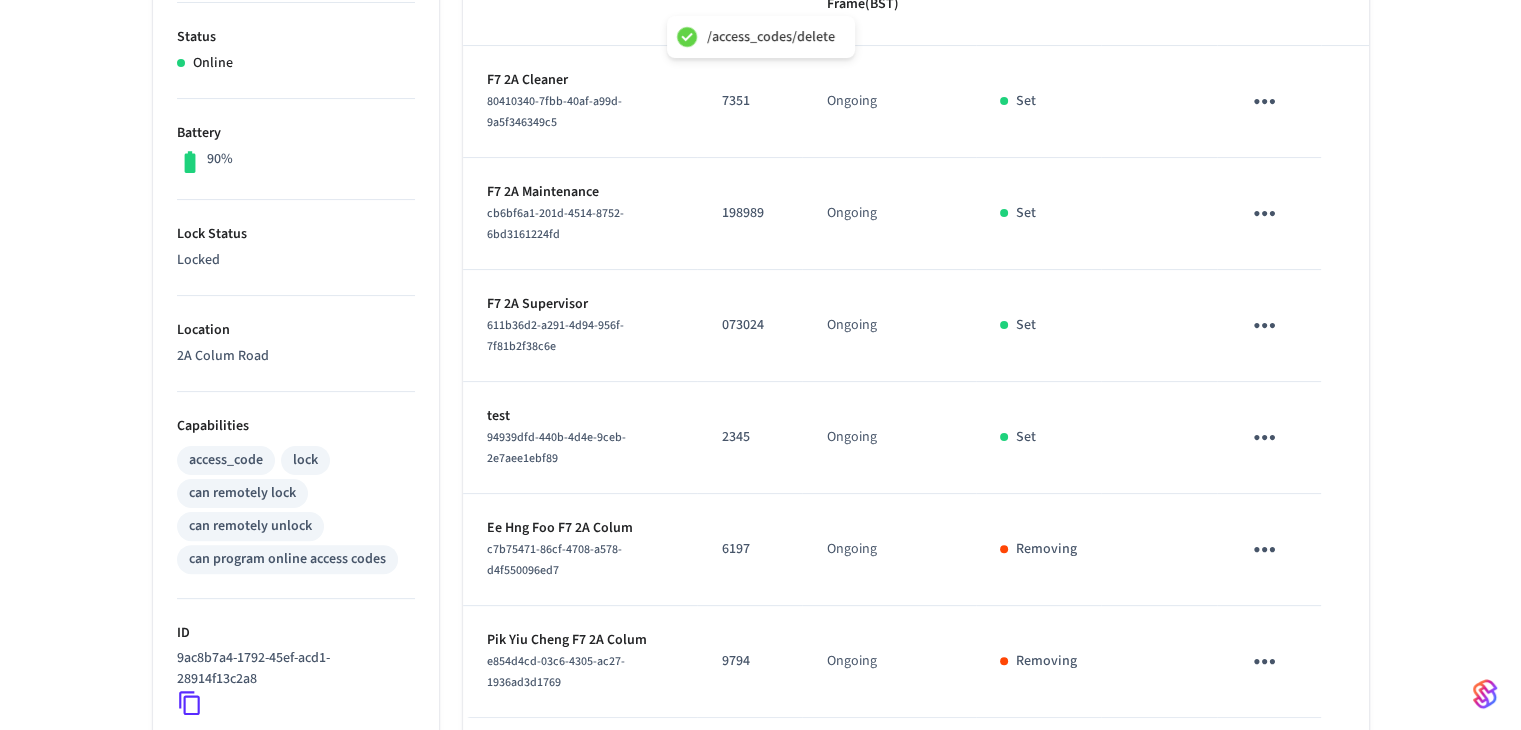 scroll, scrollTop: 200, scrollLeft: 0, axis: vertical 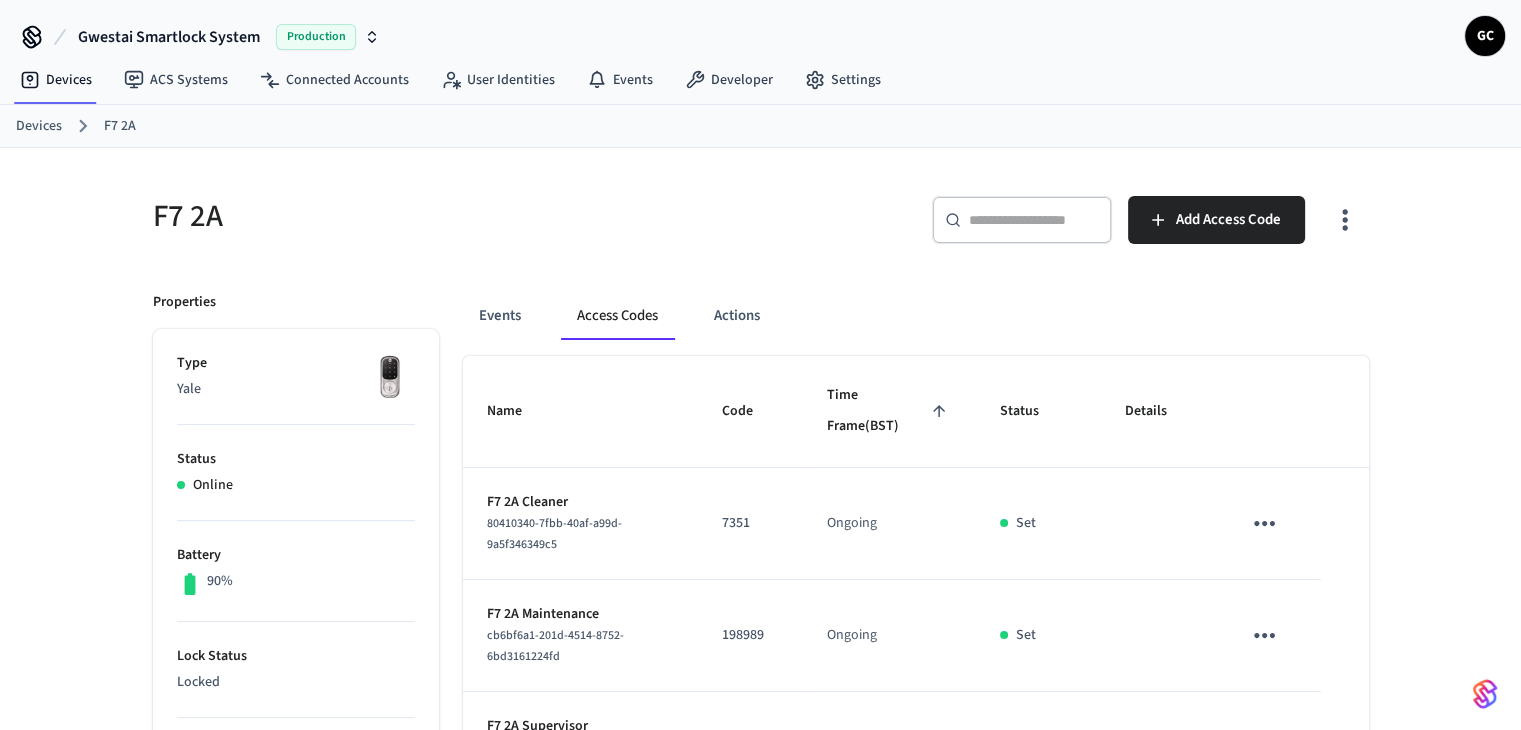 drag, startPoint x: 33, startPoint y: 125, endPoint x: 105, endPoint y: 163, distance: 81.41253 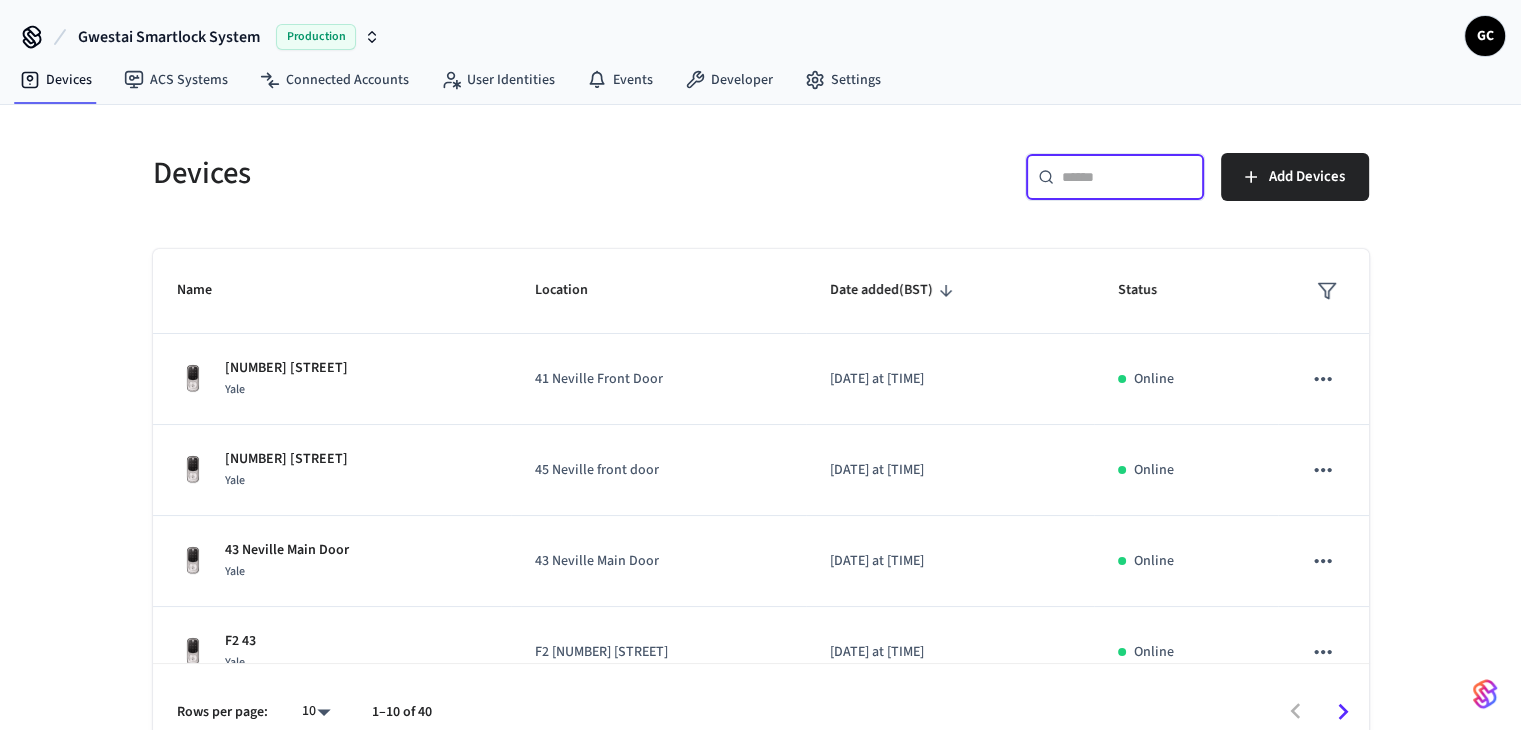 click at bounding box center [1127, 177] 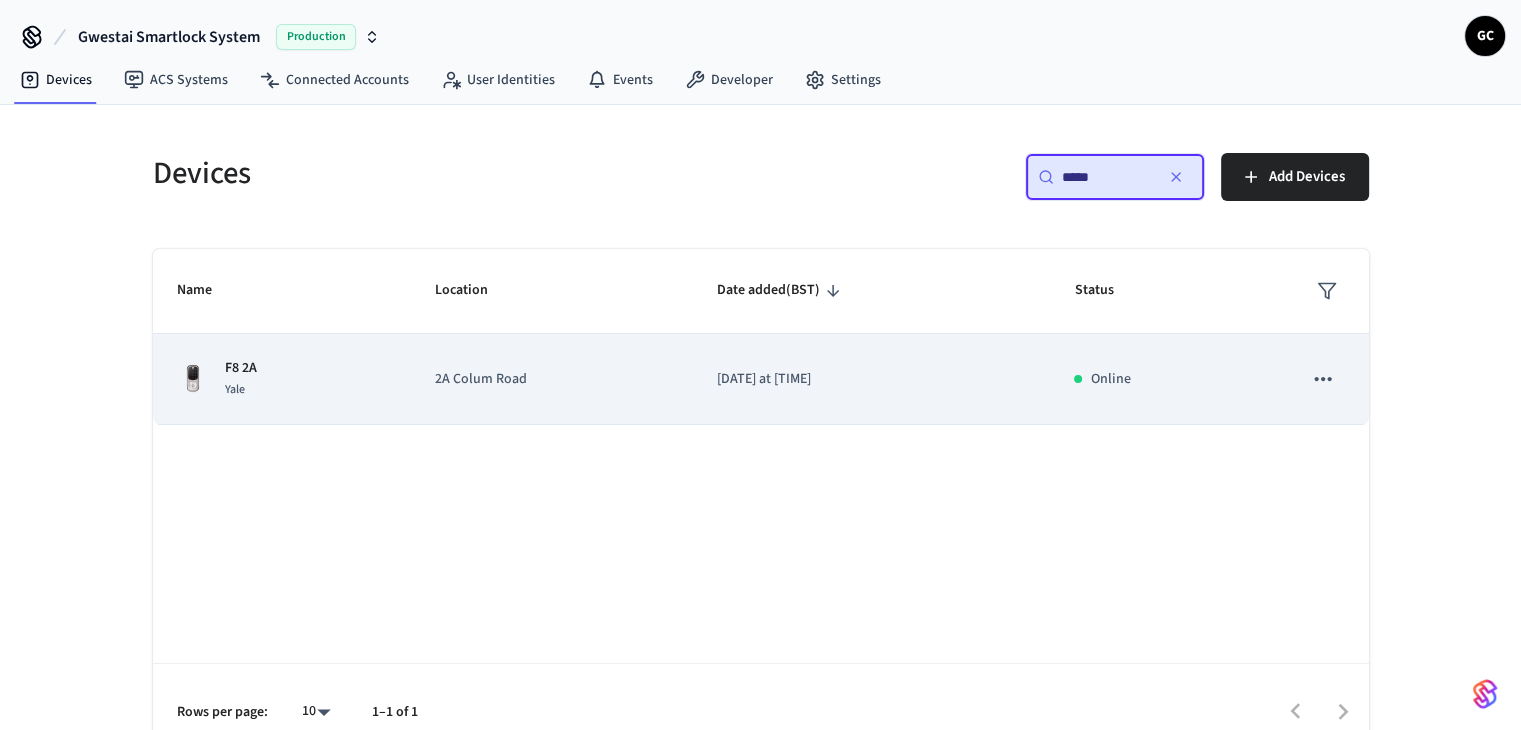 type on "*****" 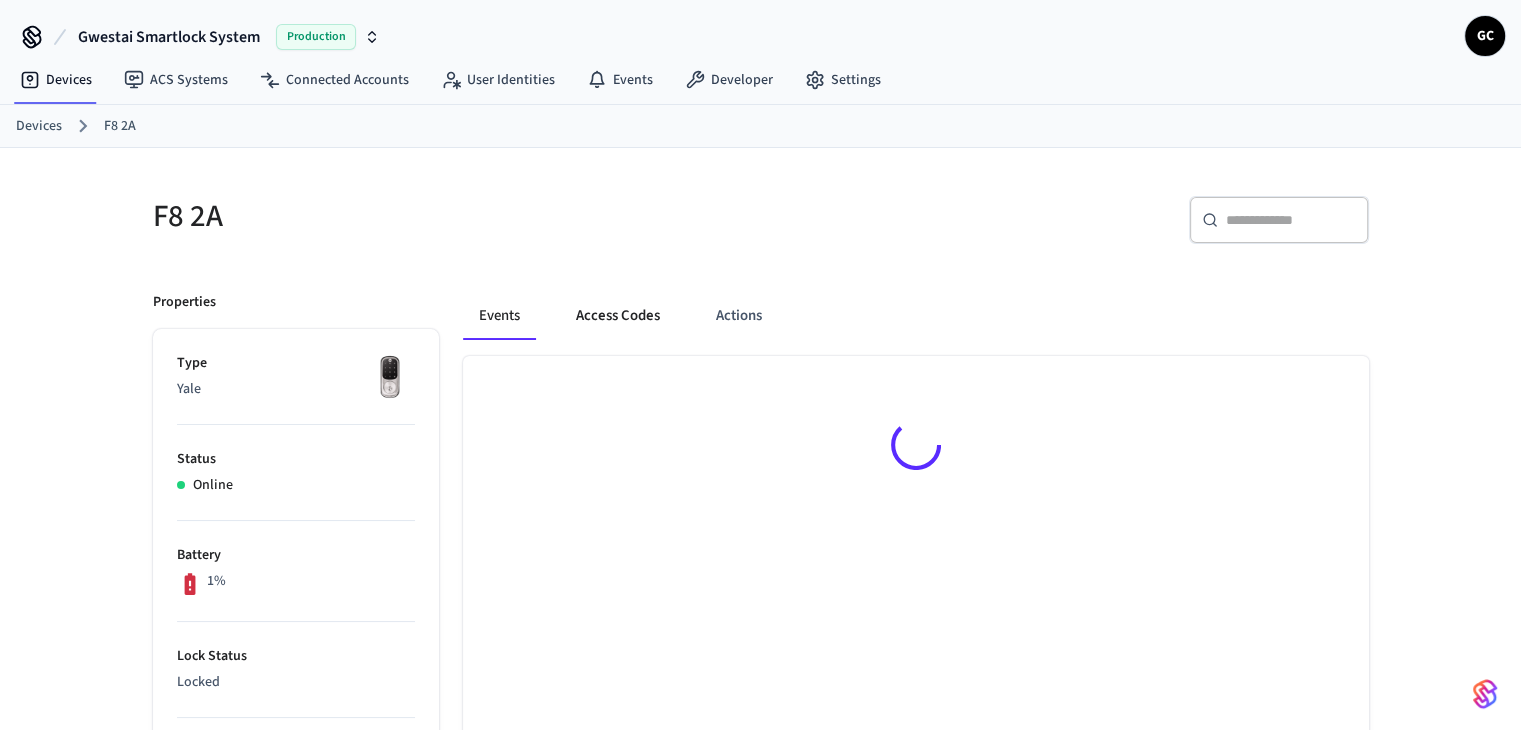 click on "Access Codes" at bounding box center [618, 316] 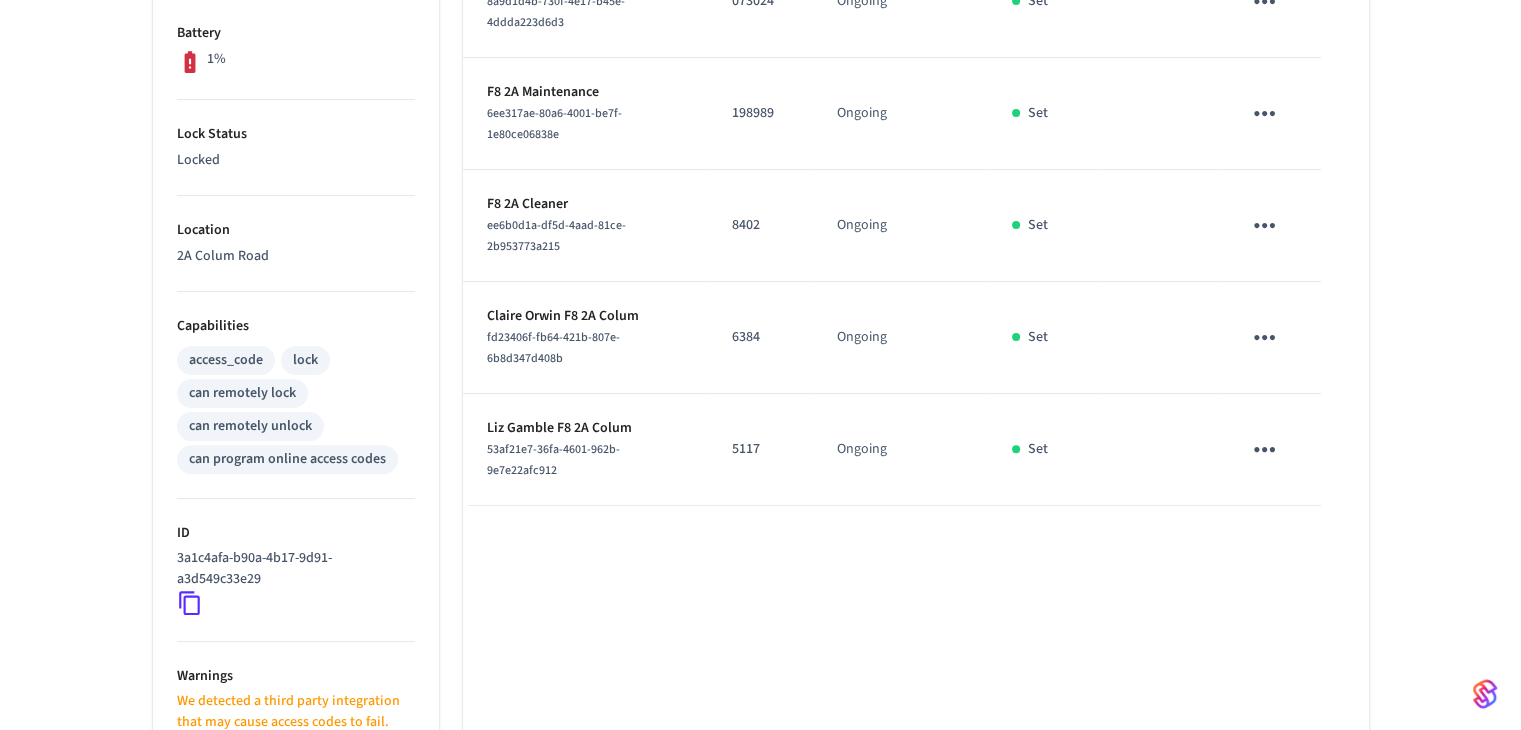 scroll, scrollTop: 500, scrollLeft: 0, axis: vertical 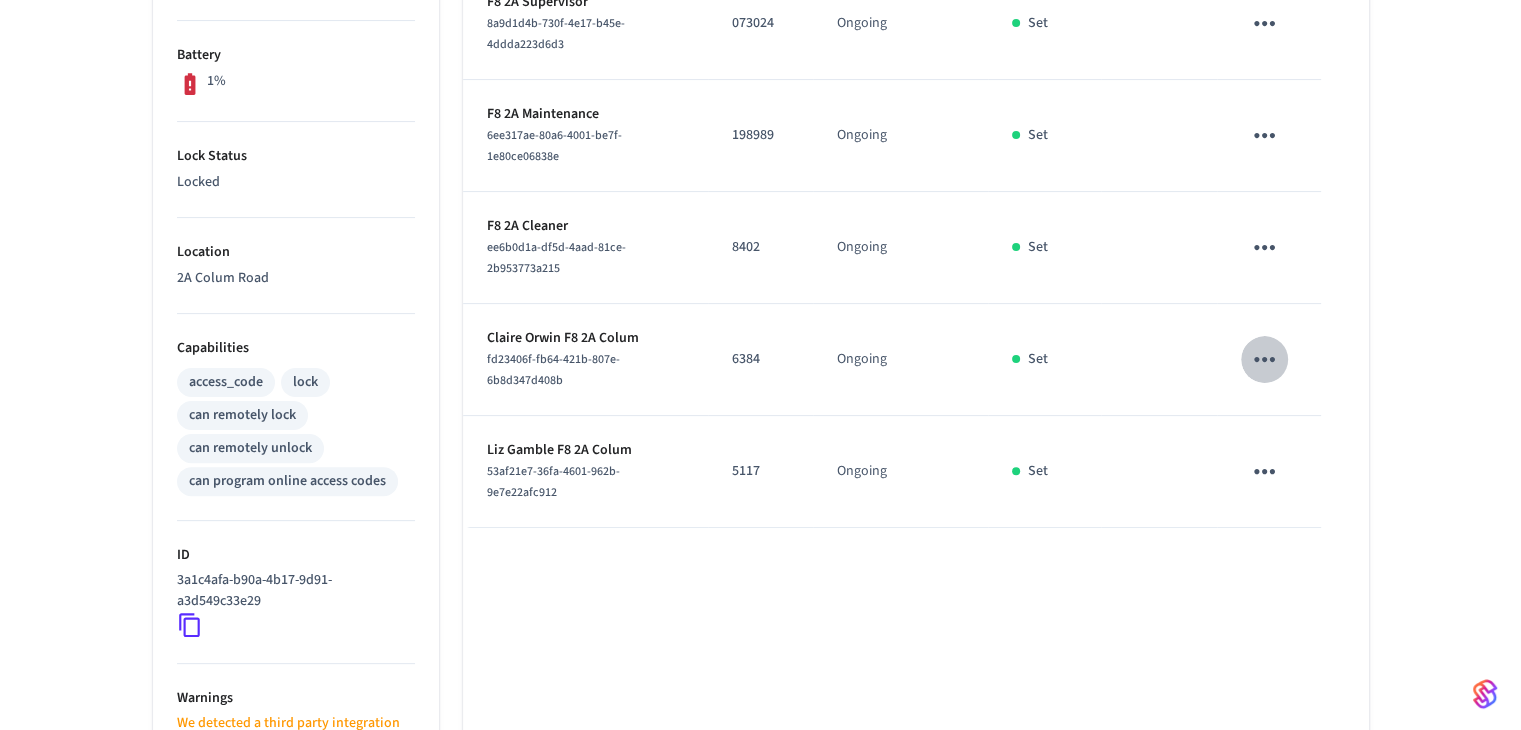 click 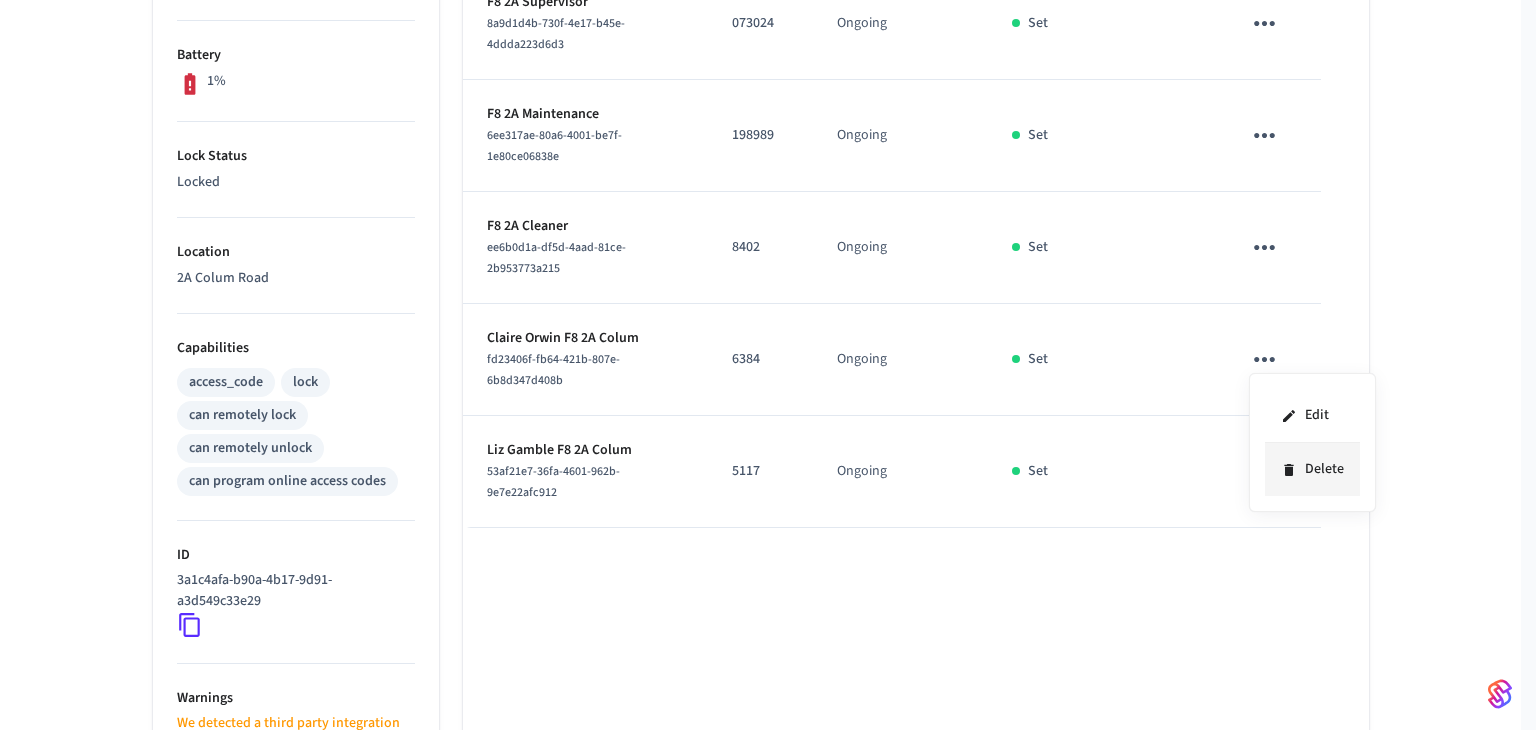 click on "Delete" at bounding box center [1312, 469] 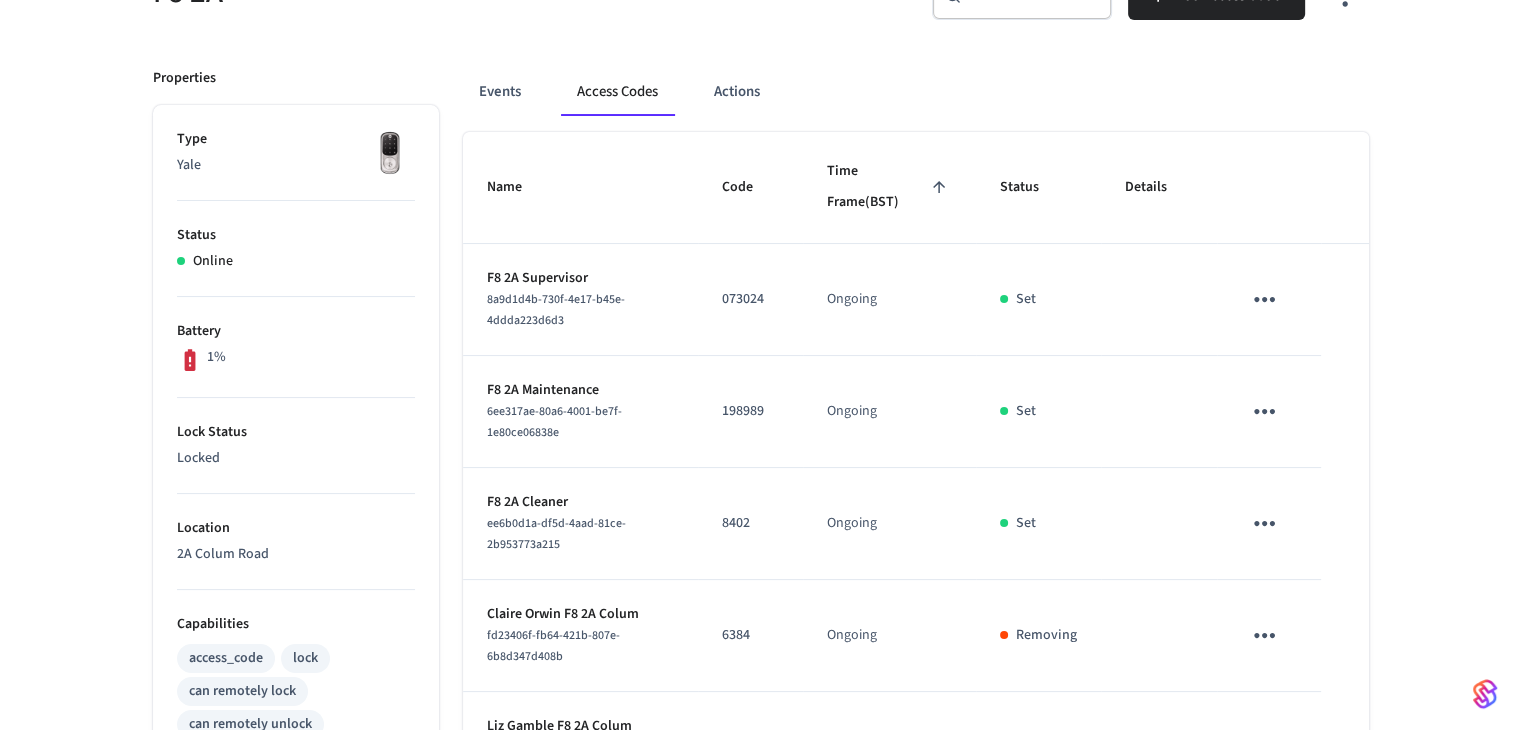 scroll, scrollTop: 0, scrollLeft: 0, axis: both 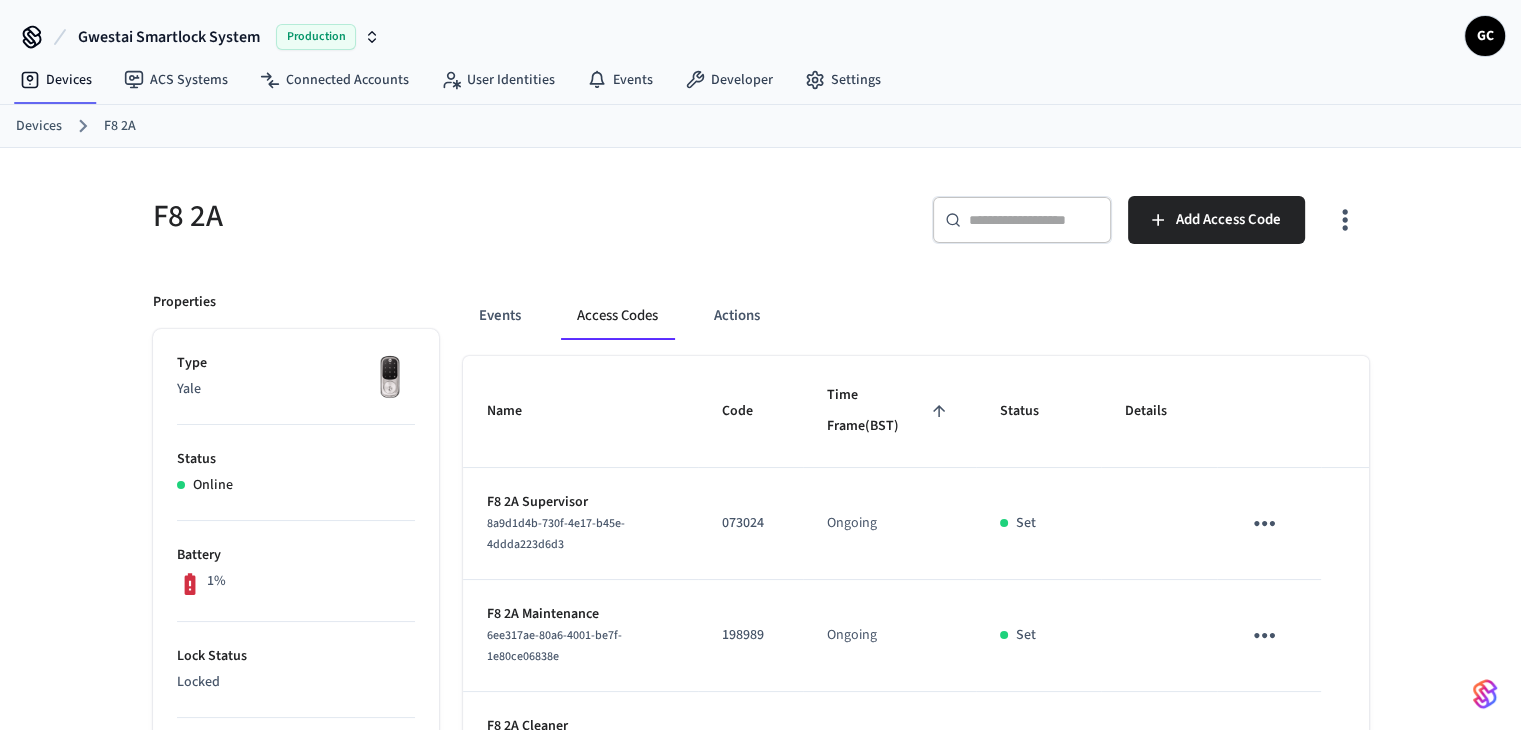 click on "Devices" at bounding box center [39, 126] 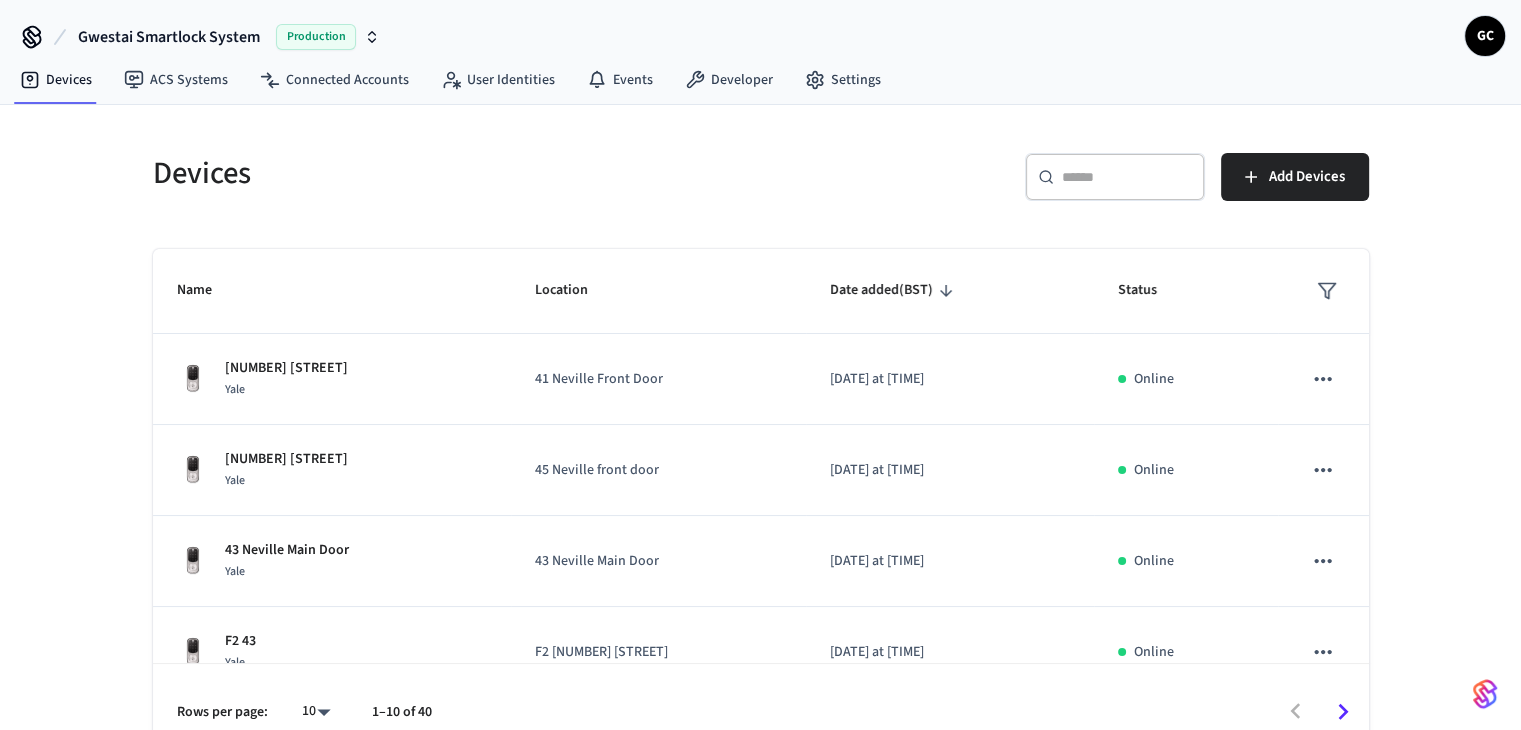 click on "​ ​" at bounding box center (1115, 177) 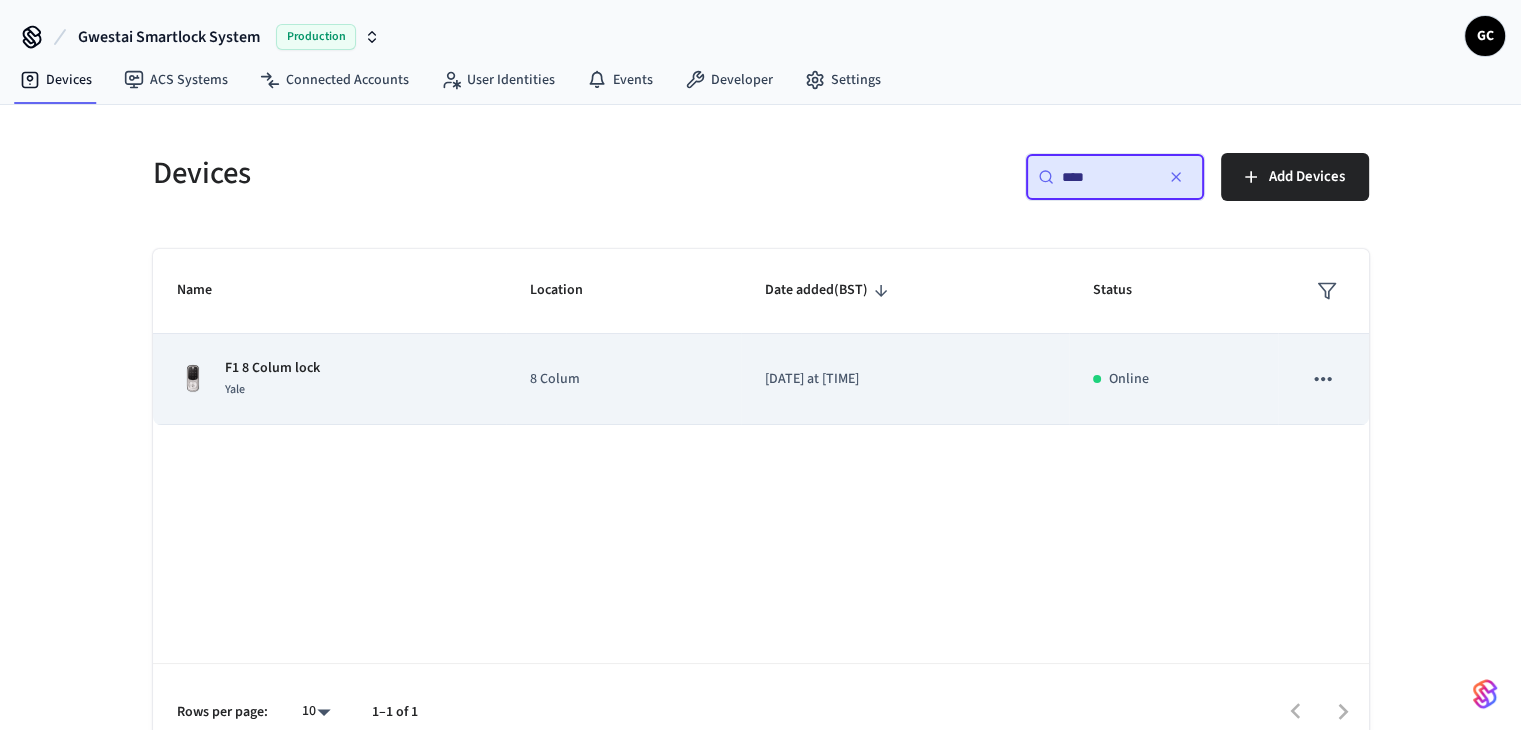 type on "****" 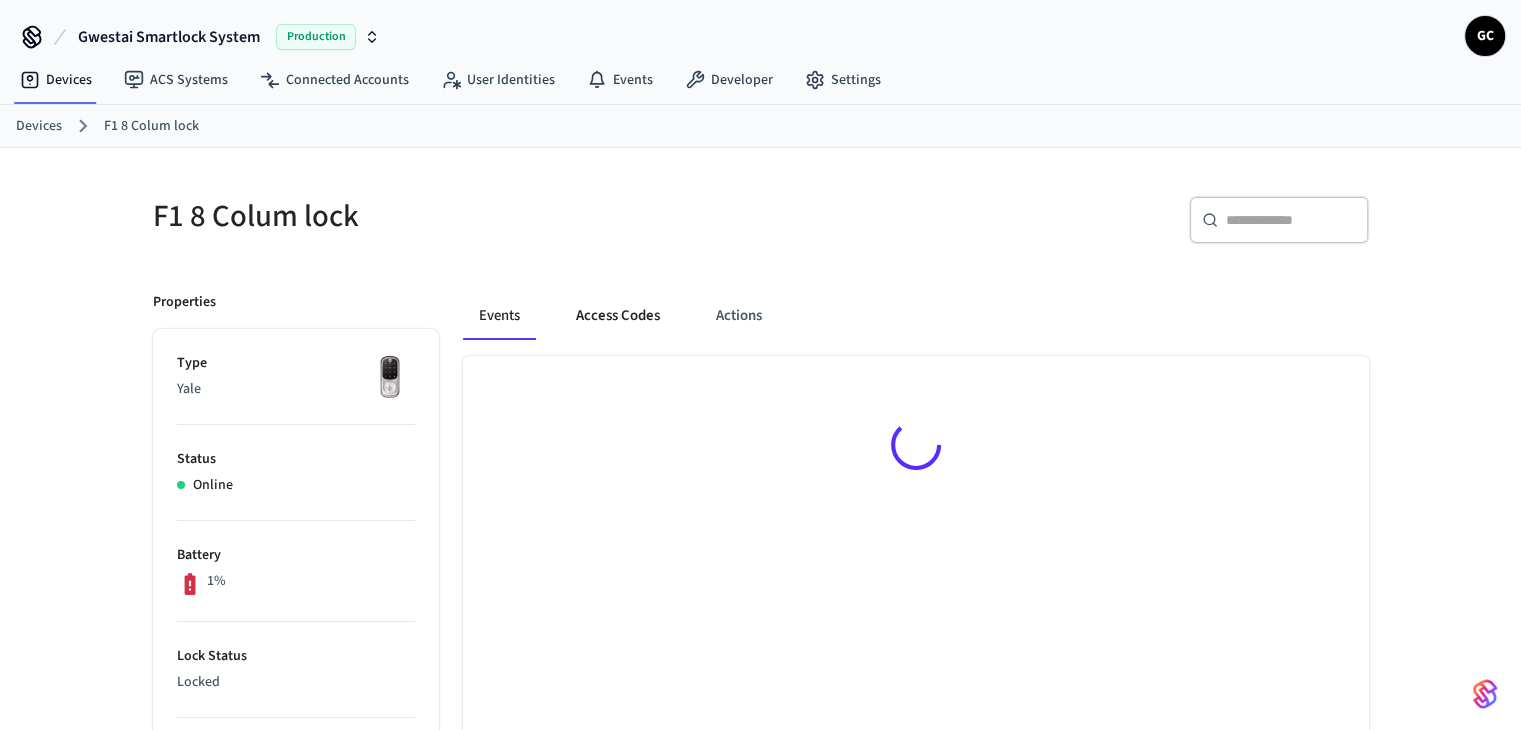 click on "Access Codes" at bounding box center [618, 316] 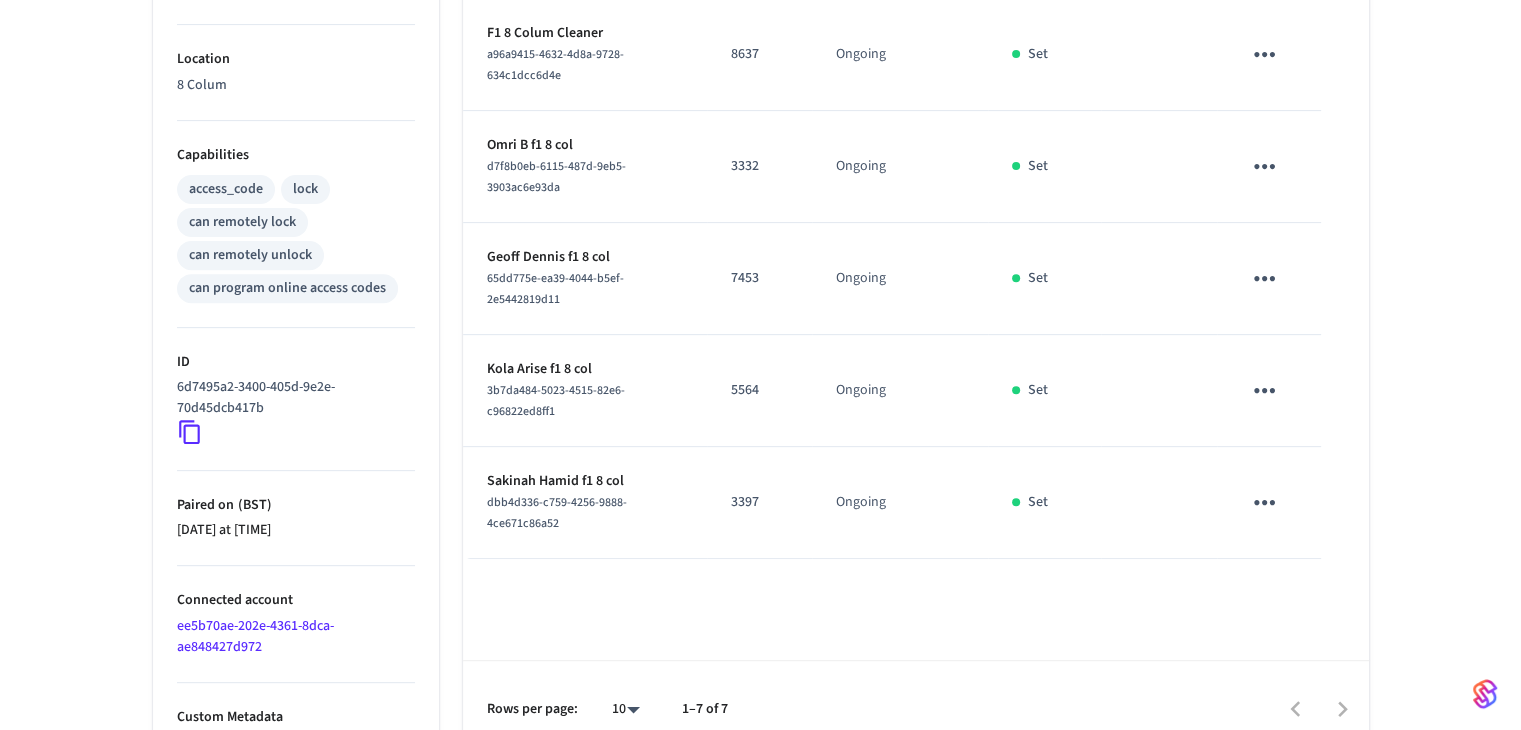 scroll, scrollTop: 718, scrollLeft: 0, axis: vertical 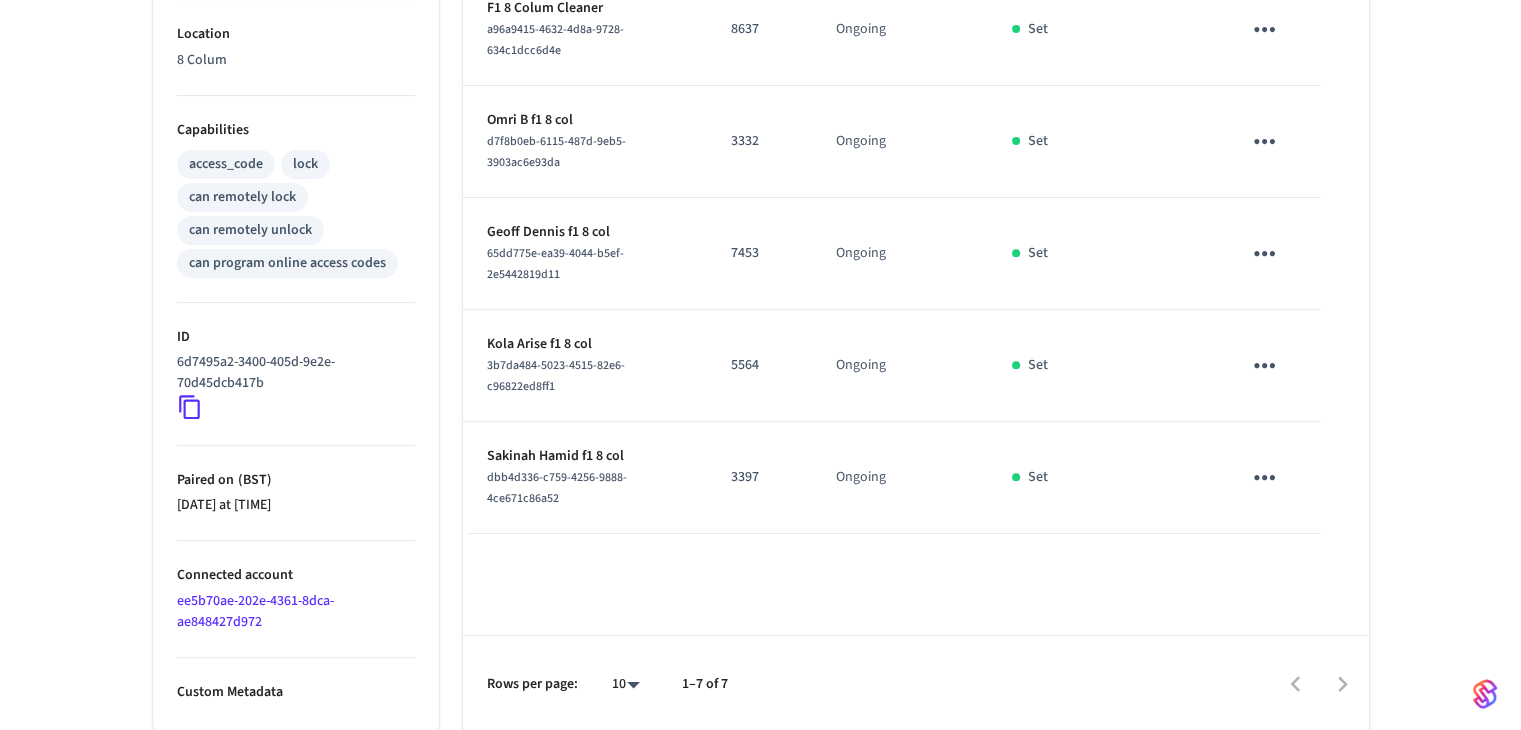 click 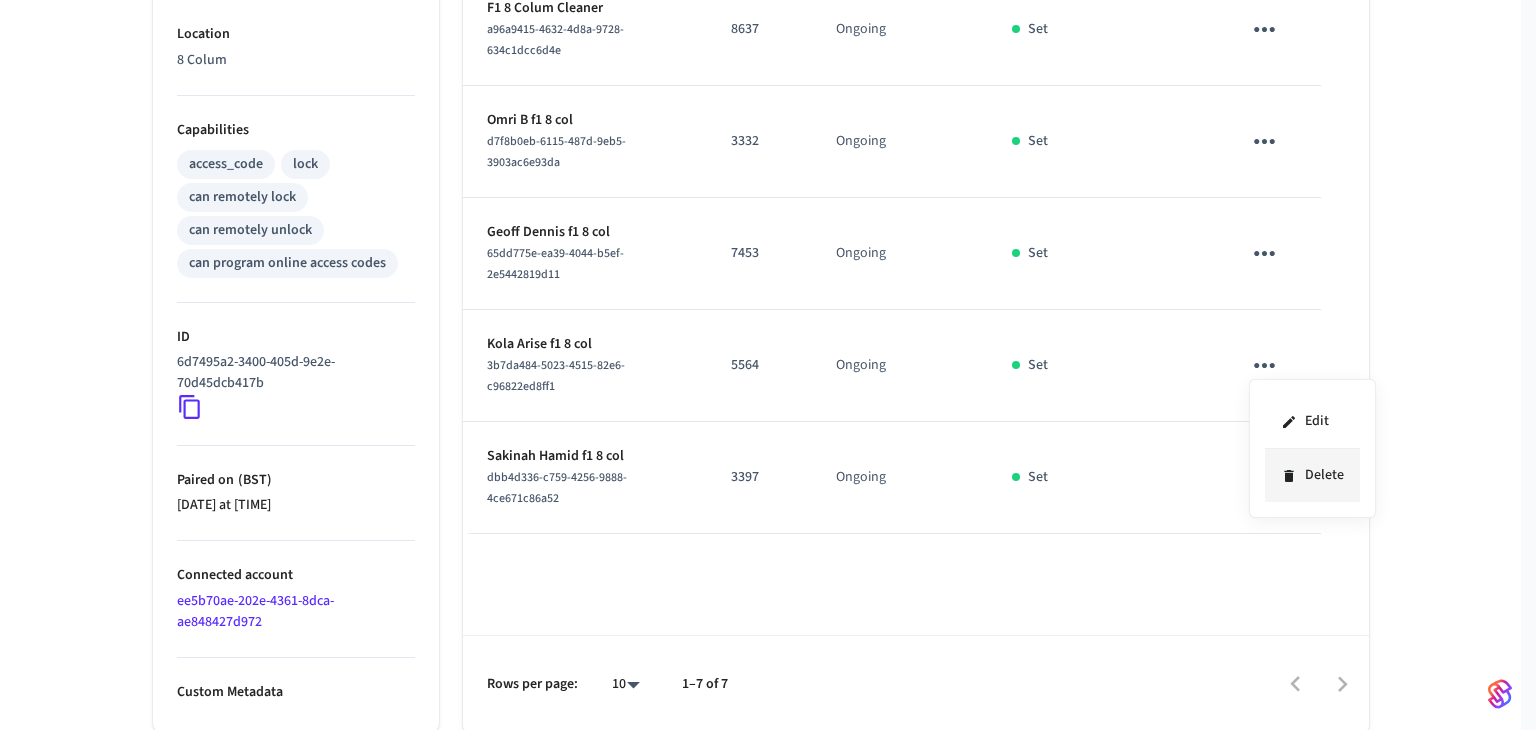 click on "Delete" at bounding box center [1312, 475] 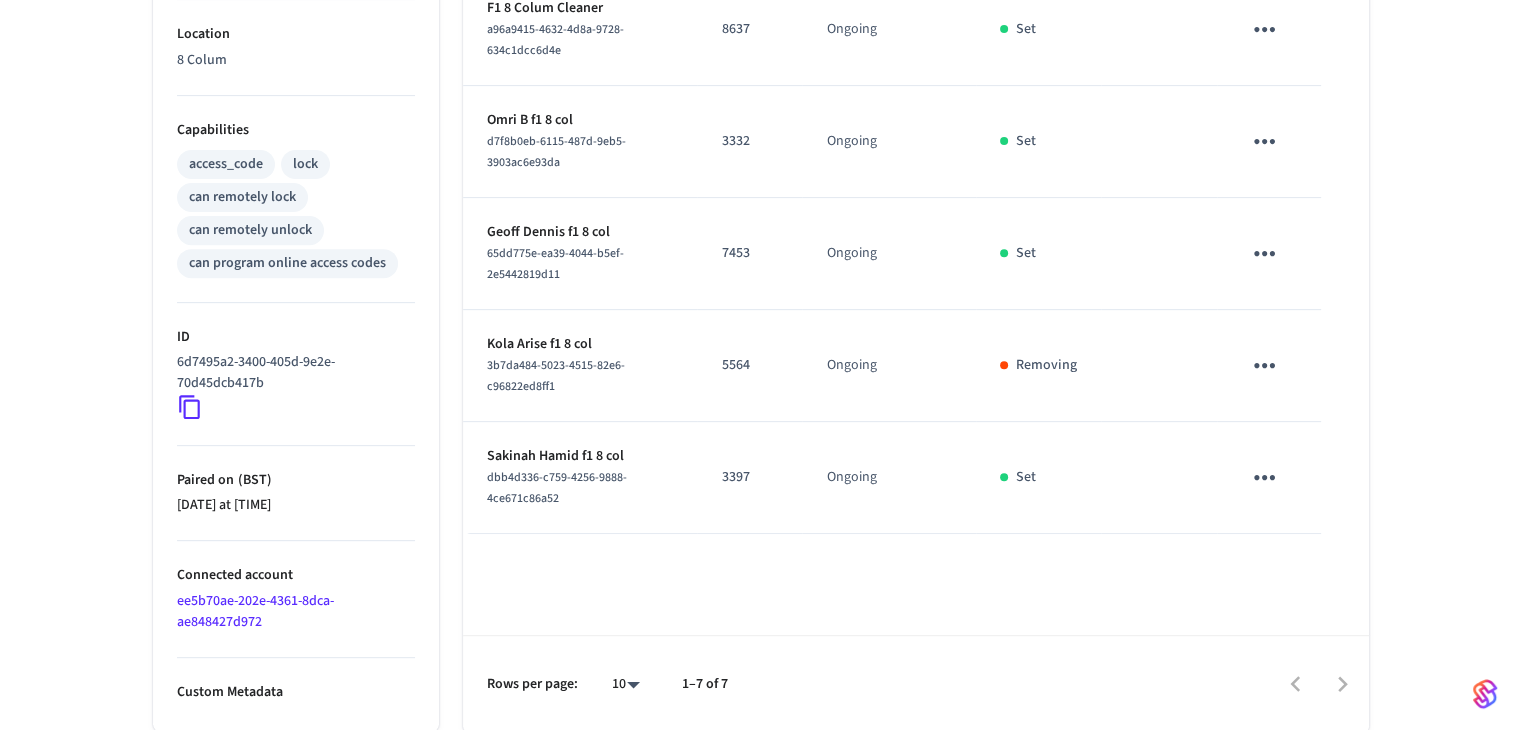 click 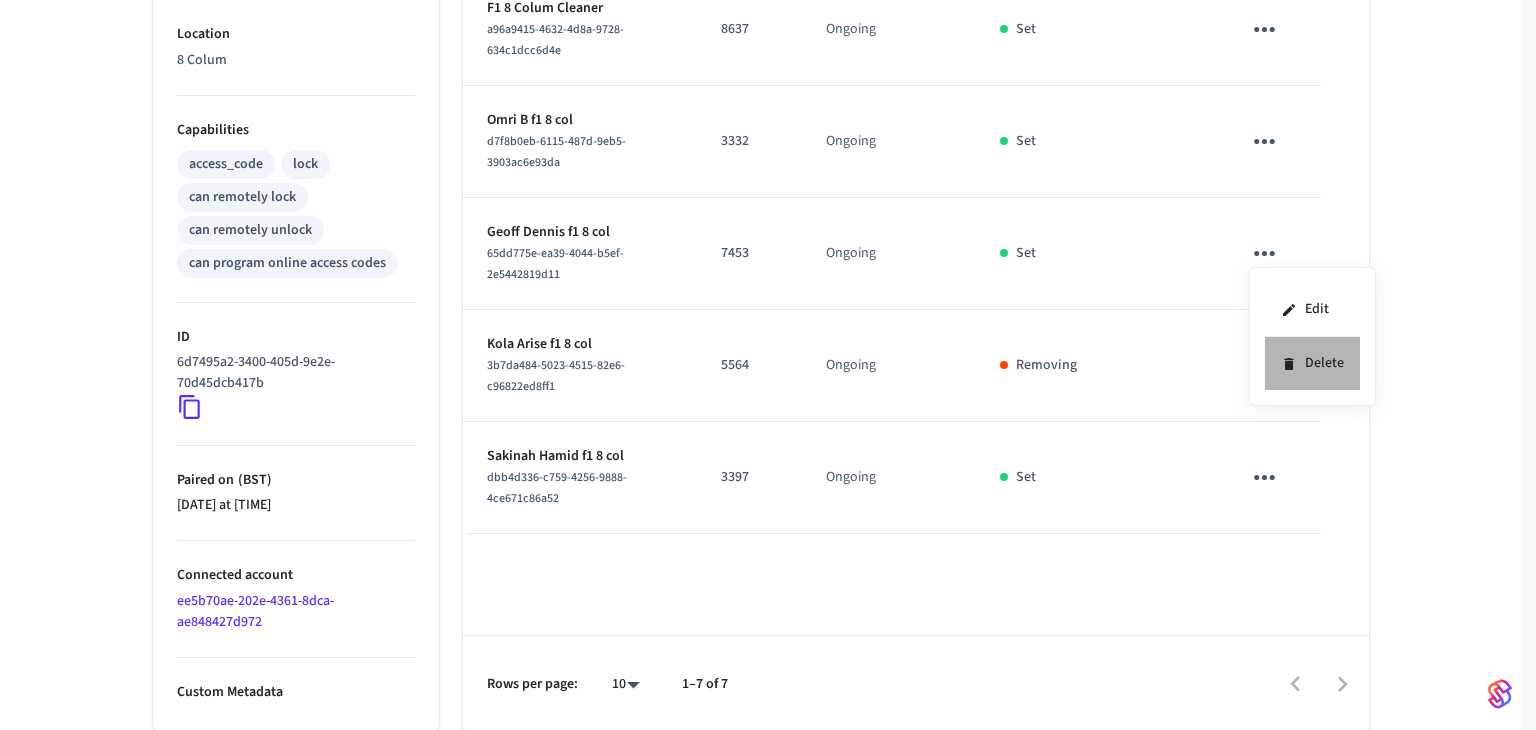 click on "Delete" at bounding box center [1312, 363] 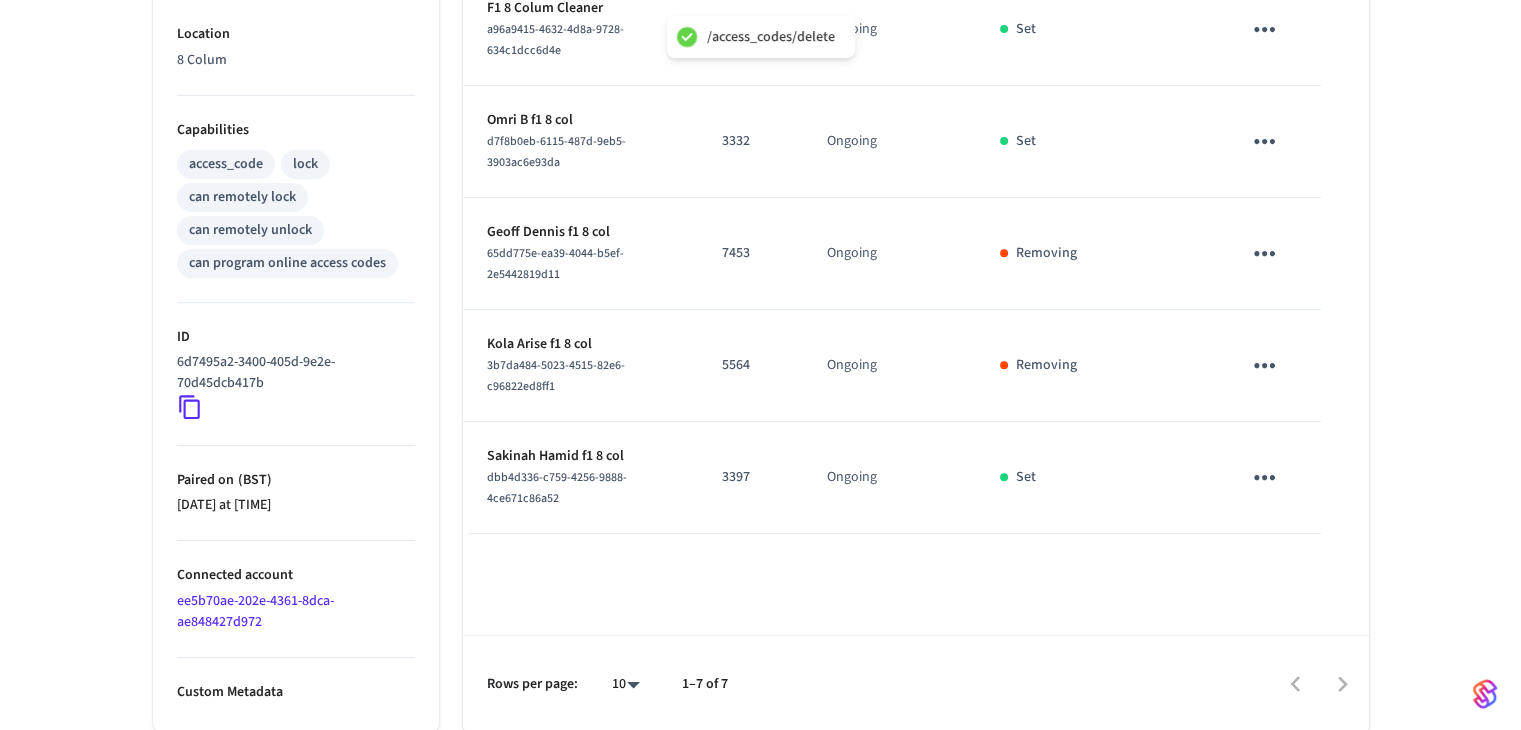 click 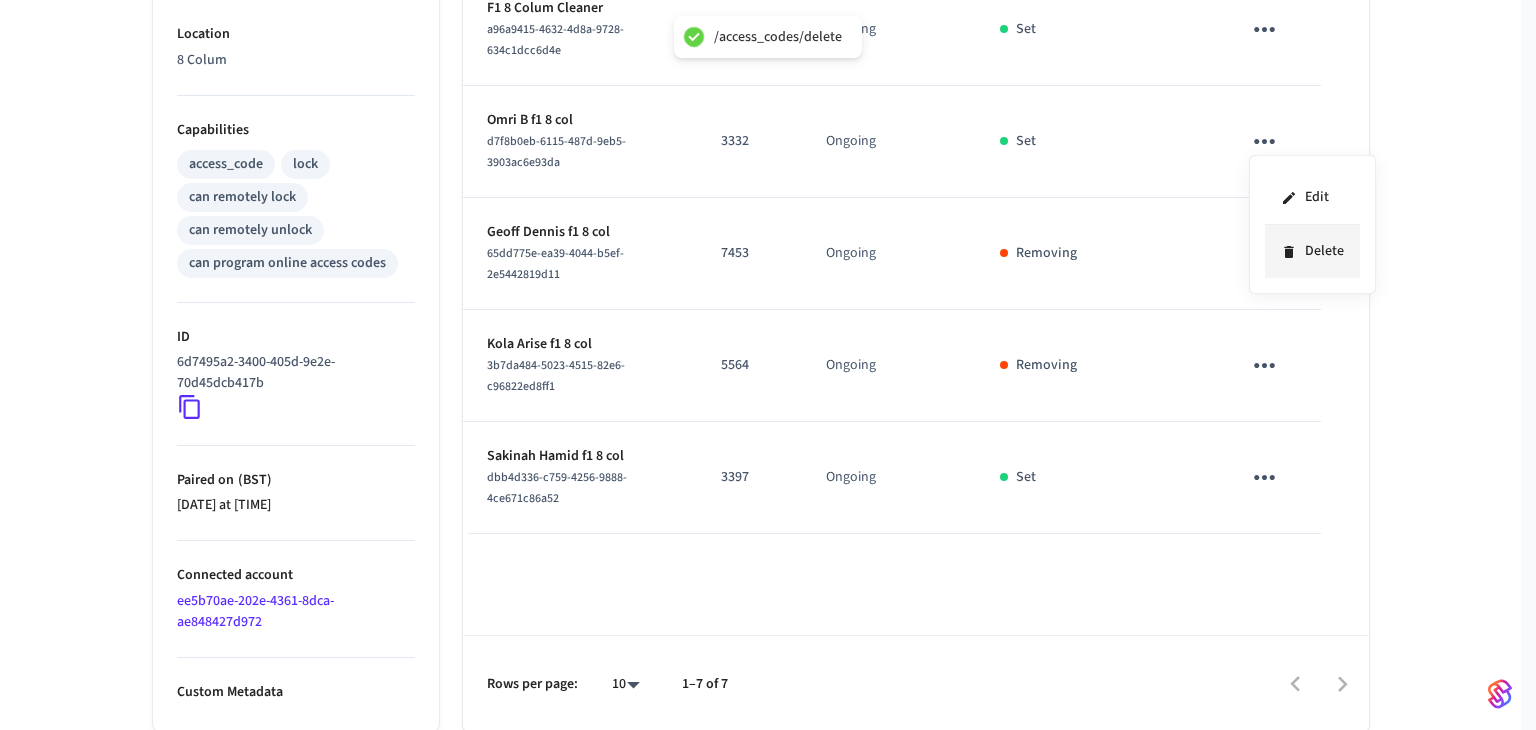 click on "Delete" at bounding box center [1312, 251] 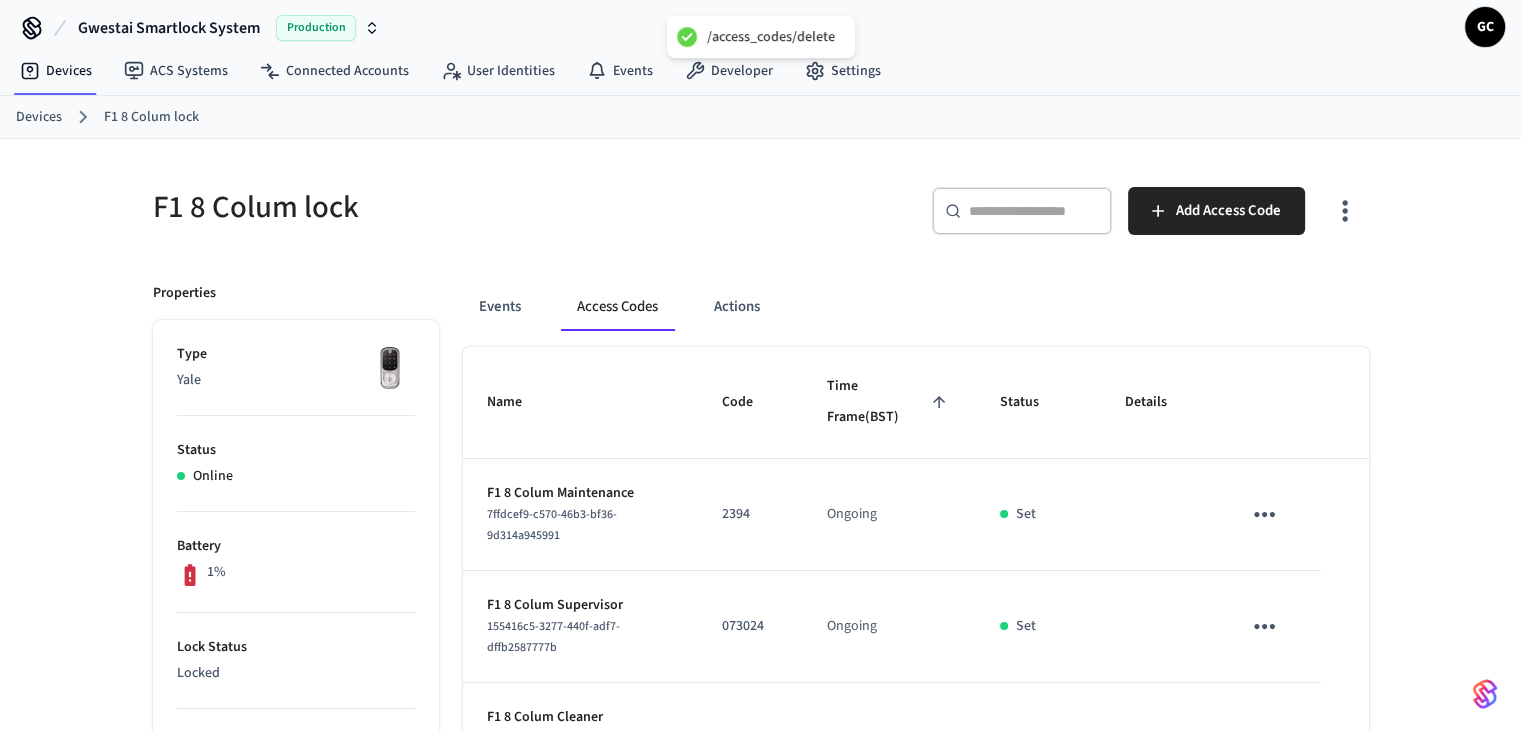 scroll, scrollTop: 0, scrollLeft: 0, axis: both 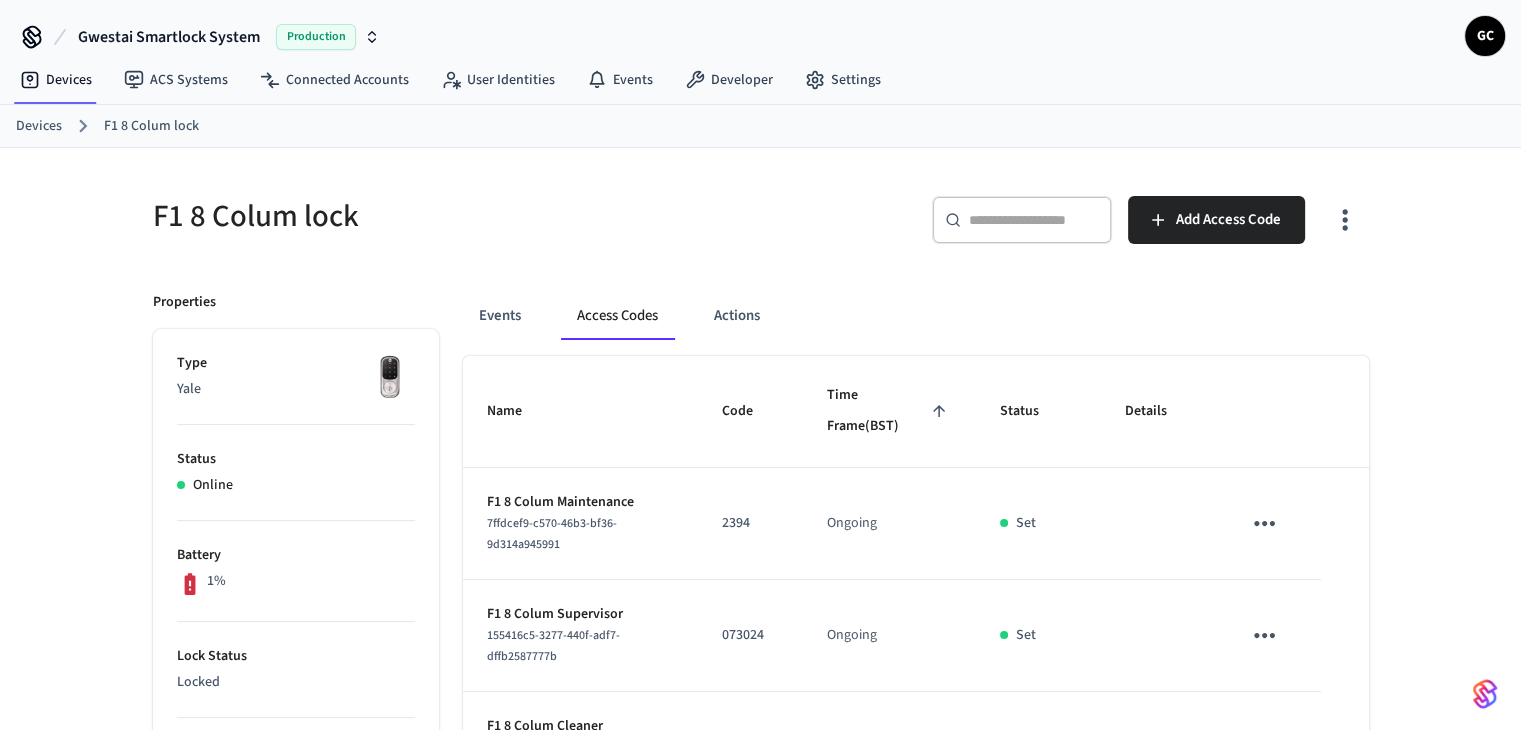 click on "Devices" at bounding box center (39, 126) 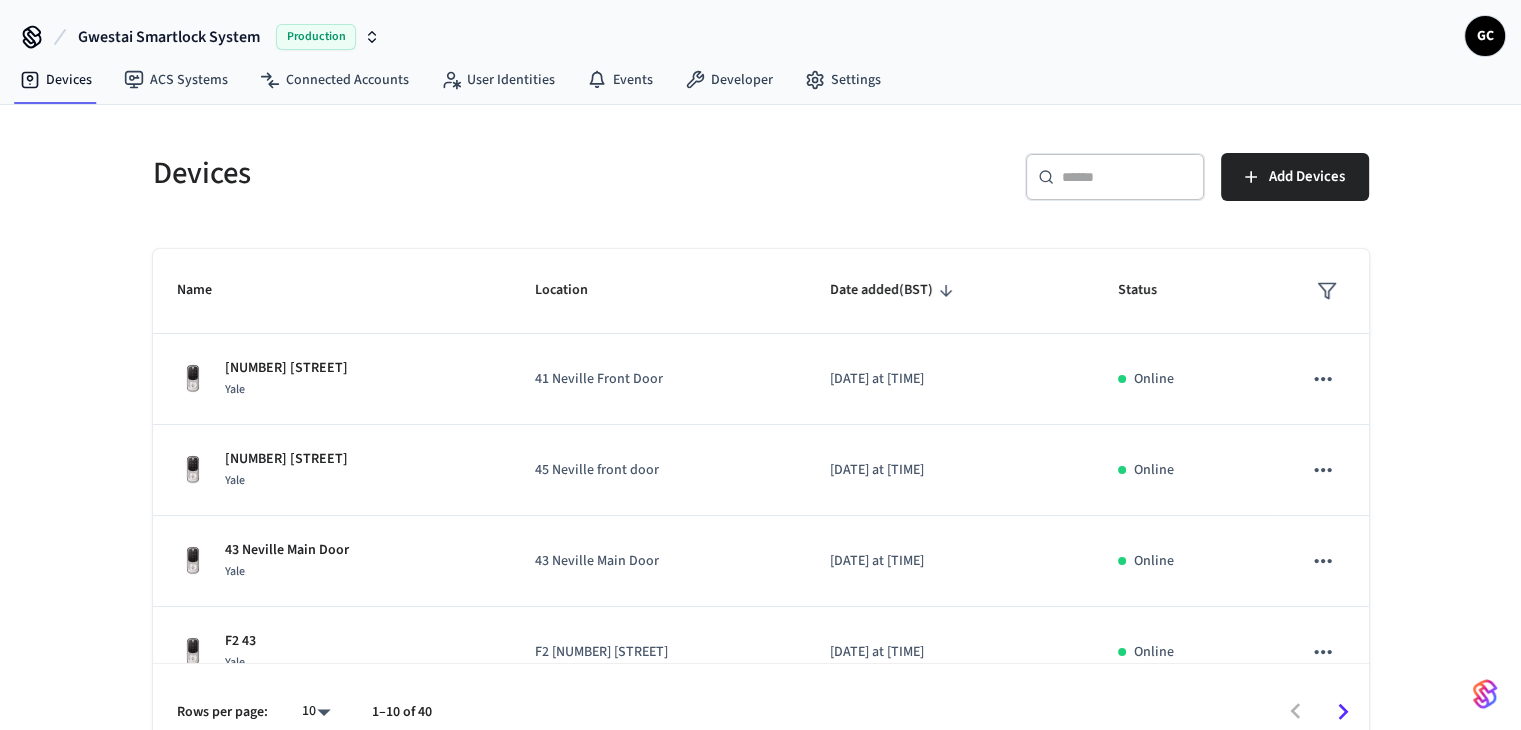 click at bounding box center [1127, 177] 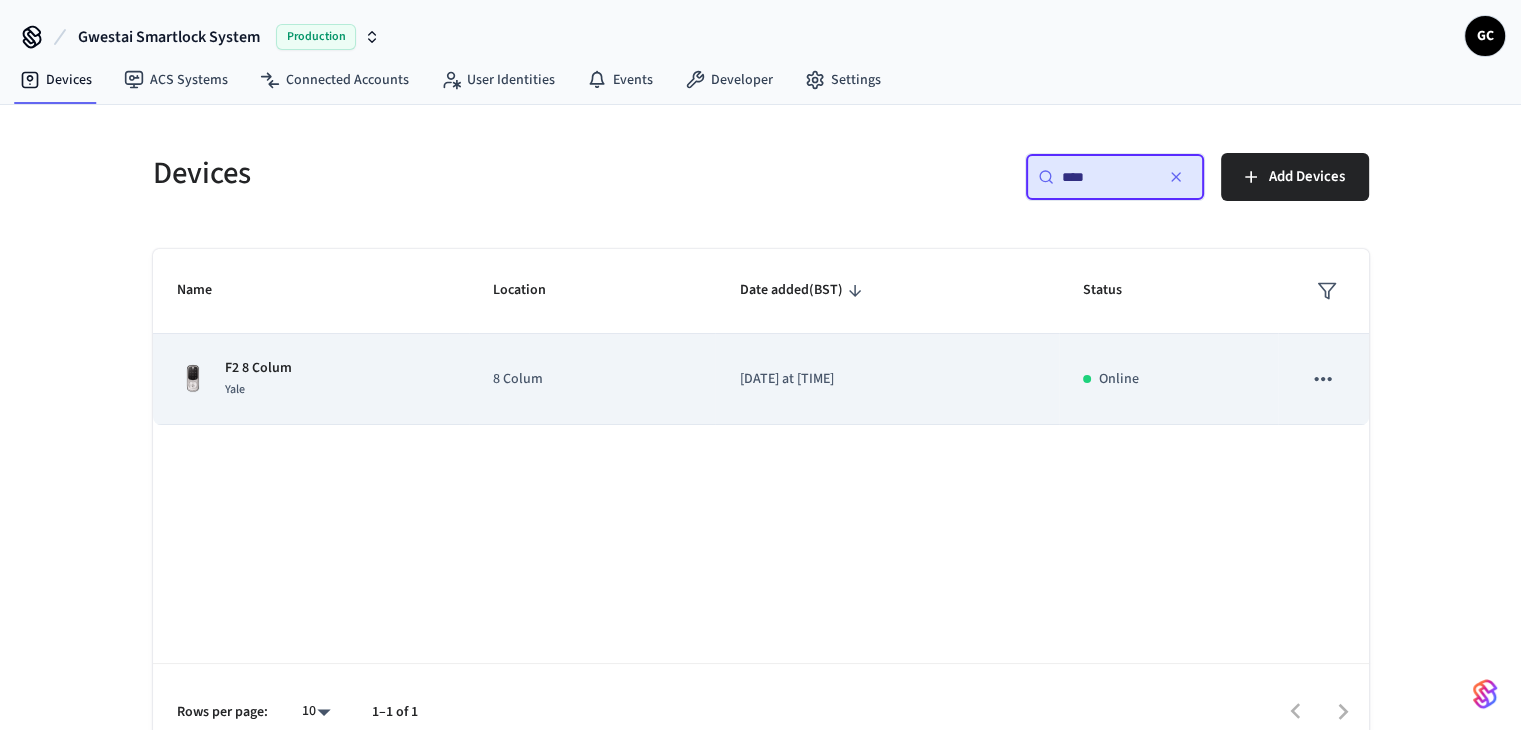 type on "****" 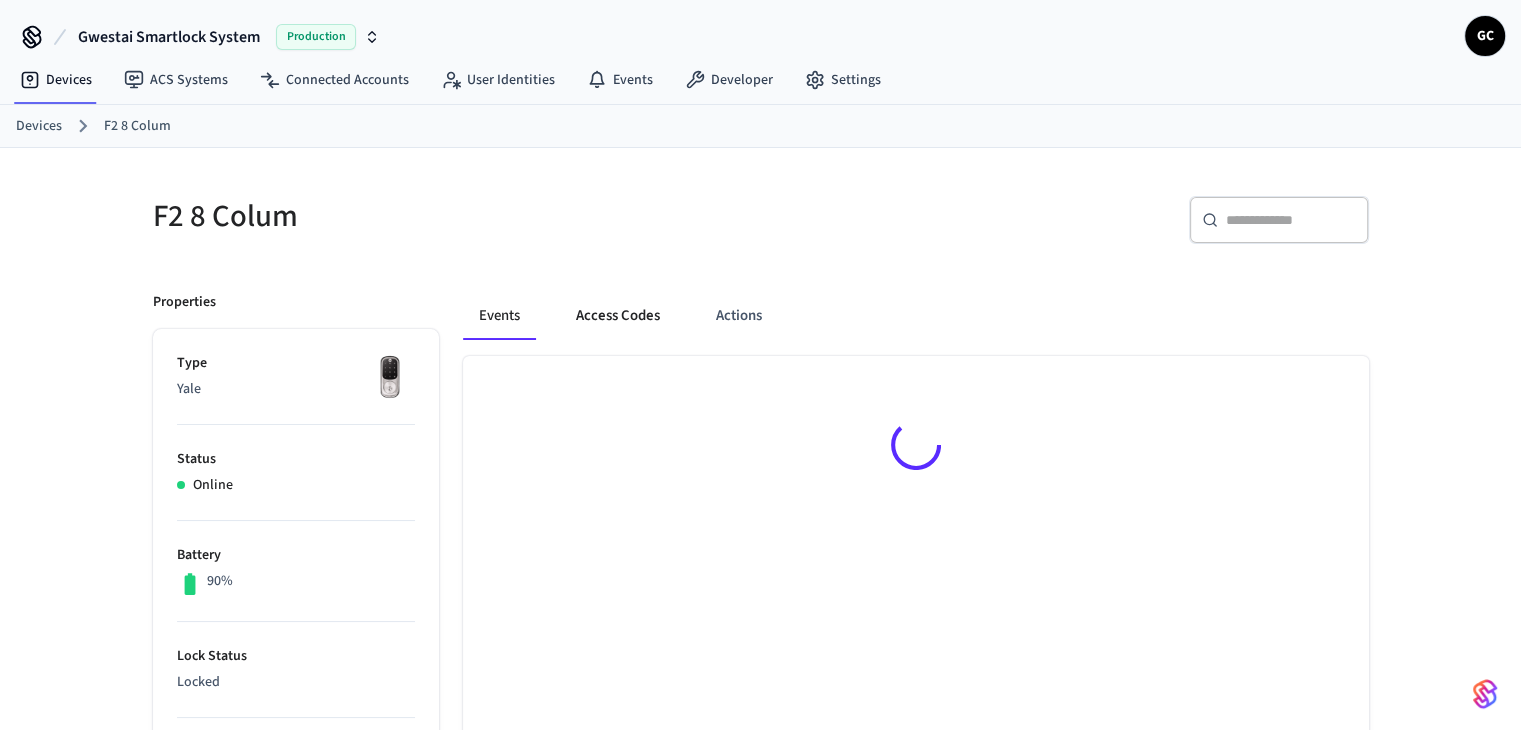 click on "Access Codes" at bounding box center [618, 316] 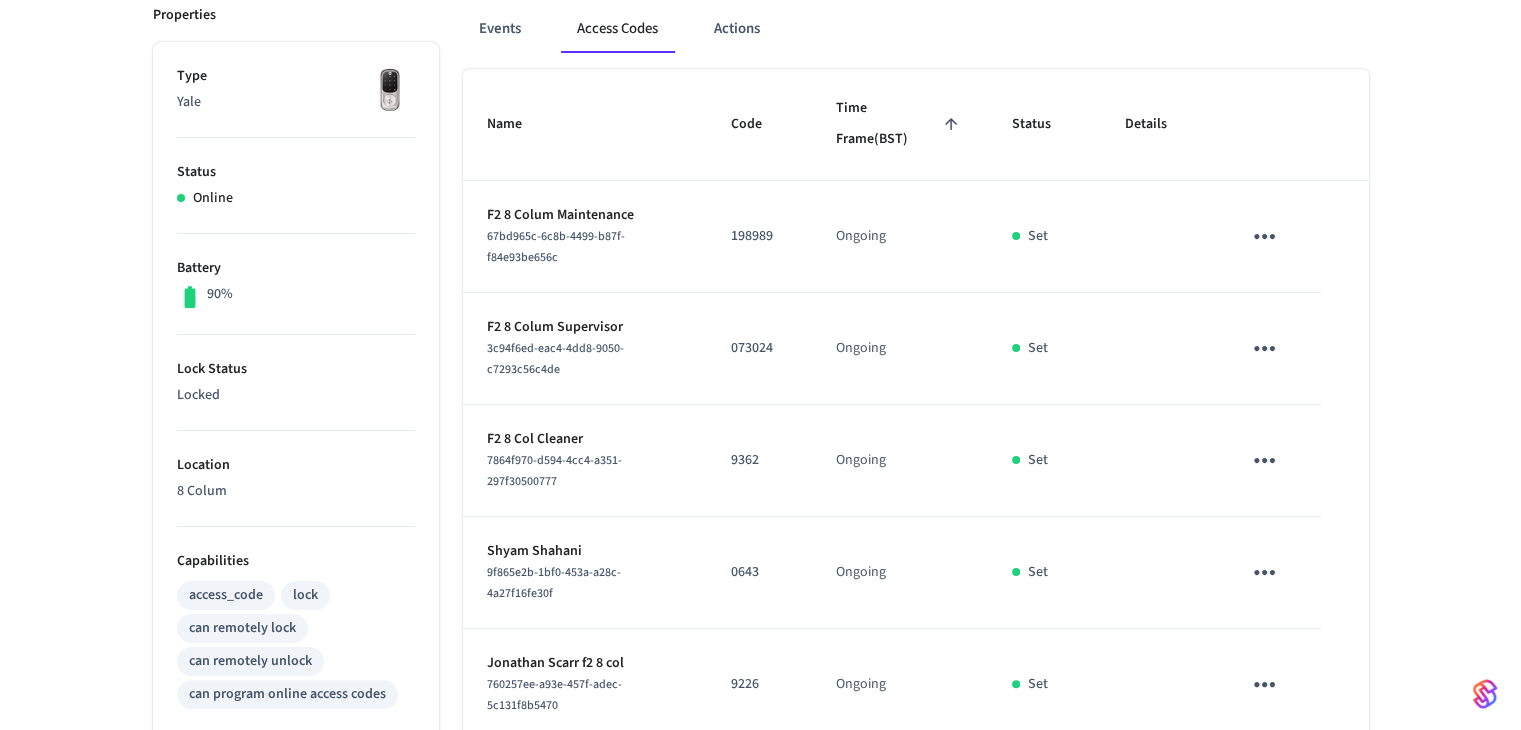 scroll, scrollTop: 600, scrollLeft: 0, axis: vertical 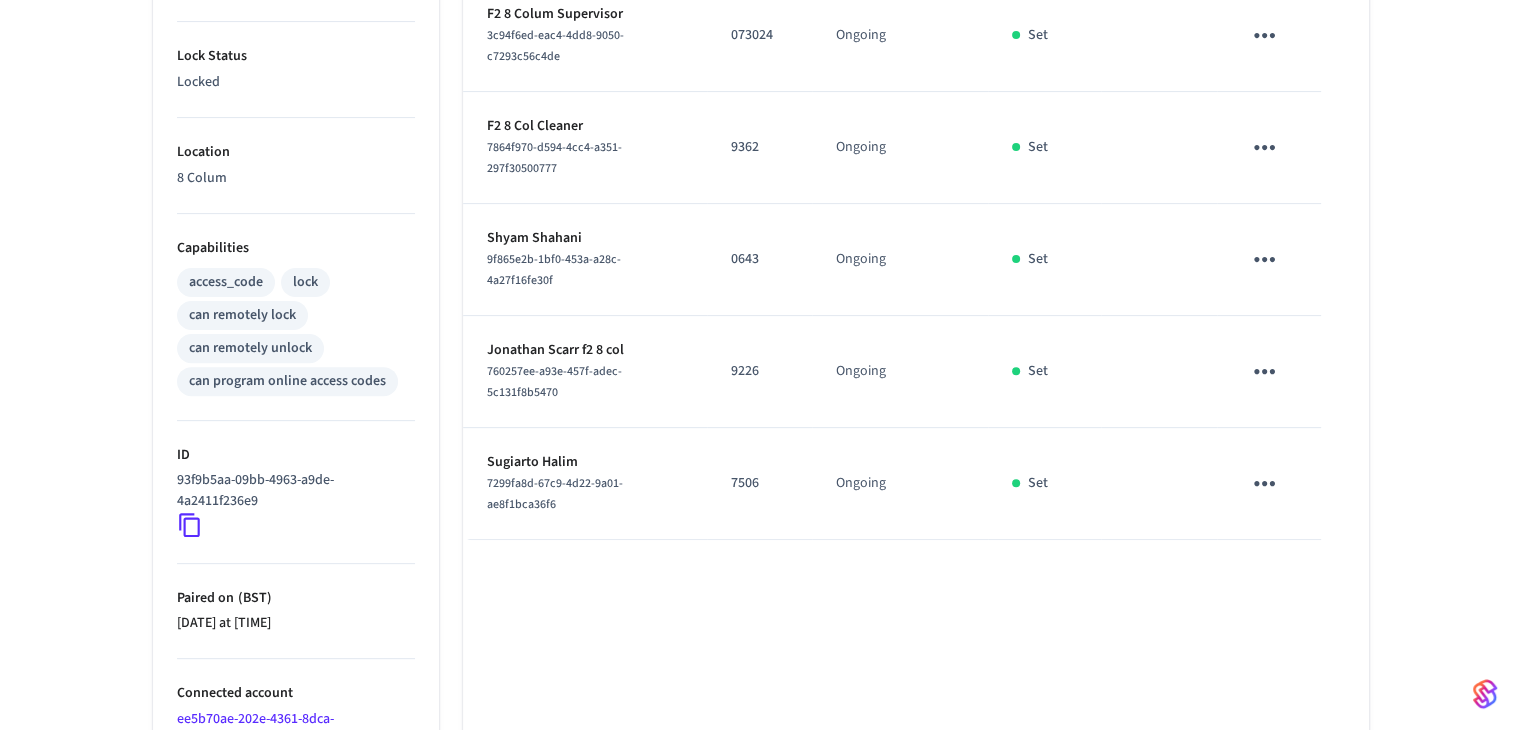 click 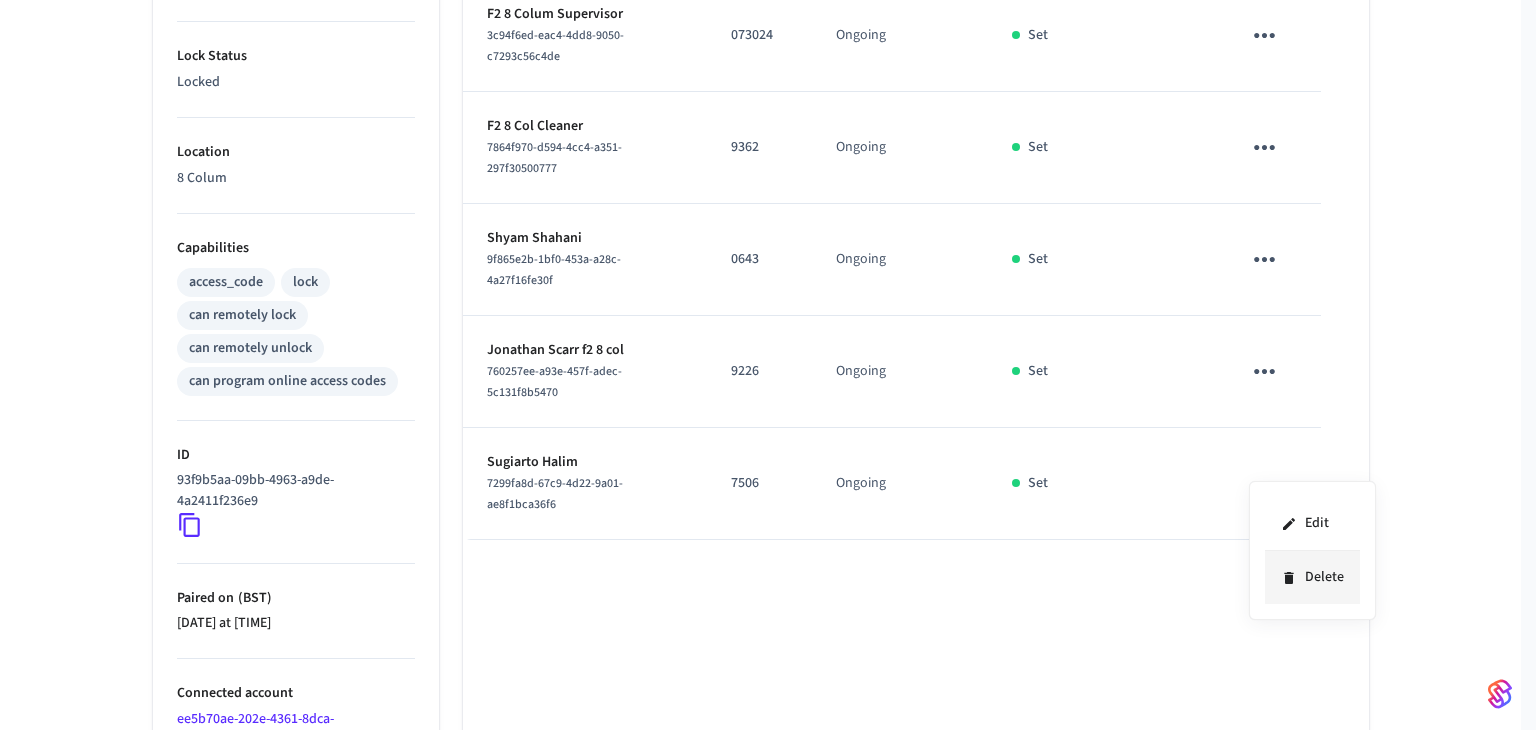 click on "Delete" at bounding box center [1312, 577] 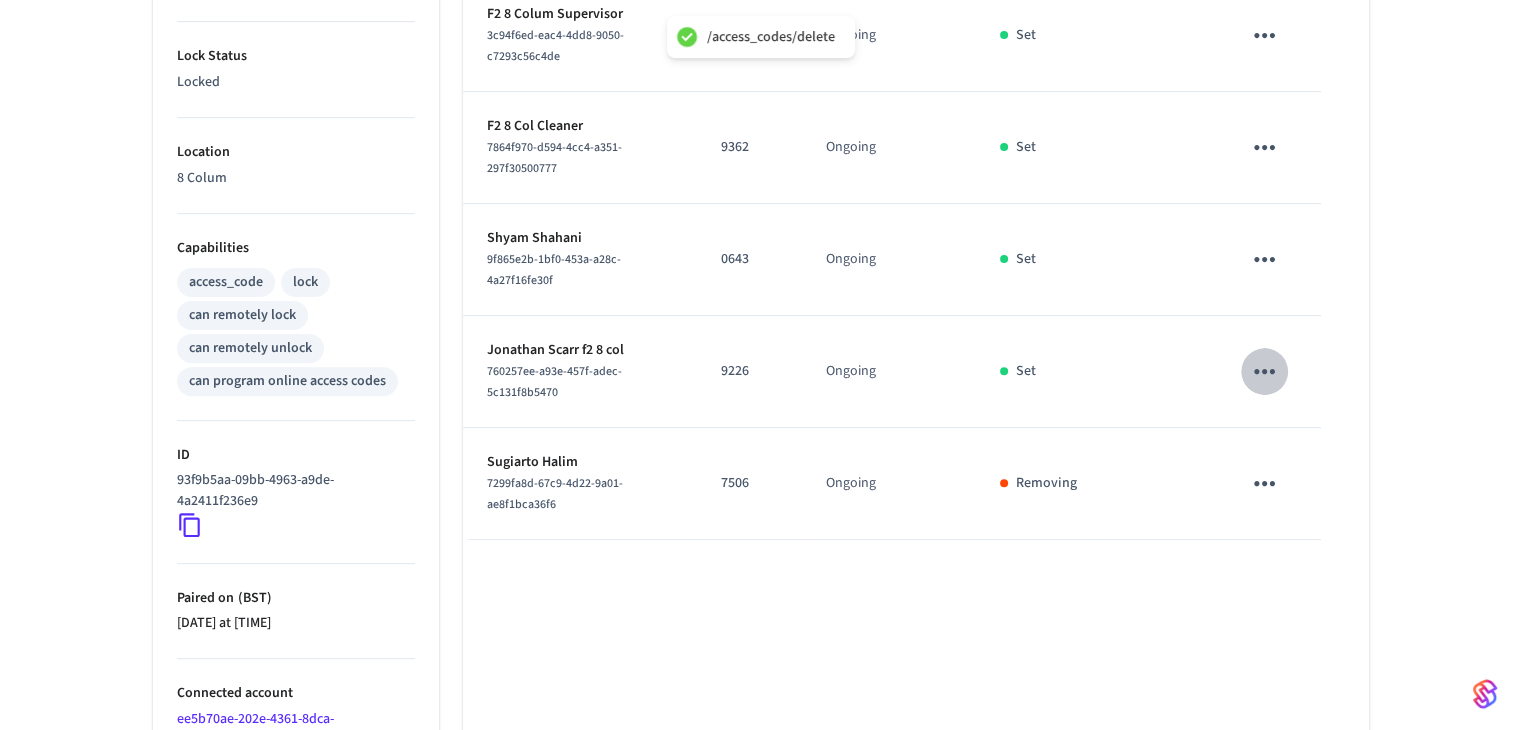 click at bounding box center (1264, 371) 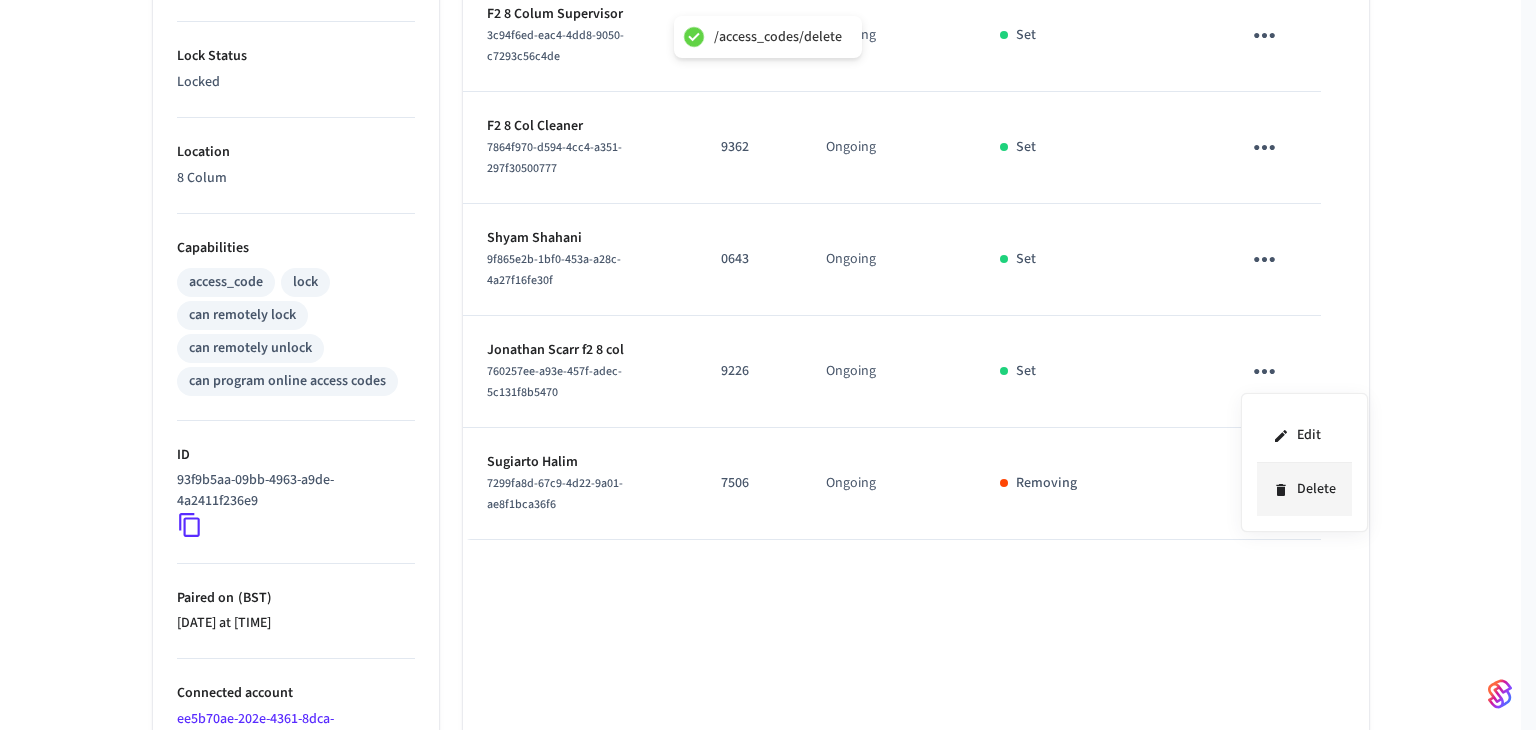 click on "Delete" at bounding box center [1304, 489] 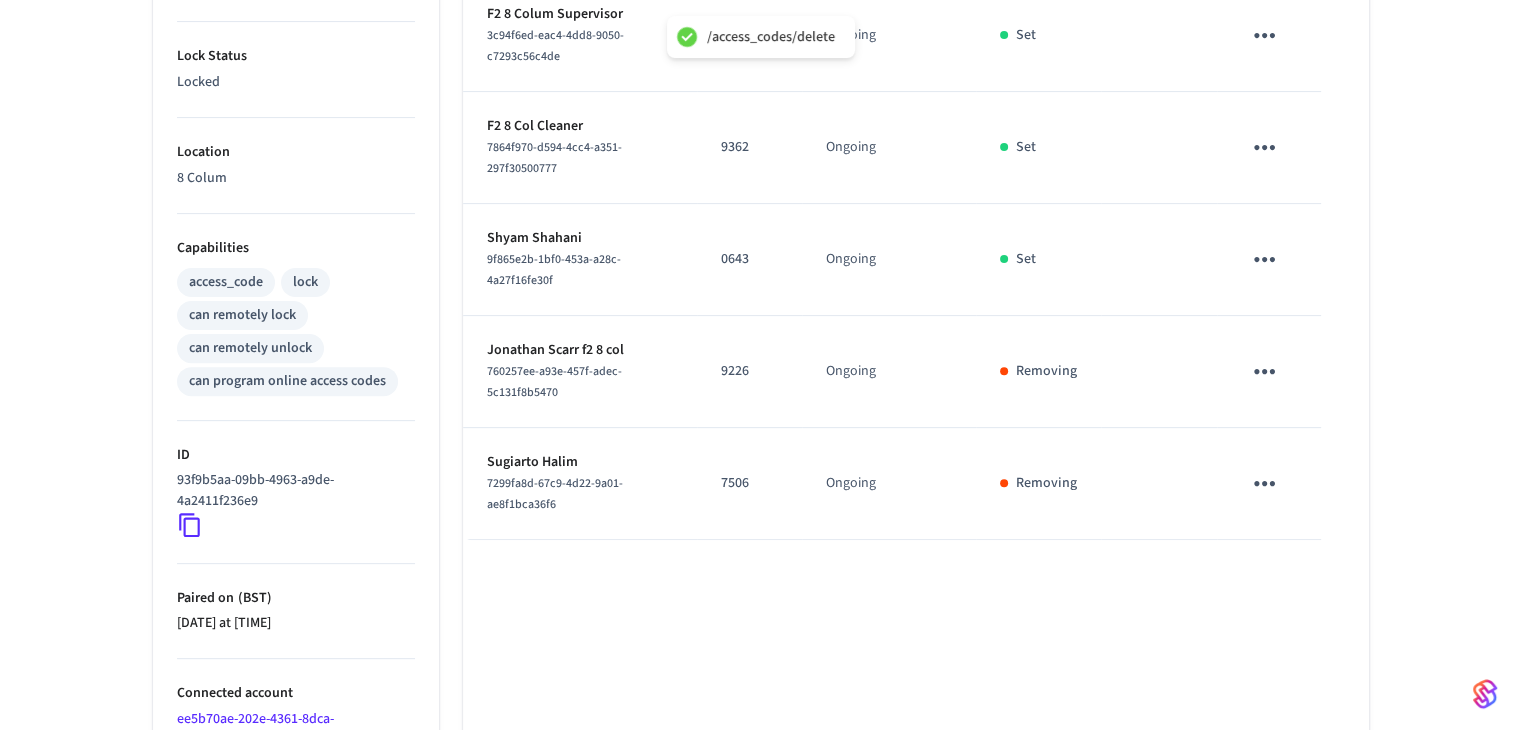 click 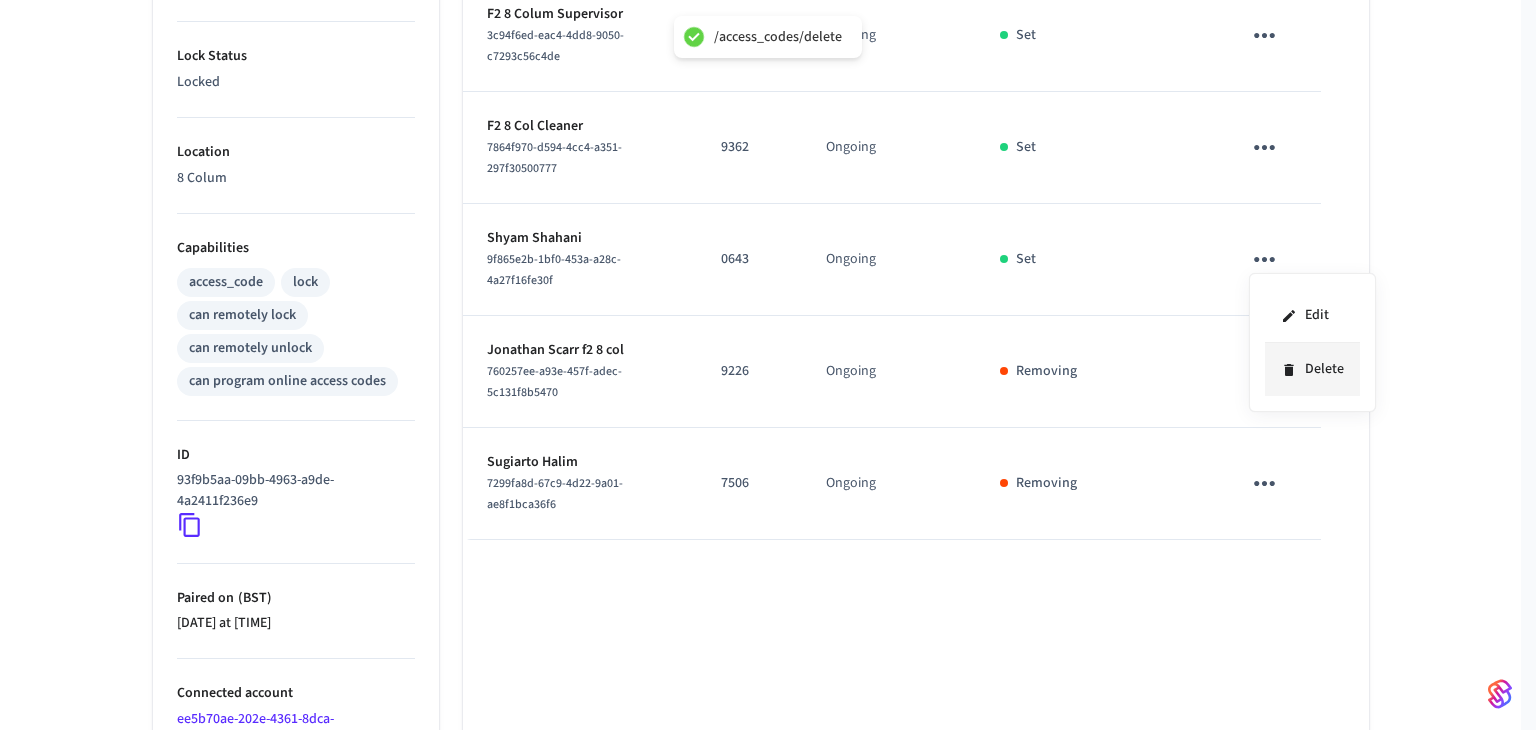 click on "Delete" at bounding box center (1312, 369) 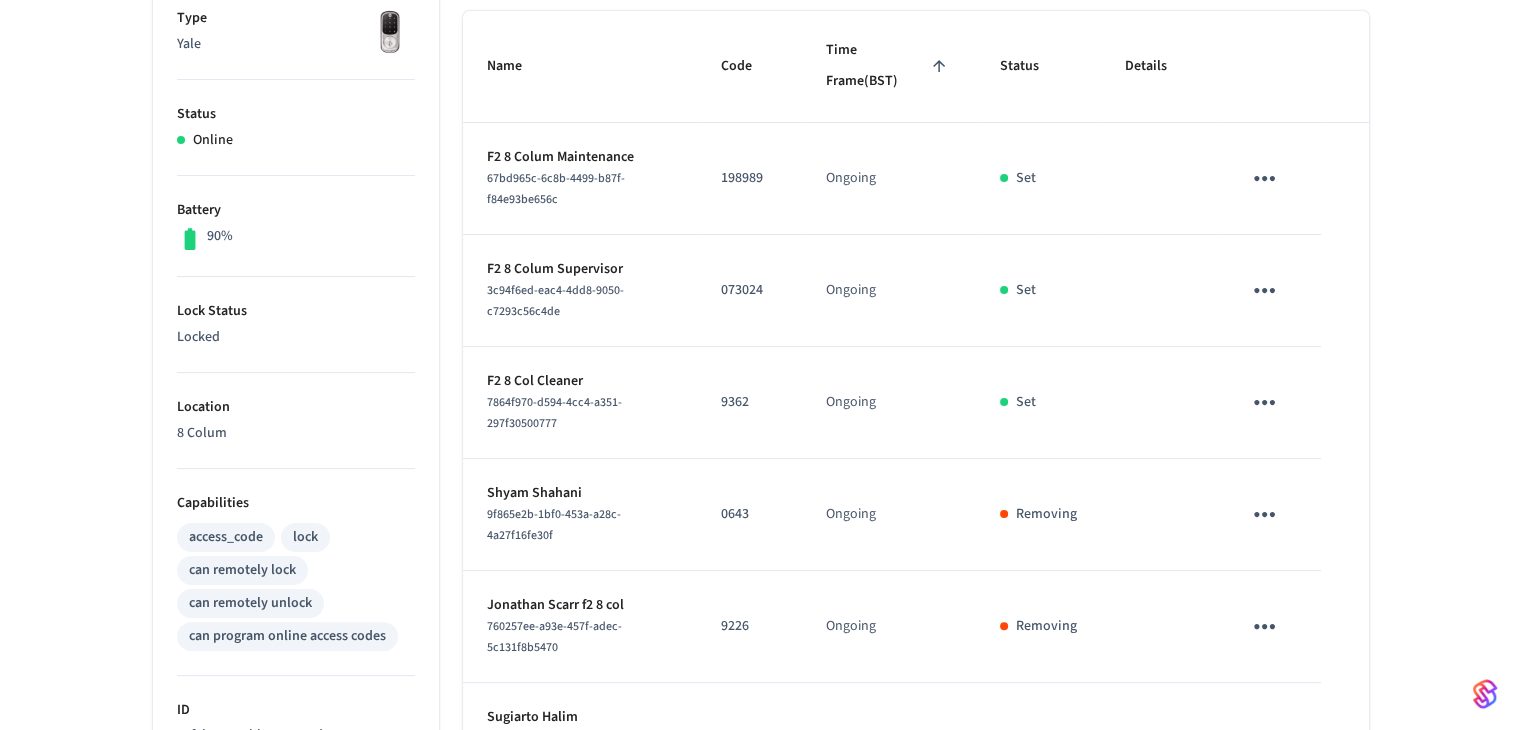 scroll, scrollTop: 100, scrollLeft: 0, axis: vertical 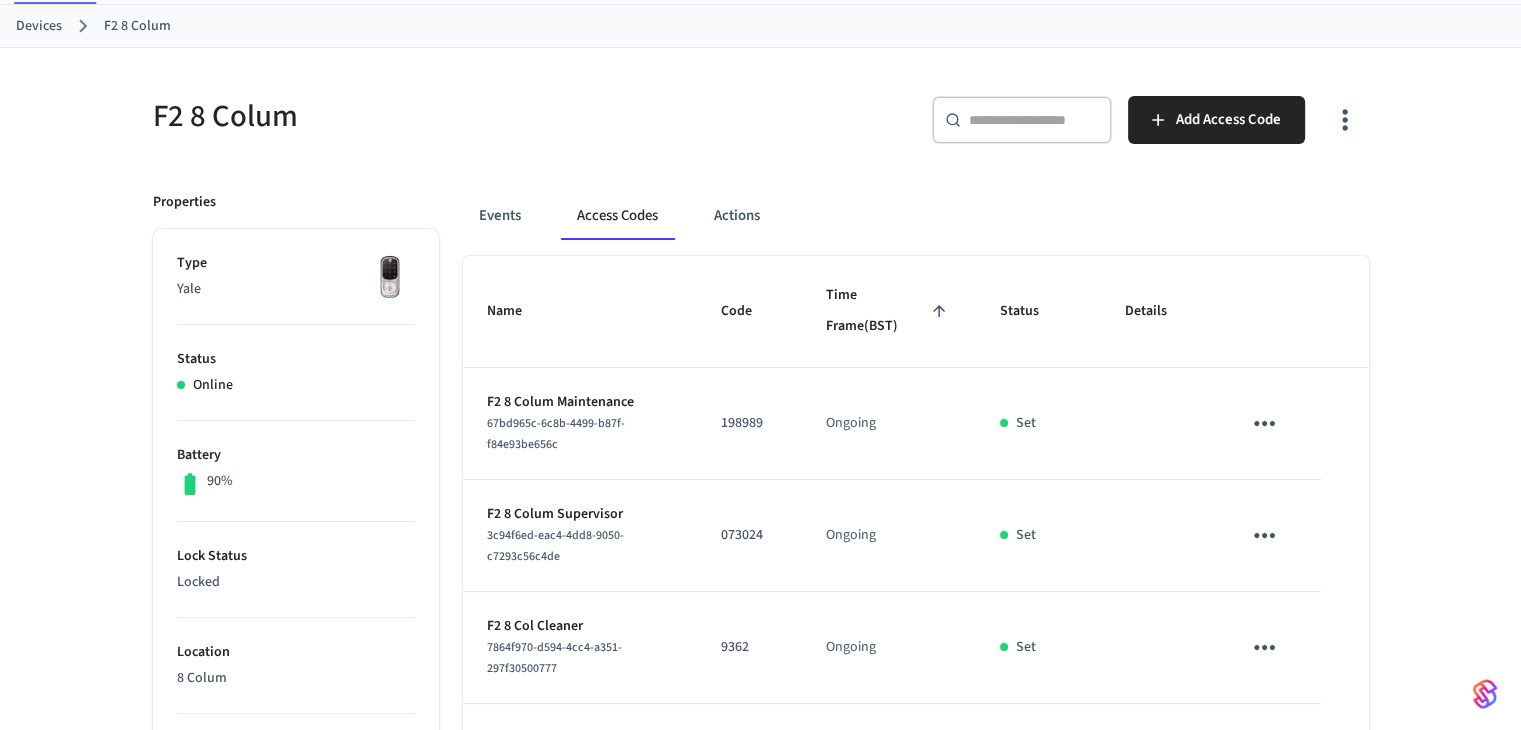 click on "Devices" at bounding box center [39, 26] 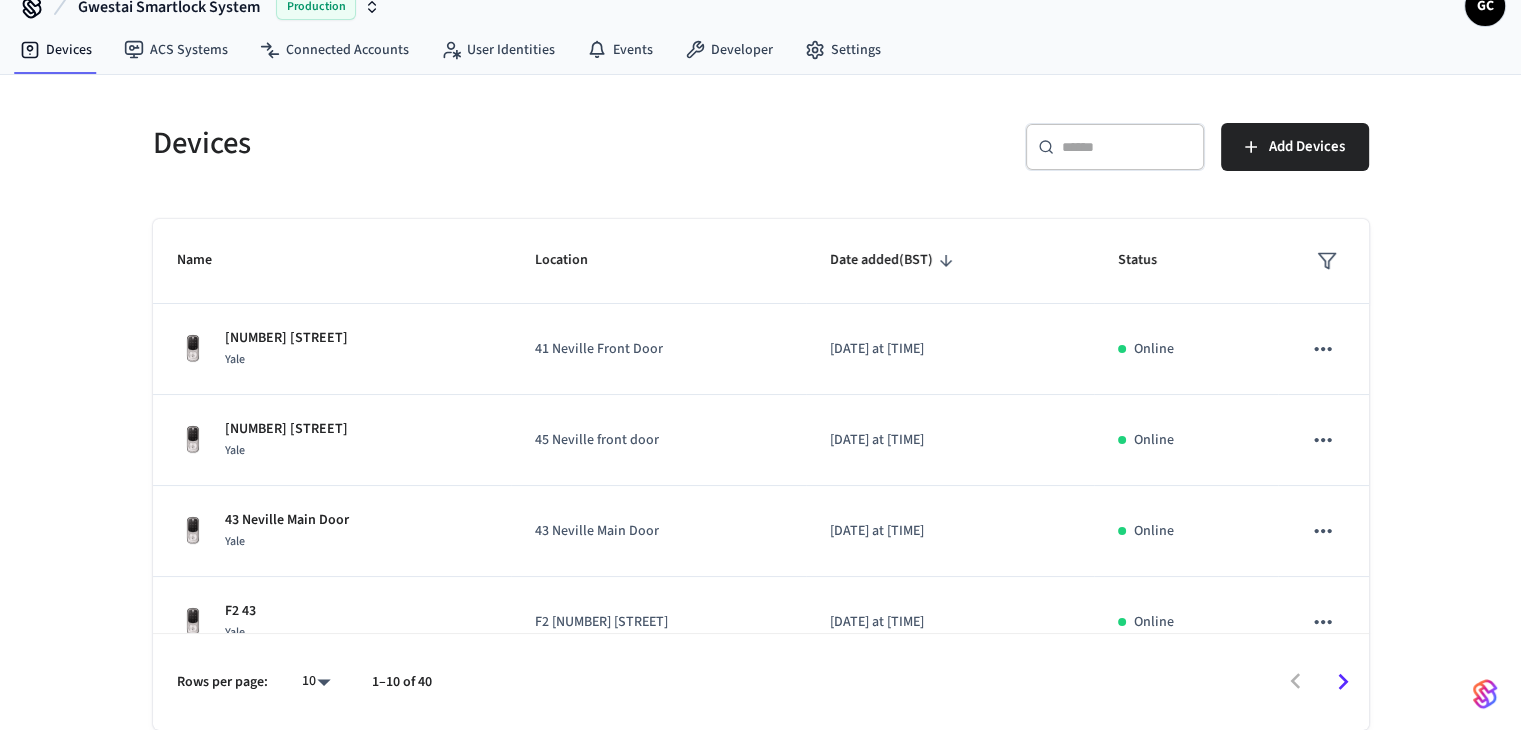 scroll, scrollTop: 0, scrollLeft: 0, axis: both 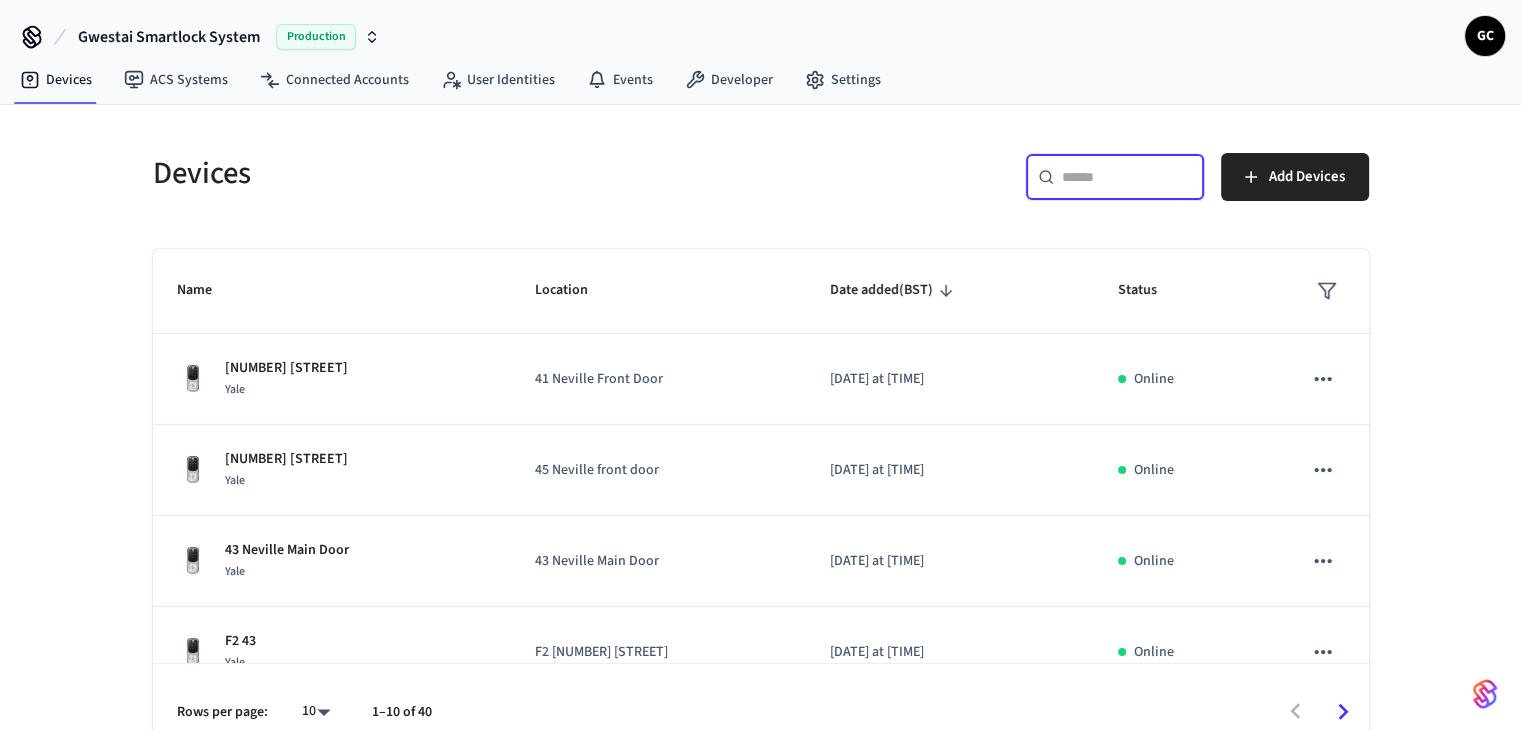 click at bounding box center (1127, 177) 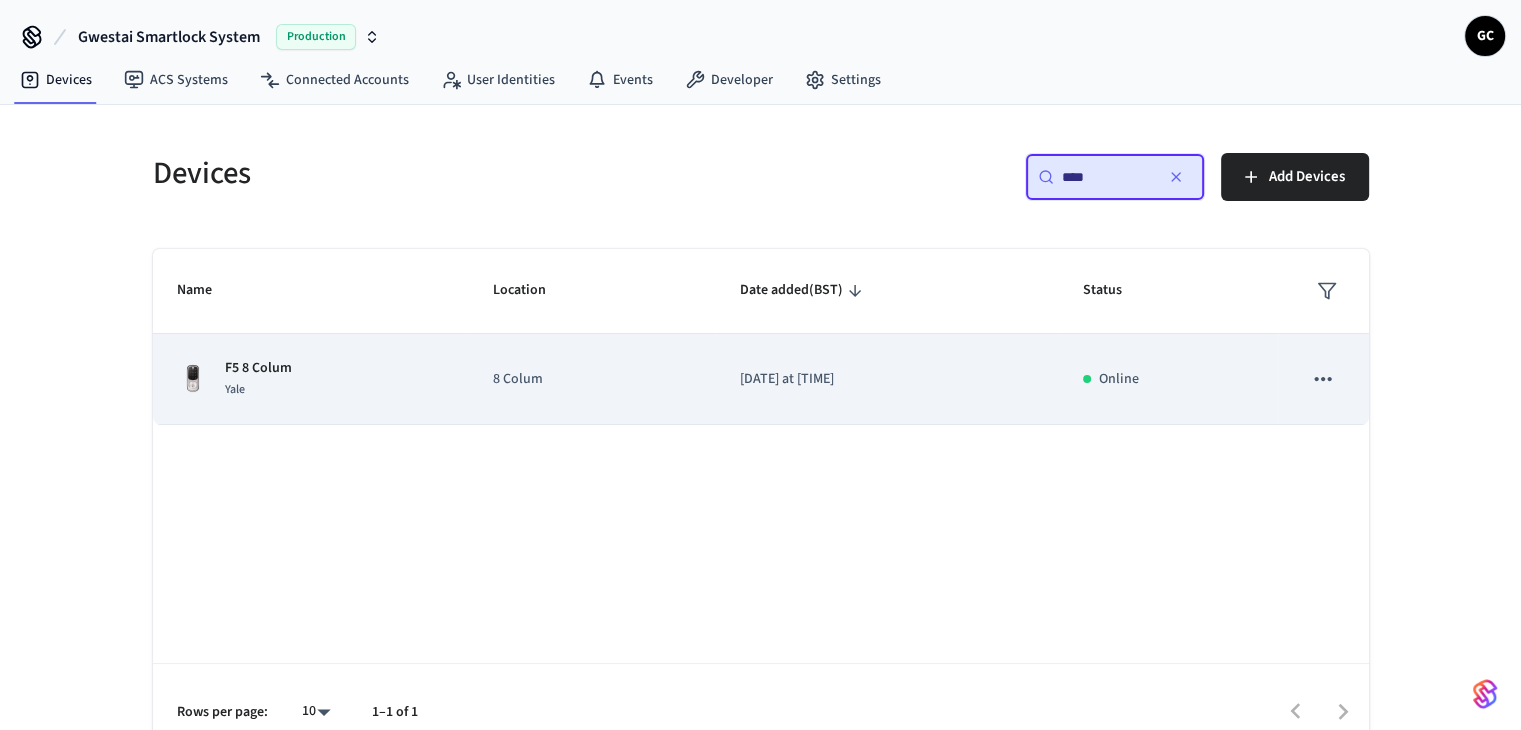 type on "****" 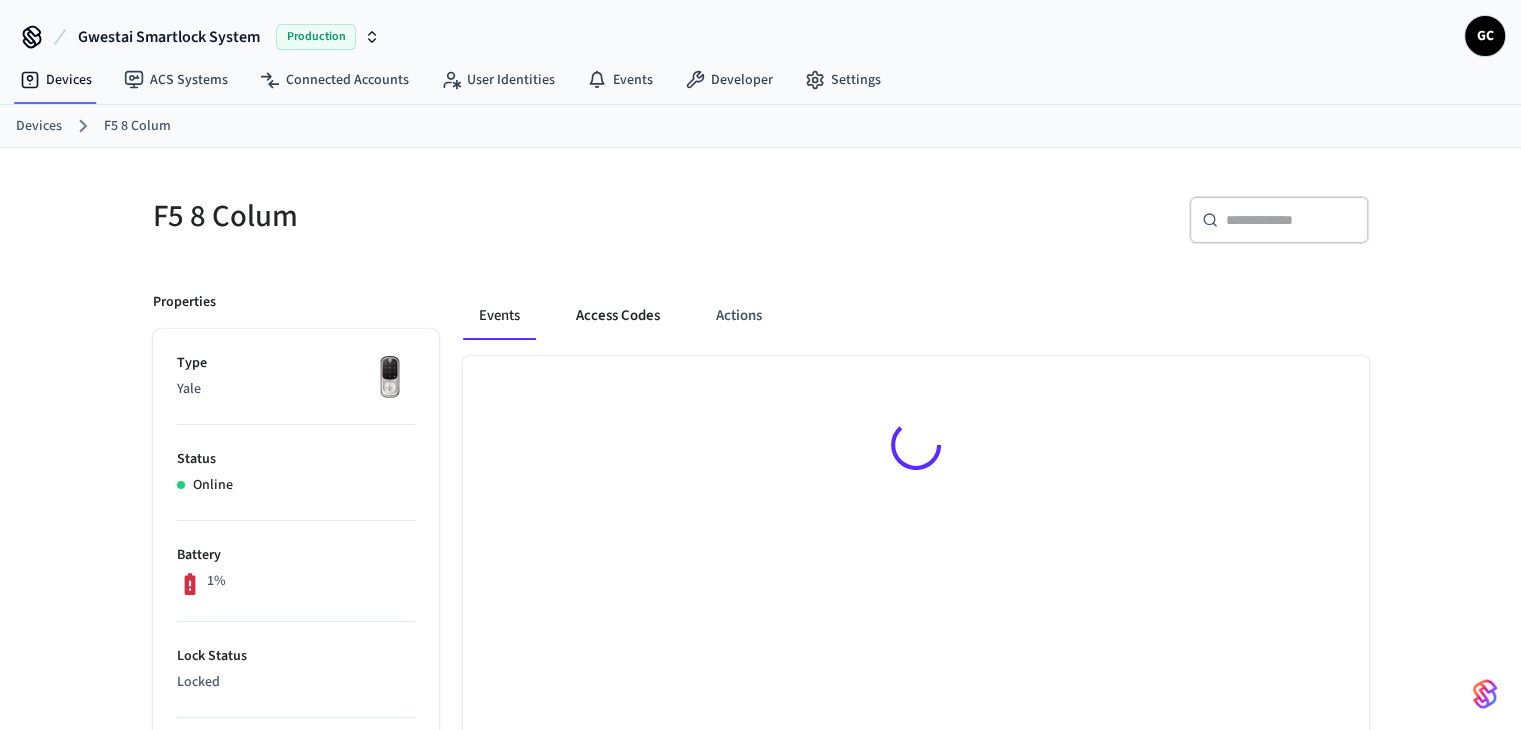 click on "Access Codes" at bounding box center [618, 316] 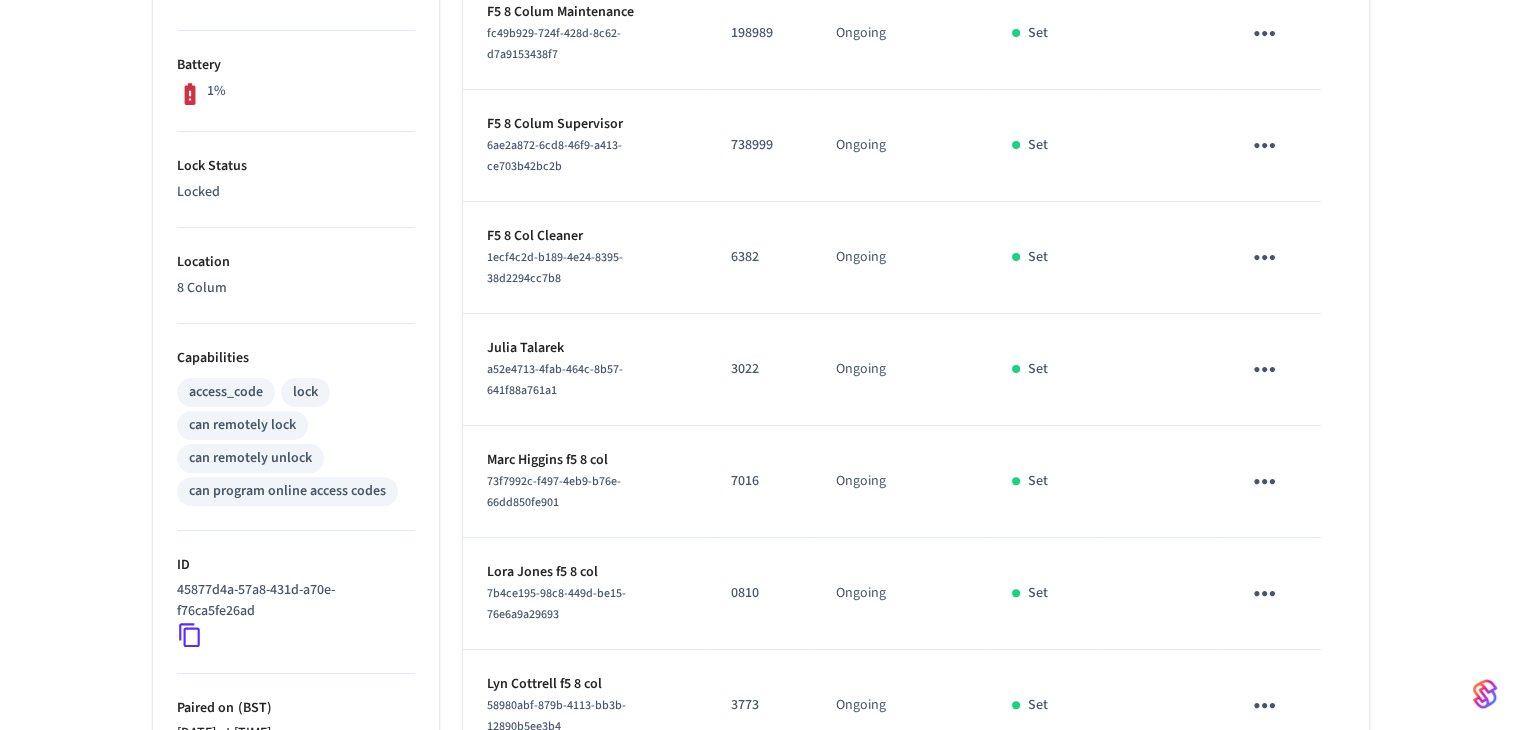 scroll, scrollTop: 500, scrollLeft: 0, axis: vertical 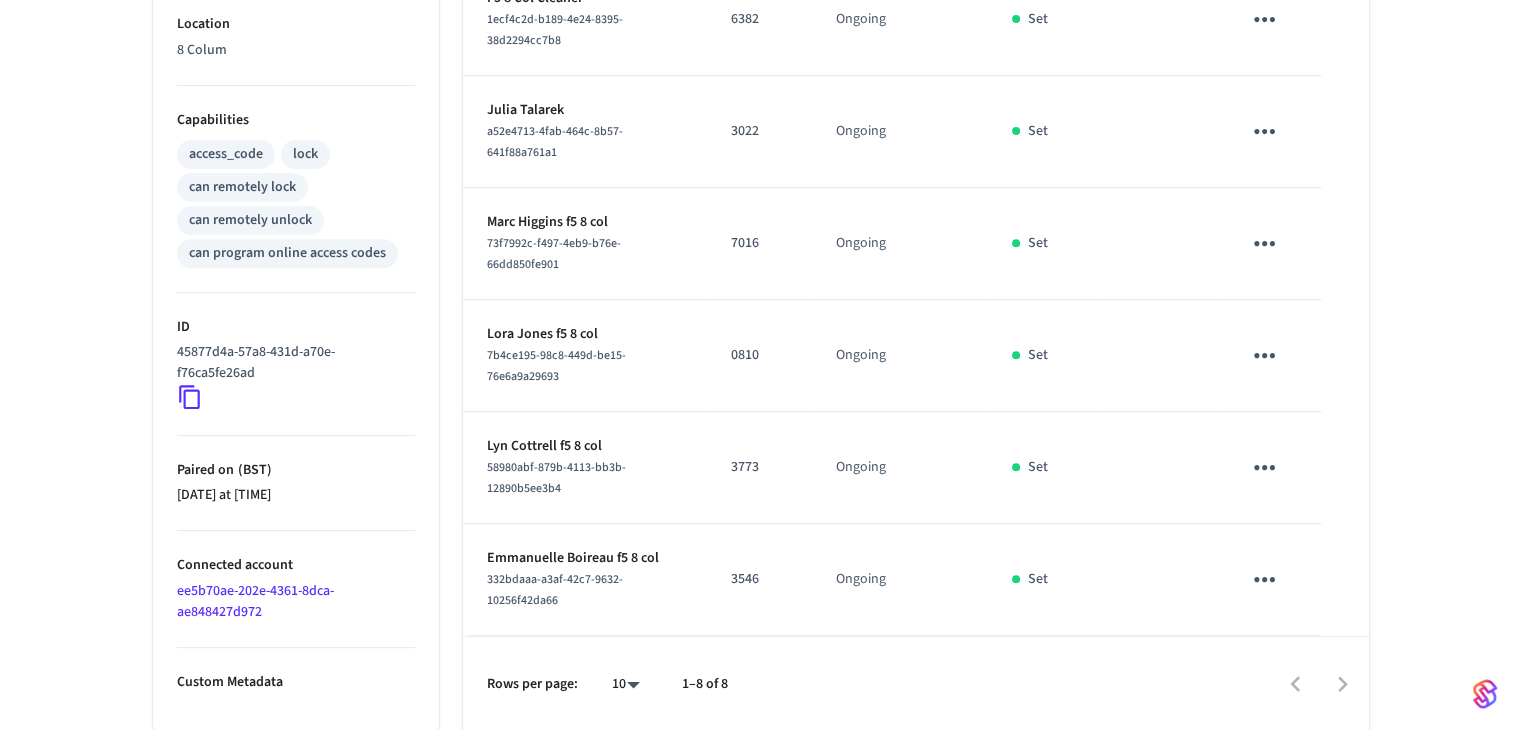 click at bounding box center [1264, 579] 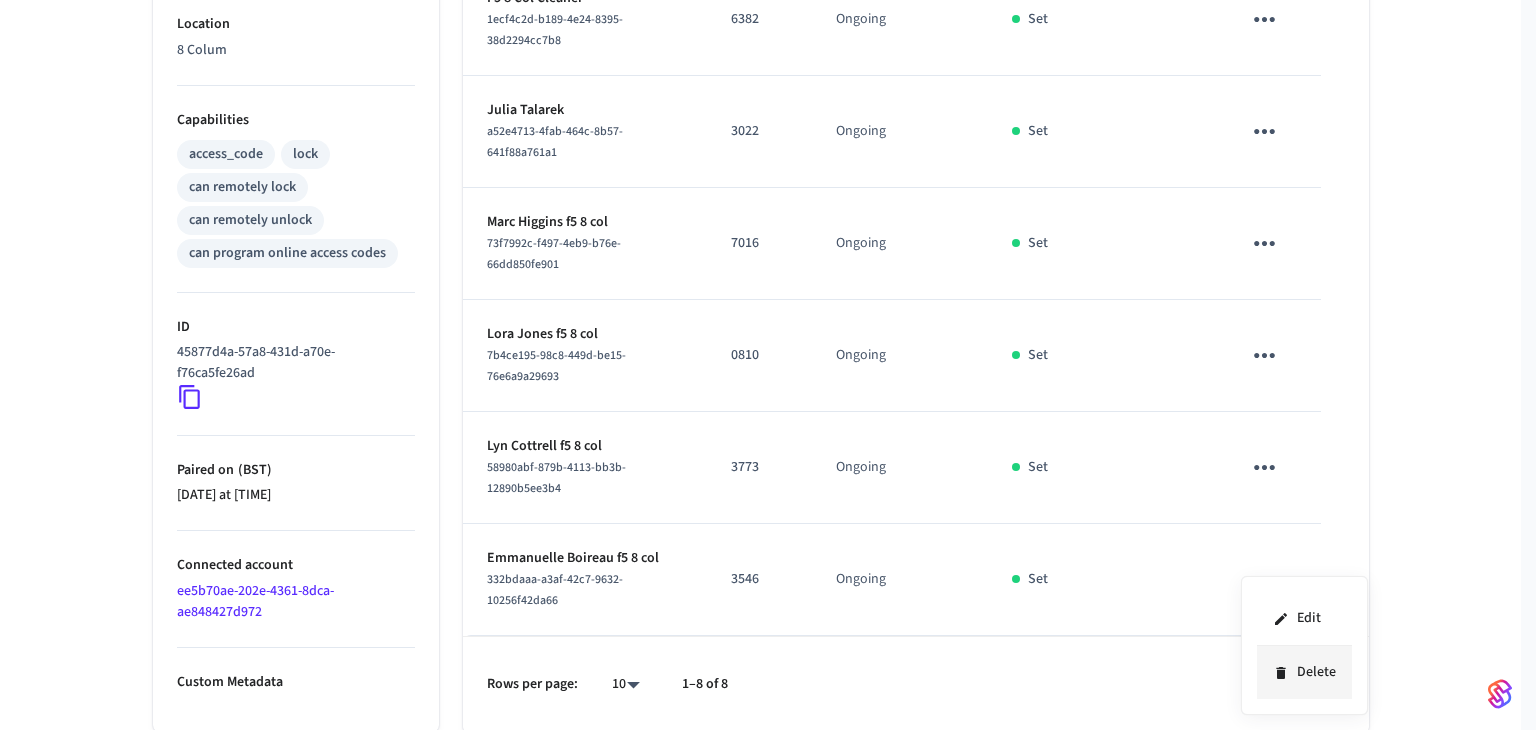 click on "Delete" at bounding box center (1304, 672) 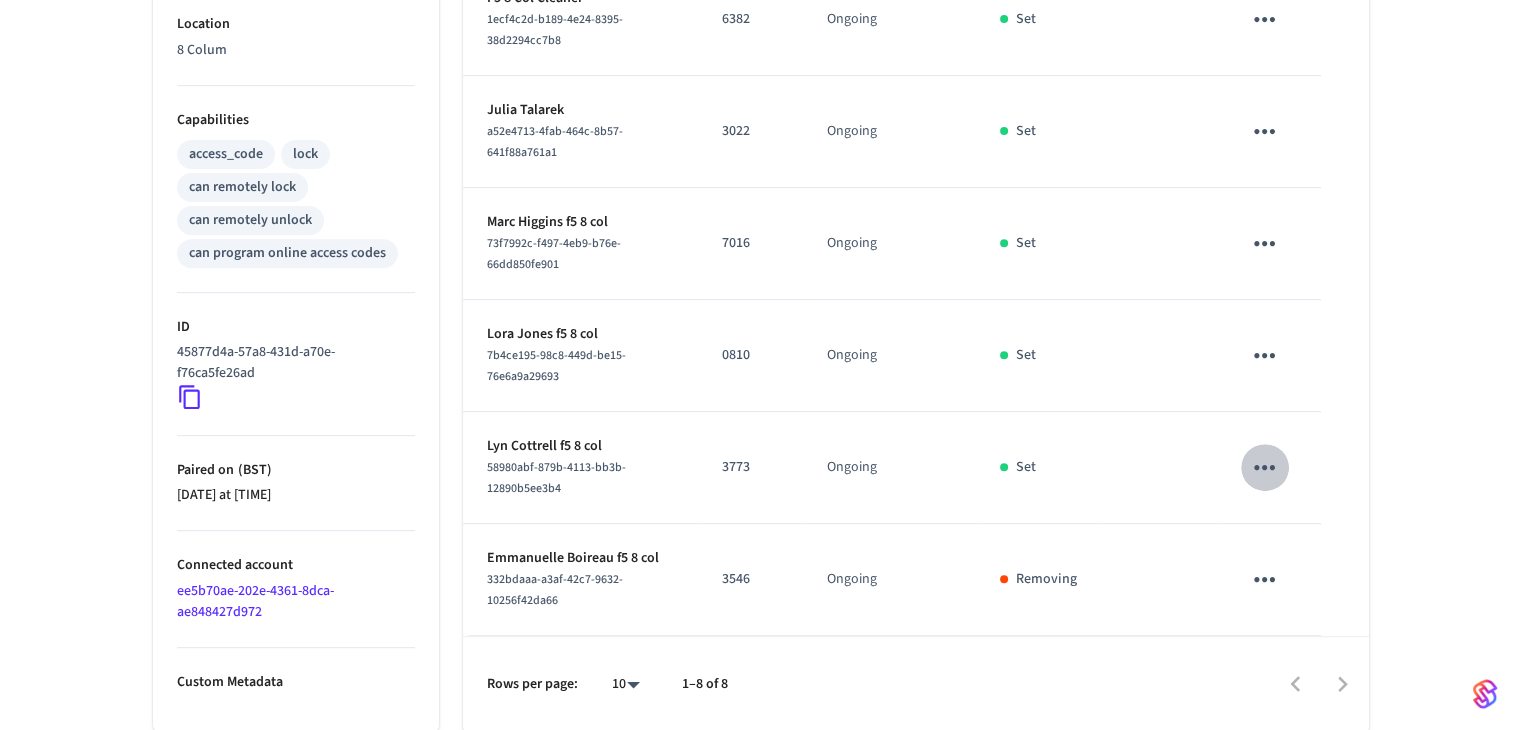 click 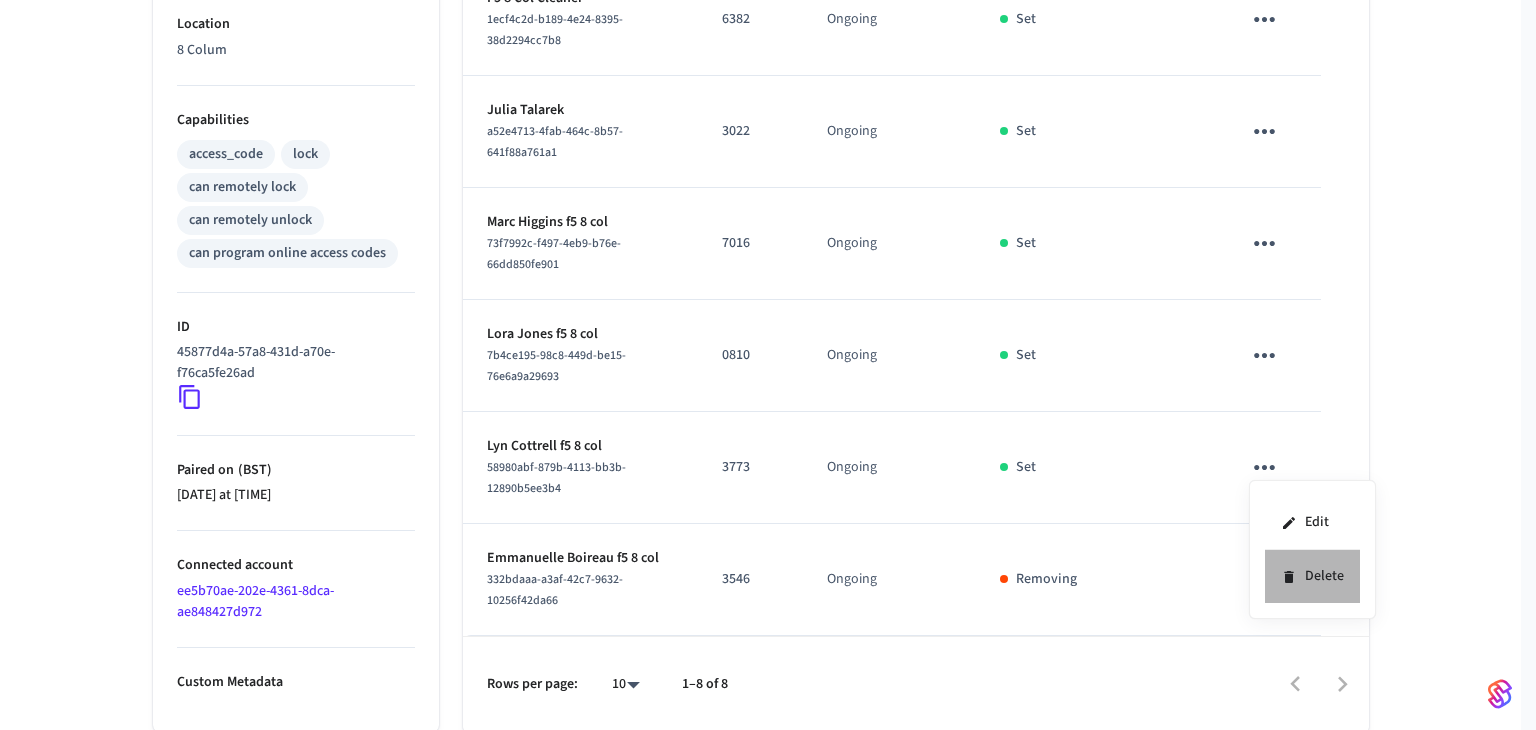 click on "Delete" at bounding box center [1312, 576] 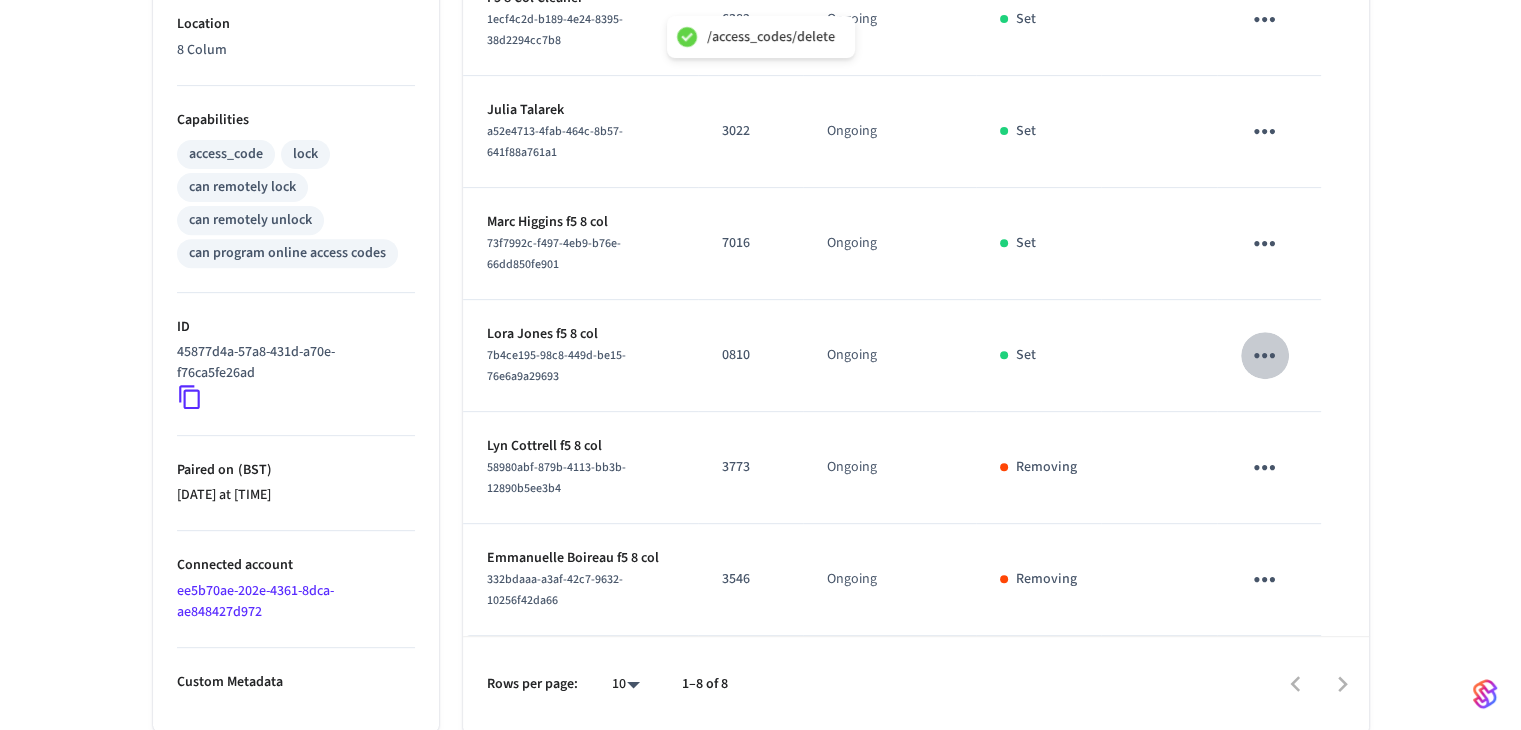click 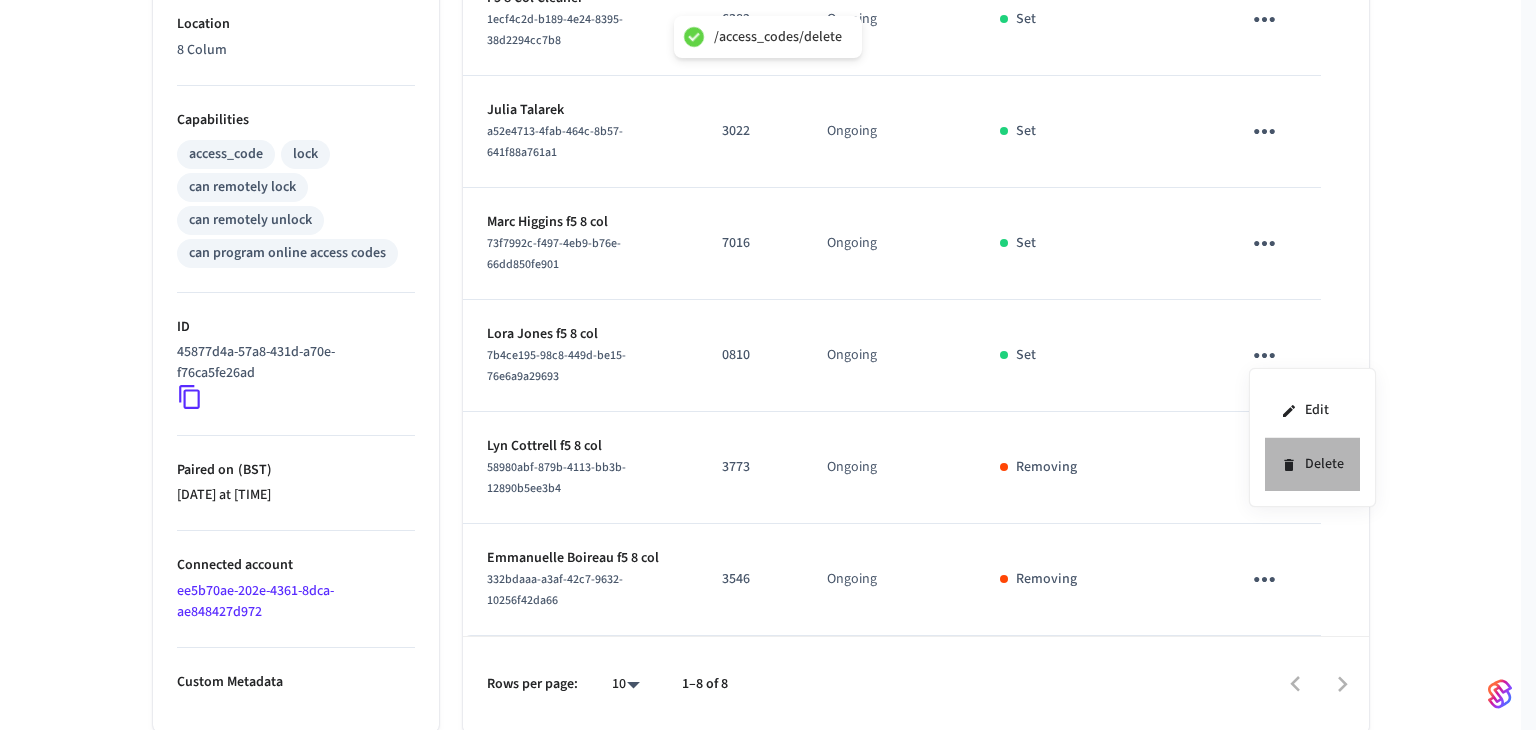 click 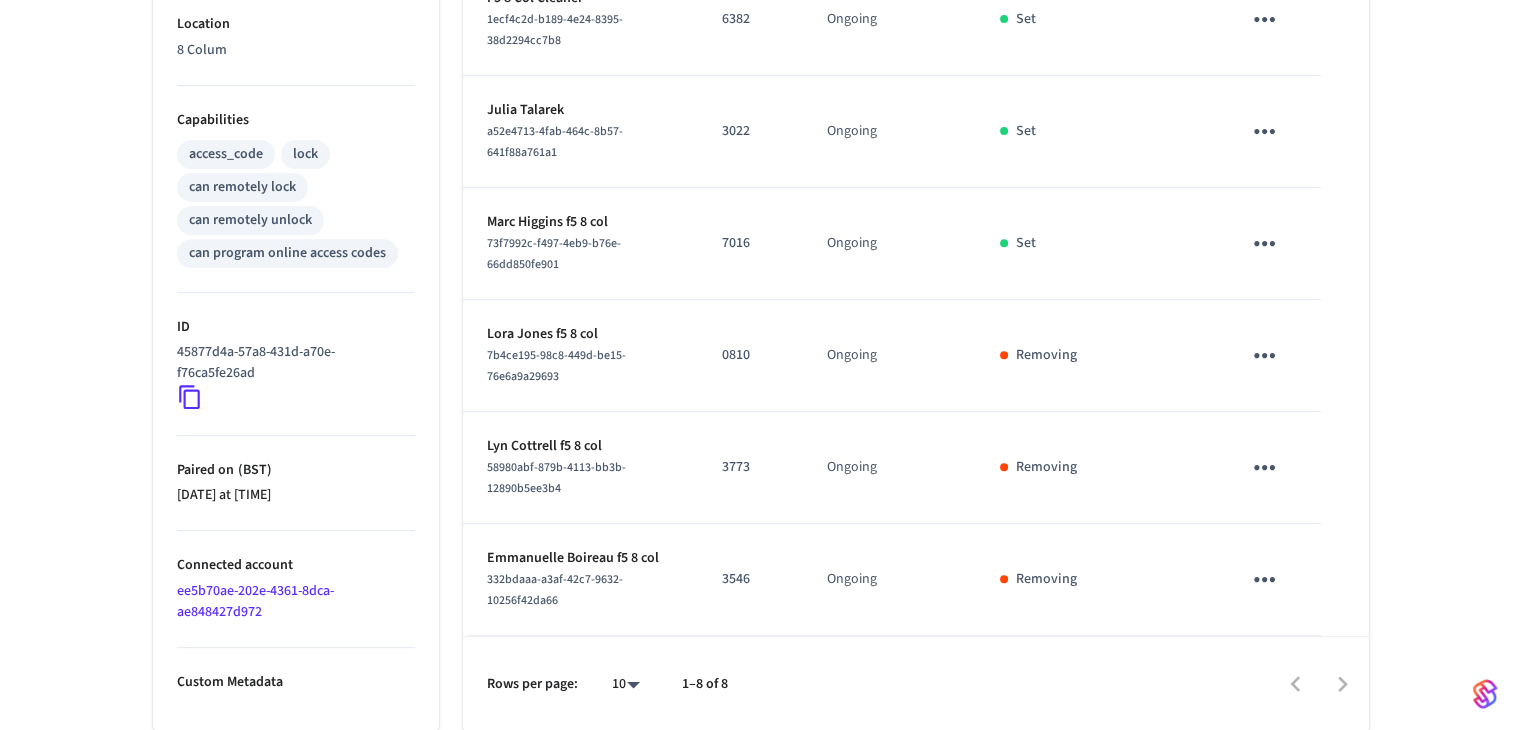 click 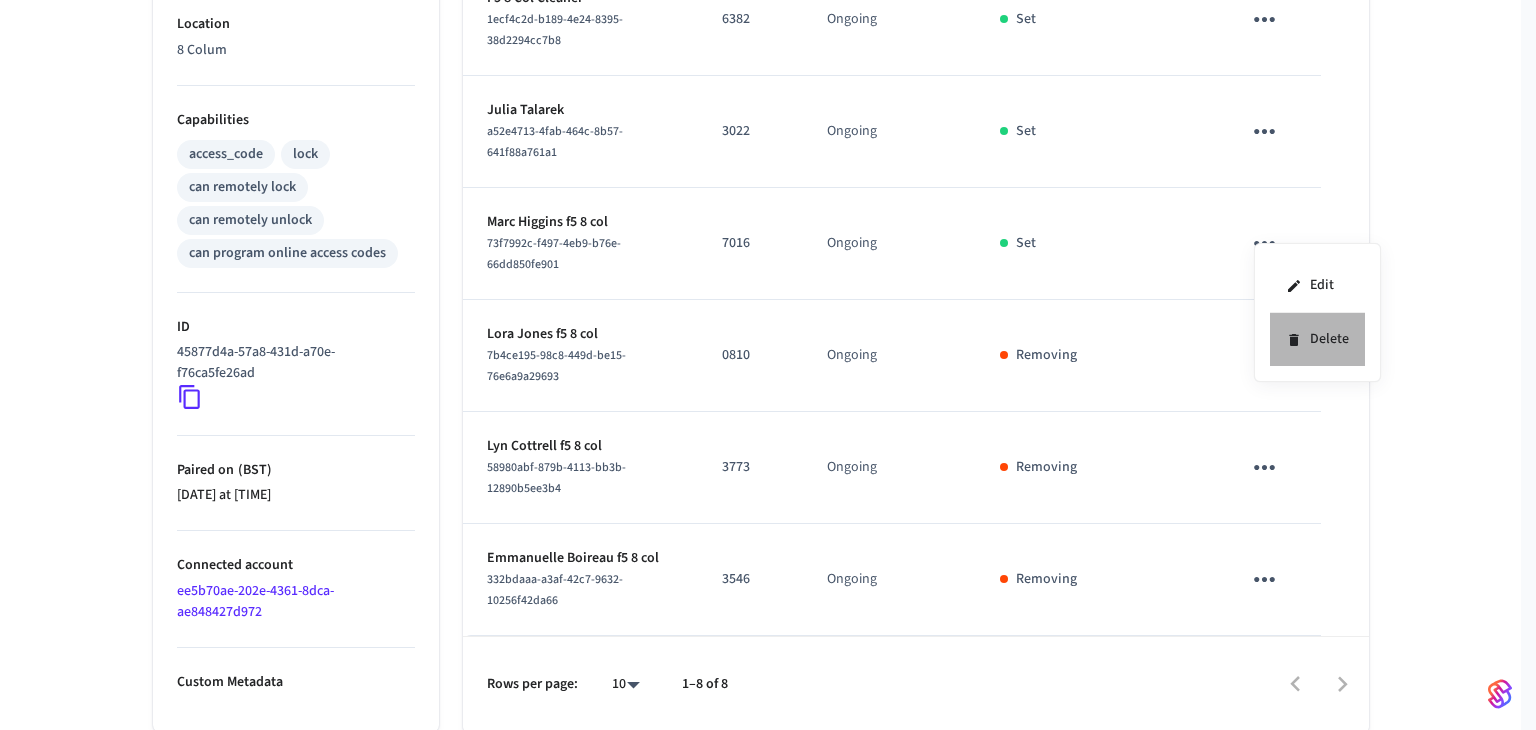 click 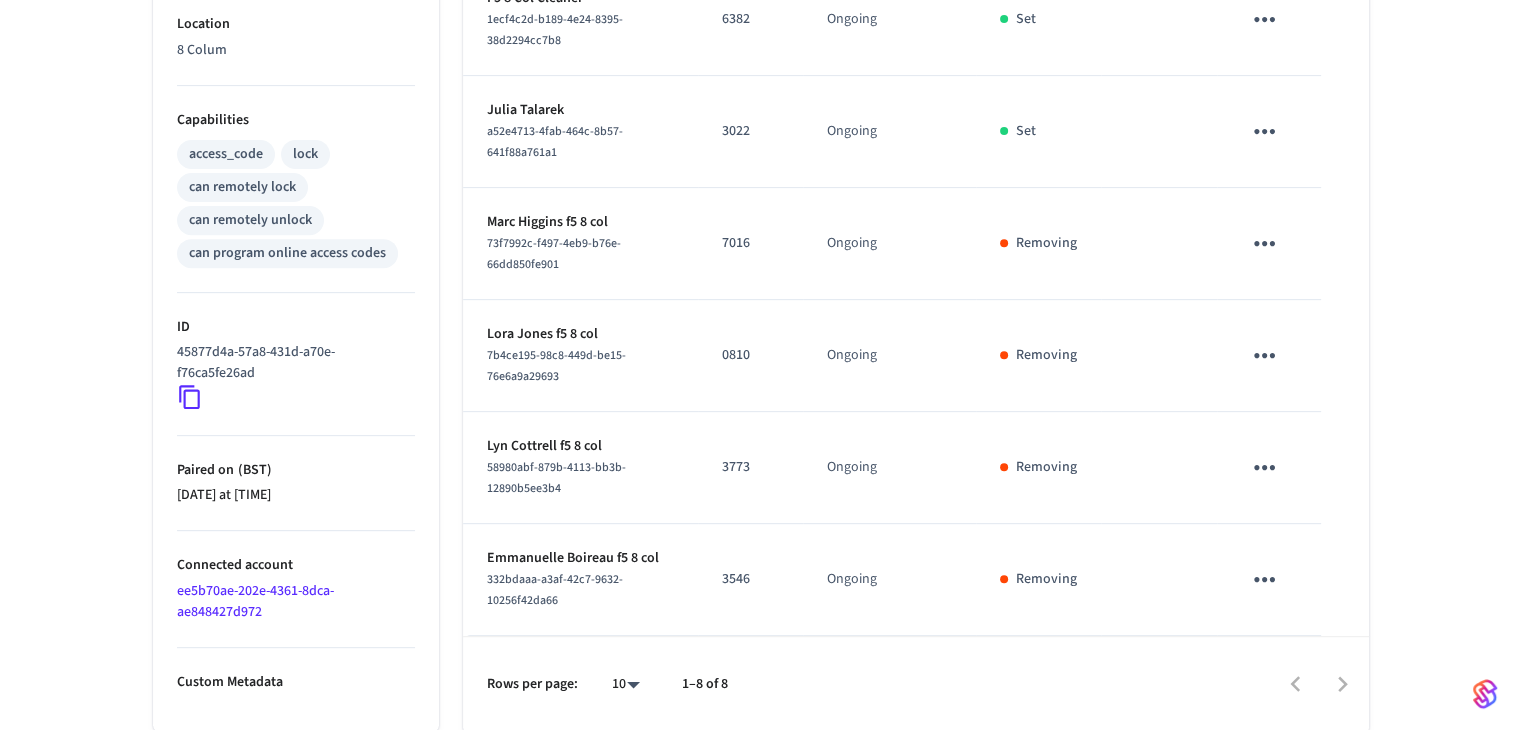 click 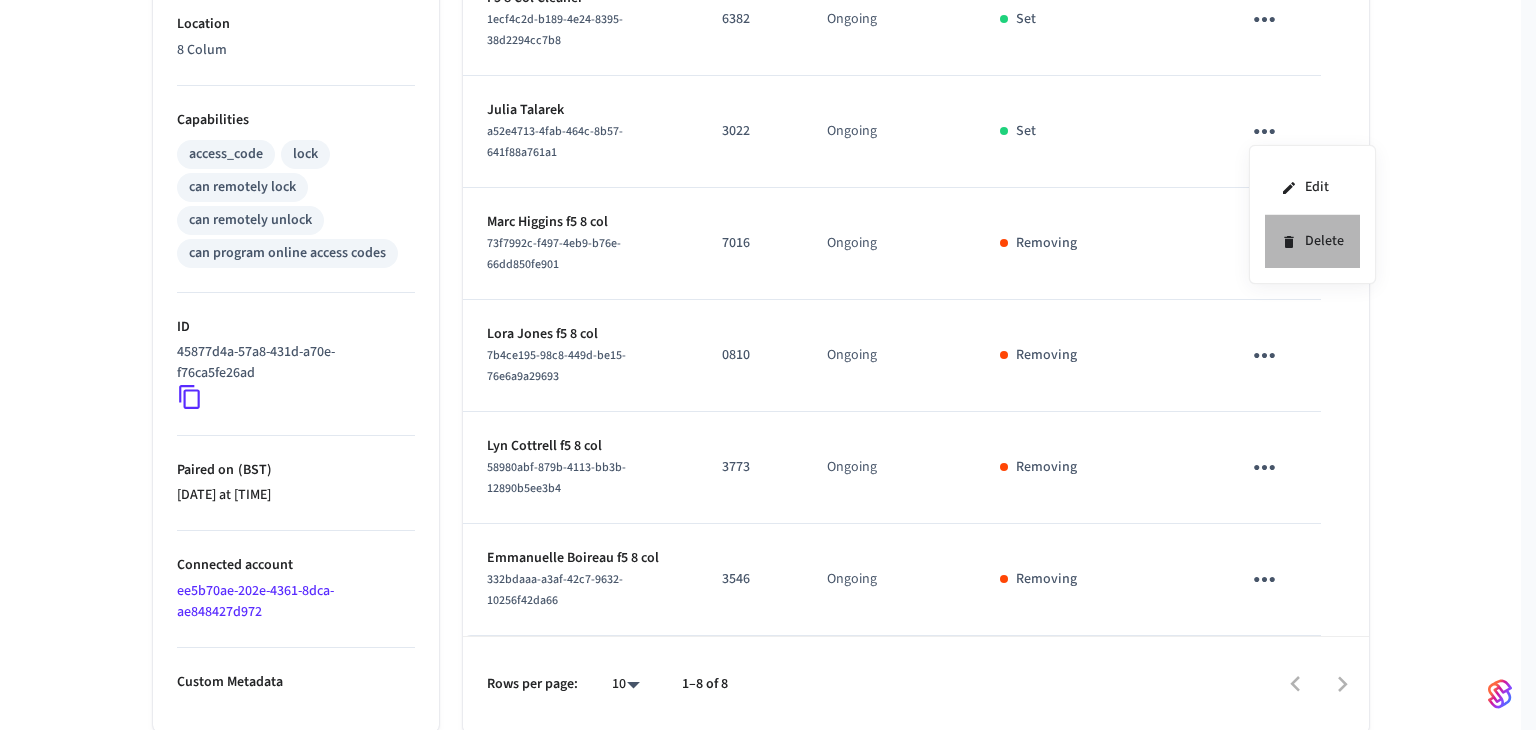 click on "Delete" at bounding box center [1312, 241] 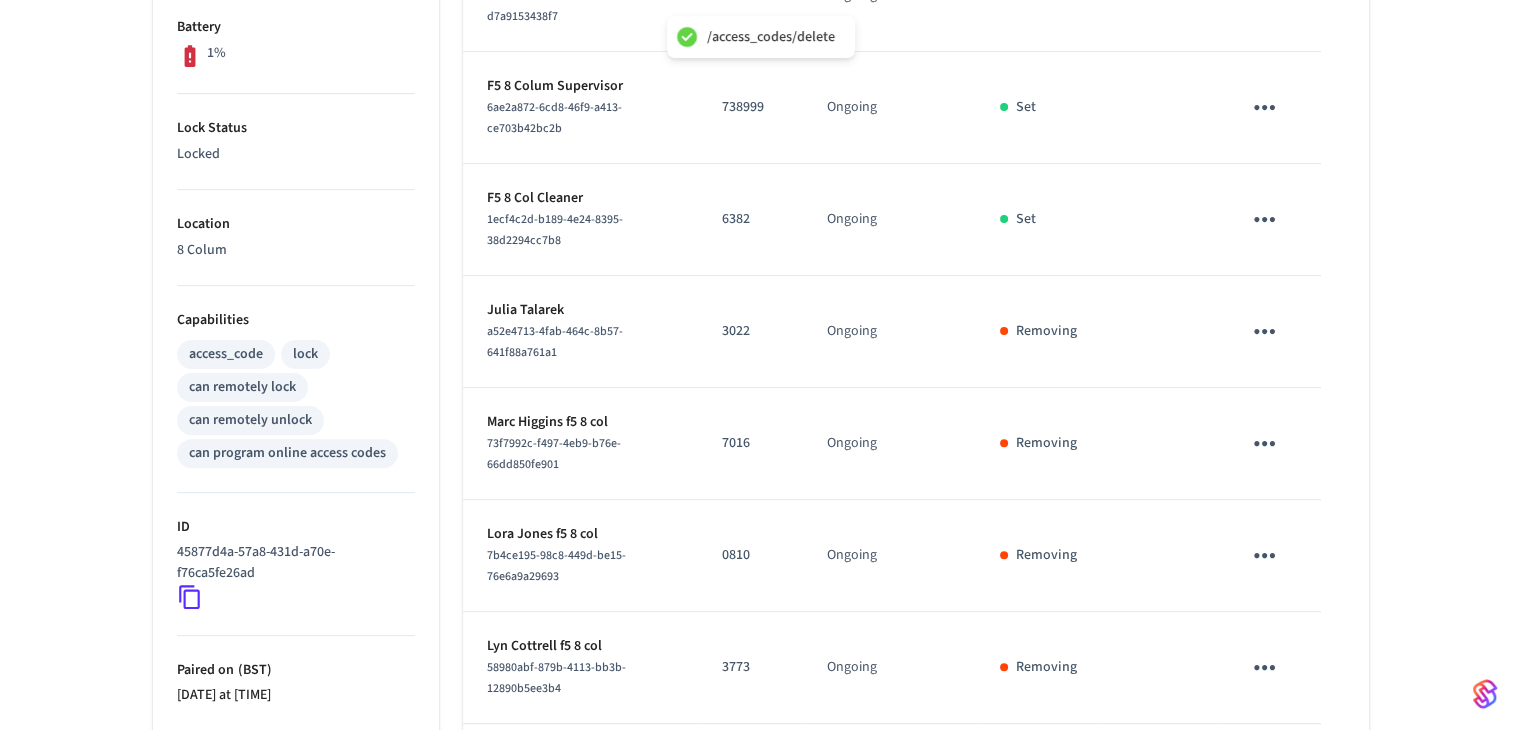 scroll, scrollTop: 728, scrollLeft: 0, axis: vertical 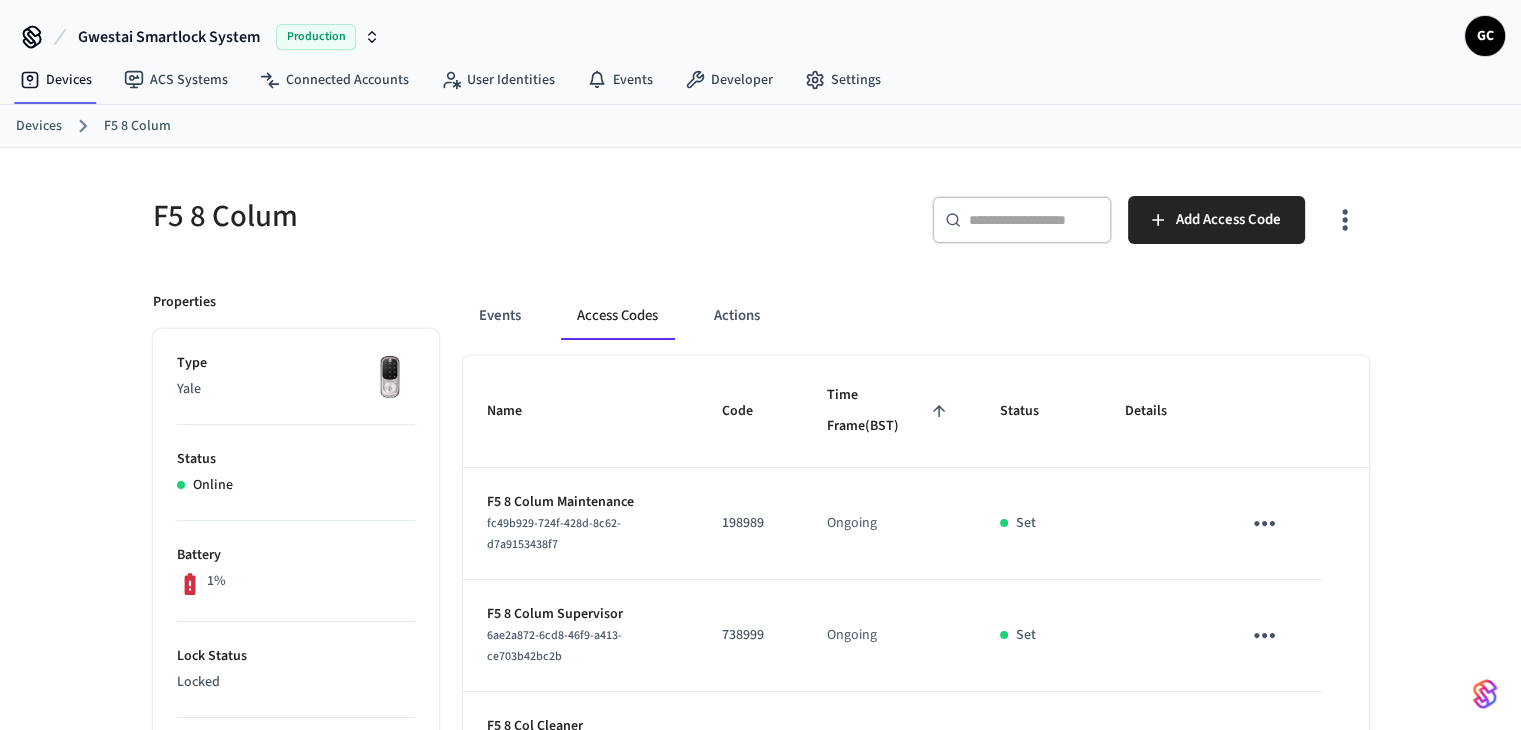 click on "Devices" at bounding box center [39, 126] 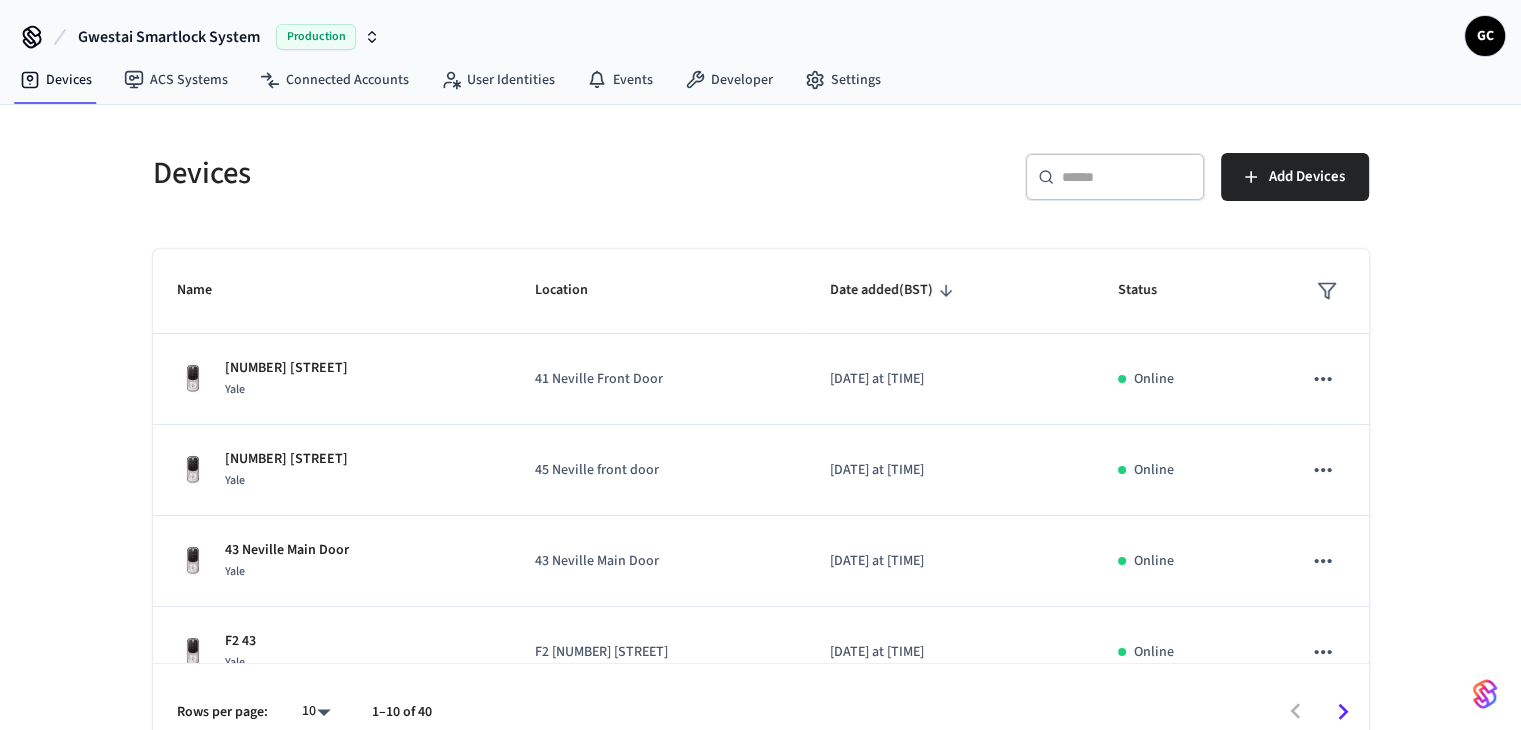 click on "​ ​" at bounding box center (1115, 177) 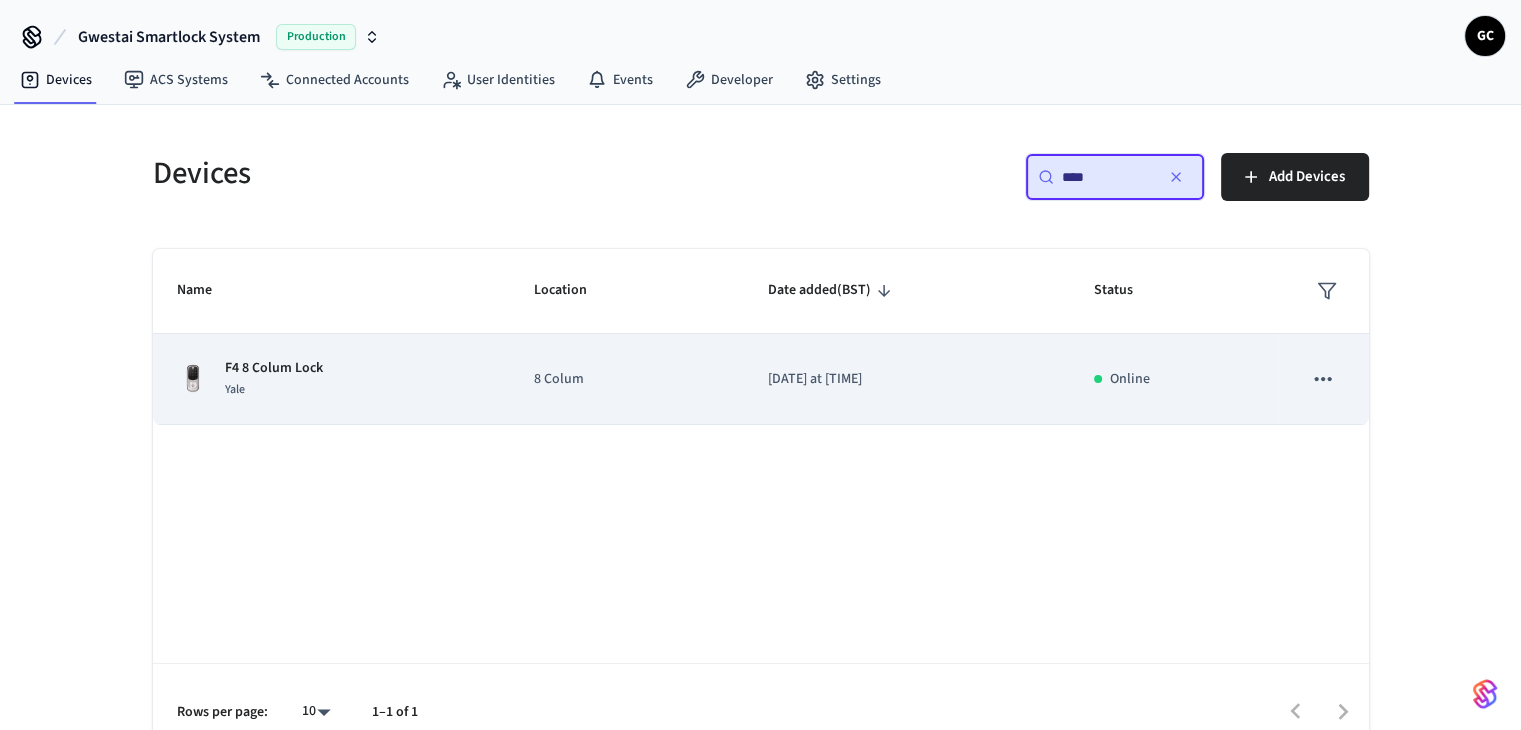 type on "****" 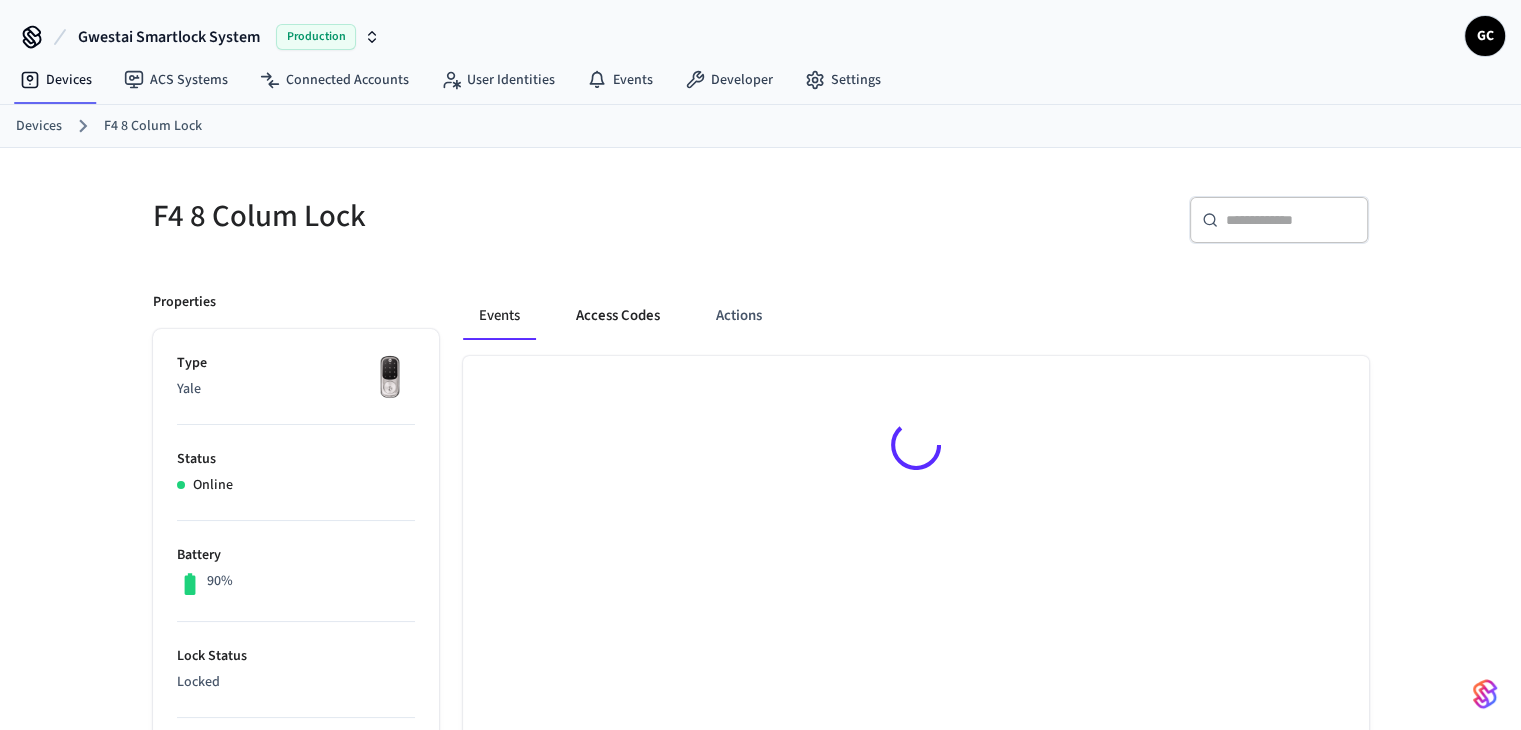 click on "Access Codes" at bounding box center (618, 316) 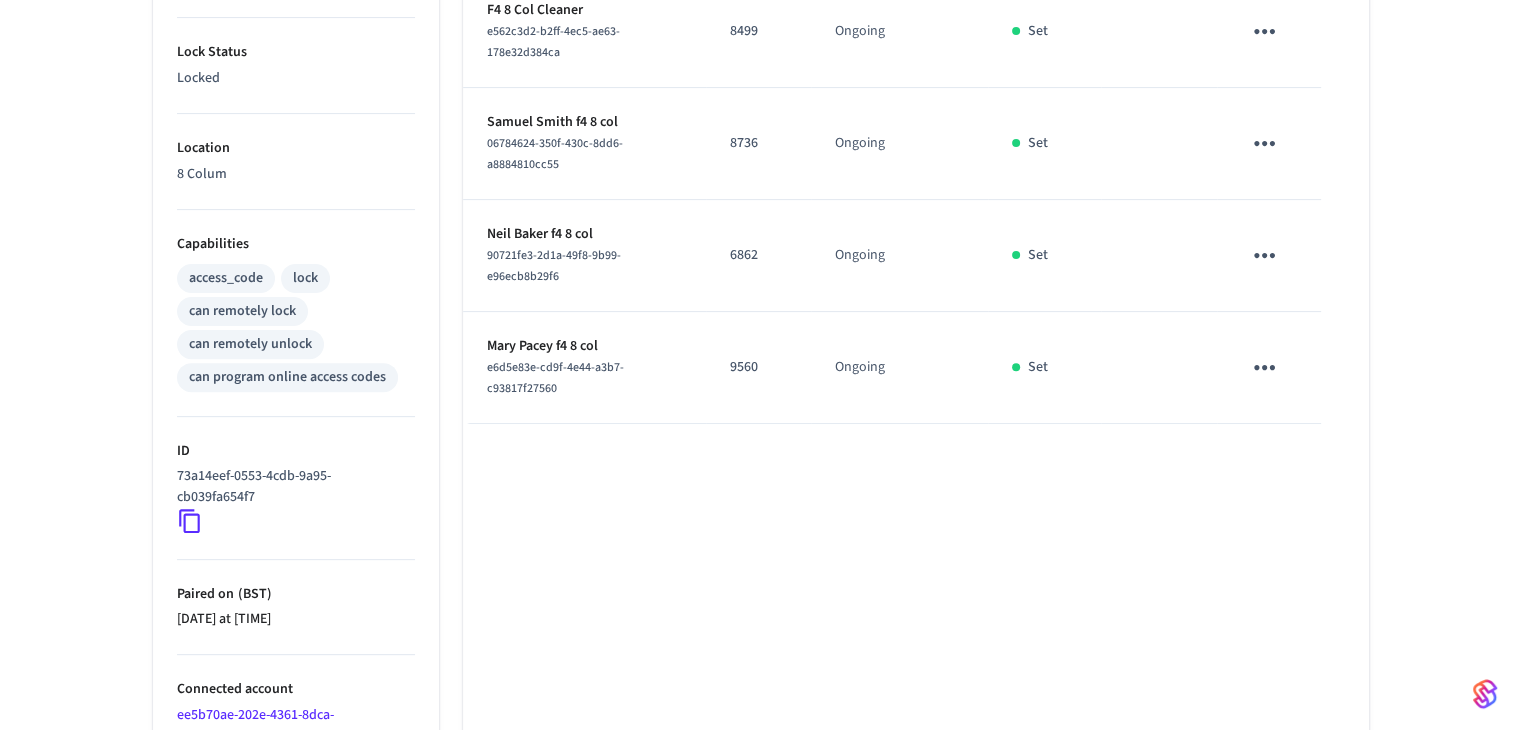 scroll, scrollTop: 718, scrollLeft: 0, axis: vertical 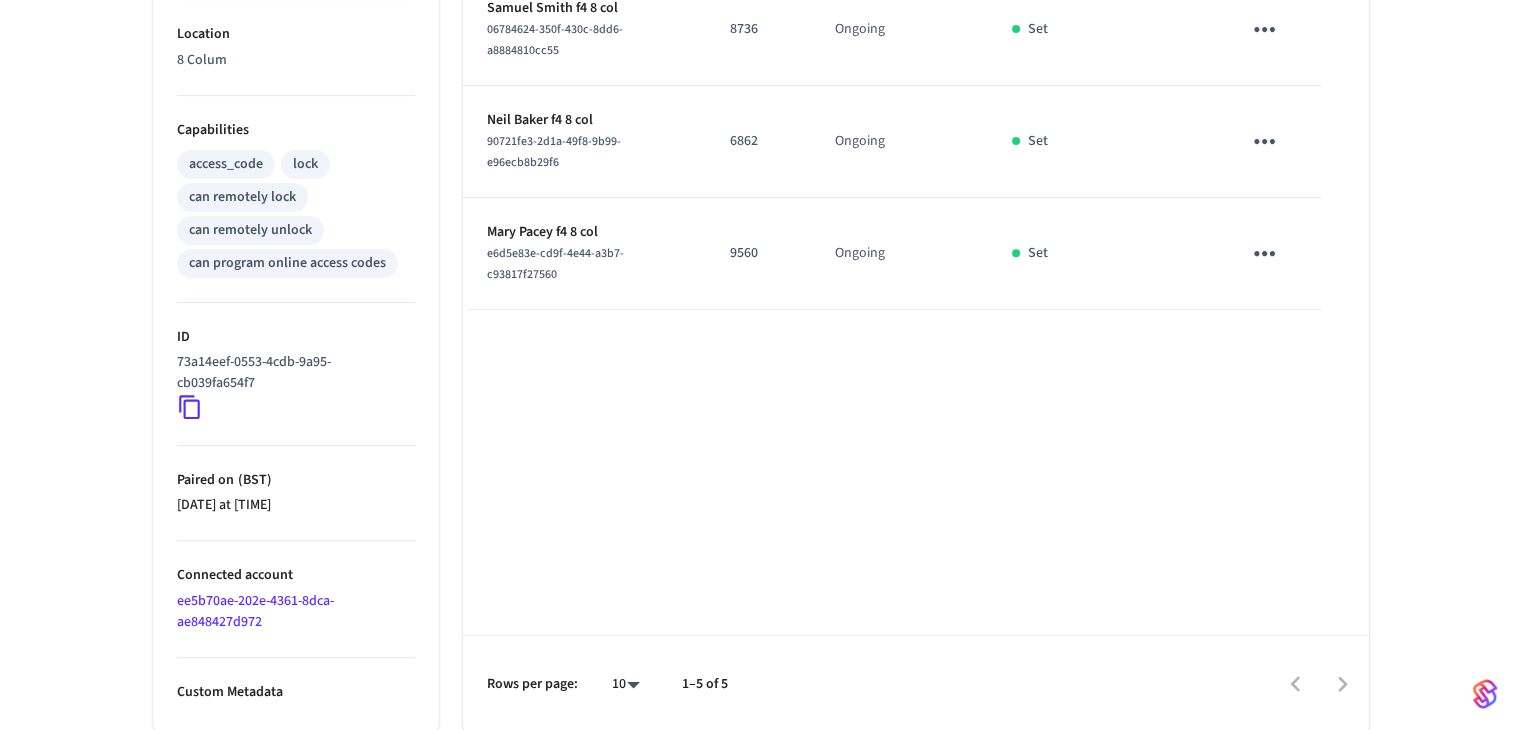 click 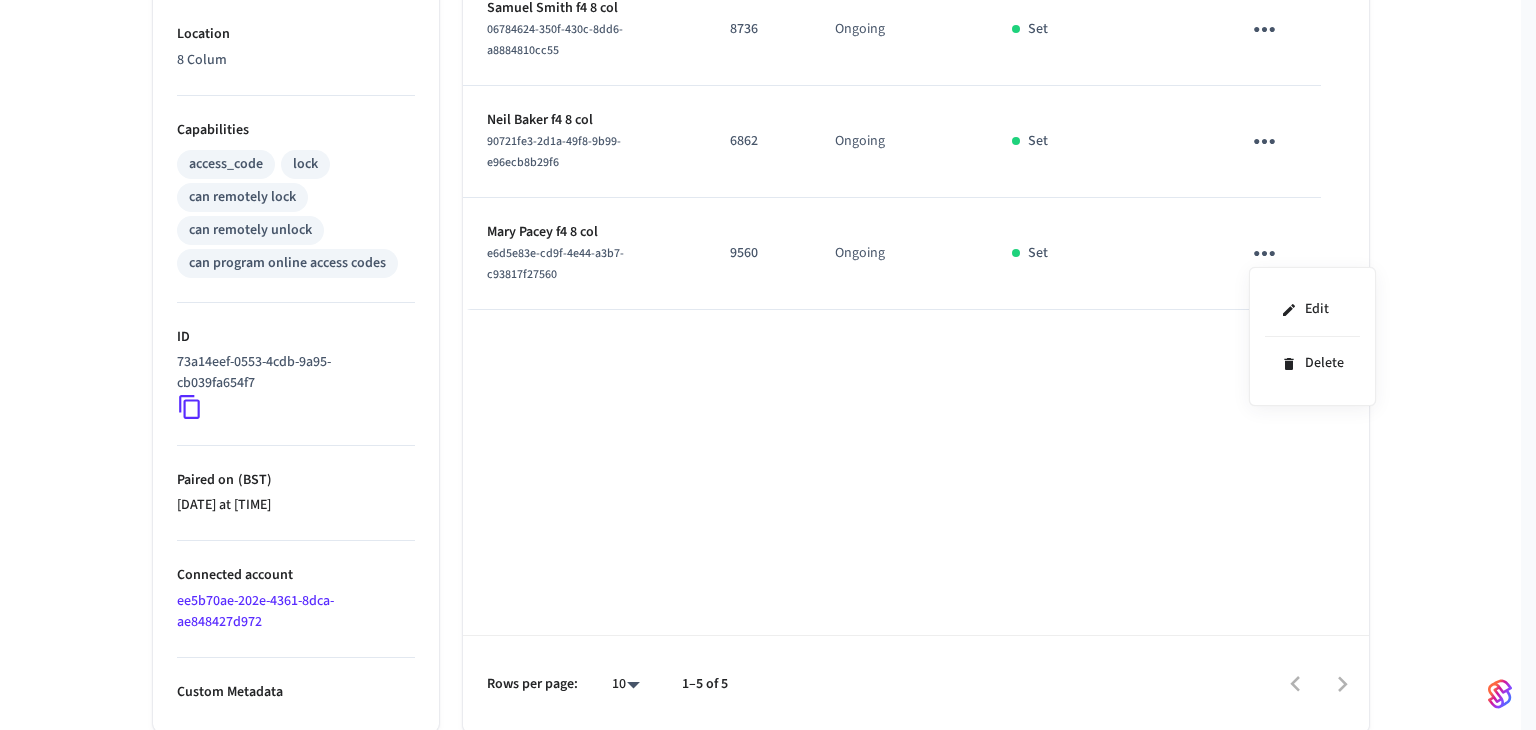 click at bounding box center (768, 365) 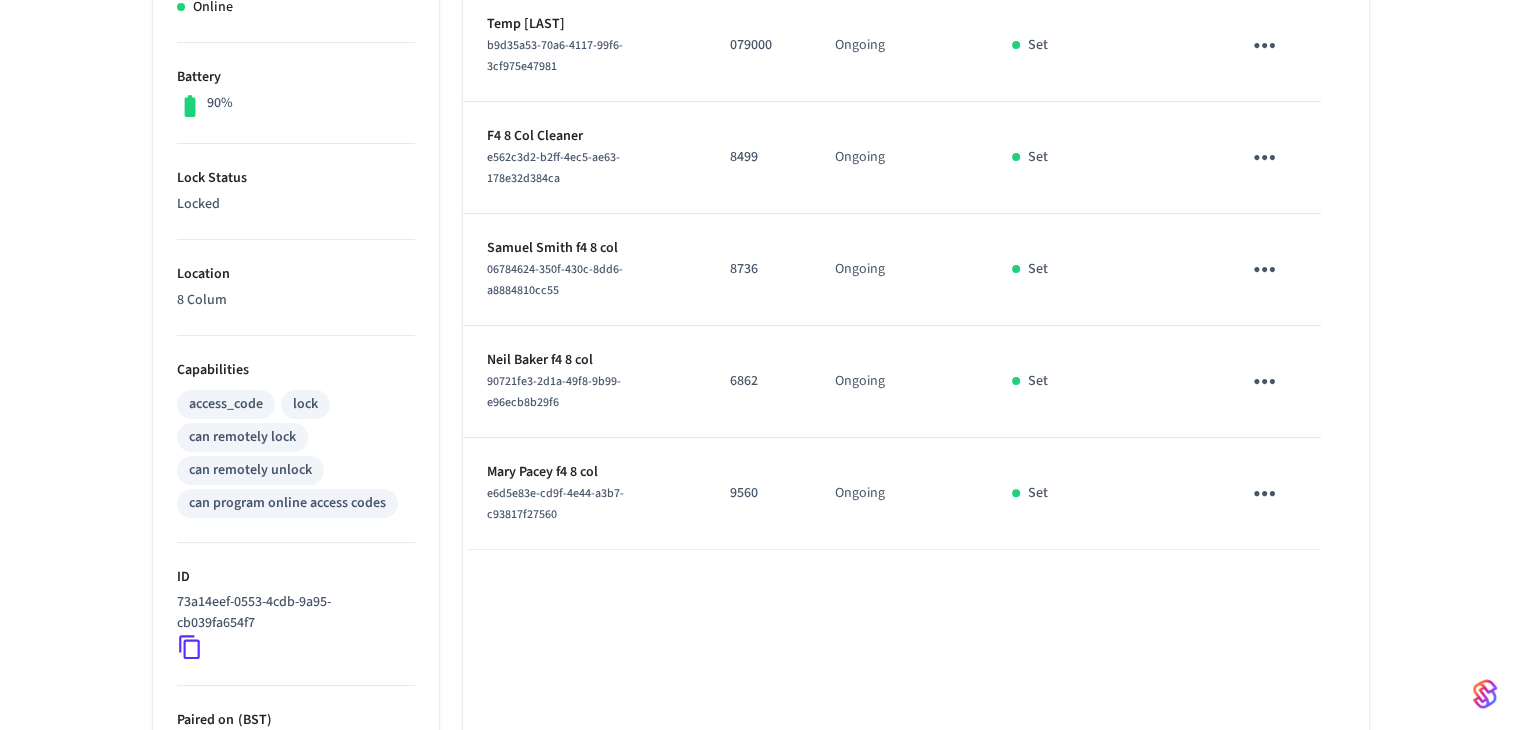 scroll, scrollTop: 718, scrollLeft: 0, axis: vertical 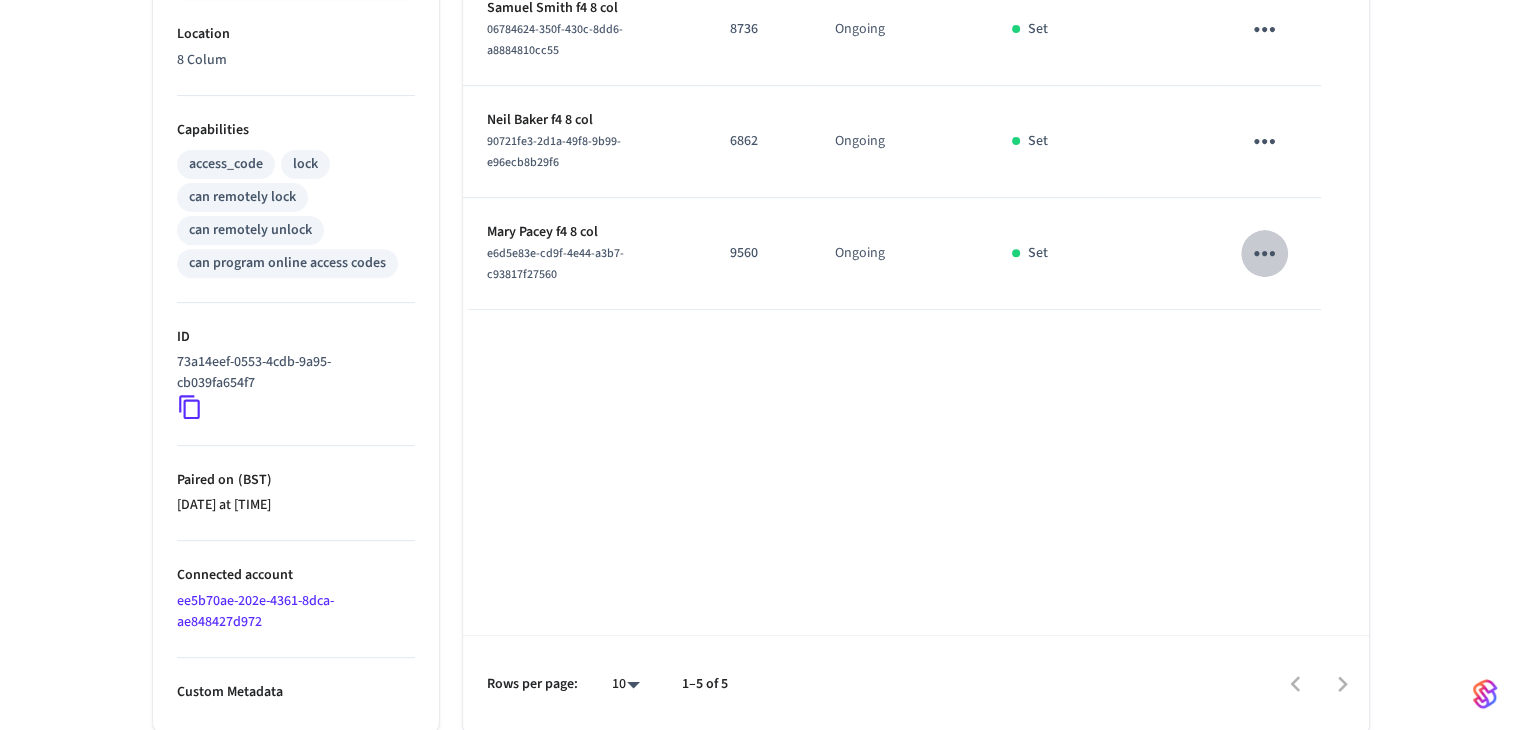click 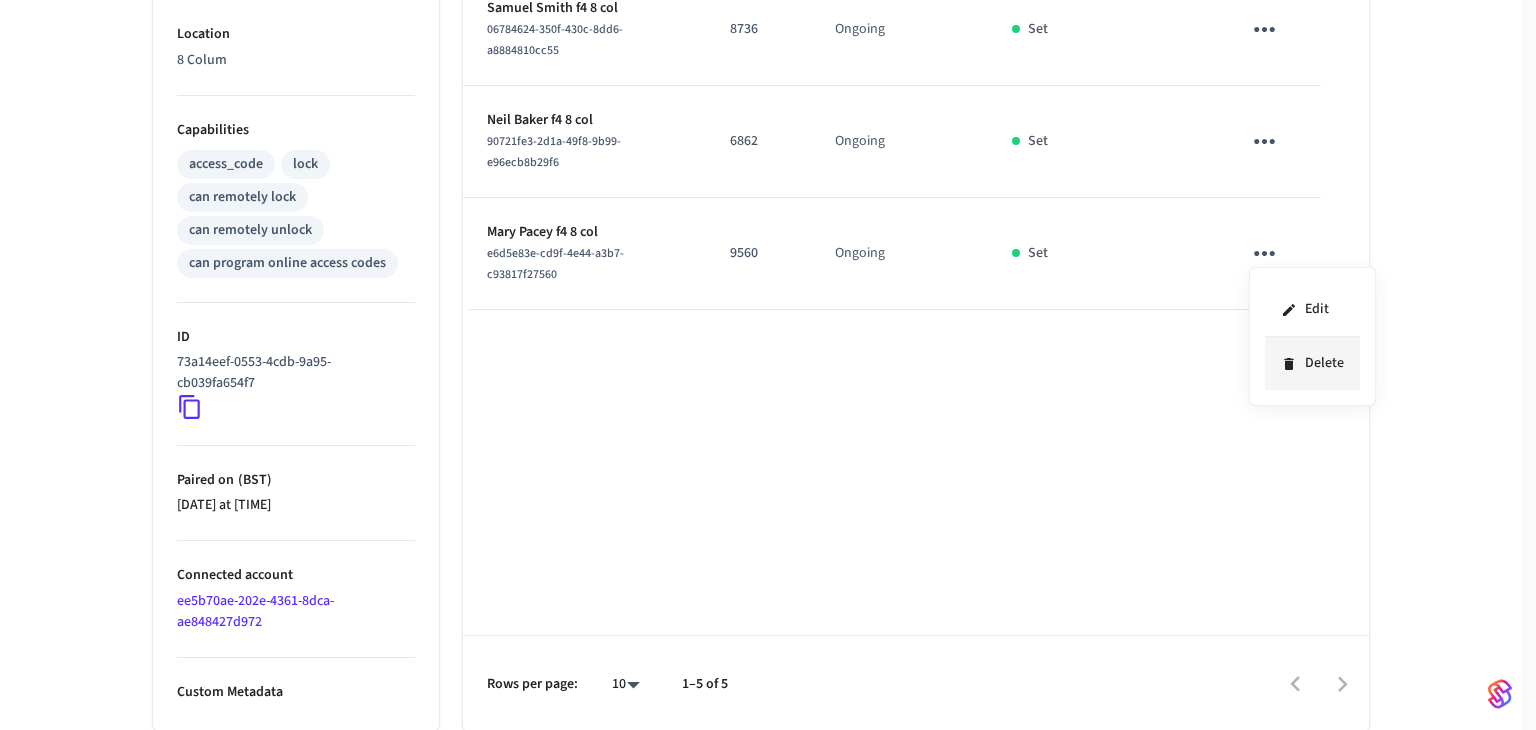 click on "Delete" at bounding box center (1312, 363) 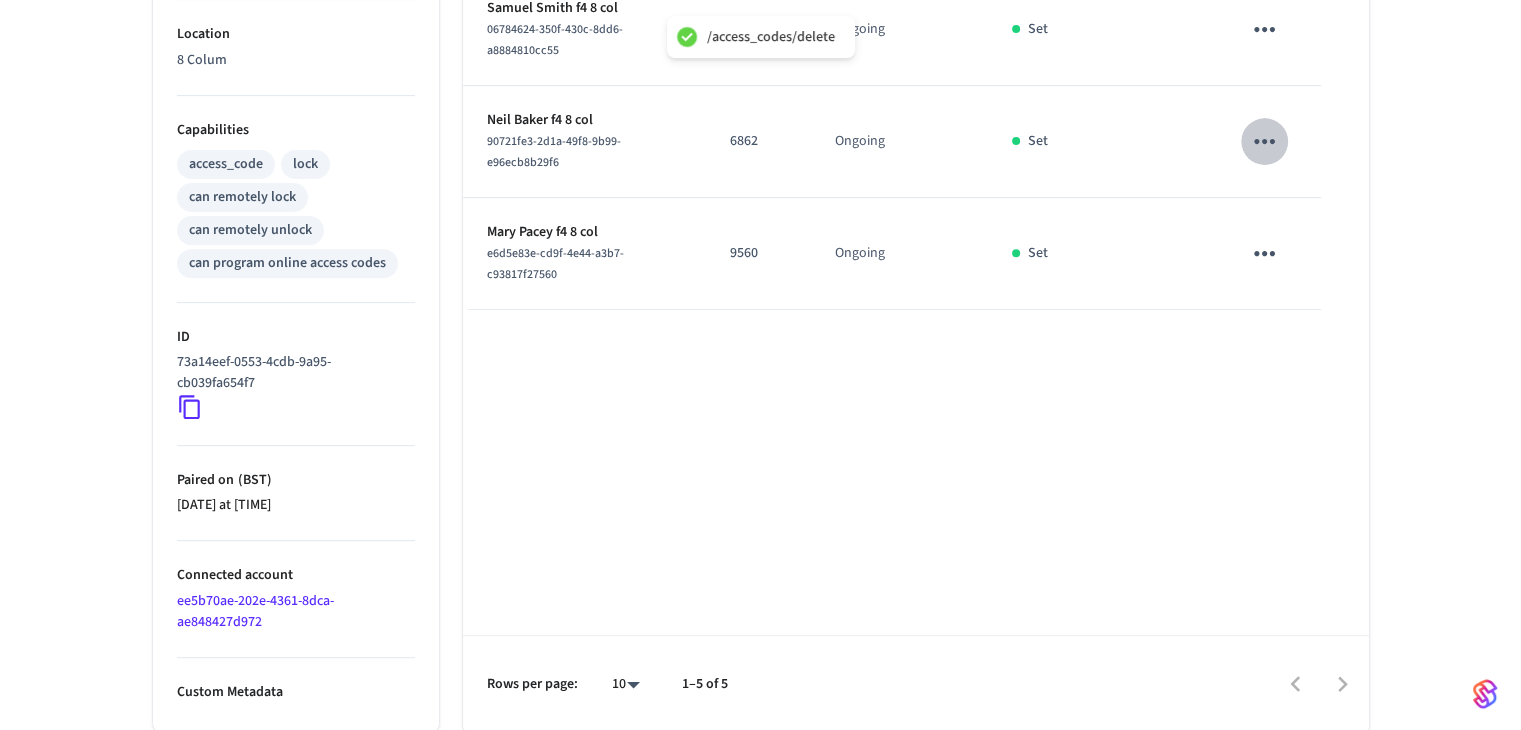 click 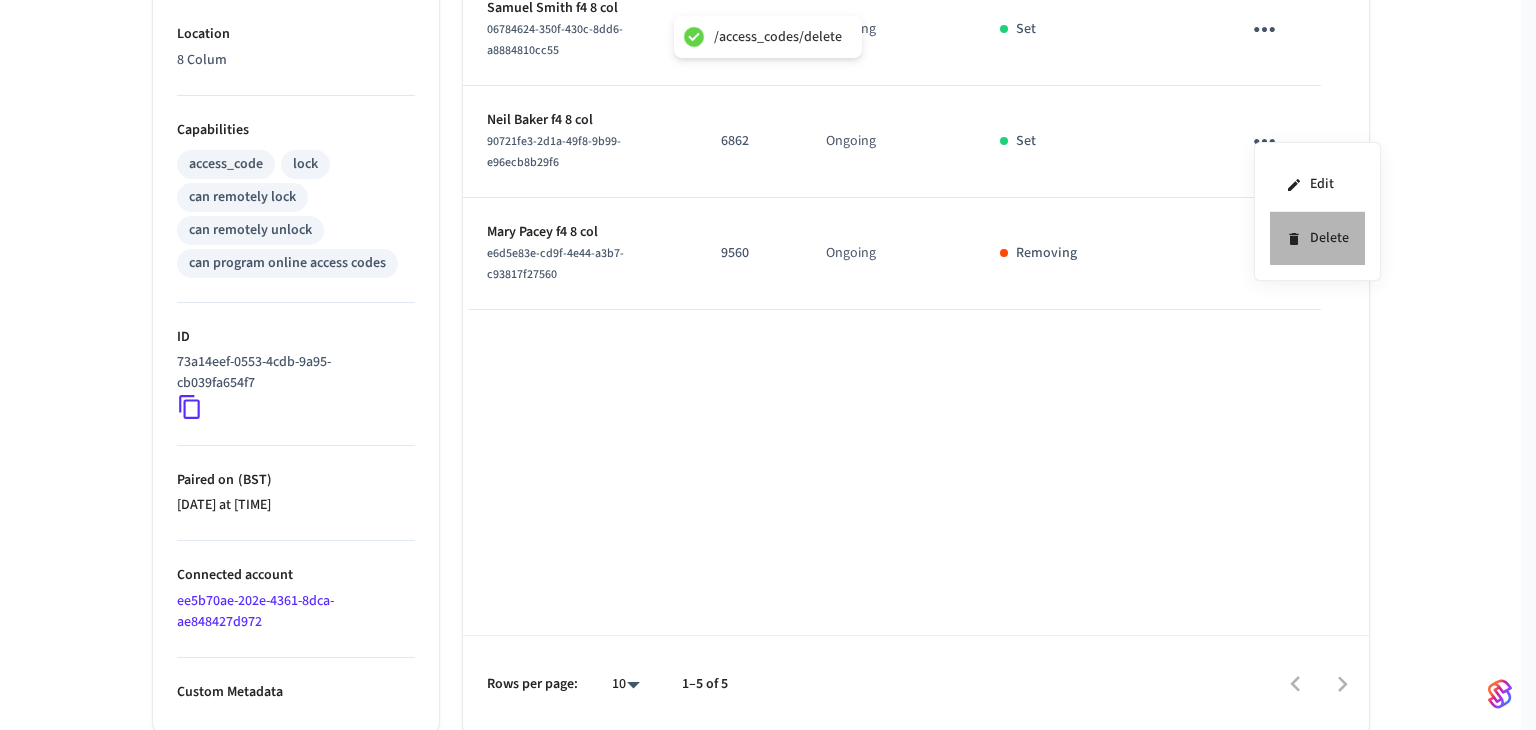 click on "Delete" at bounding box center (1317, 238) 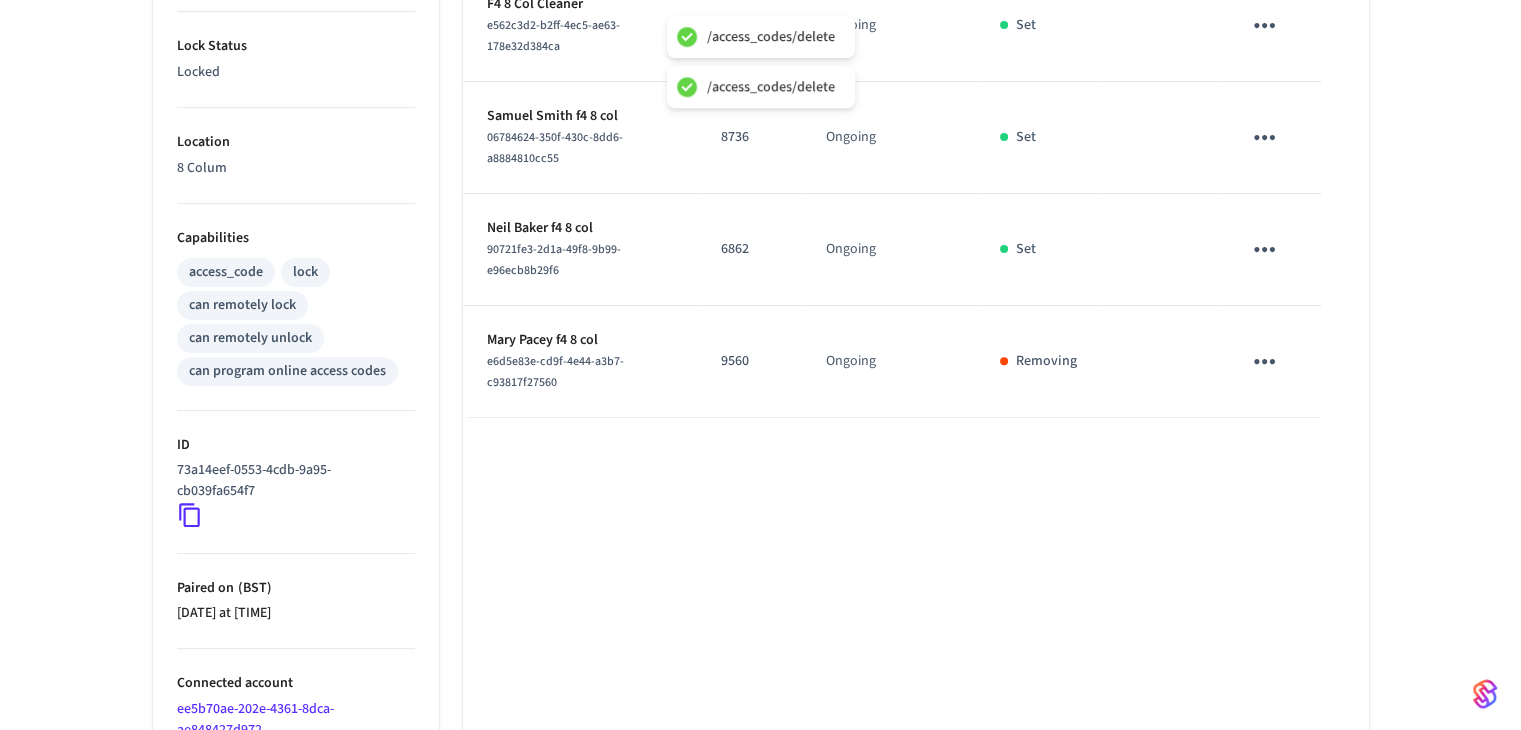 scroll, scrollTop: 518, scrollLeft: 0, axis: vertical 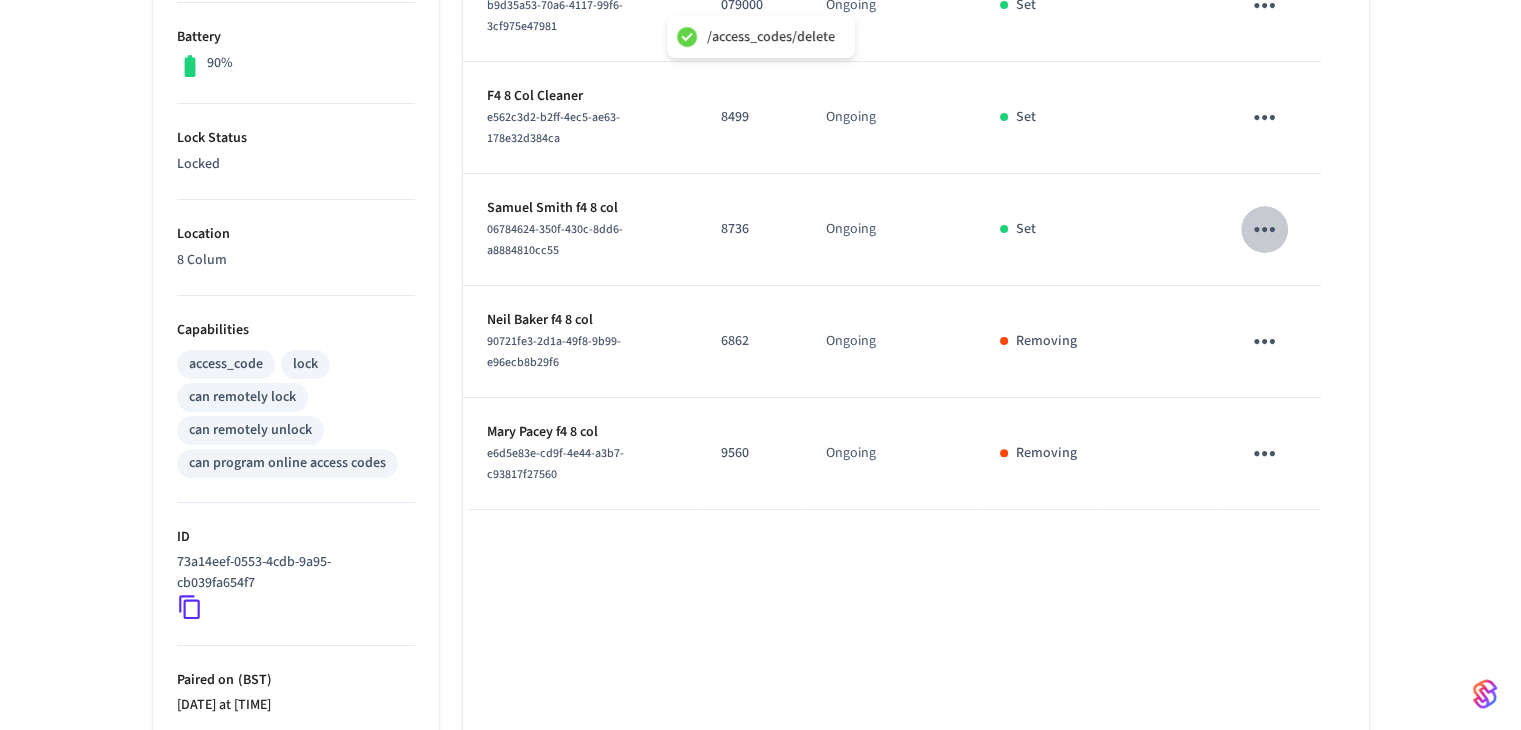 click 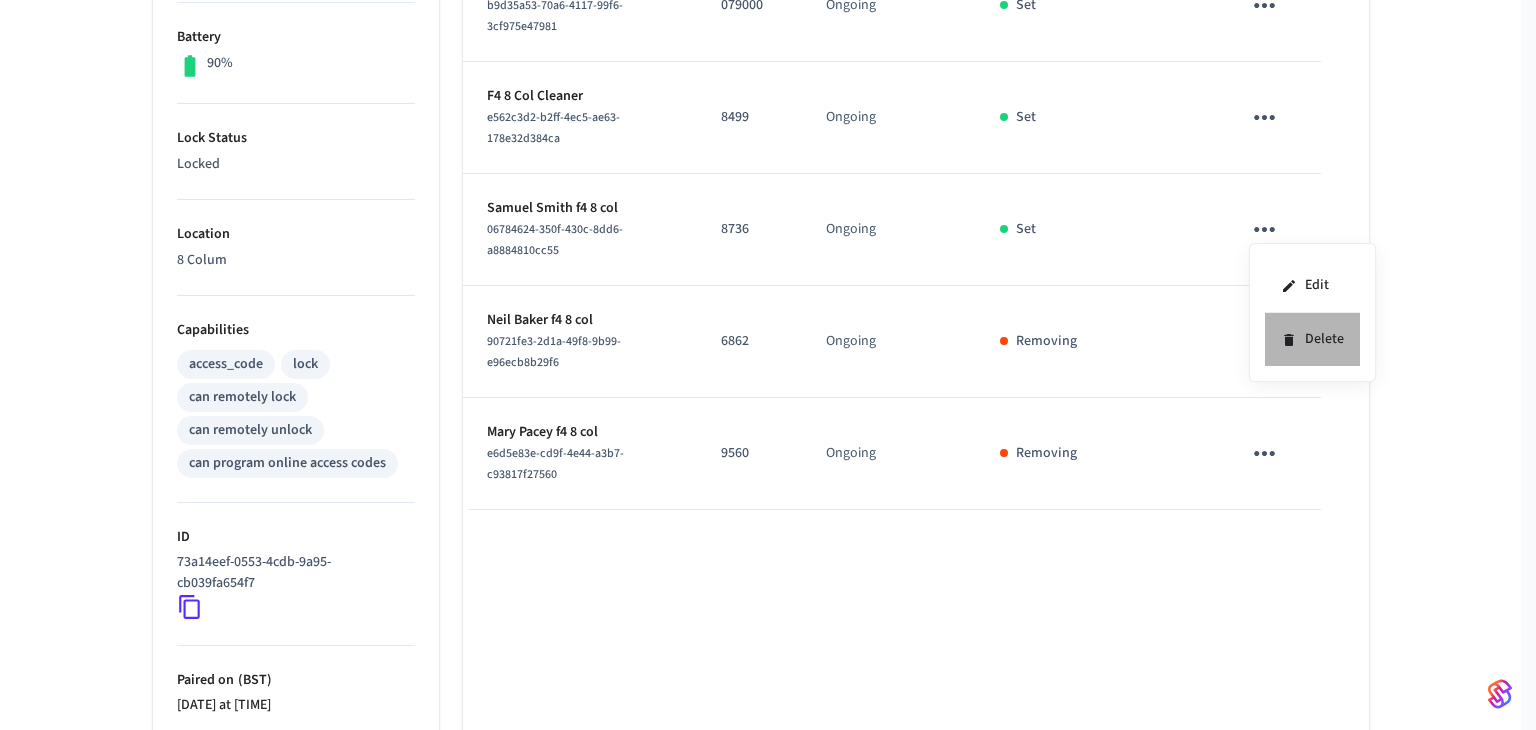 click on "Delete" at bounding box center (1312, 339) 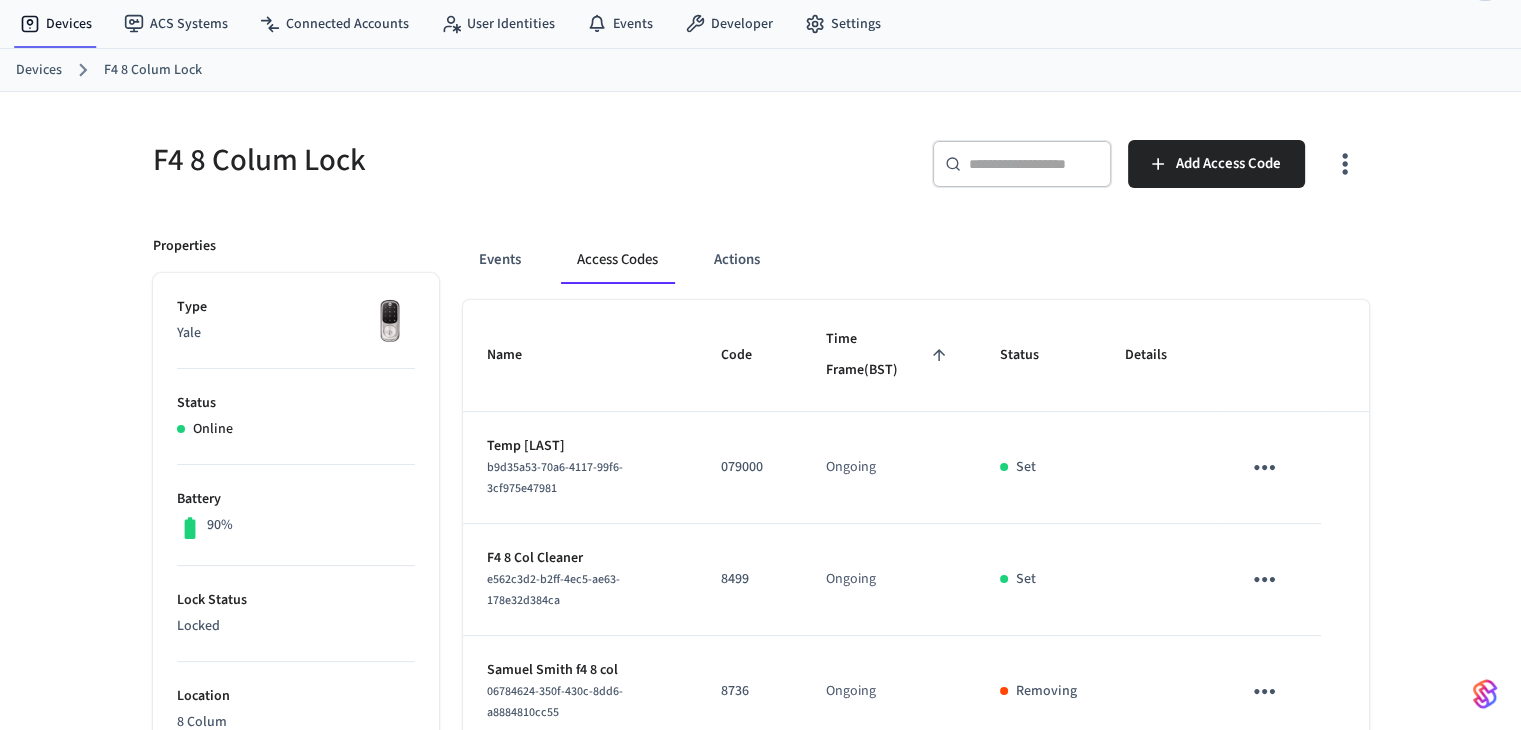 scroll, scrollTop: 0, scrollLeft: 0, axis: both 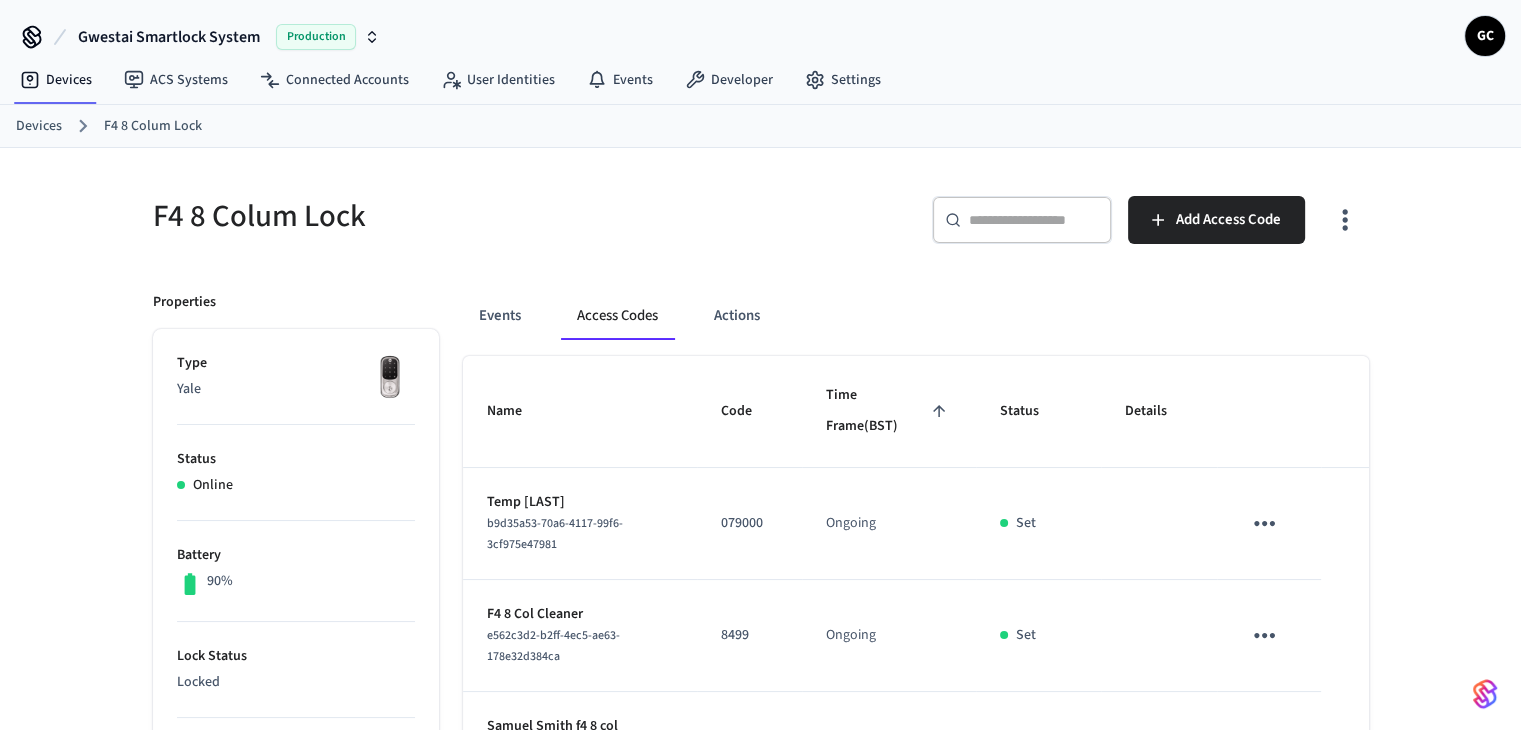 click on "Devices" at bounding box center (39, 126) 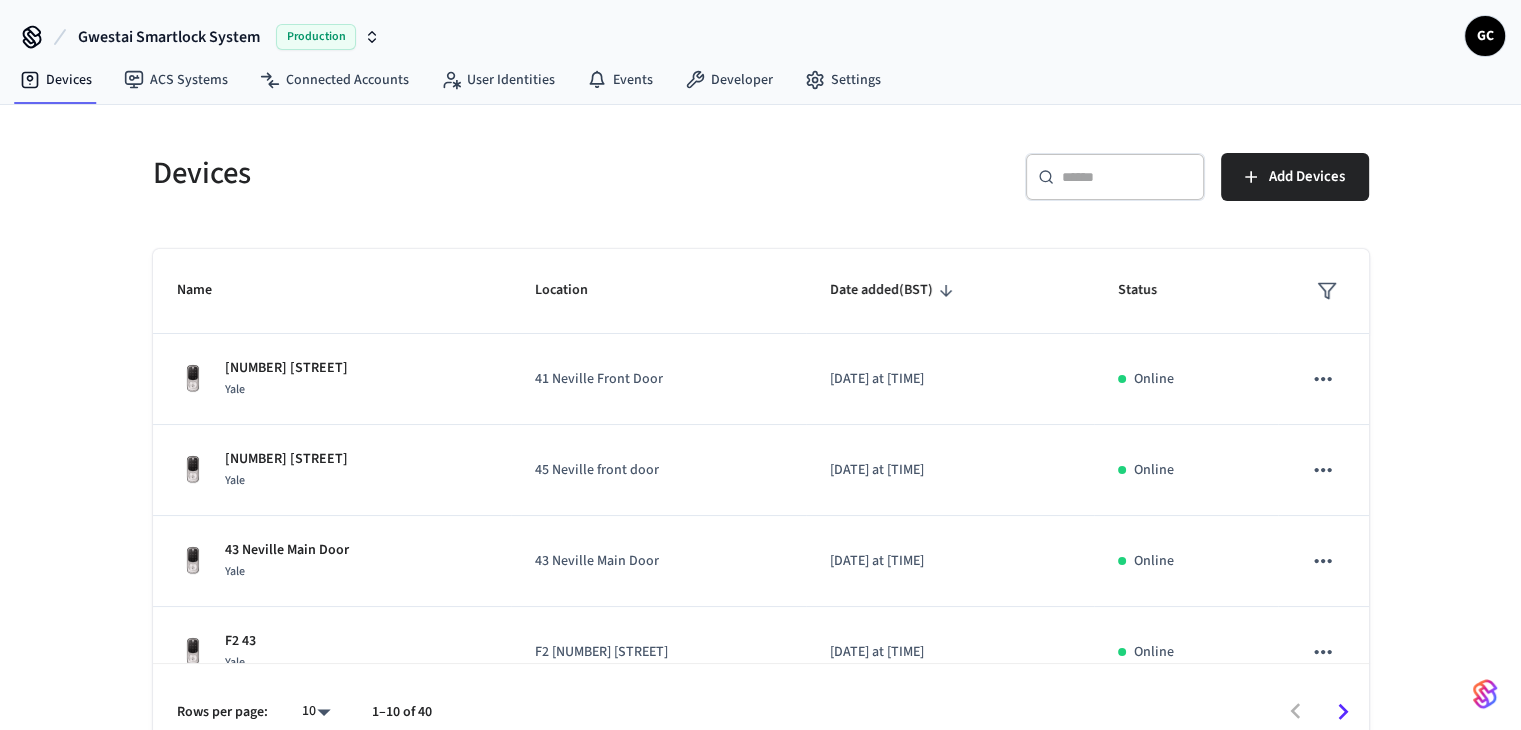 click at bounding box center (1127, 177) 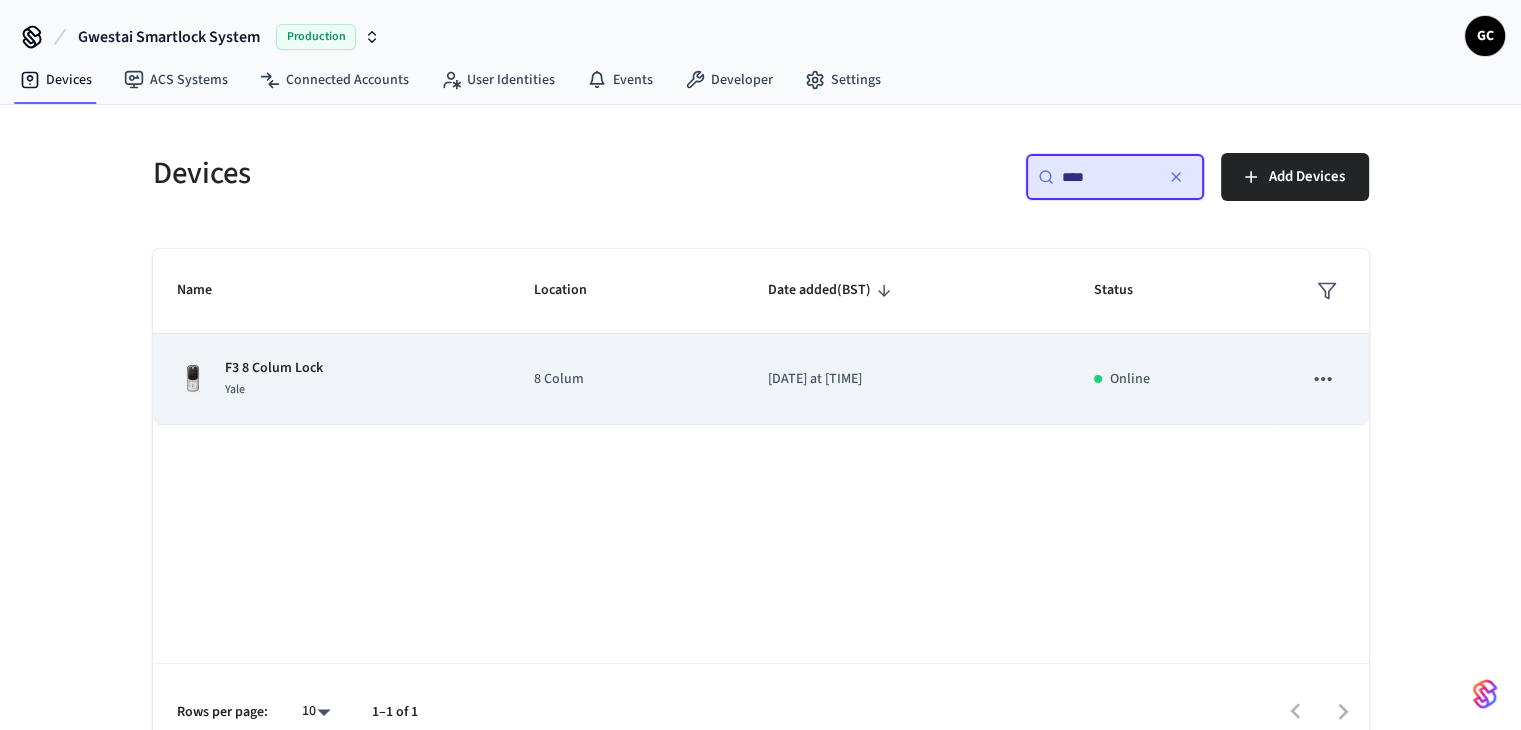 type on "****" 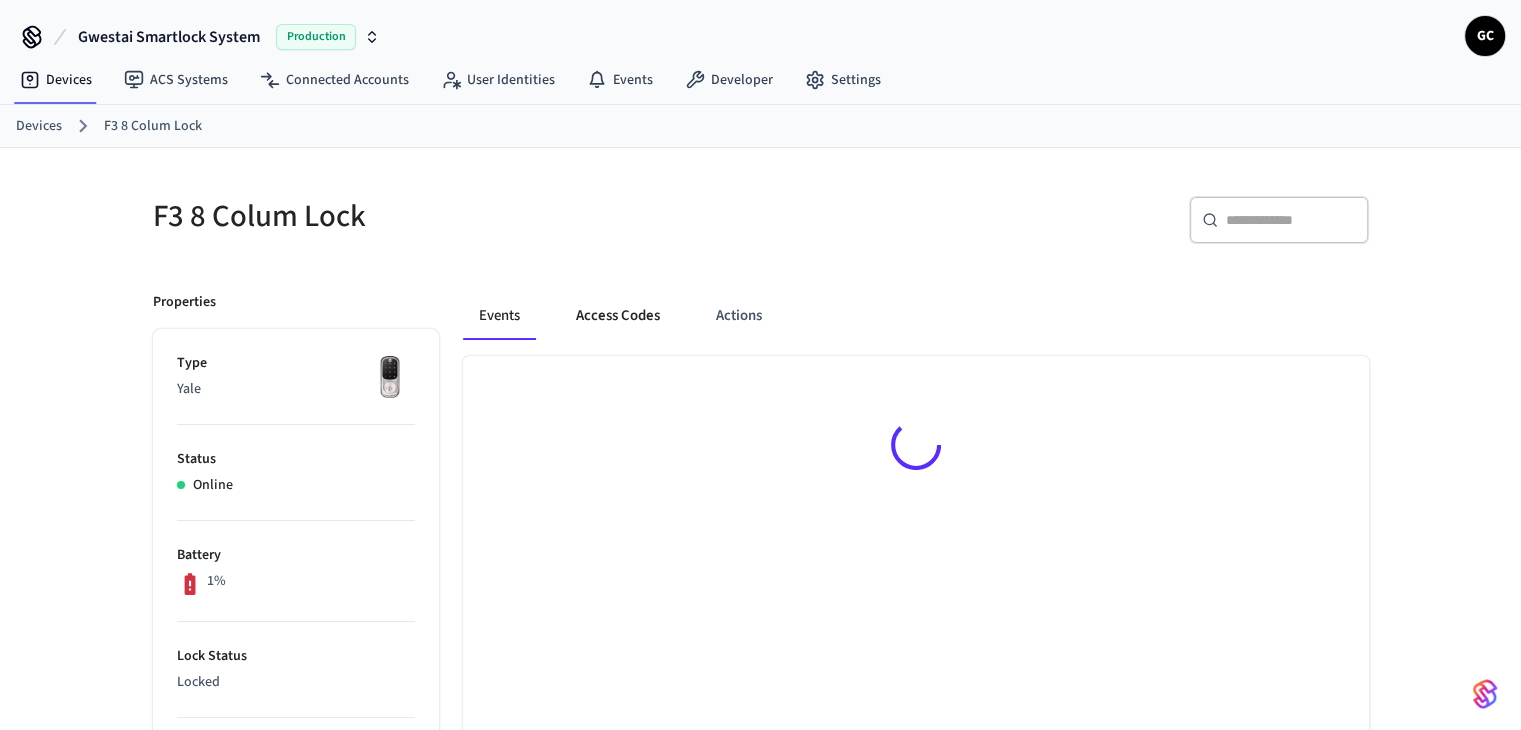 click on "Access Codes" at bounding box center [618, 316] 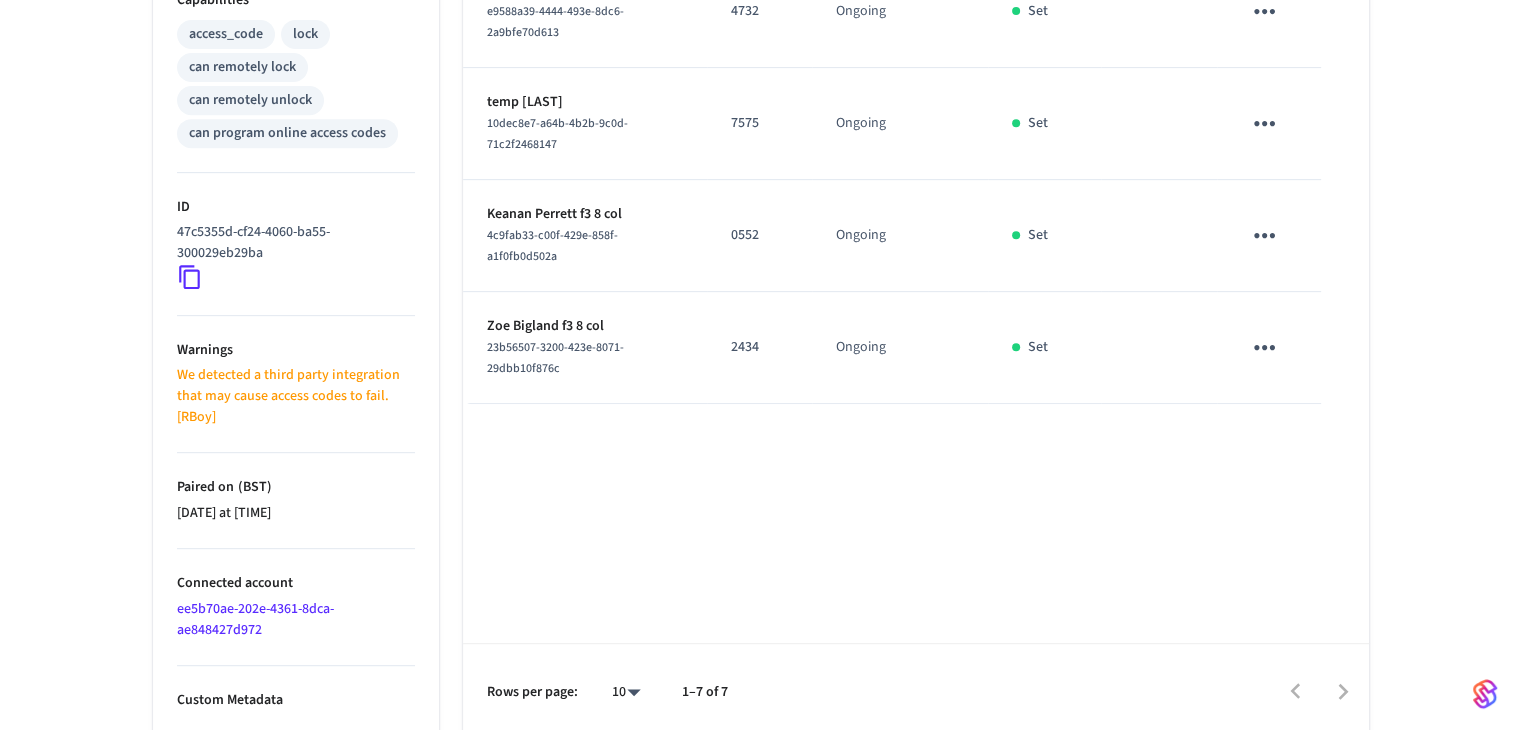 scroll, scrollTop: 856, scrollLeft: 0, axis: vertical 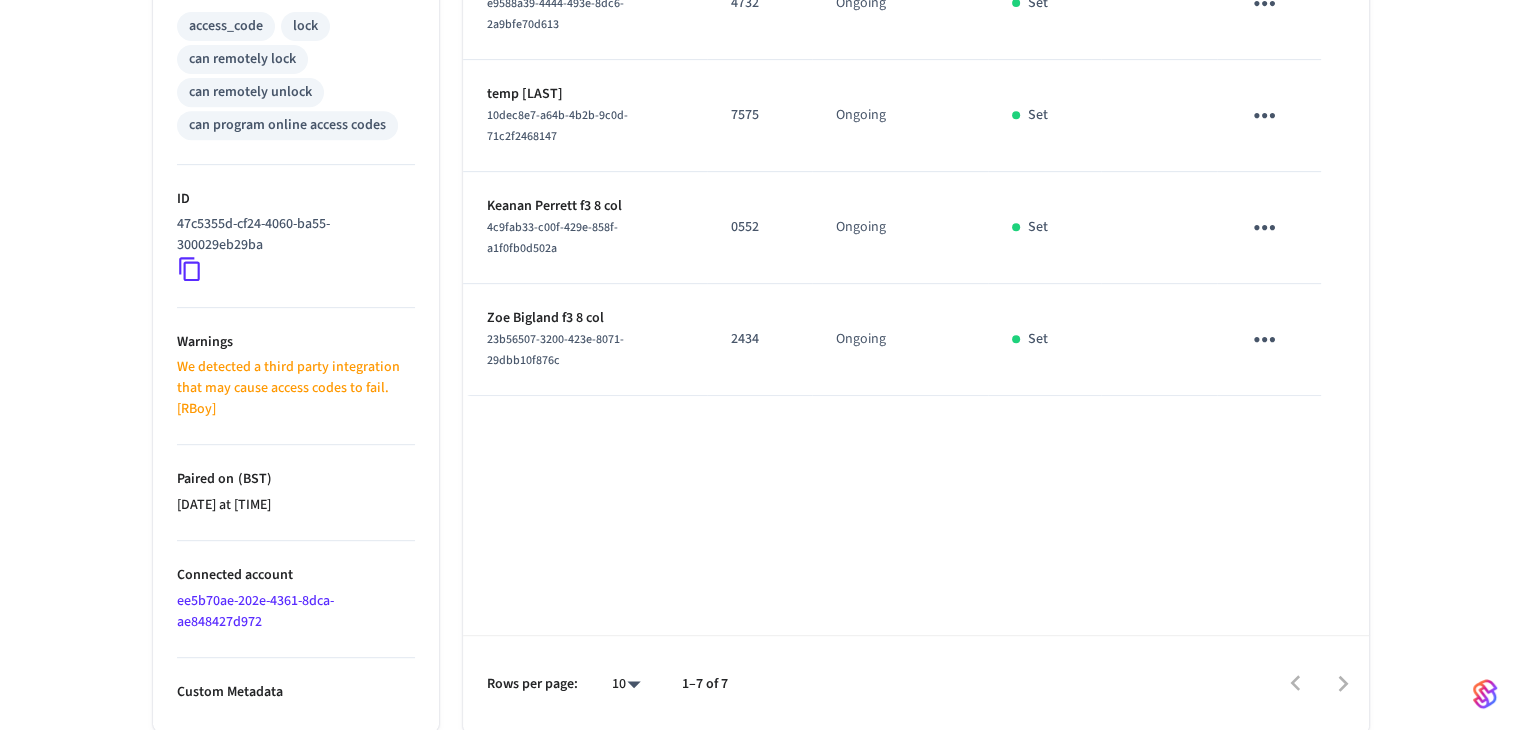 click 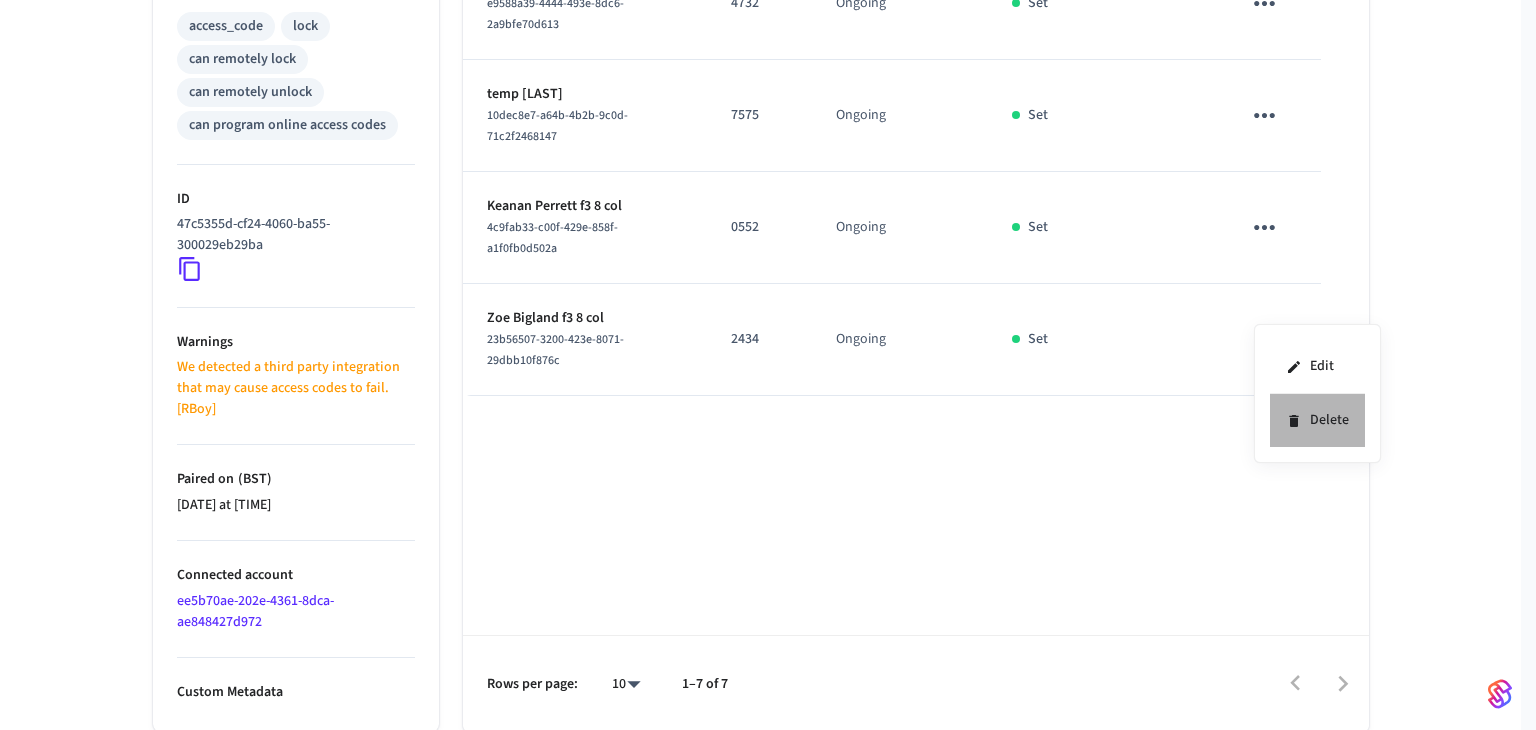 click on "Delete" at bounding box center [1317, 420] 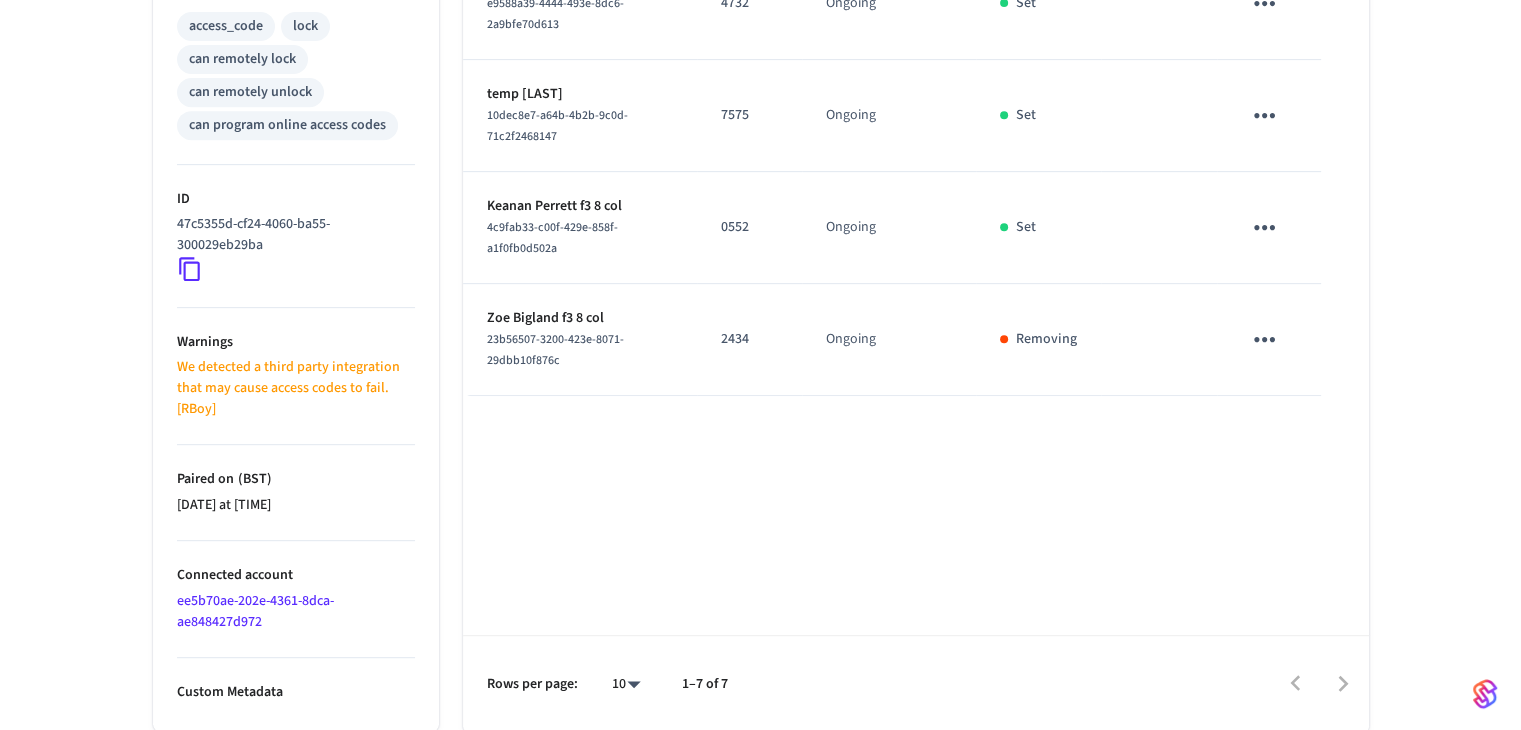 click 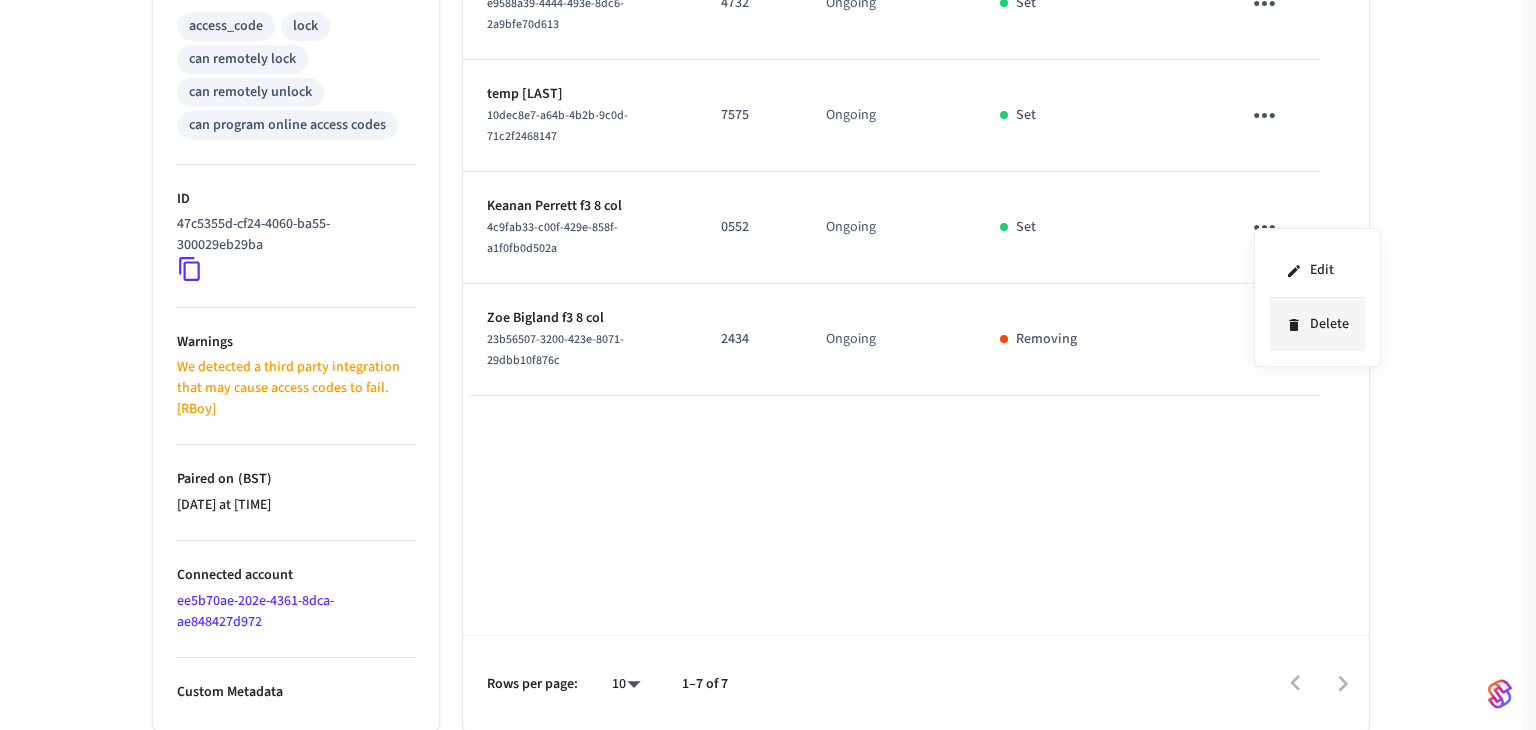 click on "Delete" at bounding box center (1317, 324) 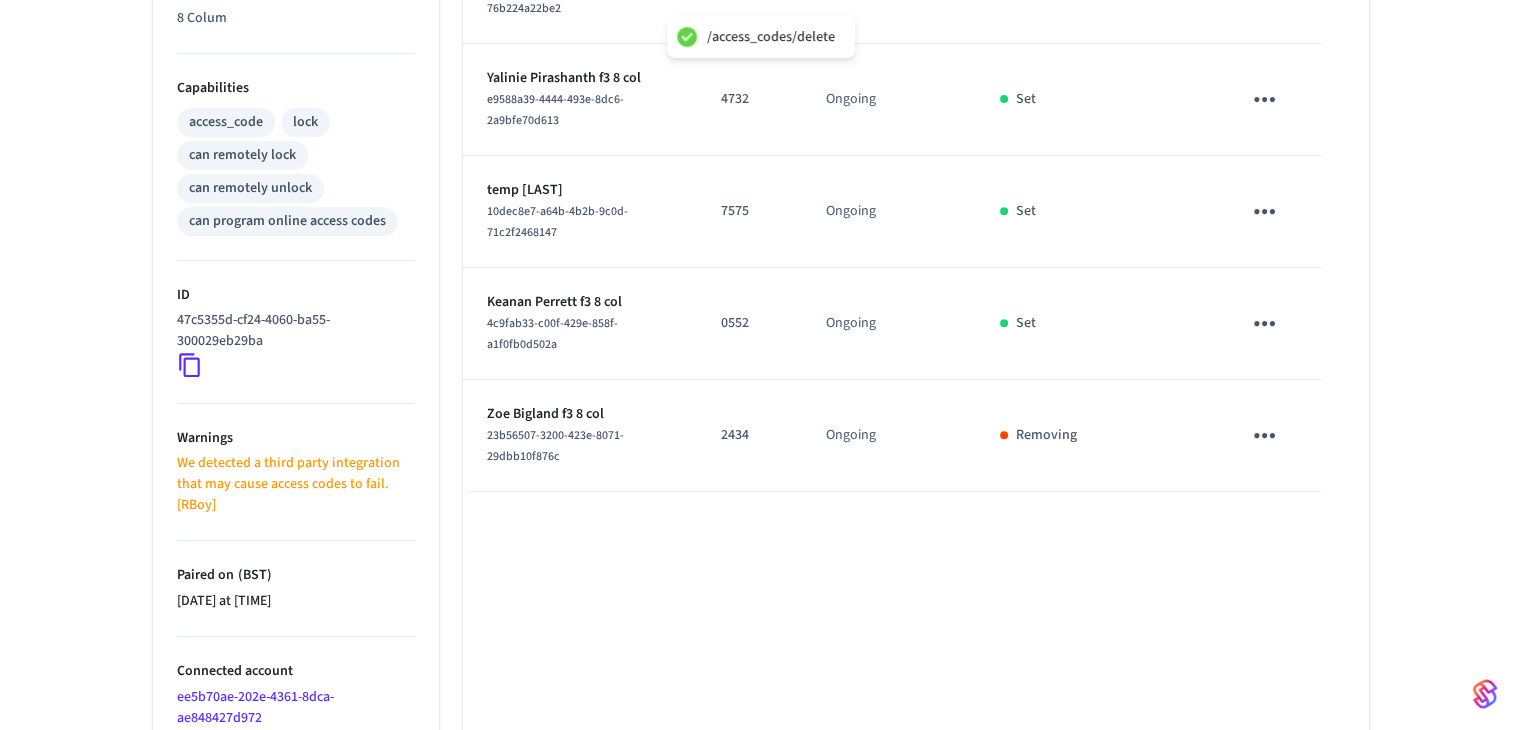 scroll, scrollTop: 656, scrollLeft: 0, axis: vertical 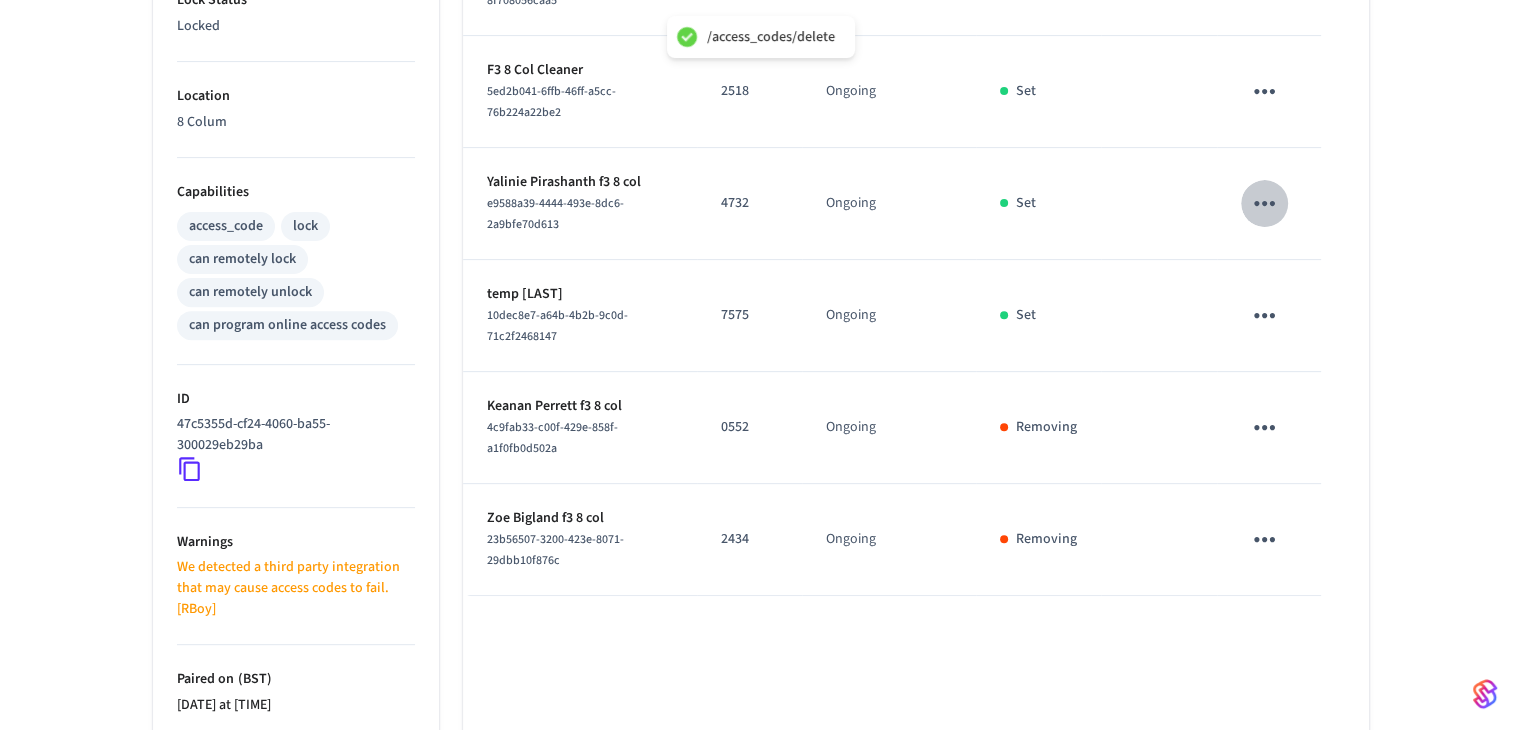click 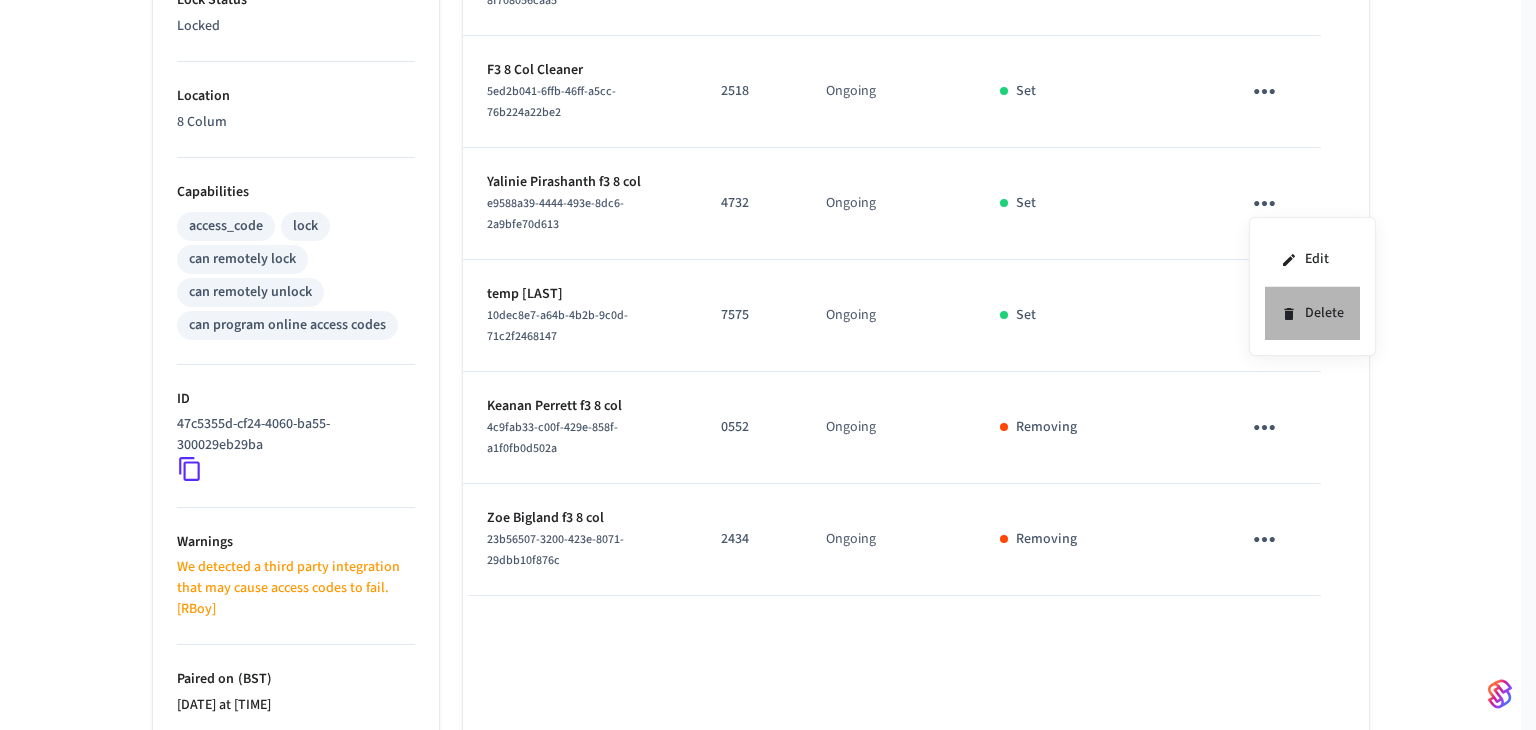 click 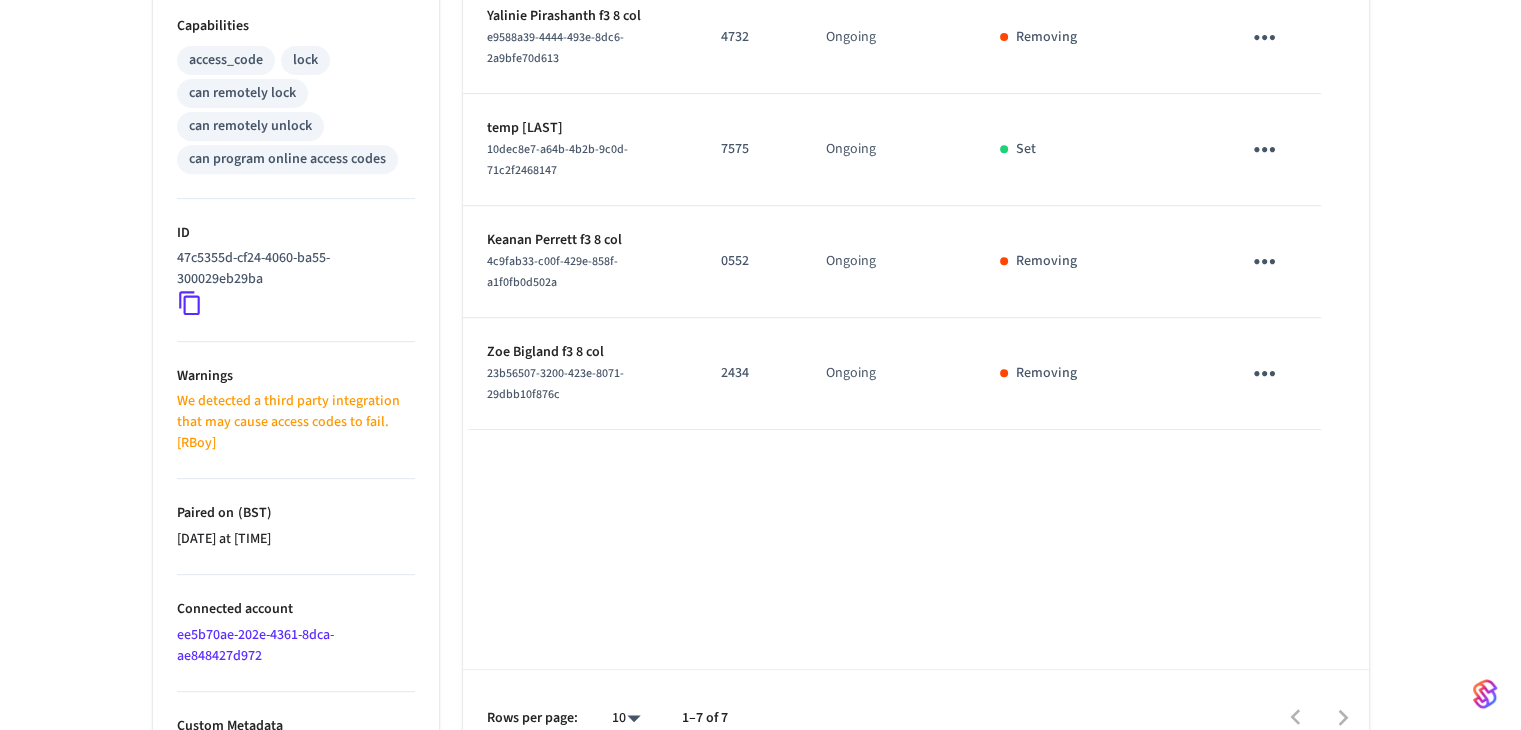 scroll, scrollTop: 856, scrollLeft: 0, axis: vertical 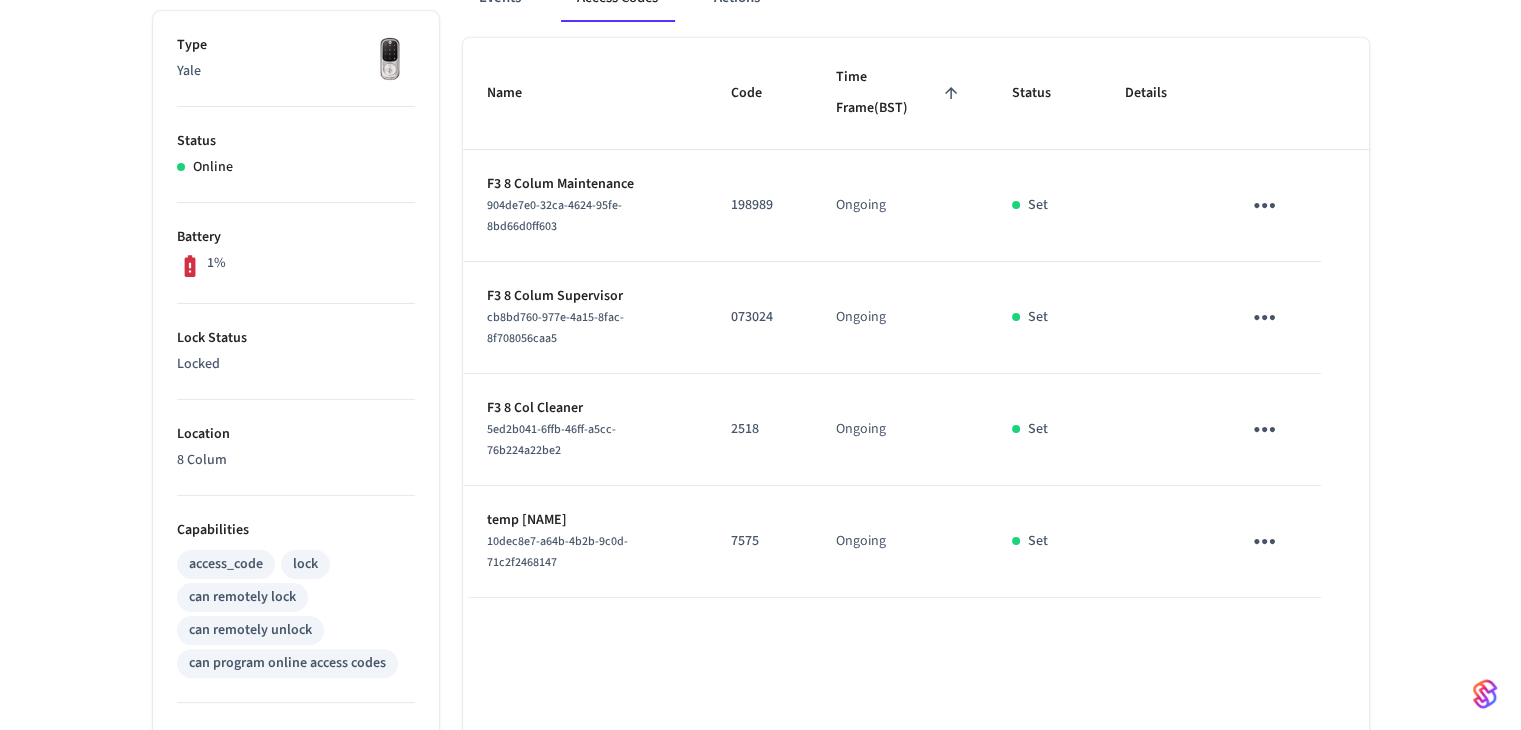 click on "Name Code Time Frame  (BST) Status Details F3 8 Colum Maintenance 904de7e0-32ca-4624-95fe-8bd66d0ff603 198989 Ongoing Set F3 8 Colum Supervisor cb8bd760-977e-4a15-8fac-8f708056caa5 073024 Ongoing Set F3 8 Col Cleaner 5ed2b041-6ffb-46ff-a5cc-76b224a22be2 2518 Ongoing Set temp gary 10dec8e7-a64b-4b2b-9c0d-71c2f2468147 7575 Ongoing Set Rows per page: 10 ** 1–4 of 4" at bounding box center [916, 585] 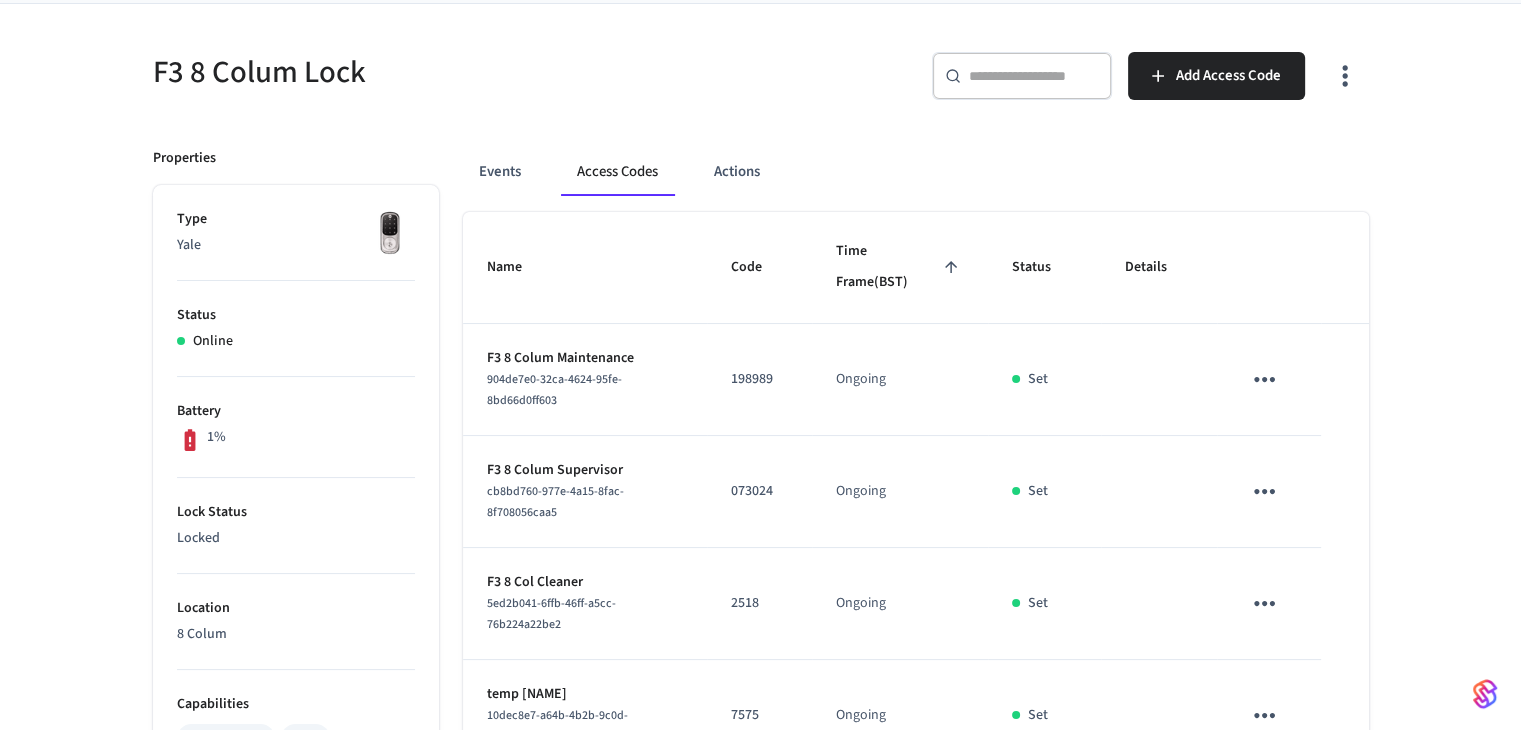 scroll, scrollTop: 0, scrollLeft: 0, axis: both 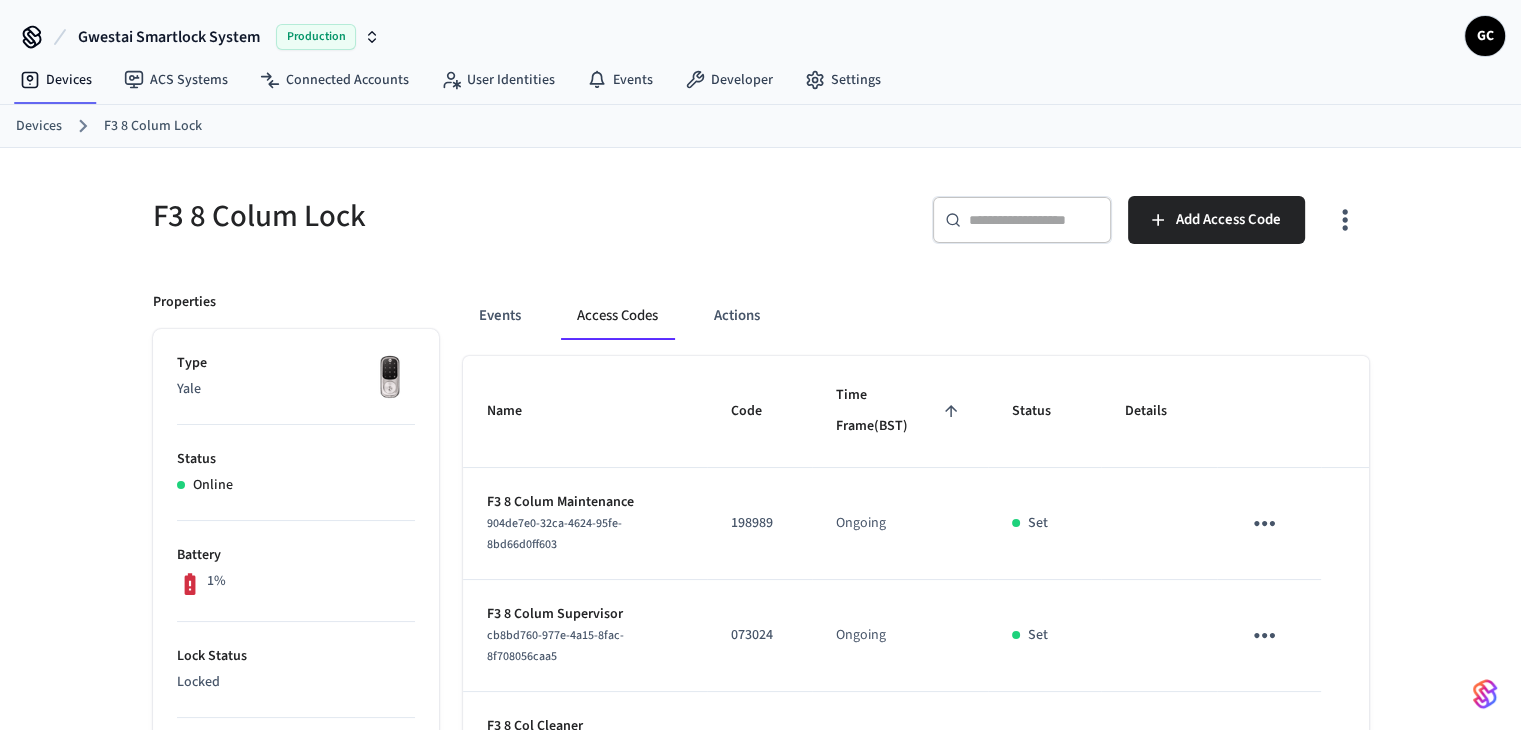 click on "Devices" at bounding box center (39, 126) 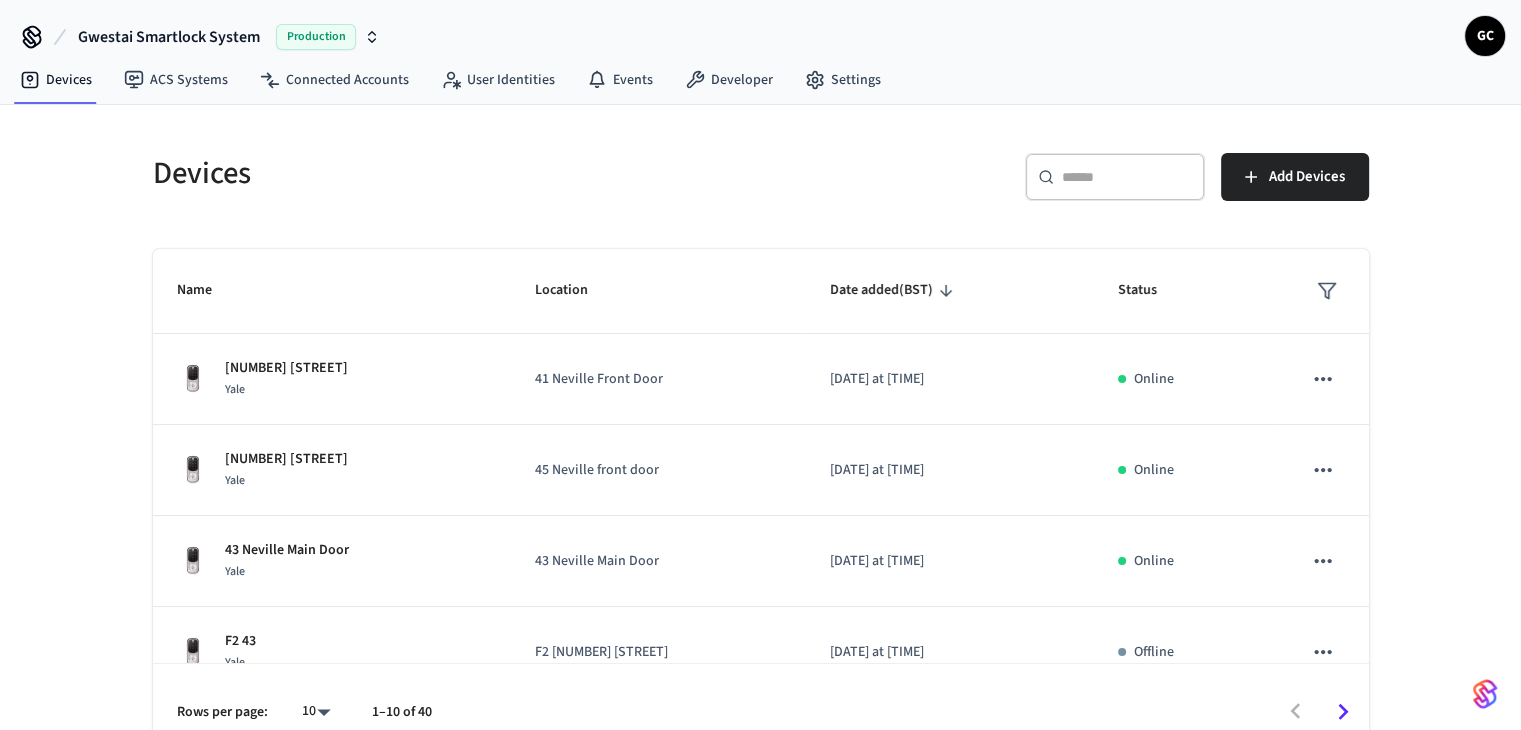 click at bounding box center [1127, 177] 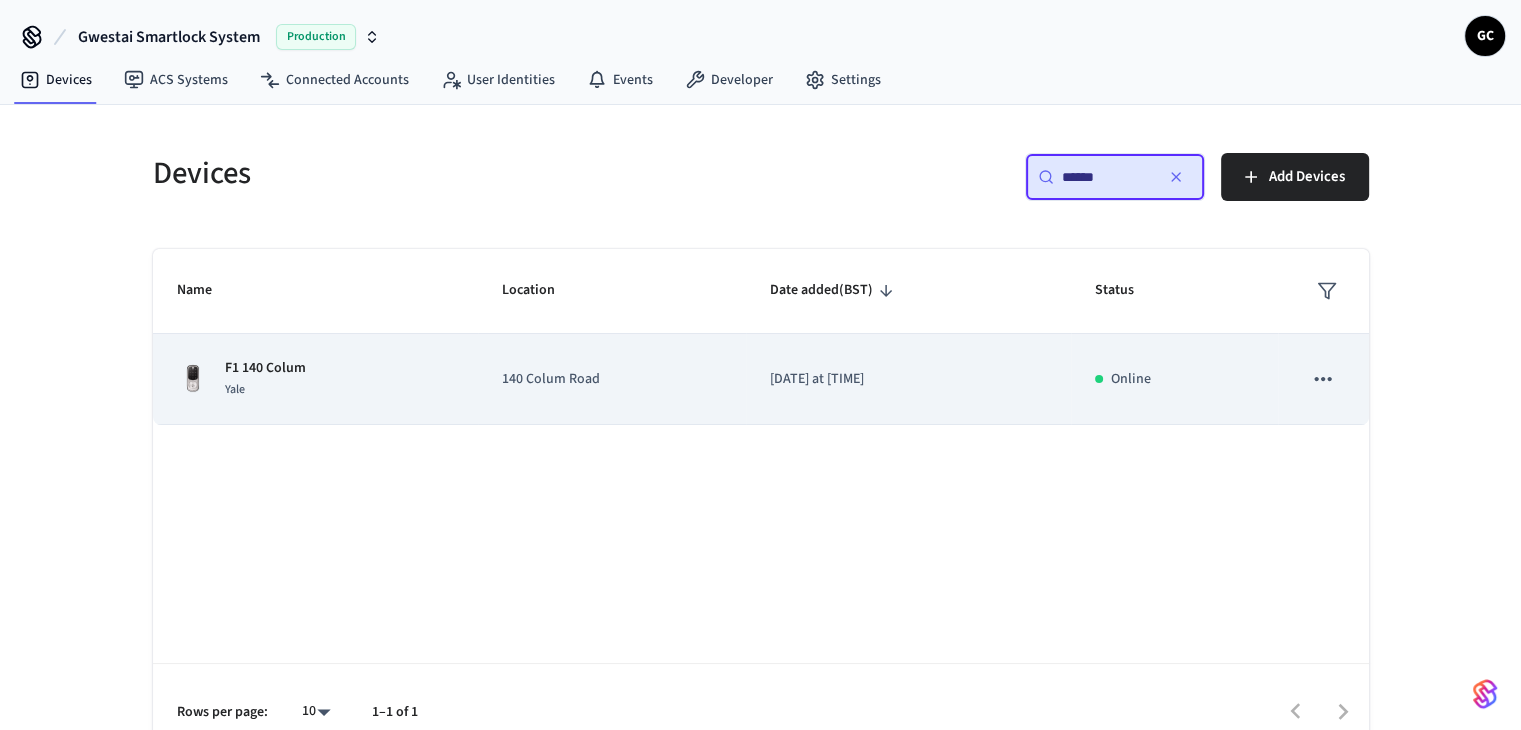 type on "******" 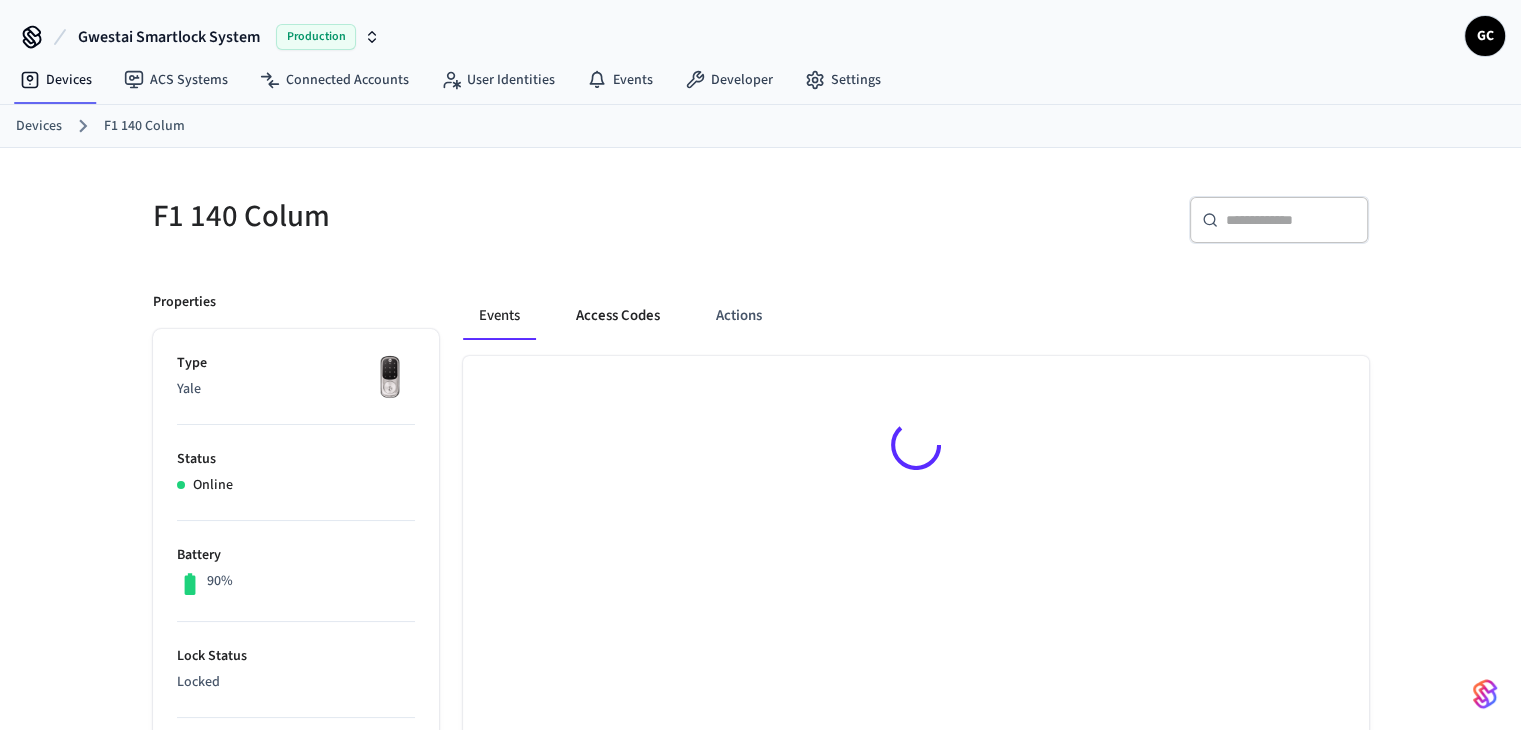 click on "Access Codes" at bounding box center (618, 316) 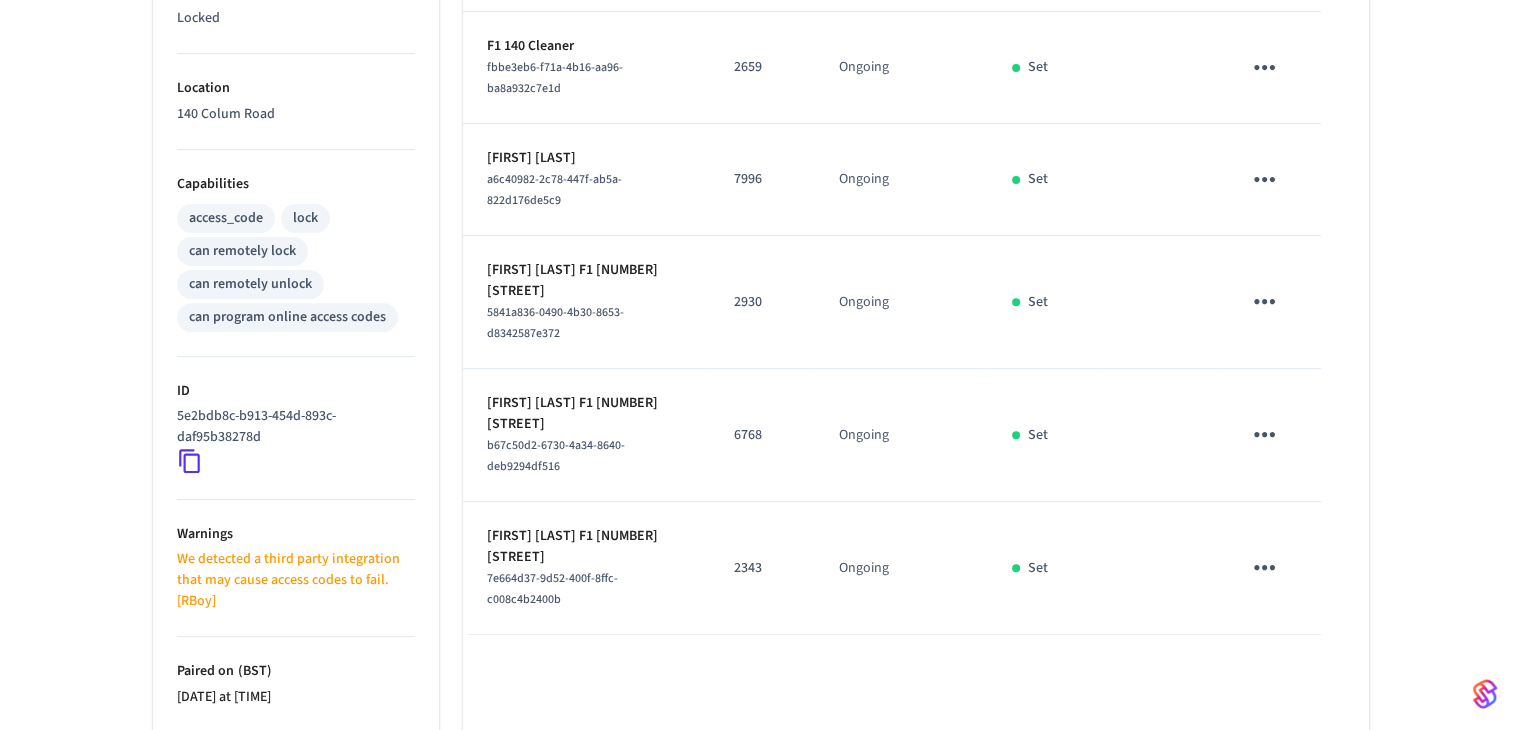 scroll, scrollTop: 856, scrollLeft: 0, axis: vertical 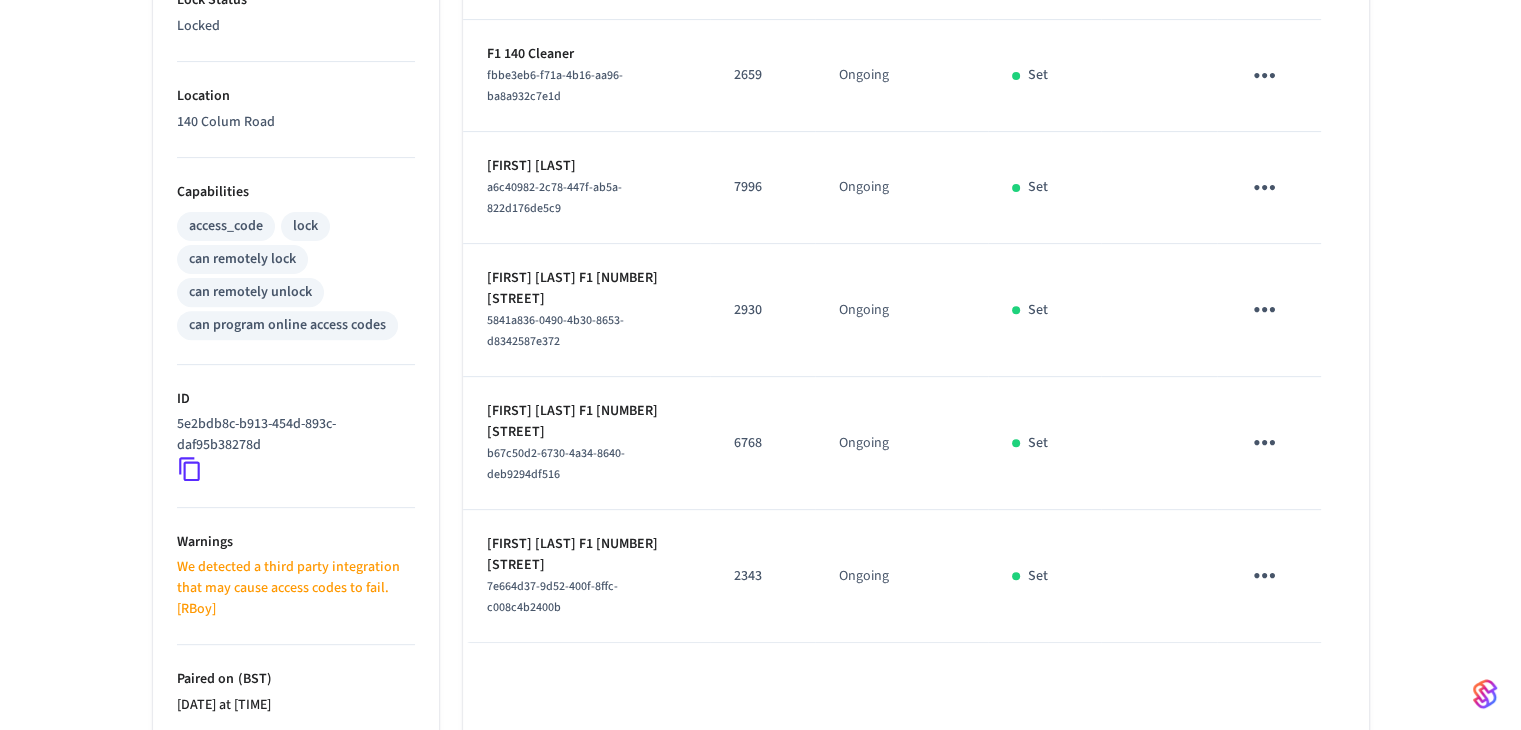 click 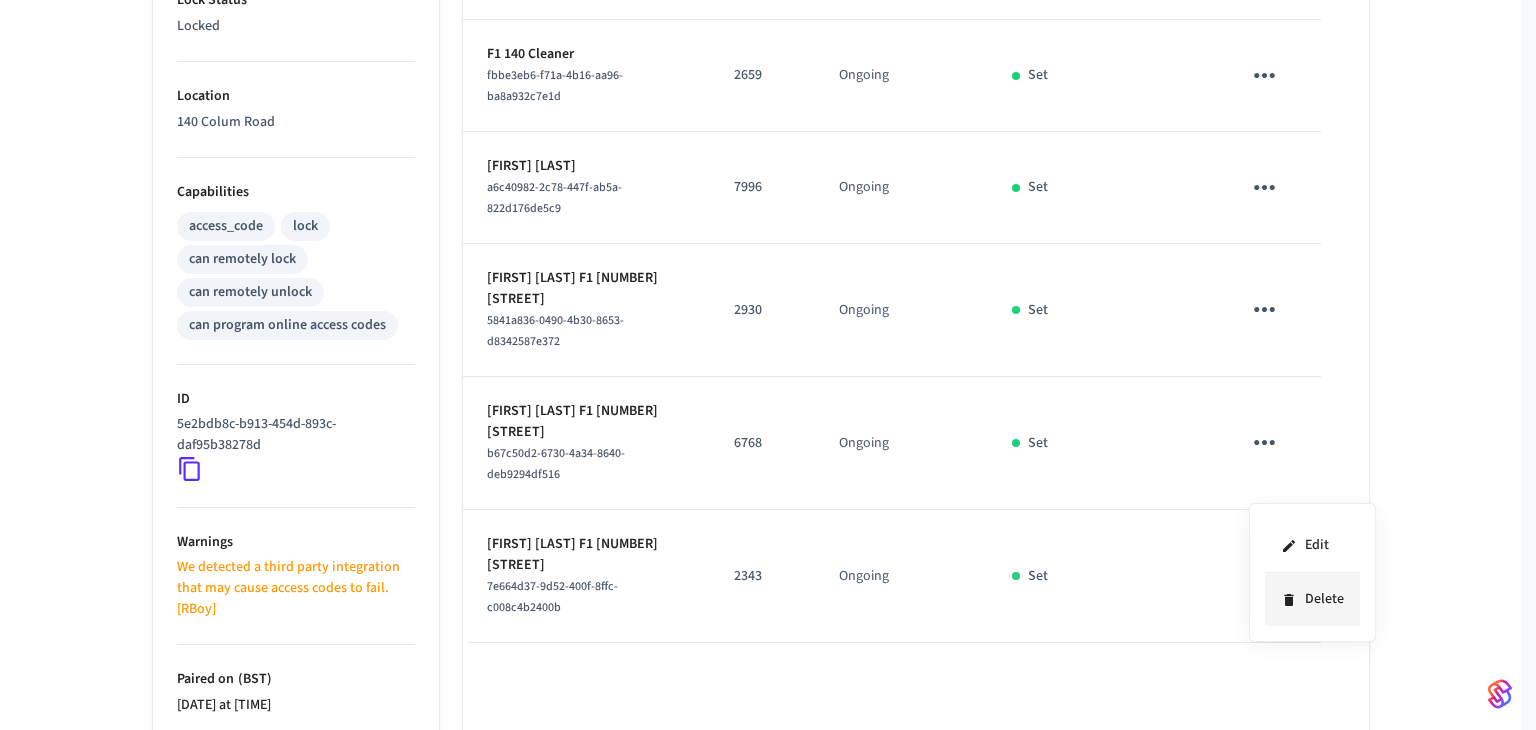 click on "Delete" at bounding box center [1312, 599] 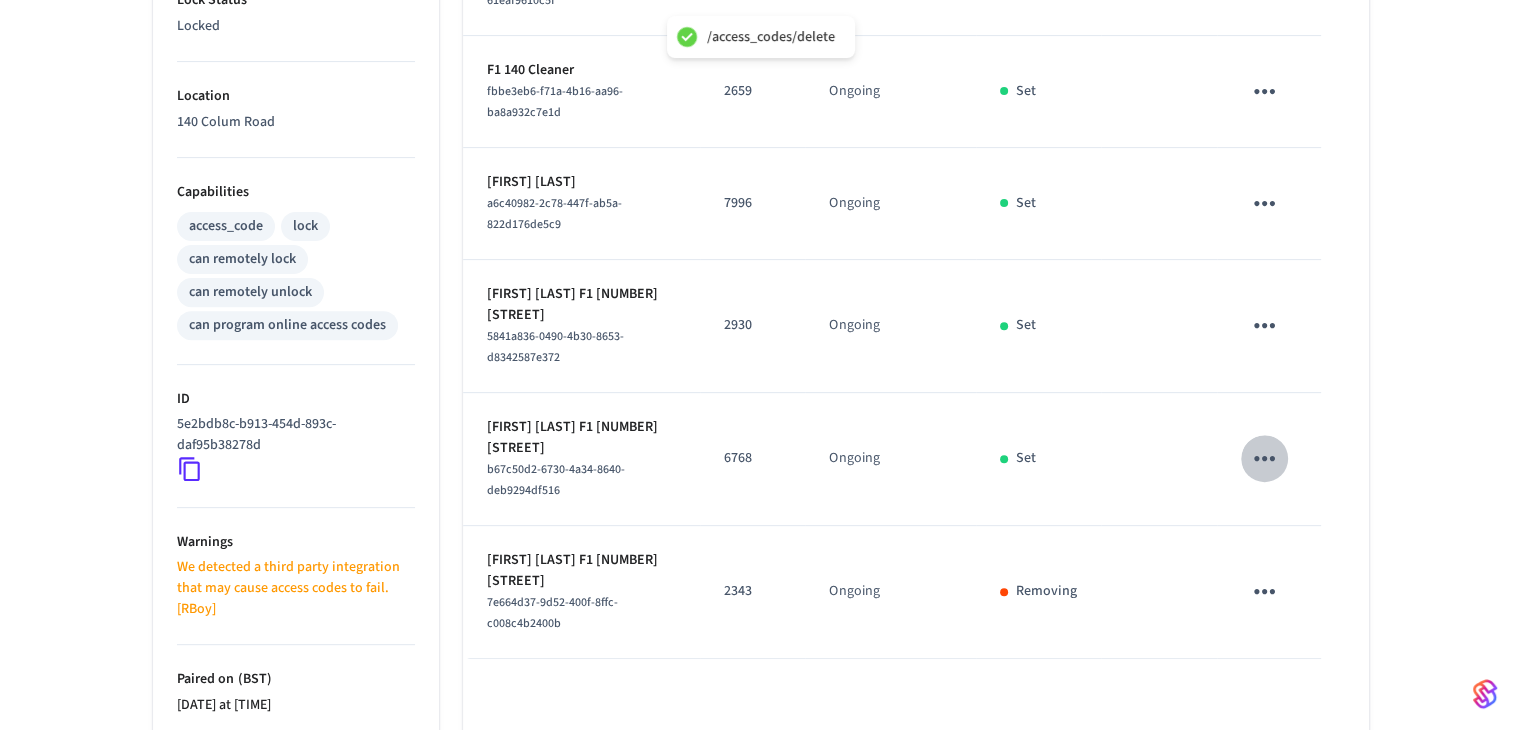 click 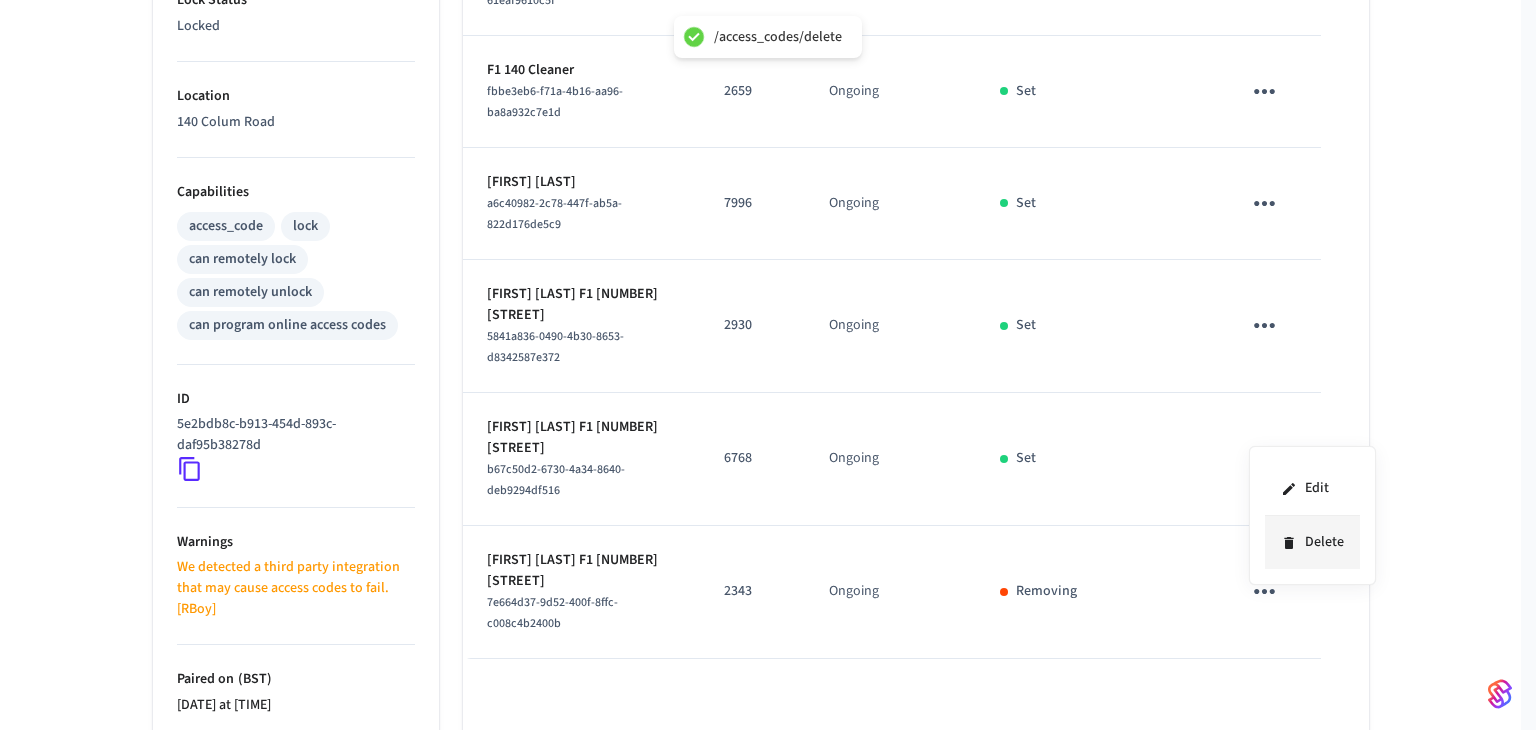 click on "Delete" at bounding box center [1312, 542] 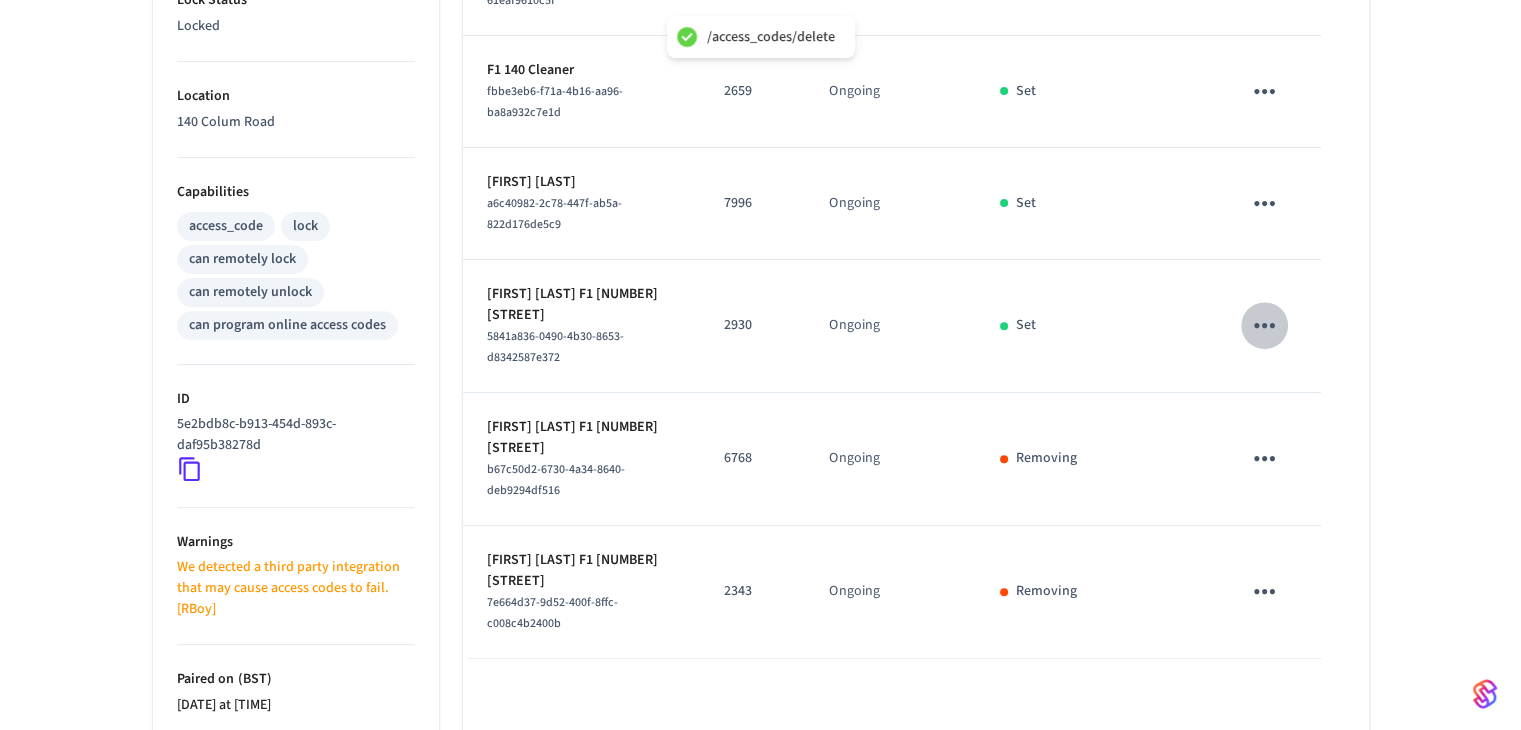 click 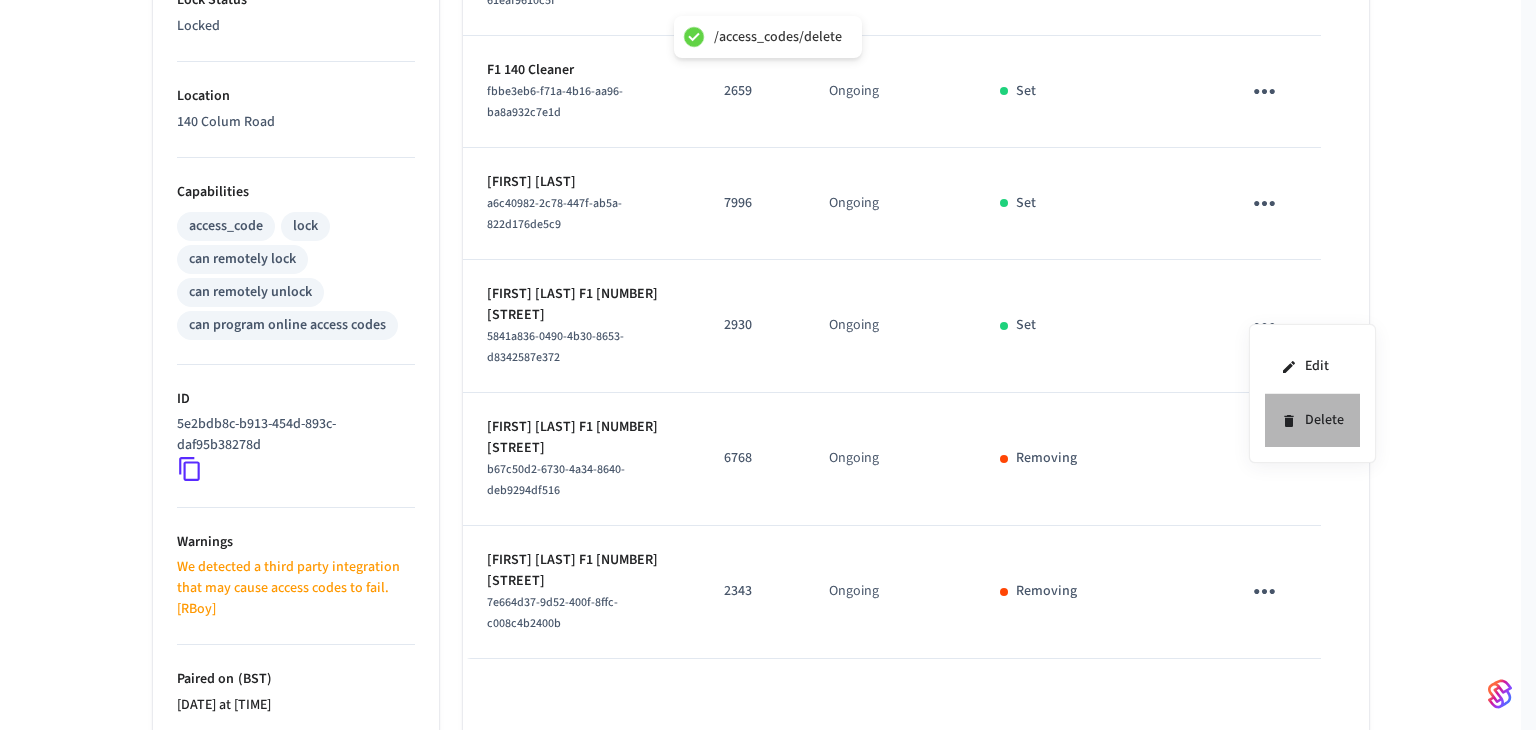 click on "Delete" at bounding box center (1312, 420) 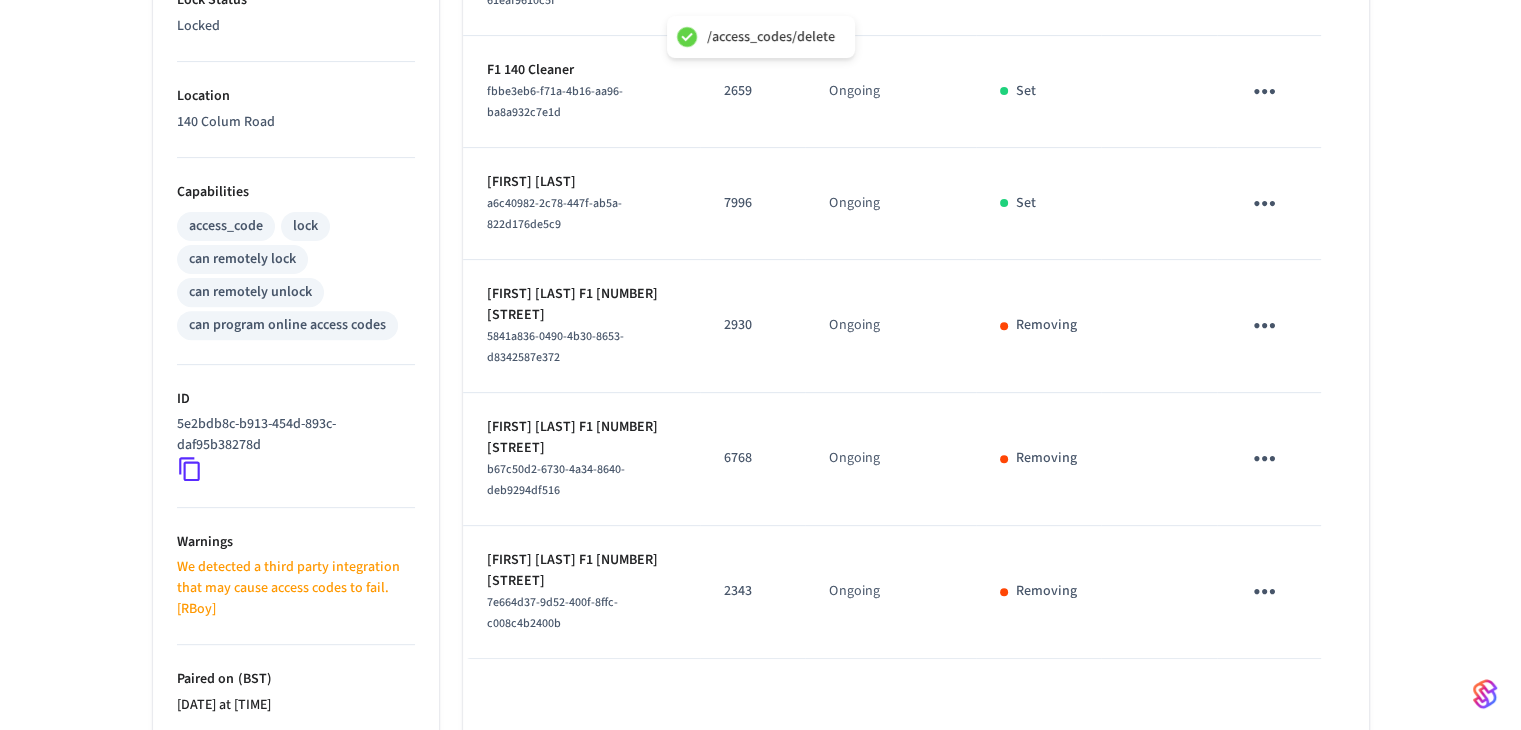 click 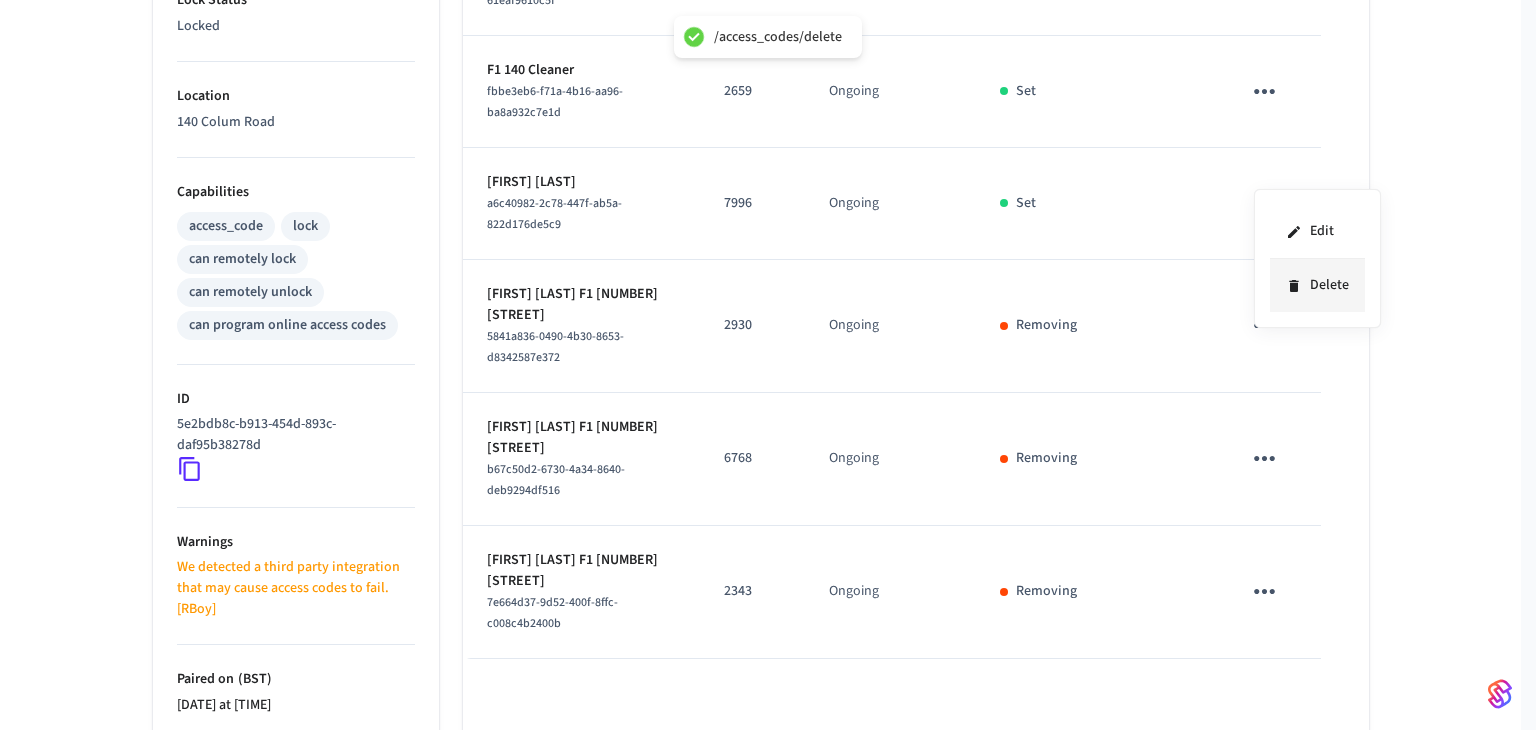 click 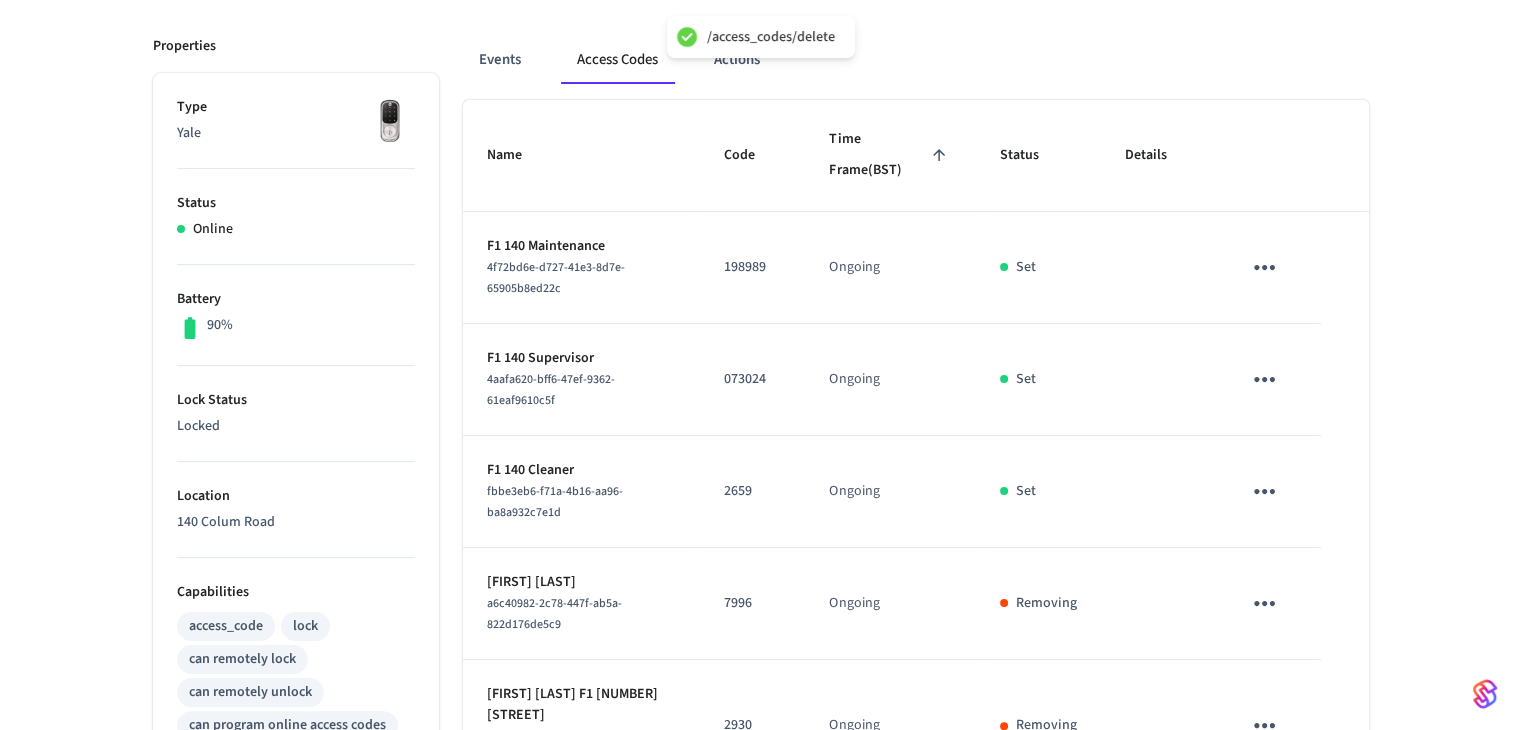 scroll, scrollTop: 0, scrollLeft: 0, axis: both 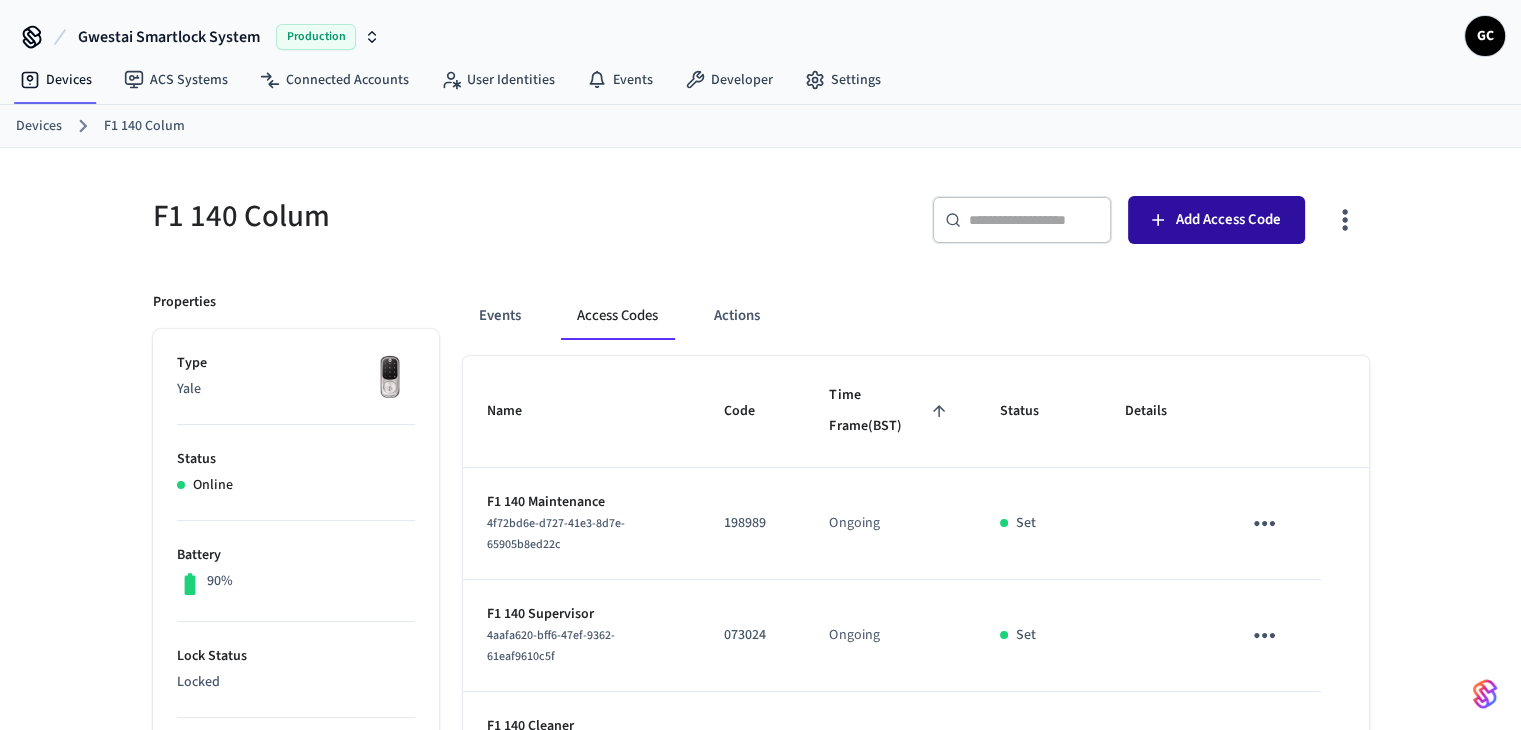 click on "Add Access Code" at bounding box center [1228, 220] 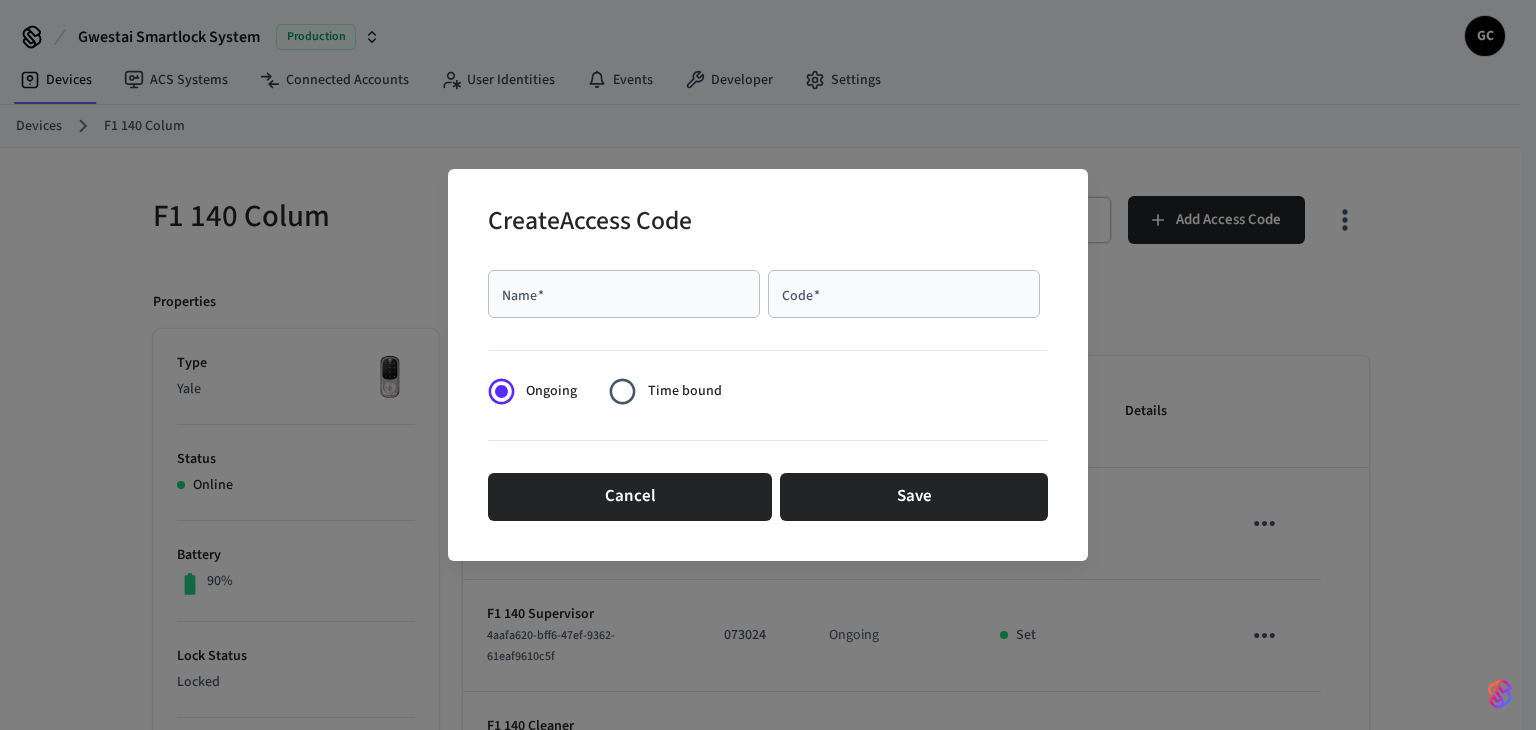 click on "Name   *" at bounding box center (624, 294) 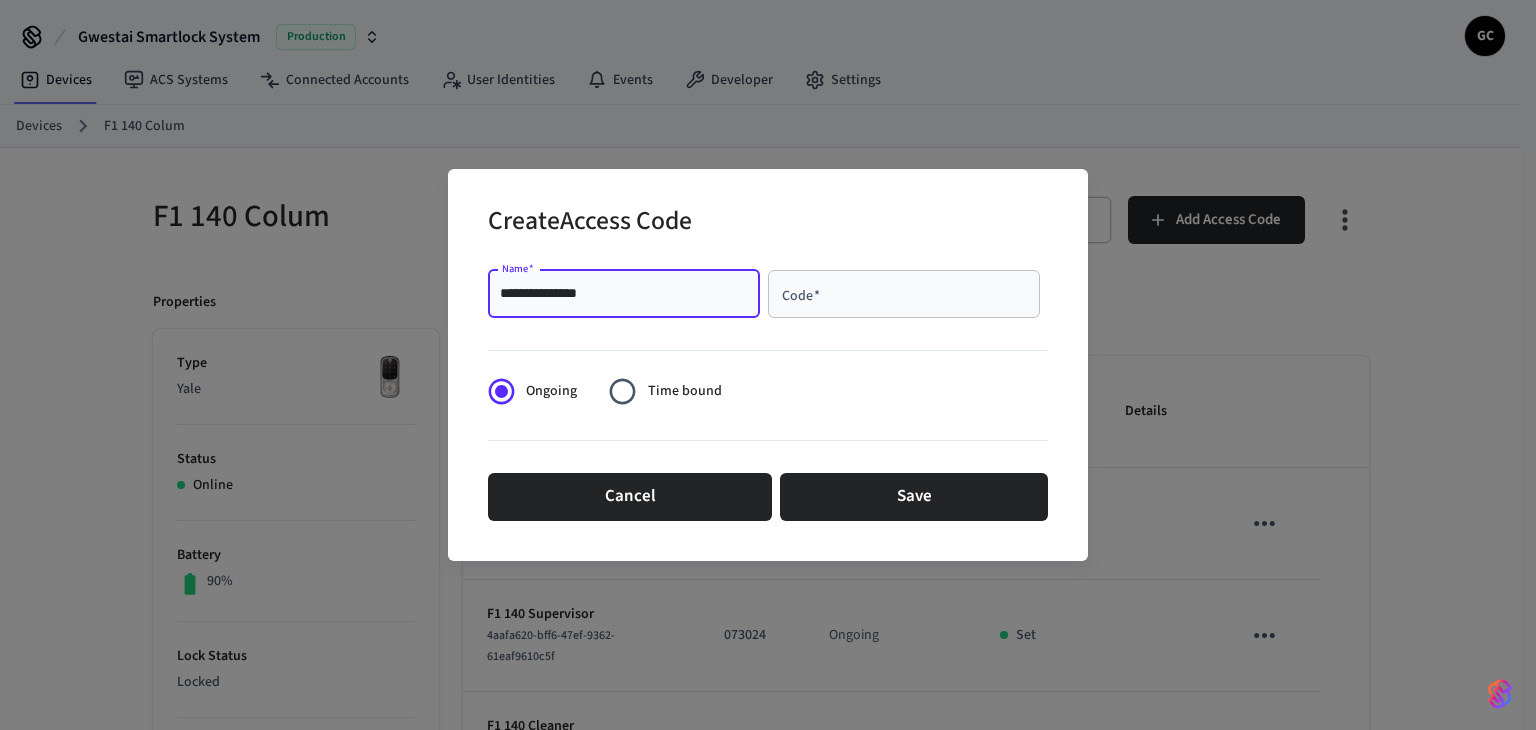type on "**********" 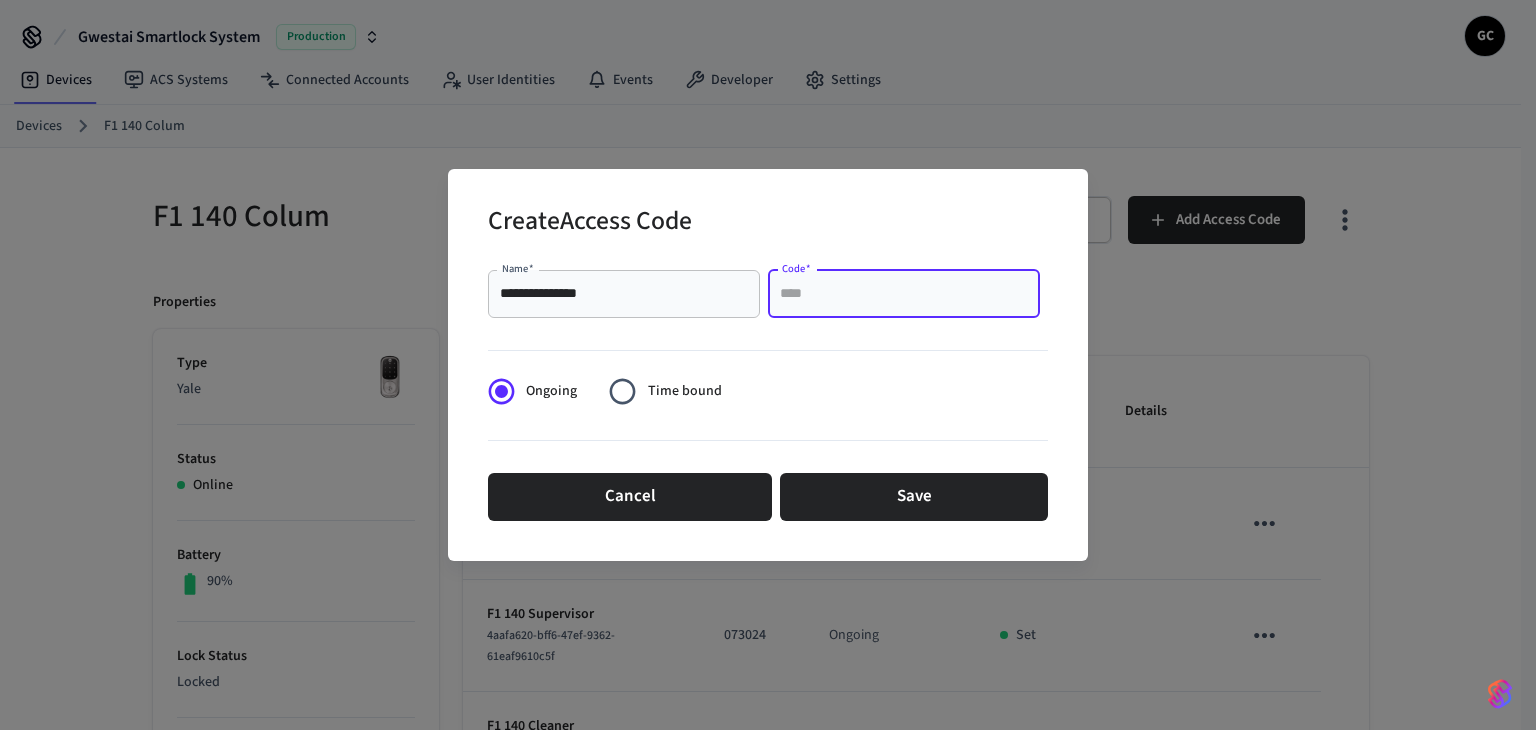 click on "Code   *" at bounding box center (904, 294) 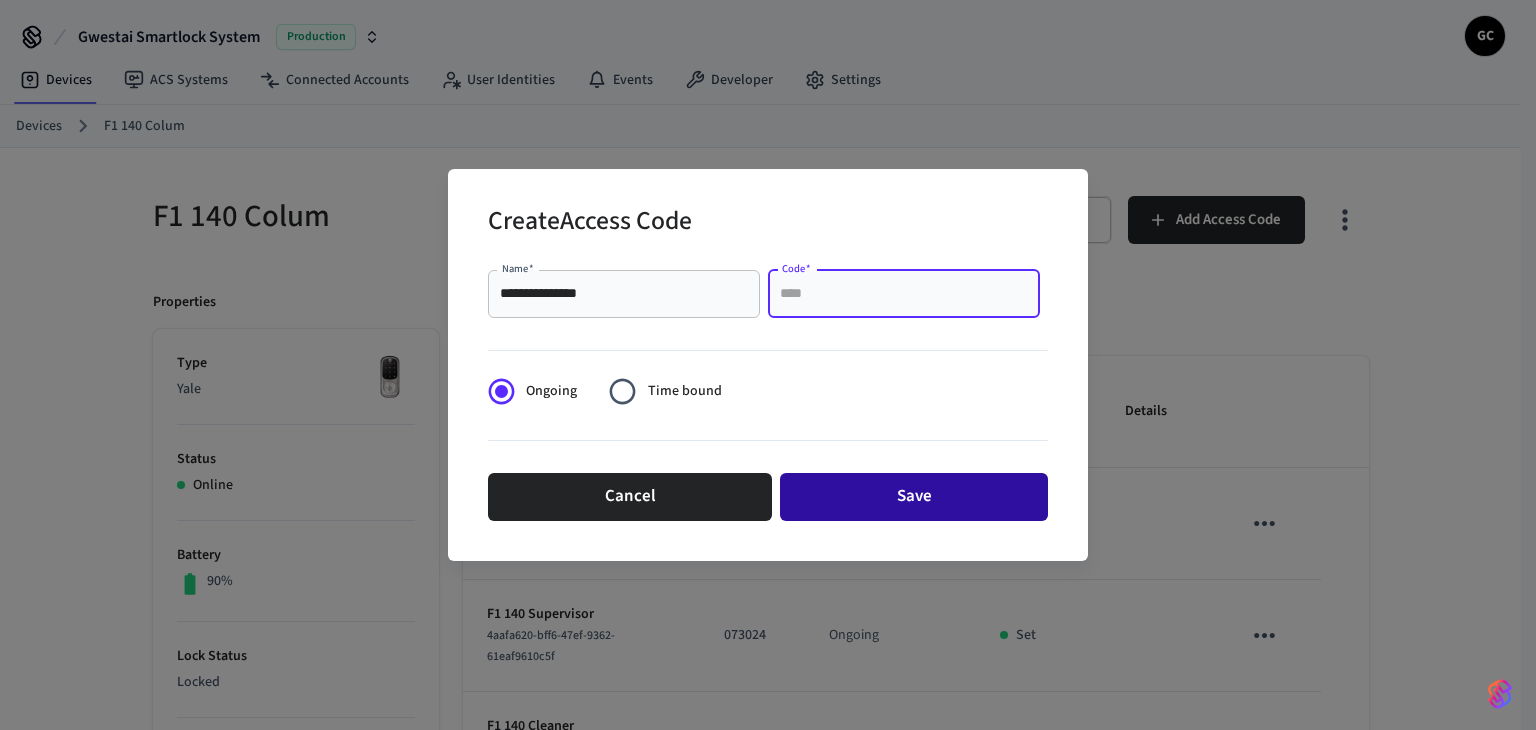 paste on "****" 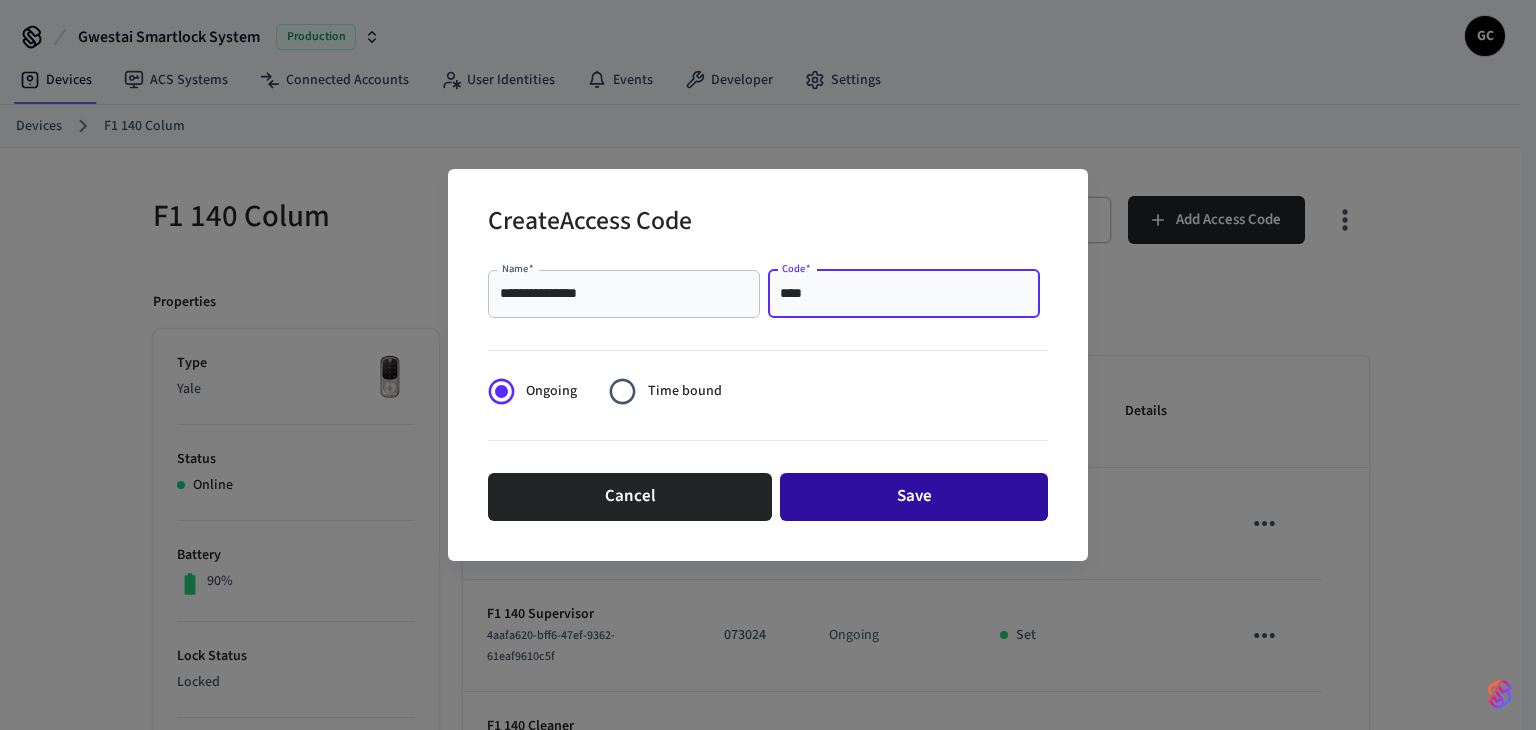 type on "****" 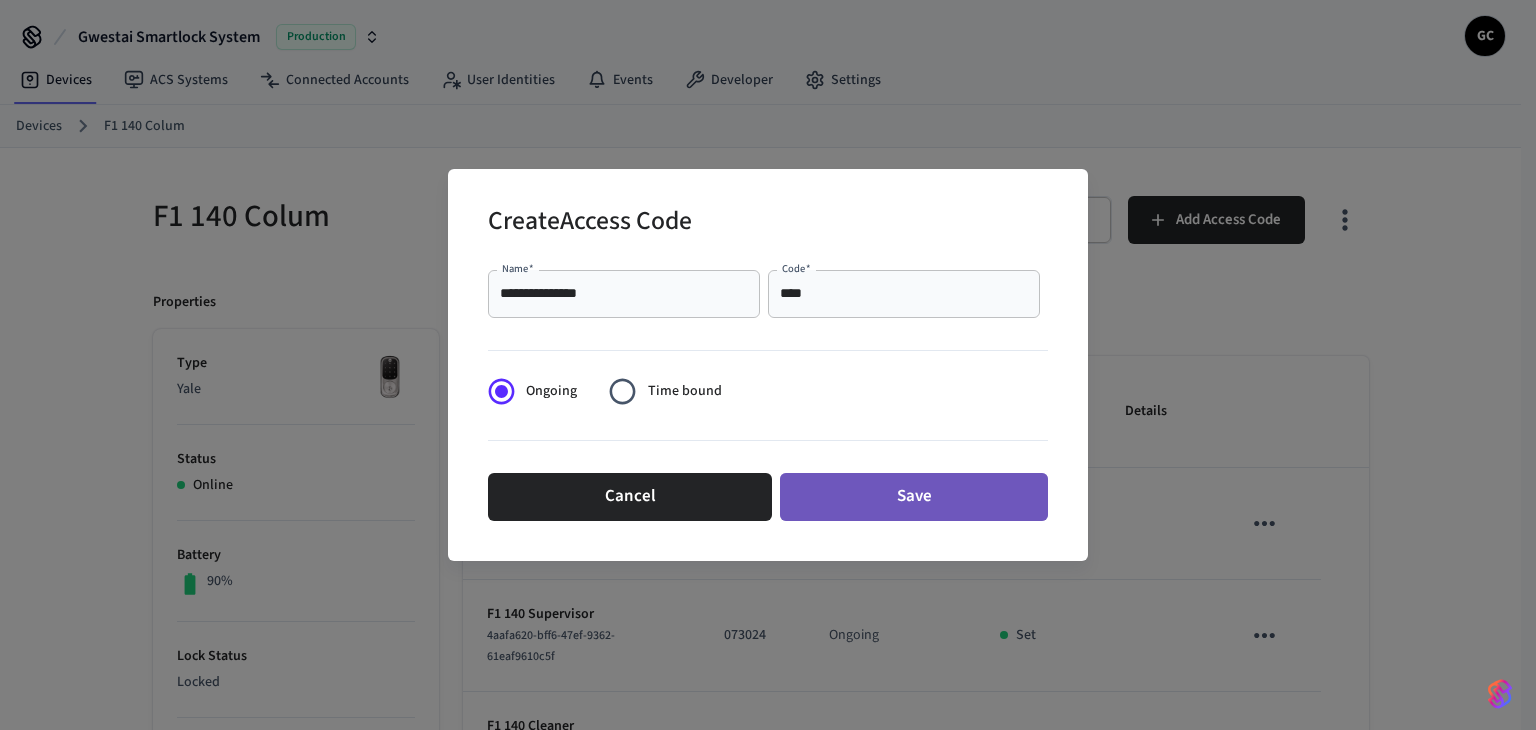 click on "Save" at bounding box center (914, 497) 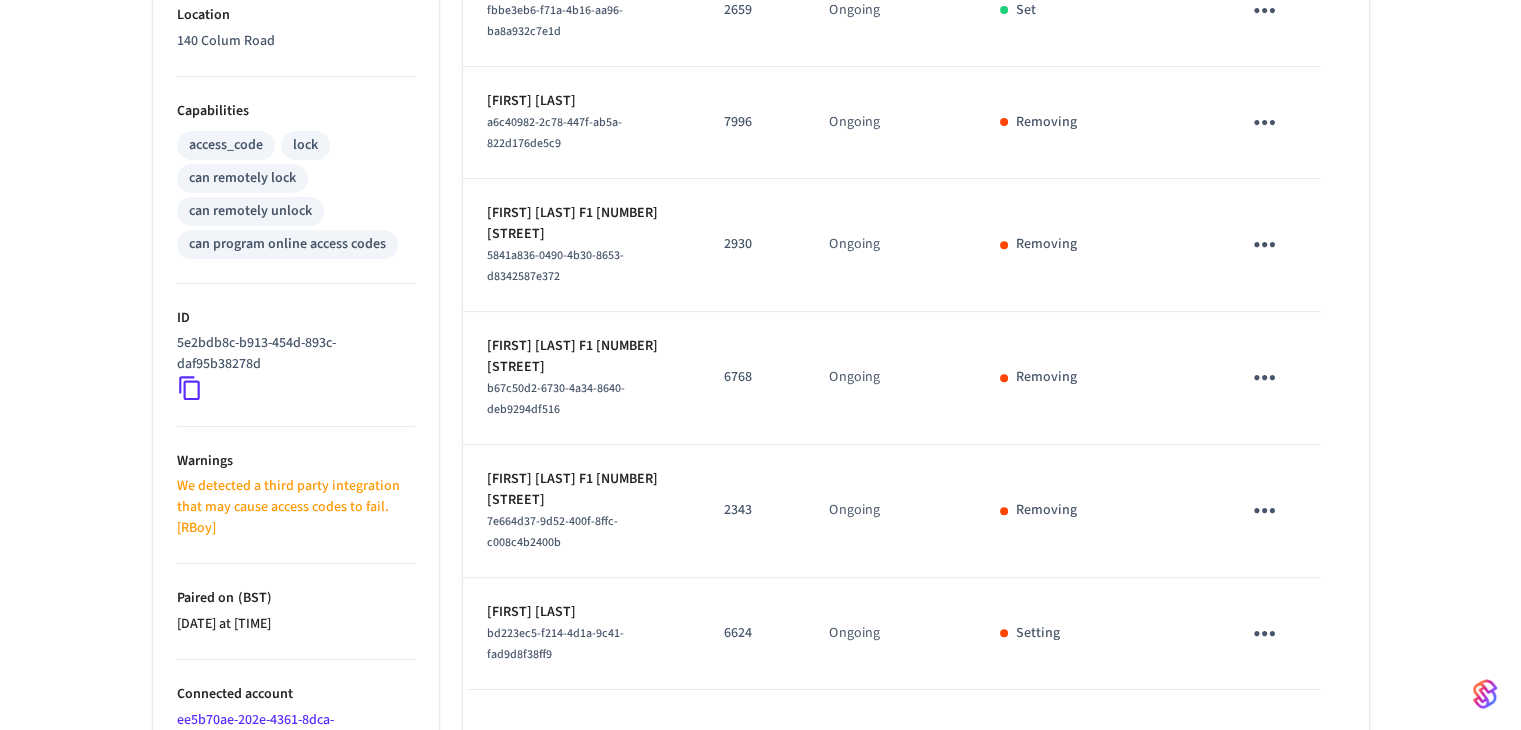 scroll, scrollTop: 856, scrollLeft: 0, axis: vertical 